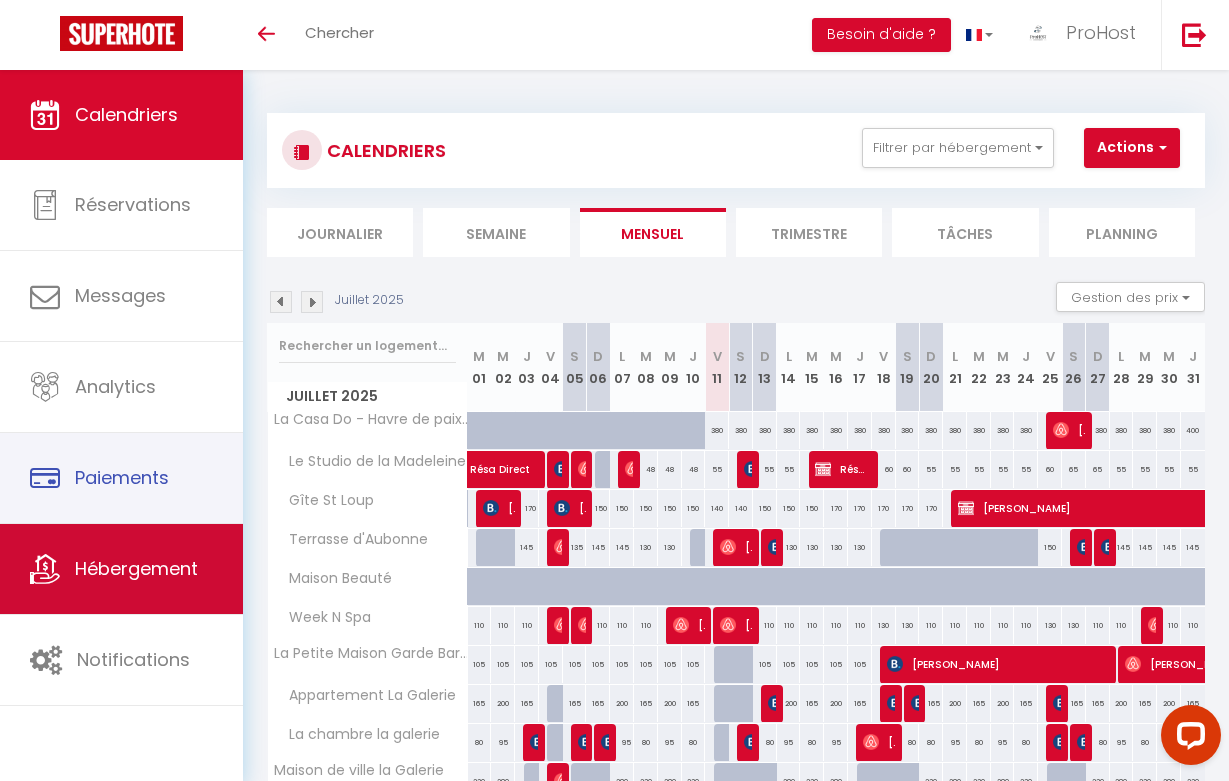 scroll, scrollTop: 0, scrollLeft: 0, axis: both 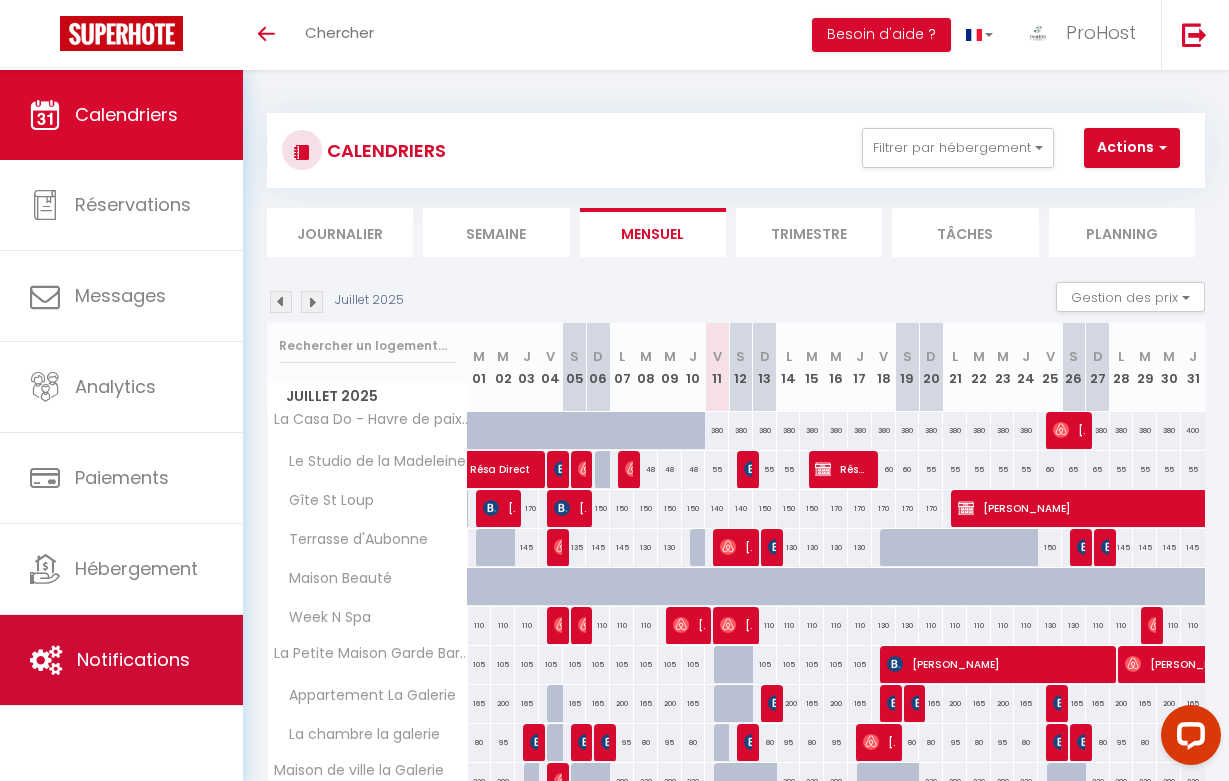 click on "Notifications" at bounding box center (133, 659) 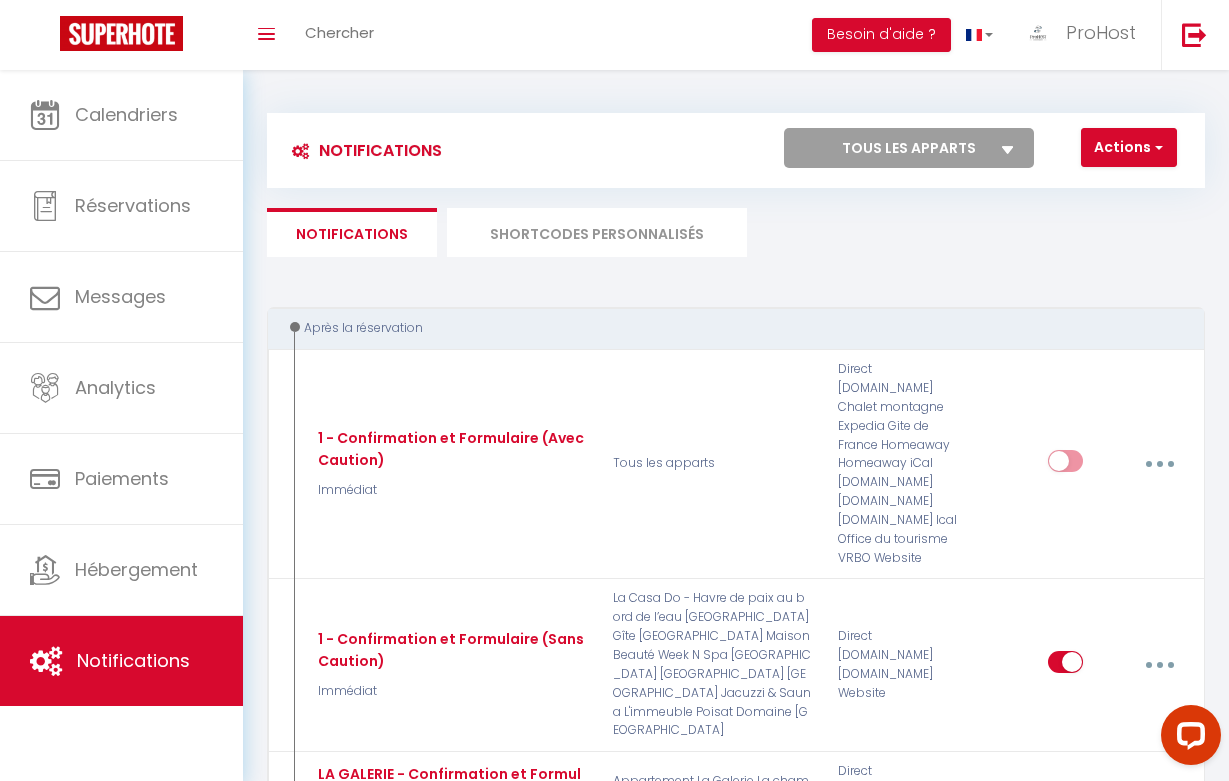 click on "SHORTCODES PERSONNALISÉS" at bounding box center [597, 232] 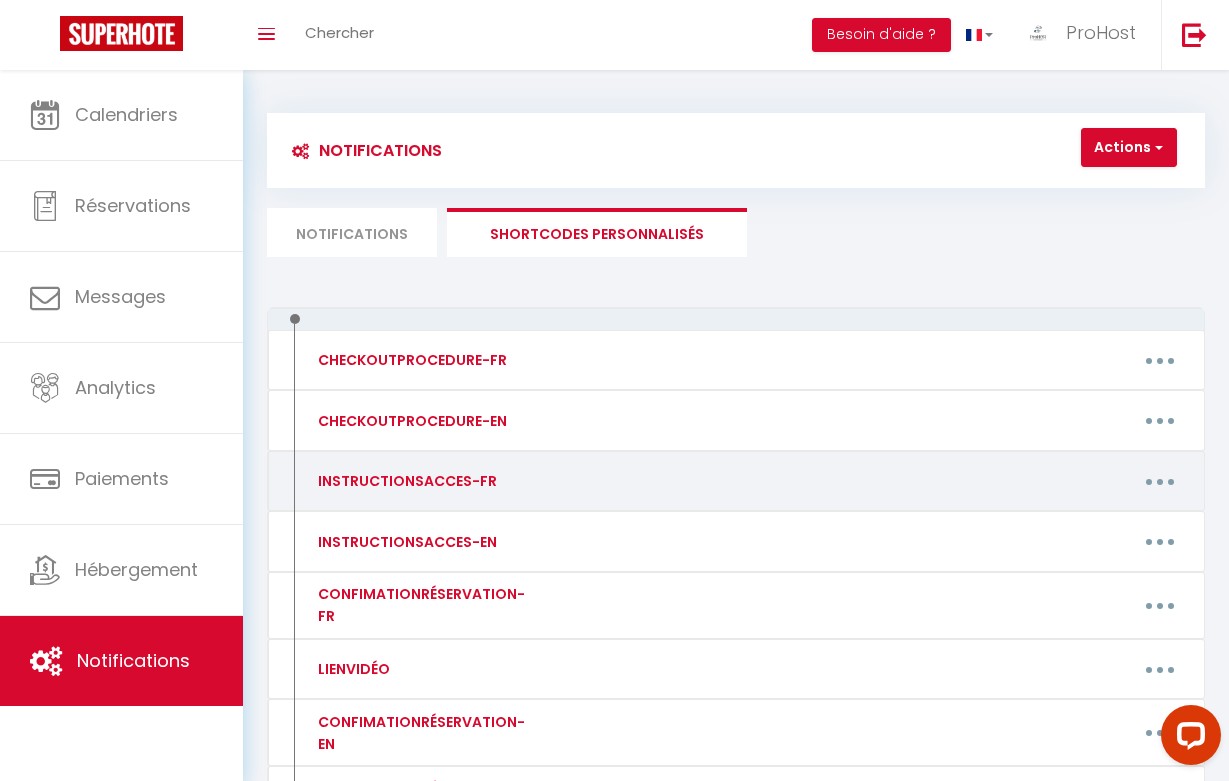 click at bounding box center (1160, 481) 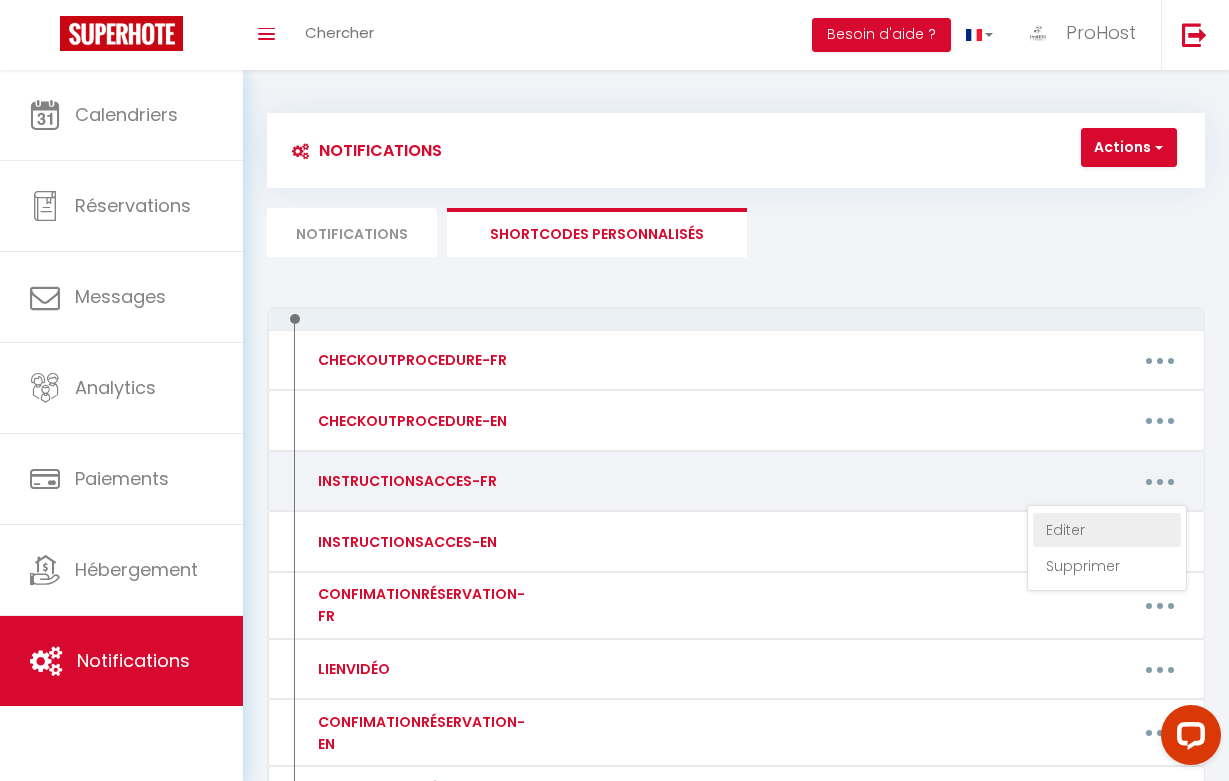 click on "Editer" at bounding box center (1107, 530) 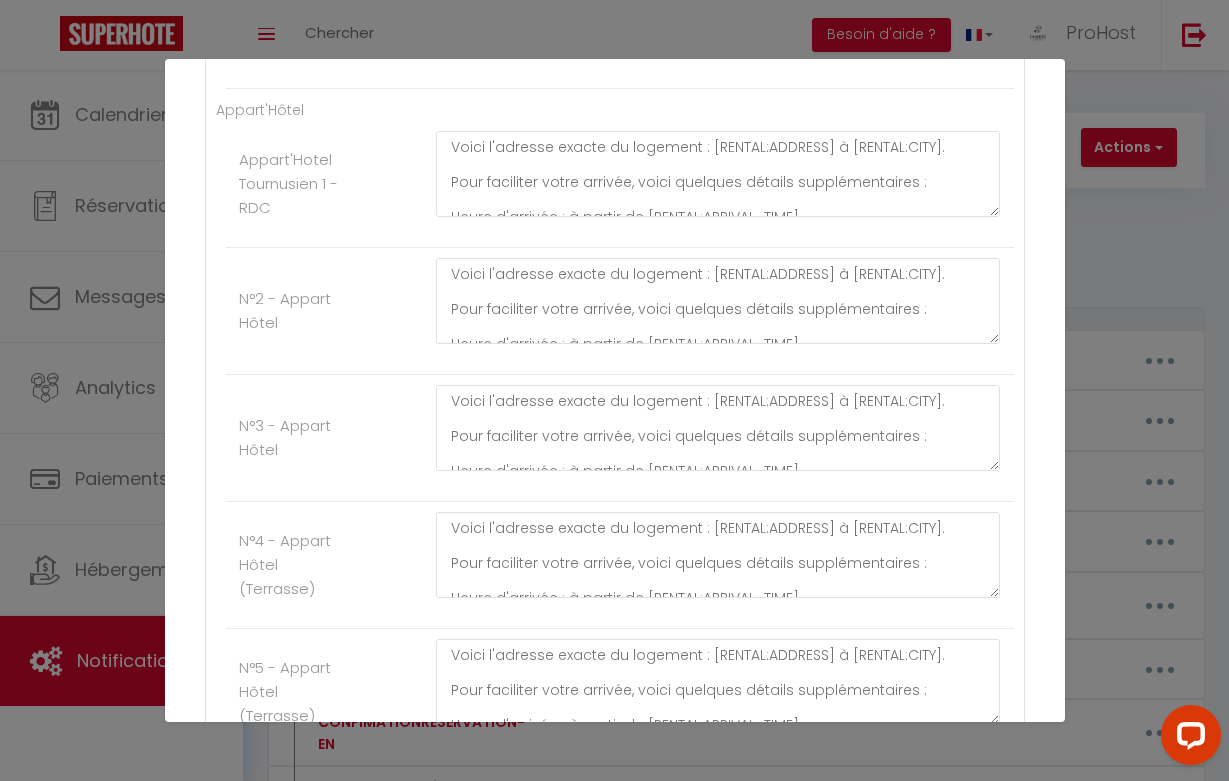 scroll, scrollTop: 2477, scrollLeft: 0, axis: vertical 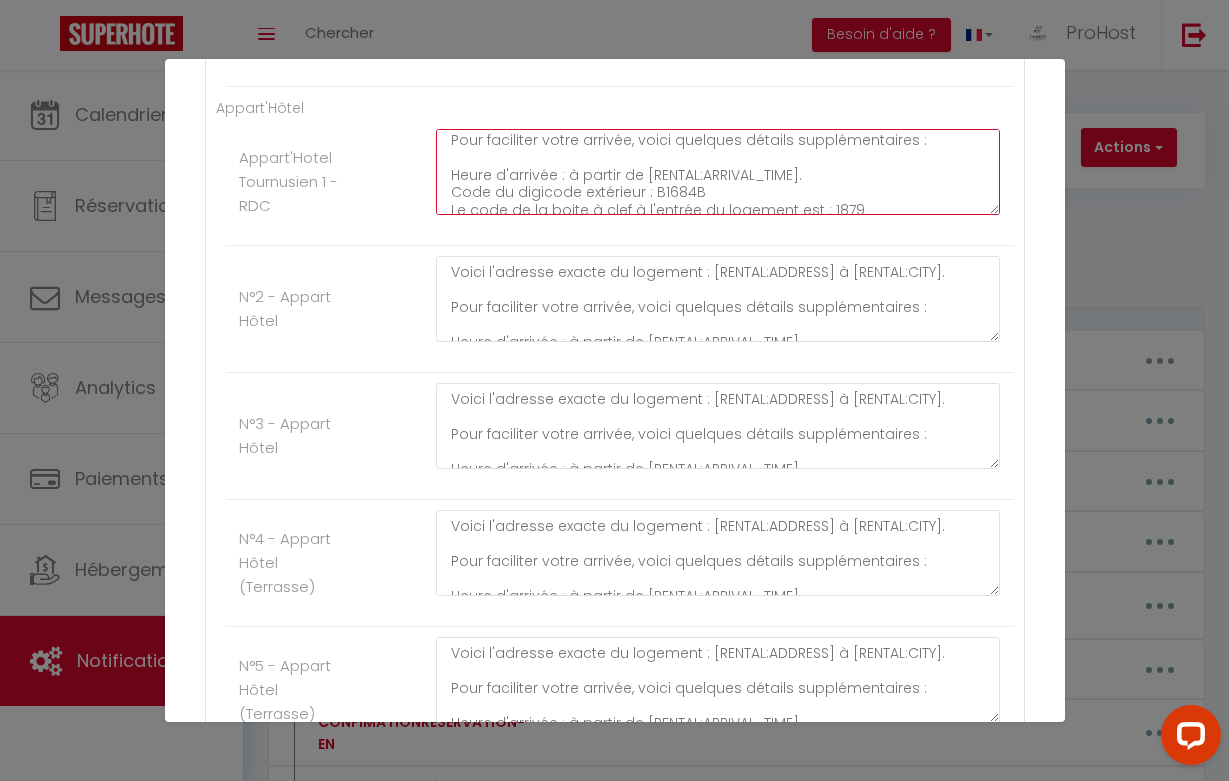 click on "Voici l'adresse exacte du logement : [RENTAL:ADDRESS] à [RENTAL:CITY].
Pour faciliter votre arrivée, voici quelques détails supplémentaires :
Heure d'arrivée : à partir de [RENTAL:ARRIVAL_TIME].
Code du digicode extérieur : B1684B
Le code de la boite à clef à l'entrée du logement est : 1879" at bounding box center [718, -1924] 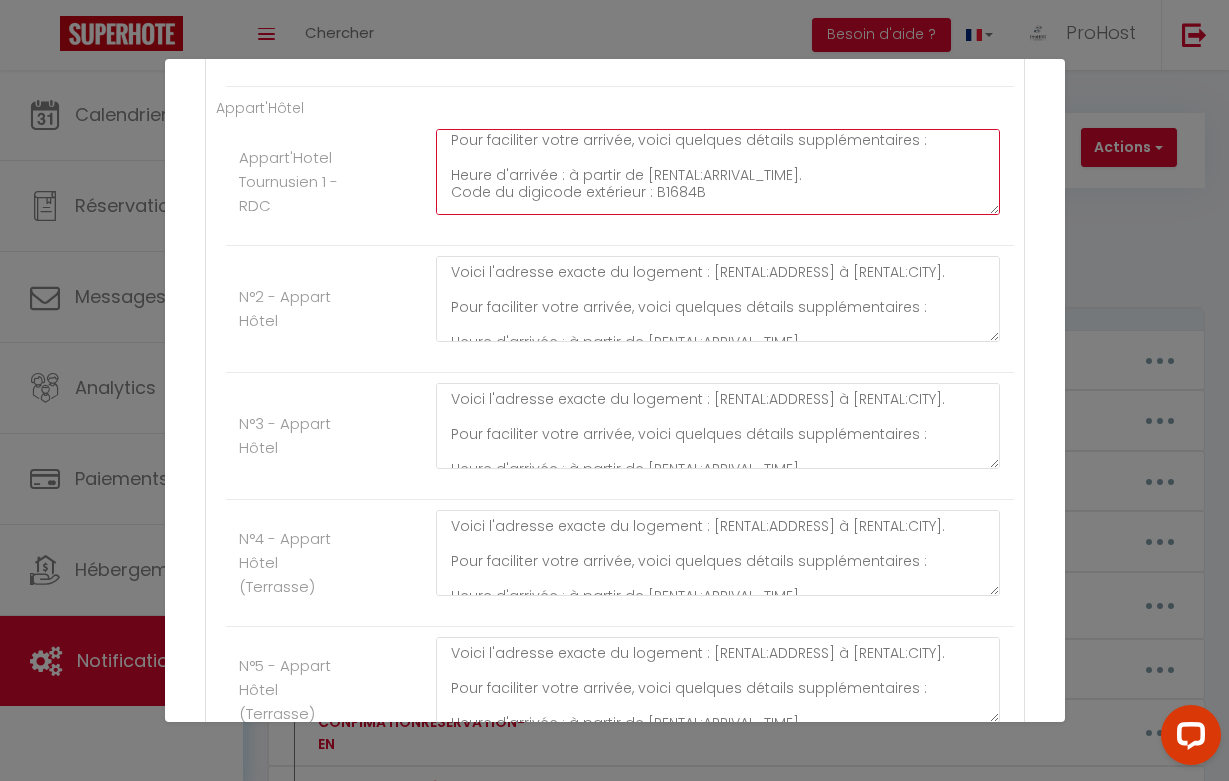 scroll, scrollTop: 44, scrollLeft: 0, axis: vertical 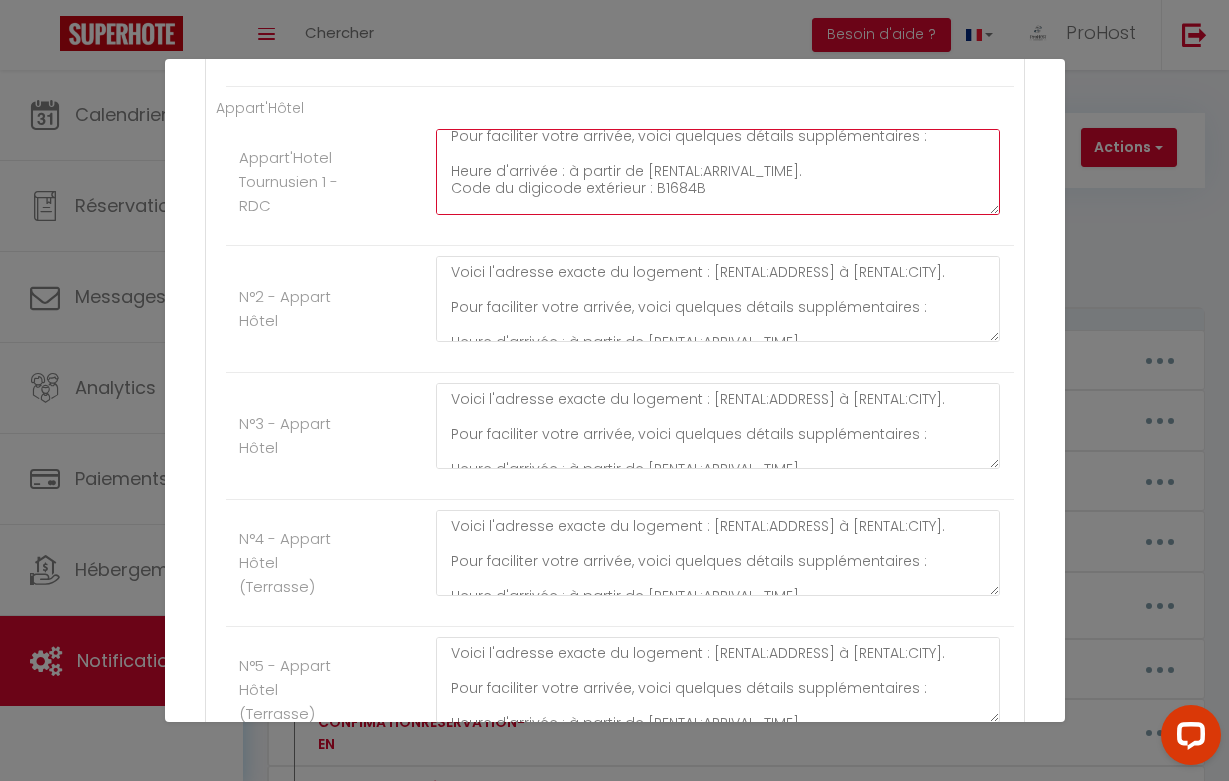 paste on "Votre appartement se trouve au rez-de-chaussée." 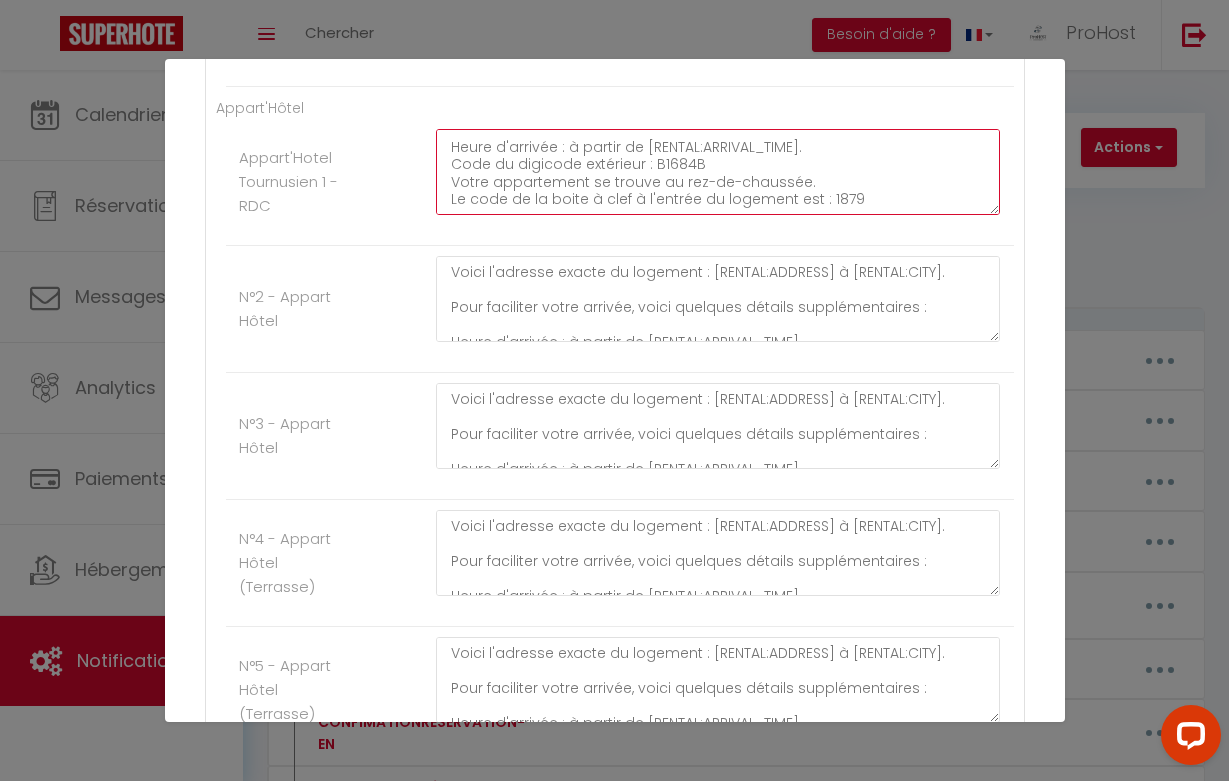 scroll, scrollTop: 66, scrollLeft: 0, axis: vertical 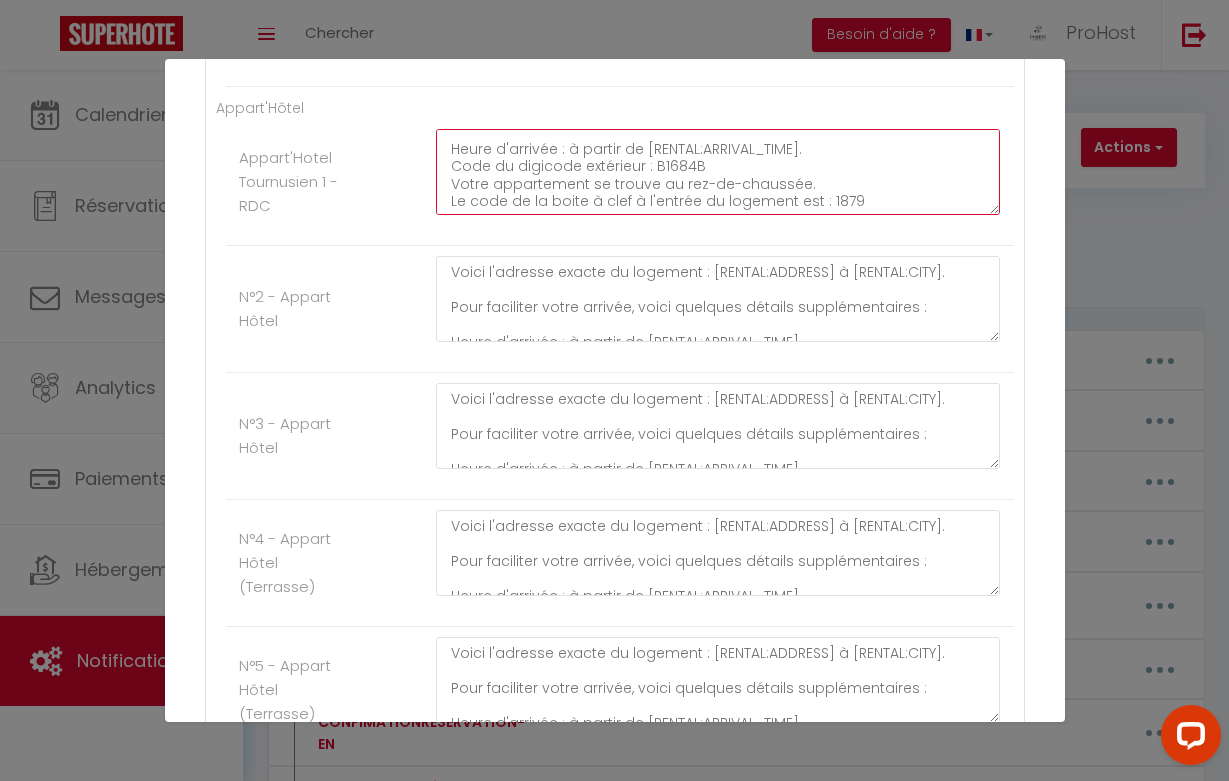 drag, startPoint x: 824, startPoint y: 180, endPoint x: 450, endPoint y: 178, distance: 374.00534 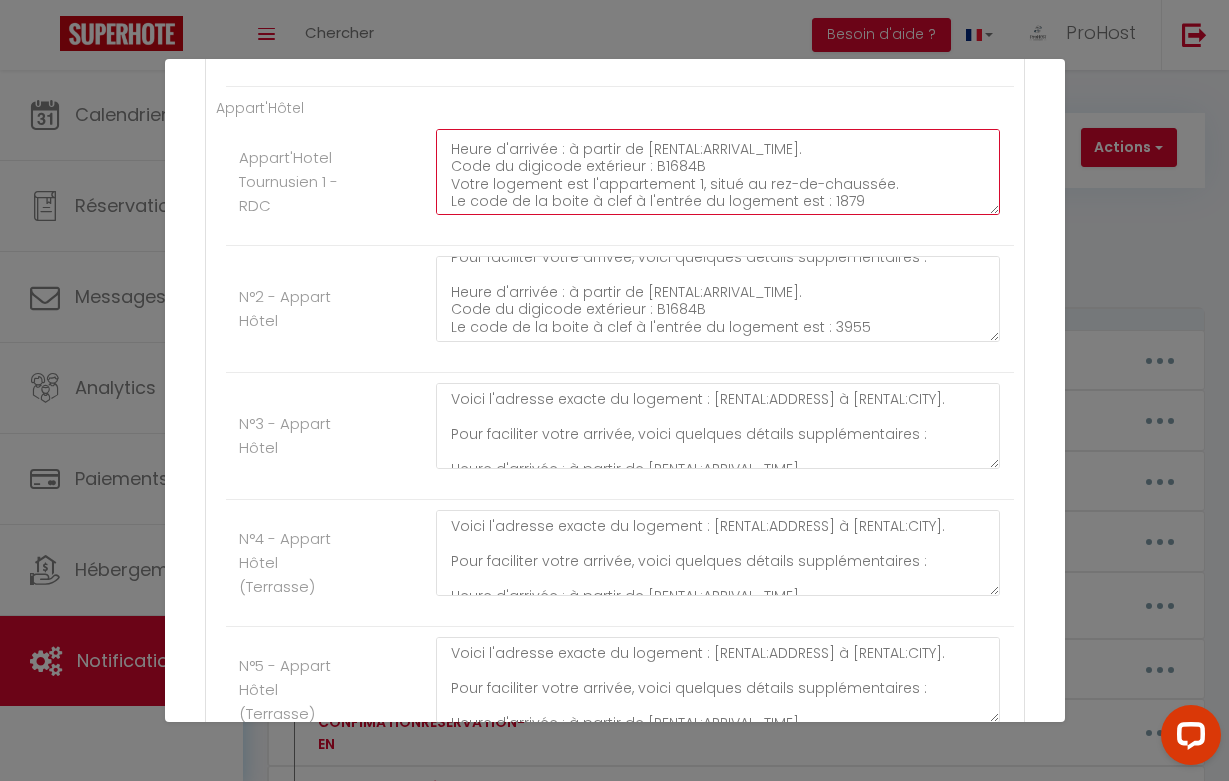 scroll, scrollTop: 49, scrollLeft: 0, axis: vertical 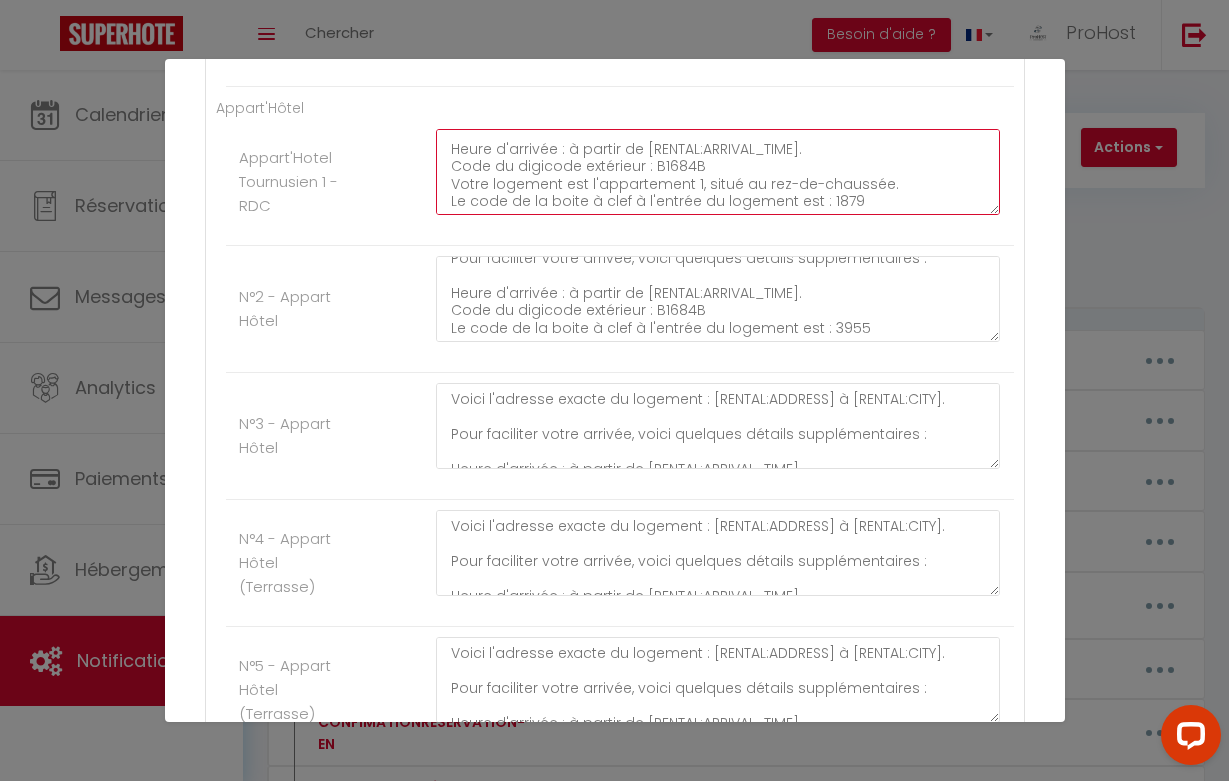 type on "Voici l'adresse exacte du logement : [RENTAL:ADDRESS] à [RENTAL:CITY].
Pour faciliter votre arrivée, voici quelques détails supplémentaires :
Heure d'arrivée : à partir de [RENTAL:ARRIVAL_TIME].
Code du digicode extérieur : B1684B
Votre logement est l'appartement 1, situé au rez-[PERSON_NAME].
Le code de la boite à clef à l'entrée du logement est : 1879" 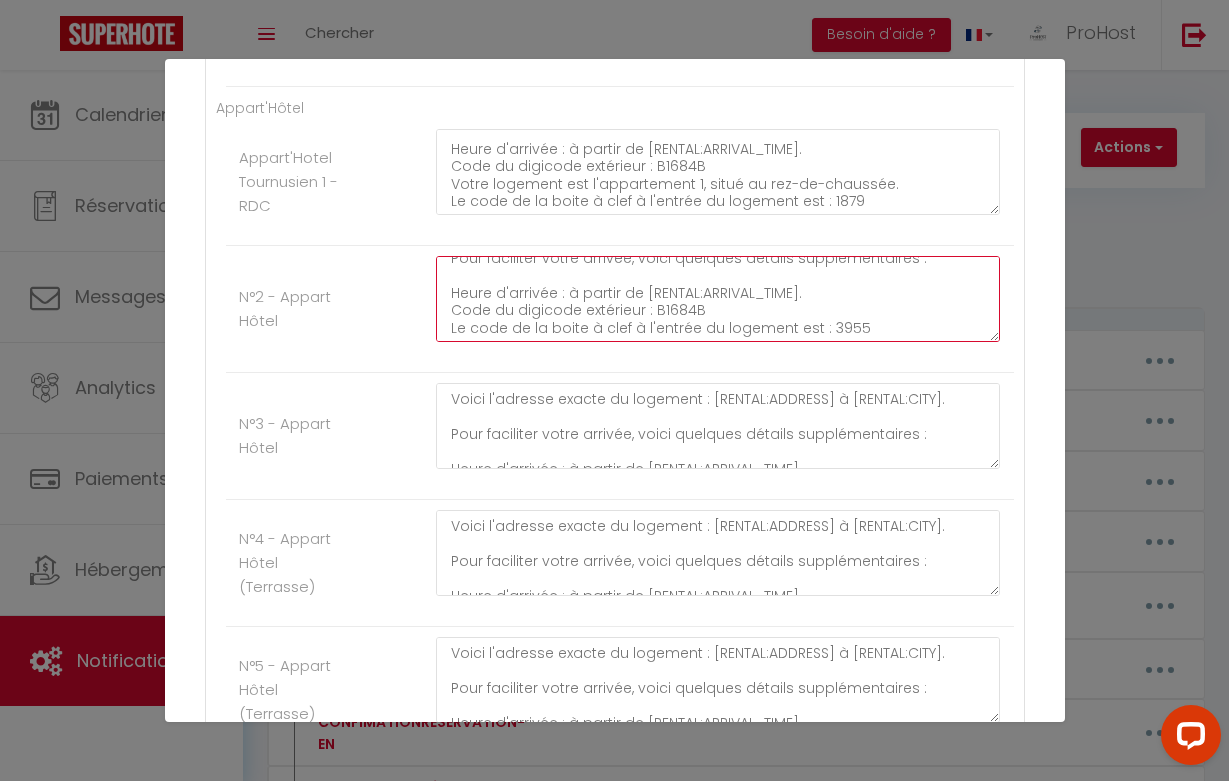 click on "Voici l'adresse exacte du logement : [RENTAL:ADDRESS] à [RENTAL:CITY].
Pour faciliter votre arrivée, voici quelques détails supplémentaires :
Heure d'arrivée : à partir de [RENTAL:ARRIVAL_TIME].
Code du digicode extérieur : B1684B
Le code de la boite à clef à l'entrée du logement est : 3955" at bounding box center [718, -1797] 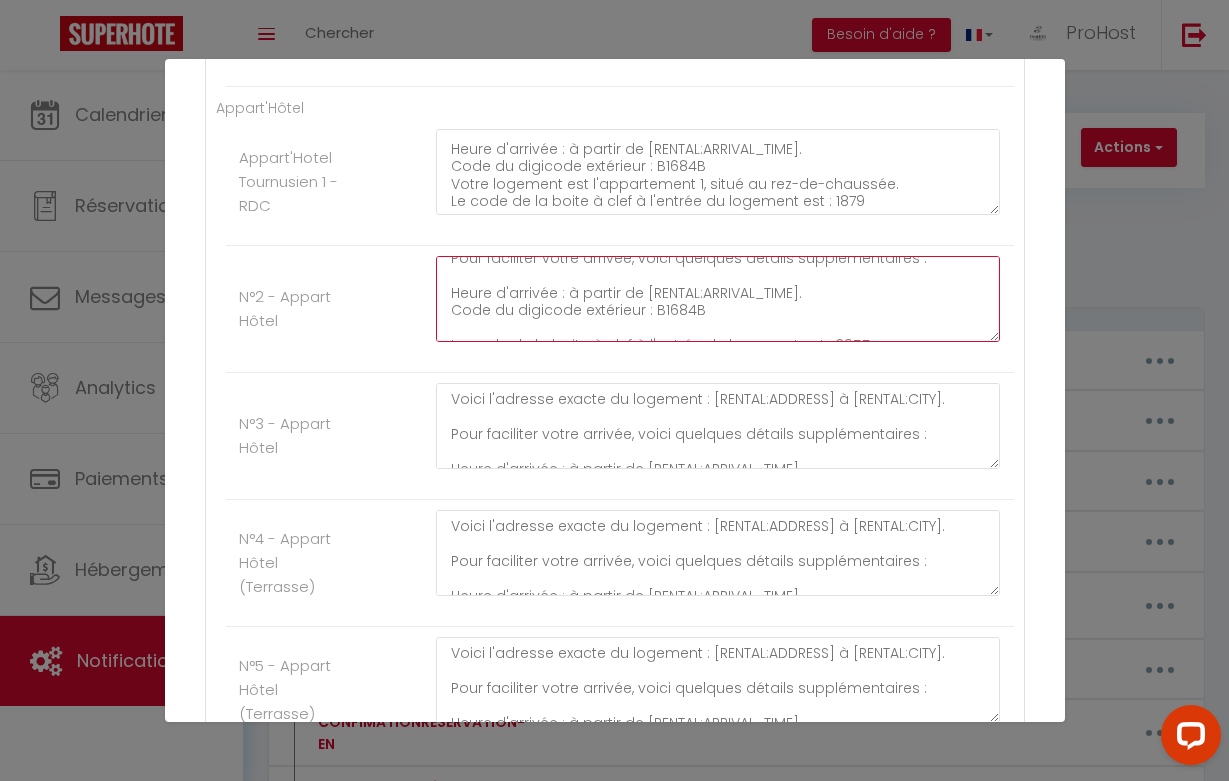 paste on "Votre logement est l'appartement 1, situé au rez-de-chaussée." 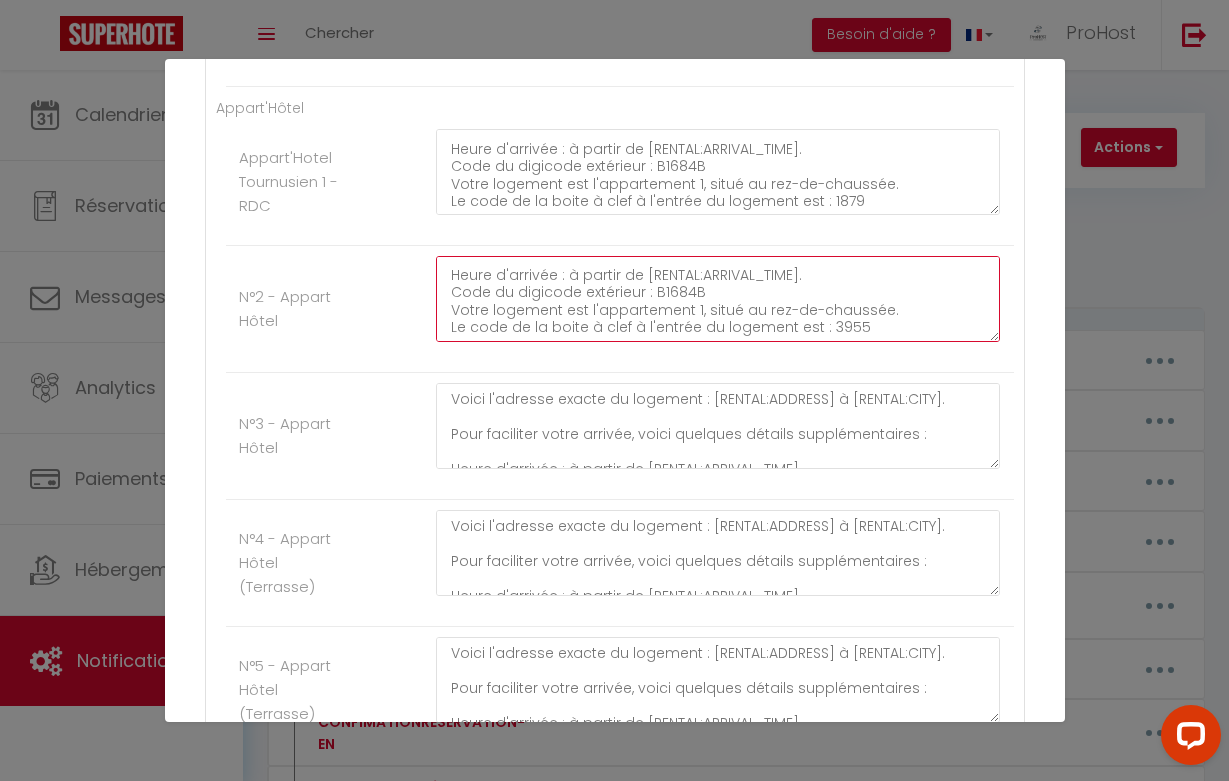 scroll, scrollTop: 66, scrollLeft: 0, axis: vertical 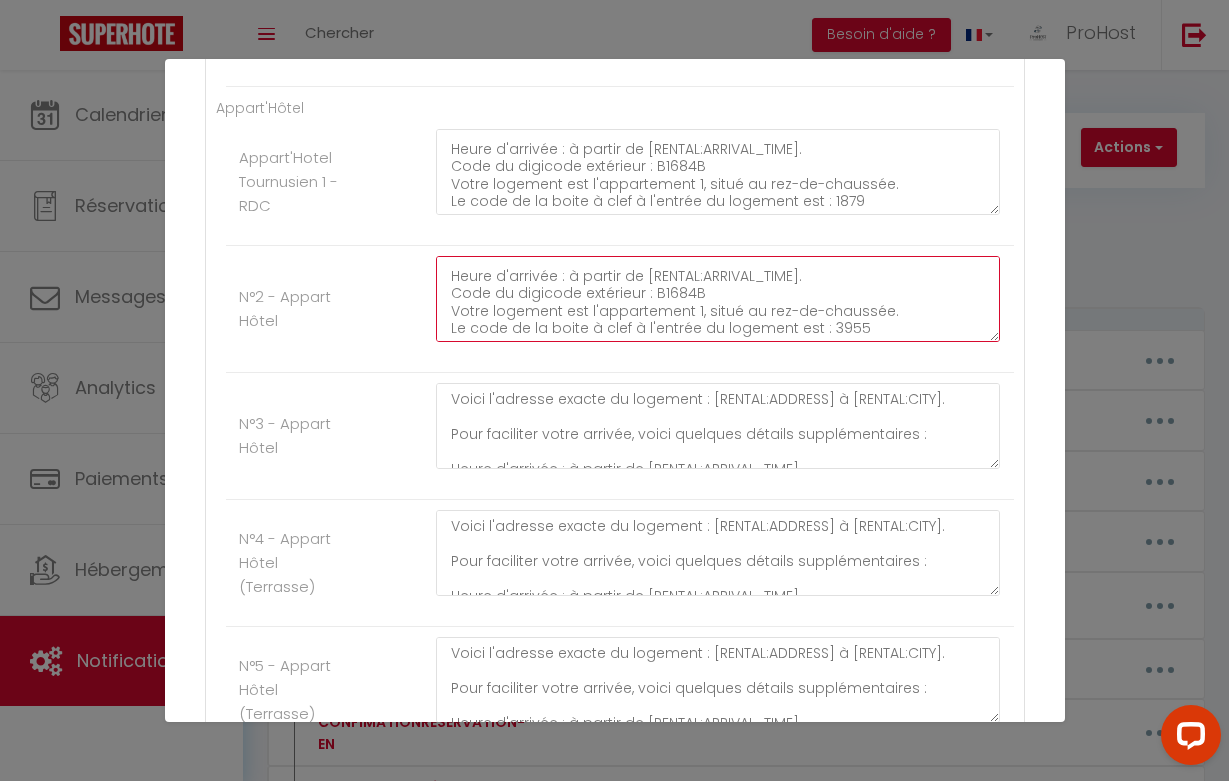 click on "Voici l'adresse exacte du logement : [RENTAL:ADDRESS] à [RENTAL:CITY].
Pour faciliter votre arrivée, voici quelques détails supplémentaires :
Heure d'arrivée : à partir de [RENTAL:ARRIVAL_TIME].
Code du digicode extérieur : B1684B
Votre logement est l'appartement 1, situé au rez-de-chaussée.
Le code de la boite à clef à l'entrée du logement est : 3955" at bounding box center (718, -1797) 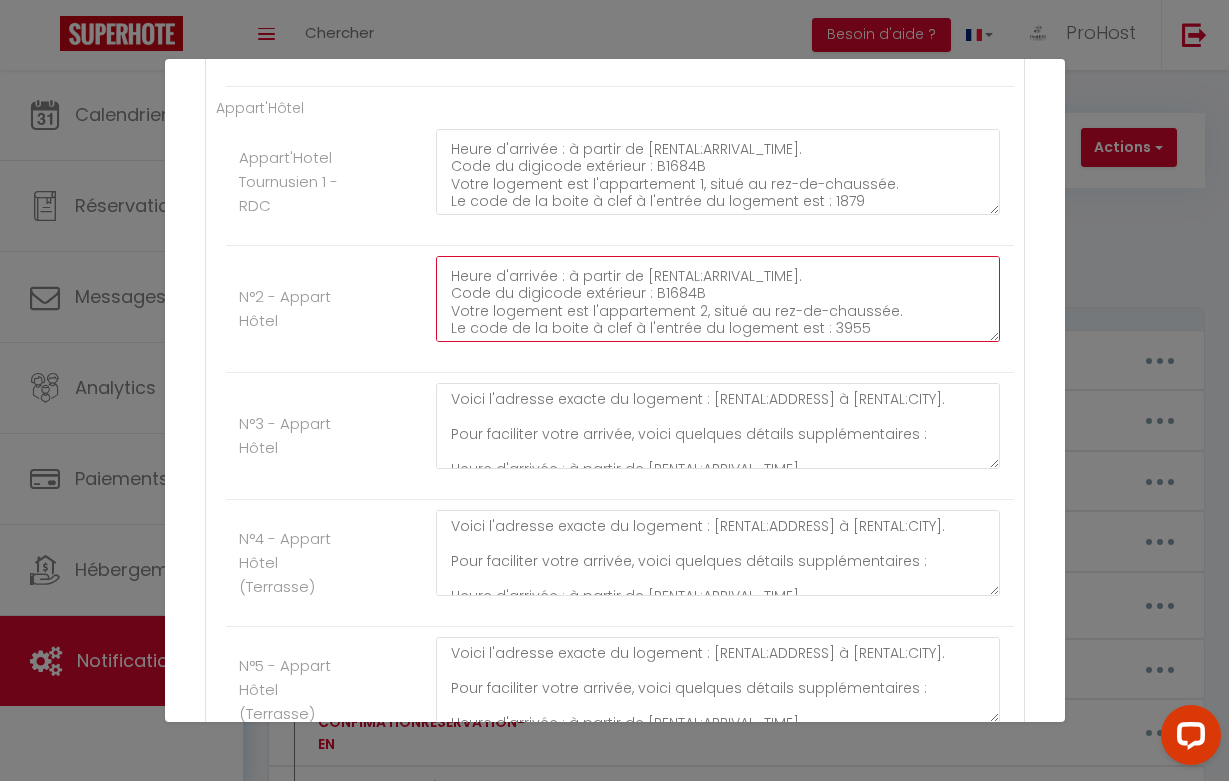 drag, startPoint x: 907, startPoint y: 310, endPoint x: 420, endPoint y: 307, distance: 487.00925 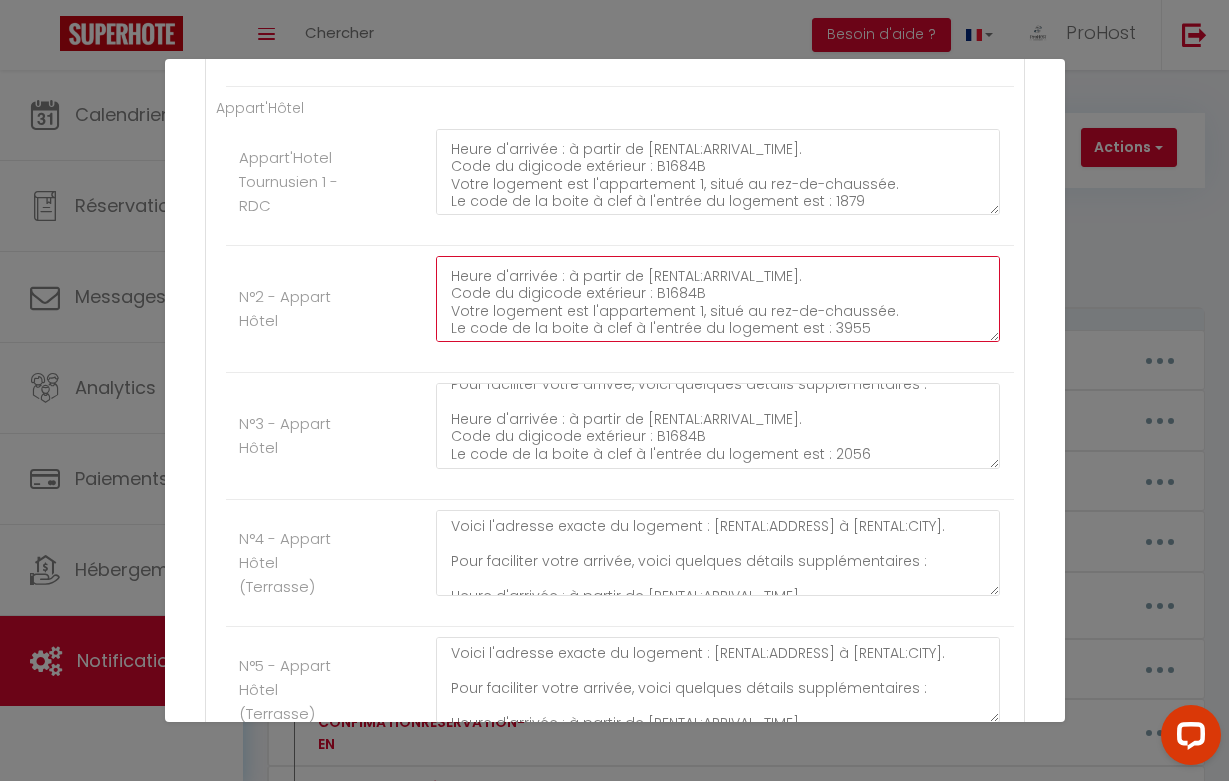 scroll, scrollTop: 49, scrollLeft: 0, axis: vertical 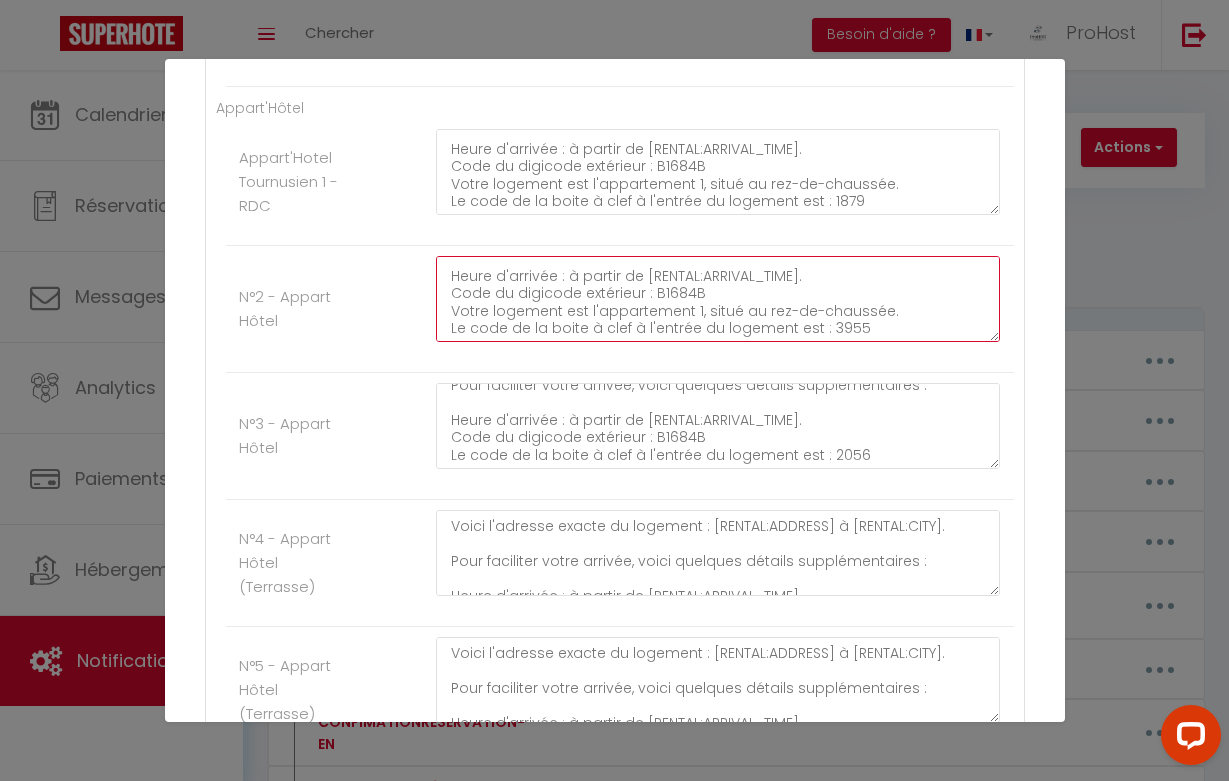 type on "Voici l'adresse exacte du logement : [RENTAL:ADDRESS] à [RENTAL:CITY].
Pour faciliter votre arrivée, voici quelques détails supplémentaires :
Heure d'arrivée : à partir de [RENTAL:ARRIVAL_TIME].
Code du digicode extérieur : B1684B
Votre logement est l'appartement 1, situé au rez-de-chaussée.
Le code de la boite à clef à l'entrée du logement est : 3955" 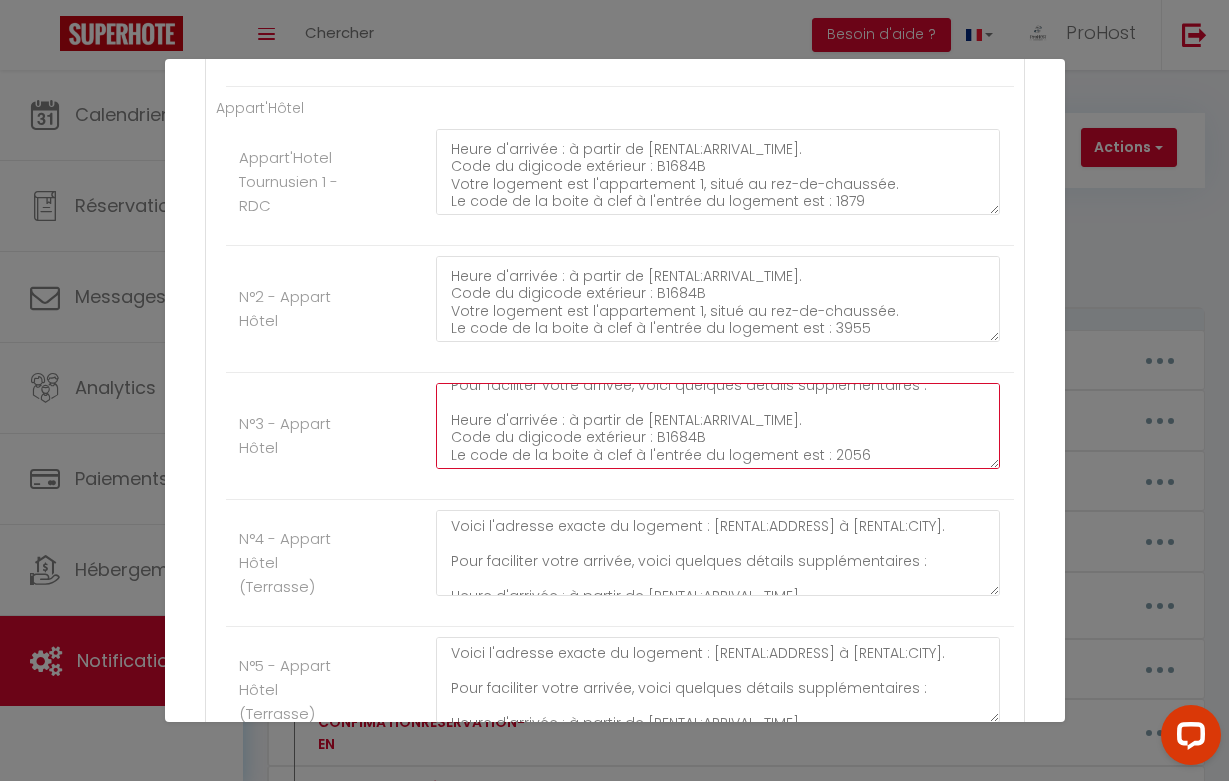 click on "Voici l'adresse exacte du logement : [RENTAL:ADDRESS] à [RENTAL:CITY].
Pour faciliter votre arrivée, voici quelques détails supplémentaires :
Heure d'arrivée : à partir de [RENTAL:ARRIVAL_TIME].
Code du digicode extérieur : B1684B
Le code de la boite à clef à l'entrée du logement est : 2056" at bounding box center (718, -1670) 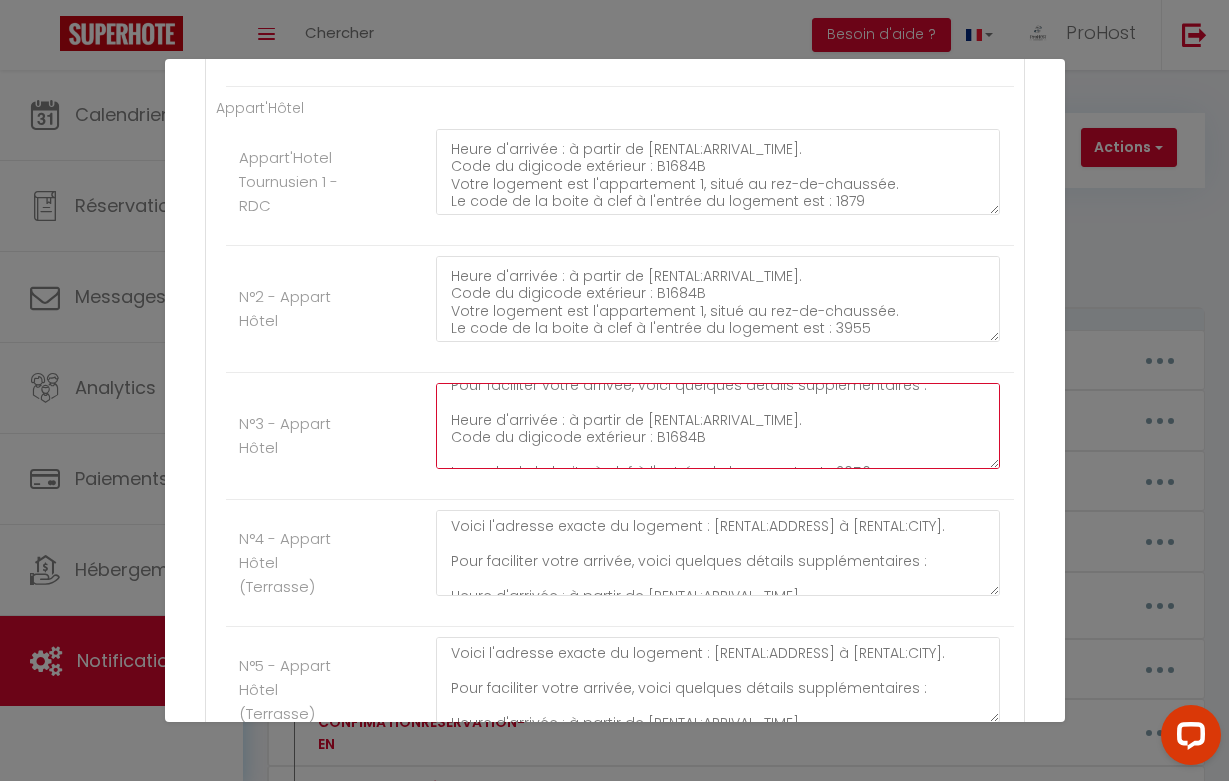 paste on "Votre logement est l'appartement 1, situé au rez-de-chaussée." 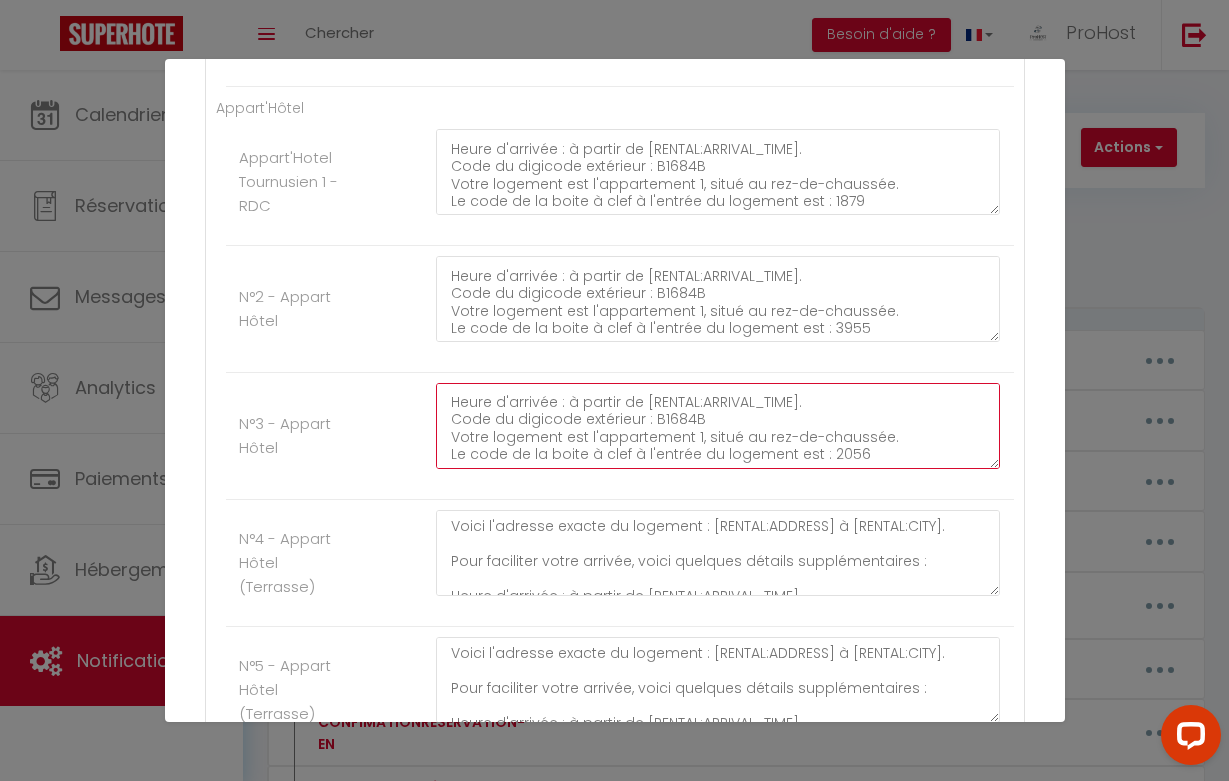 scroll, scrollTop: 66, scrollLeft: 0, axis: vertical 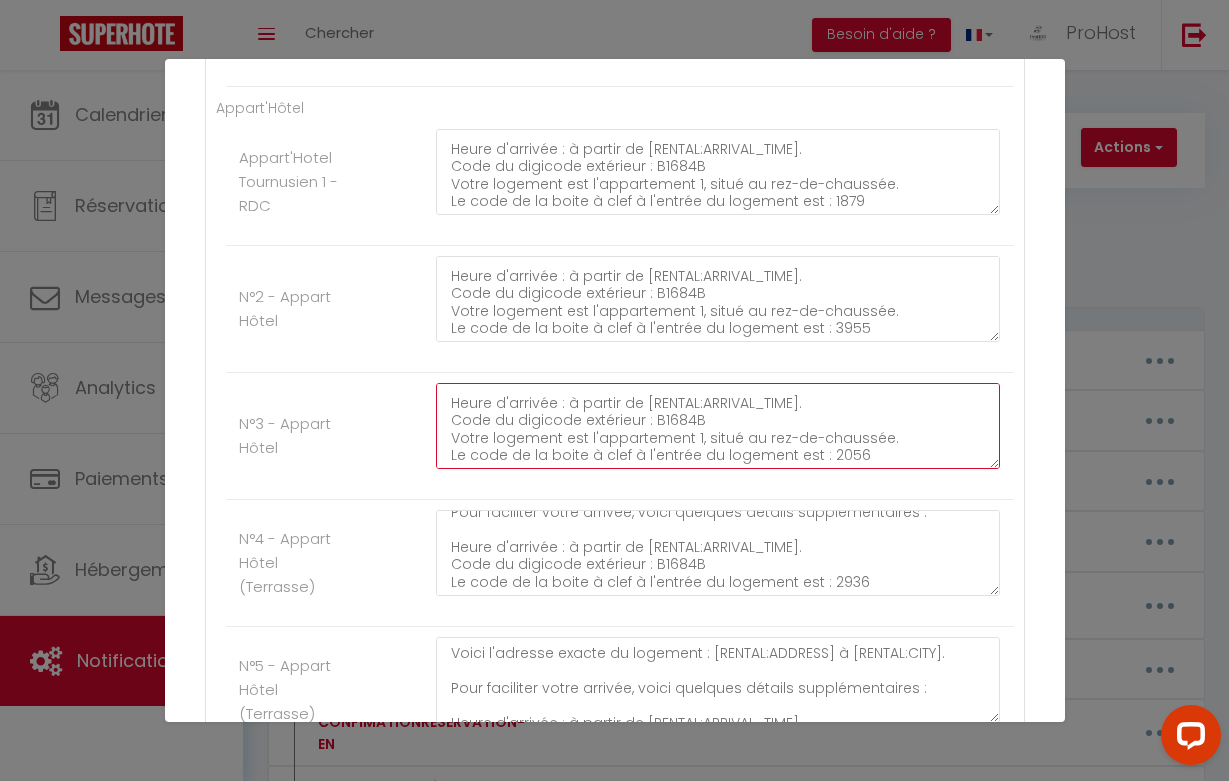 type on "Voici l'adresse exacte du logement : [RENTAL:ADDRESS] à [RENTAL:CITY].
Pour faciliter votre arrivée, voici quelques détails supplémentaires :
Heure d'arrivée : à partir de [RENTAL:ARRIVAL_TIME].
Code du digicode extérieur : B1684B
Votre logement est l'appartement 1, situé au rez-de-chaussée.
Le code de la boite à clef à l'entrée du logement est : 2056" 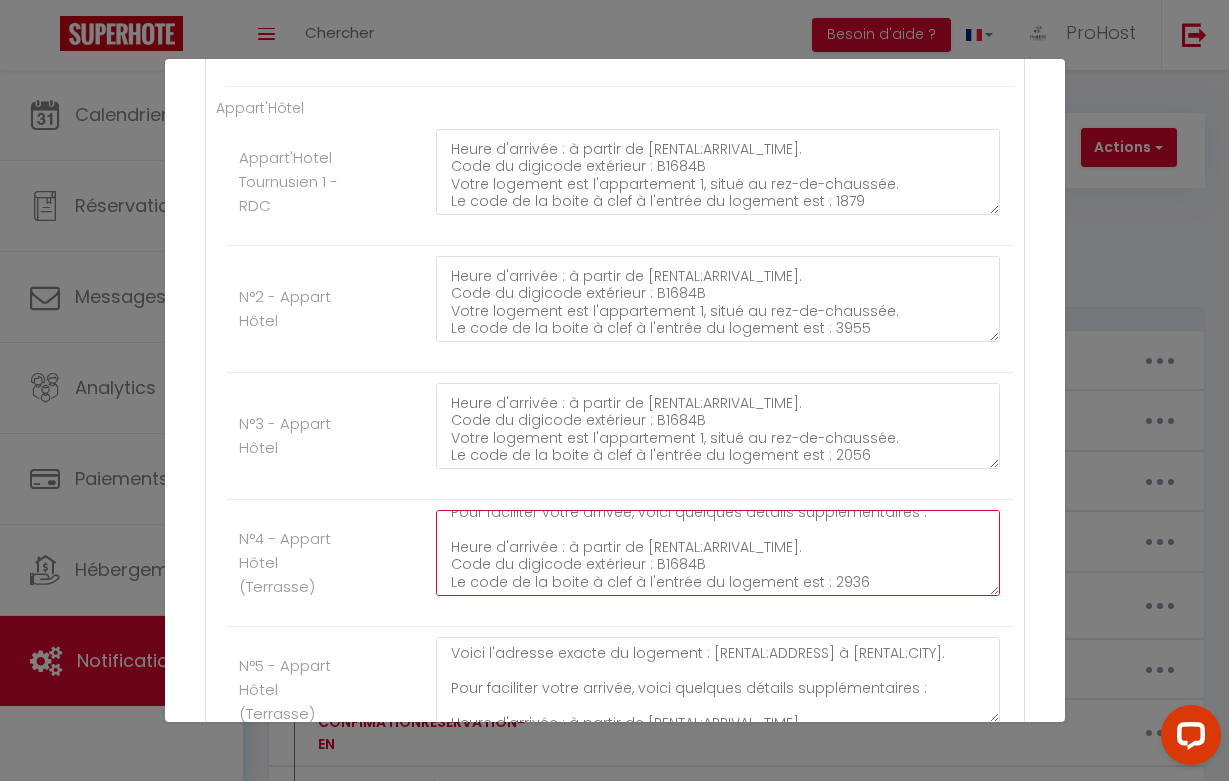 click on "Voici l'adresse exacte du logement : [RENTAL:ADDRESS] à [RENTAL:CITY].
Pour faciliter votre arrivée, voici quelques détails supplémentaires :
Heure d'arrivée : à partir de [RENTAL:ARRIVAL_TIME].
Code du digicode extérieur : B1684B
Le code de la boite à clef à l'entrée du logement est : 2936" at bounding box center [718, -1130] 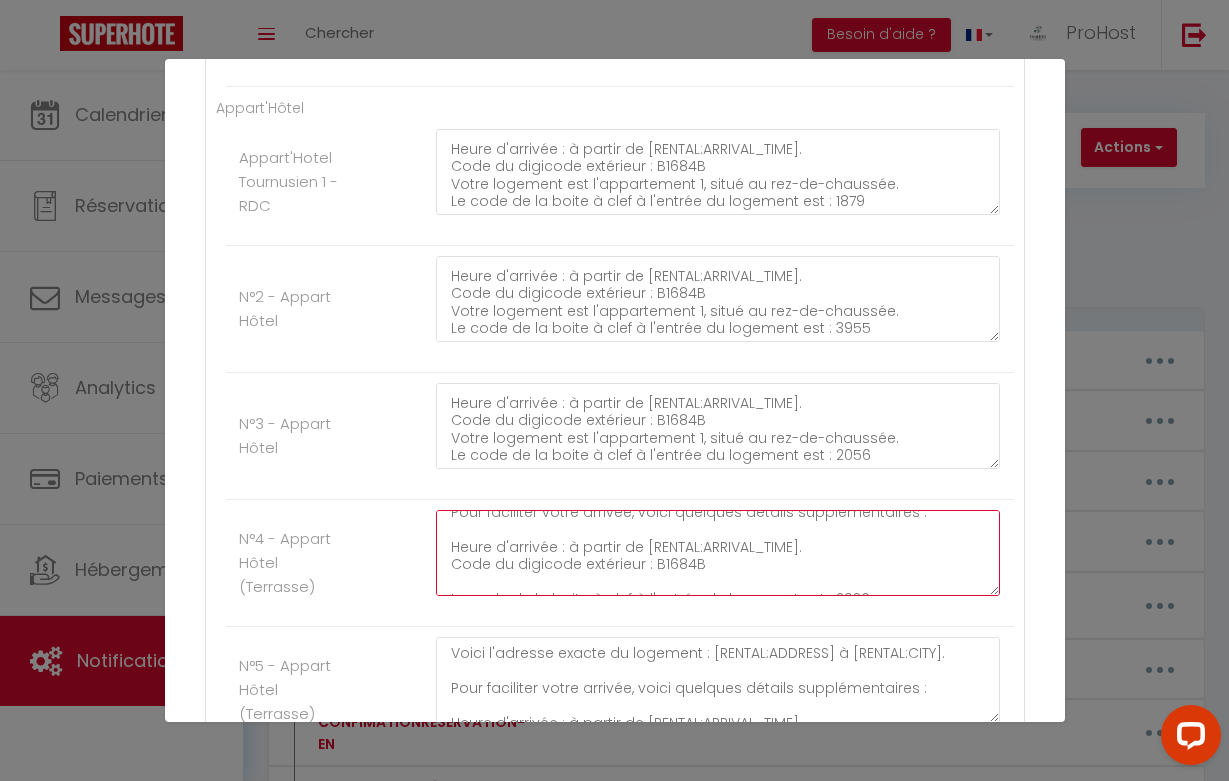 paste on "Votre logement est l'appartement 1, situé au rez-de-chaussée." 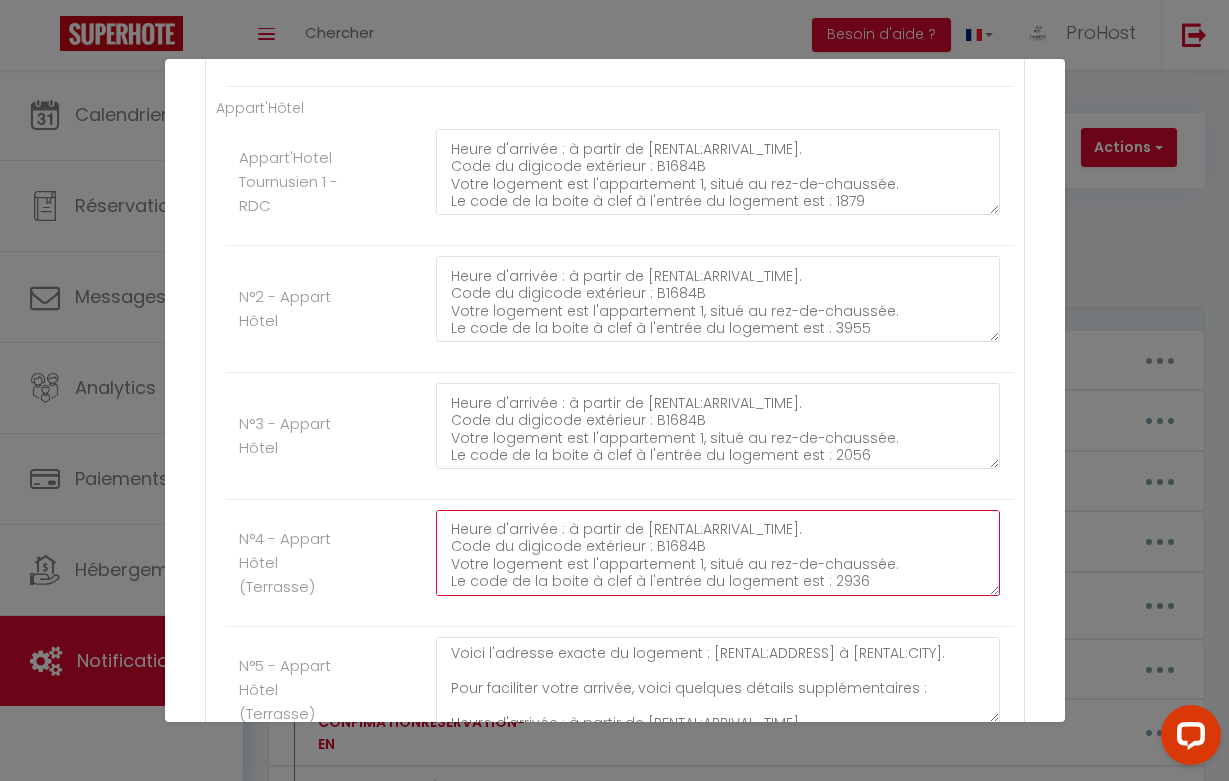scroll, scrollTop: 66, scrollLeft: 0, axis: vertical 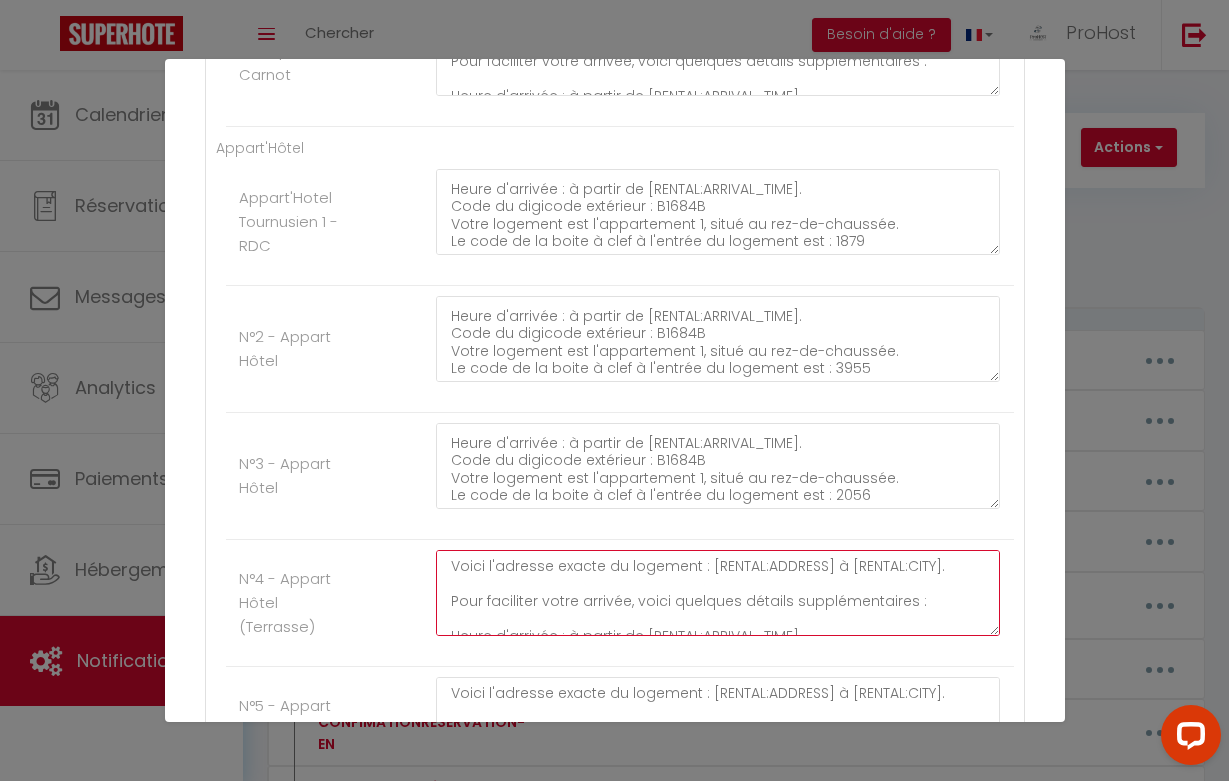 type on "Voici l'adresse exacte du logement : [RENTAL:ADDRESS] à [RENTAL:CITY].
Pour faciliter votre arrivée, voici quelques détails supplémentaires :
Heure d'arrivée : à partir de [RENTAL:ARRIVAL_TIME].
Code du digicode extérieur : B1684B
Votre logement est l'appartement 1, situé au rez-de-chaussée.
Le code de la boite à clef à l'entrée du logement est : 2936" 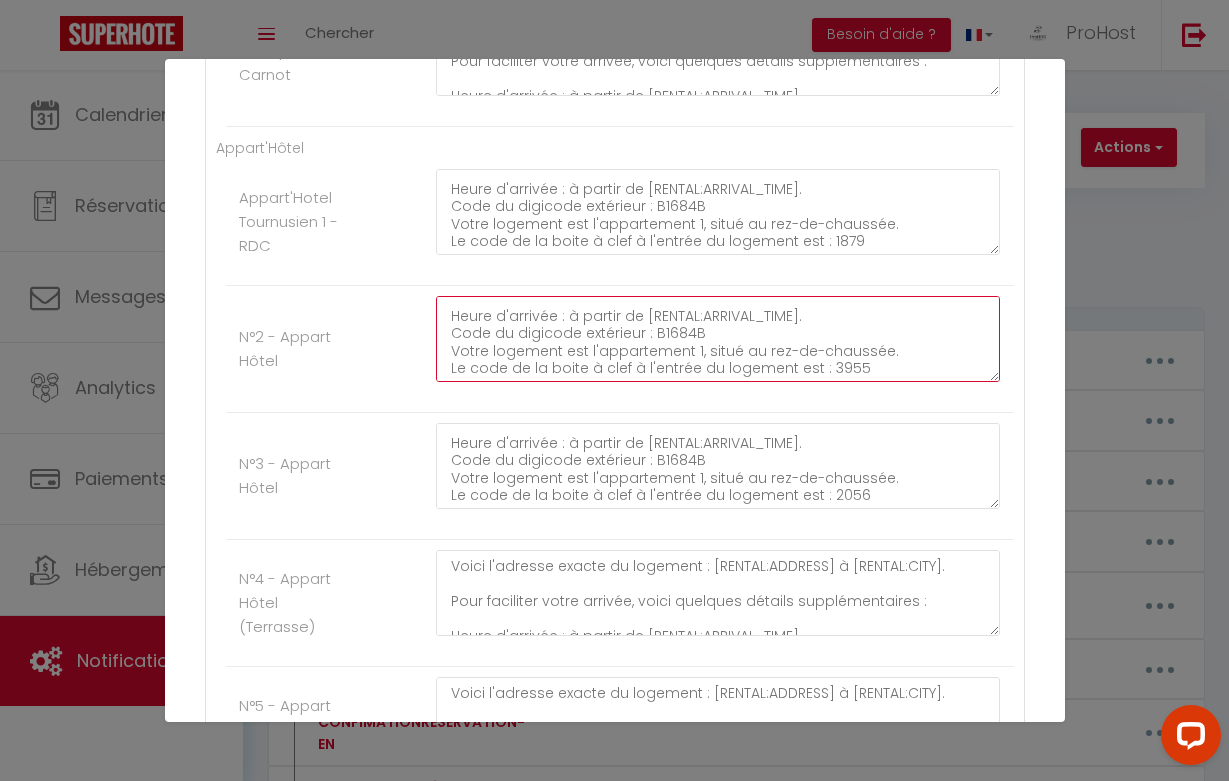 drag, startPoint x: 896, startPoint y: 343, endPoint x: 438, endPoint y: 350, distance: 458.0535 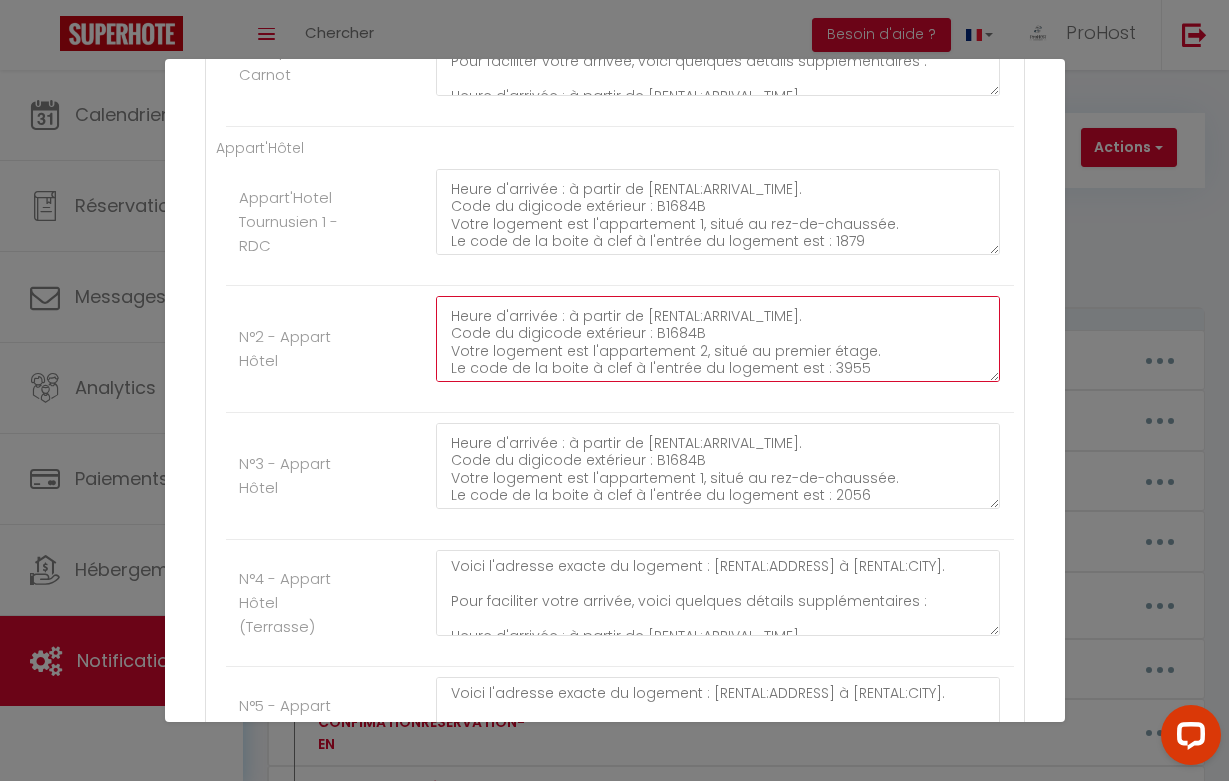 type on "Voici l'adresse exacte du logement : [RENTAL:ADDRESS] à [RENTAL:CITY].
Pour faciliter votre arrivée, voici quelques détails supplémentaires :
Heure d'arrivée : à partir de [RENTAL:ARRIVAL_TIME].
Code du digicode extérieur : B1684B
Votre logement est l'appartement 2, situé au premier étage.
Le code de la boite à clef à l'entrée du logement est : 3955" 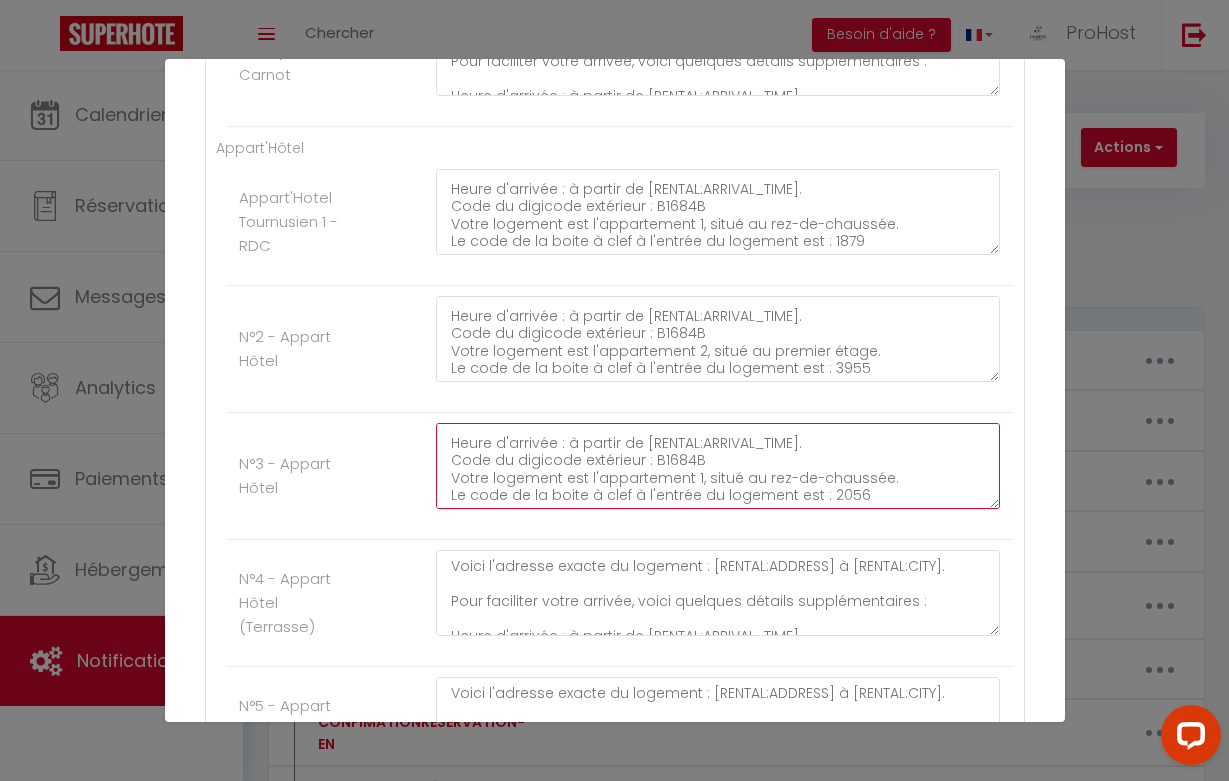 drag, startPoint x: 889, startPoint y: 475, endPoint x: 444, endPoint y: 475, distance: 445 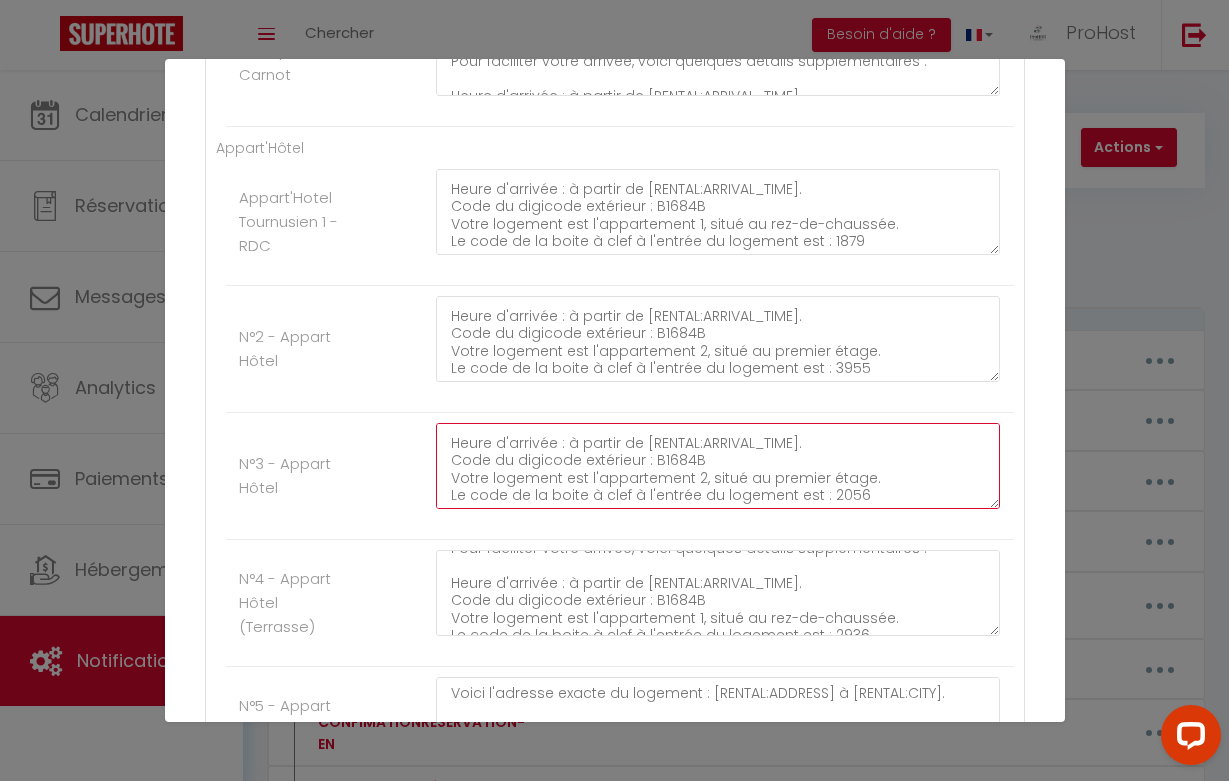 scroll, scrollTop: 55, scrollLeft: 0, axis: vertical 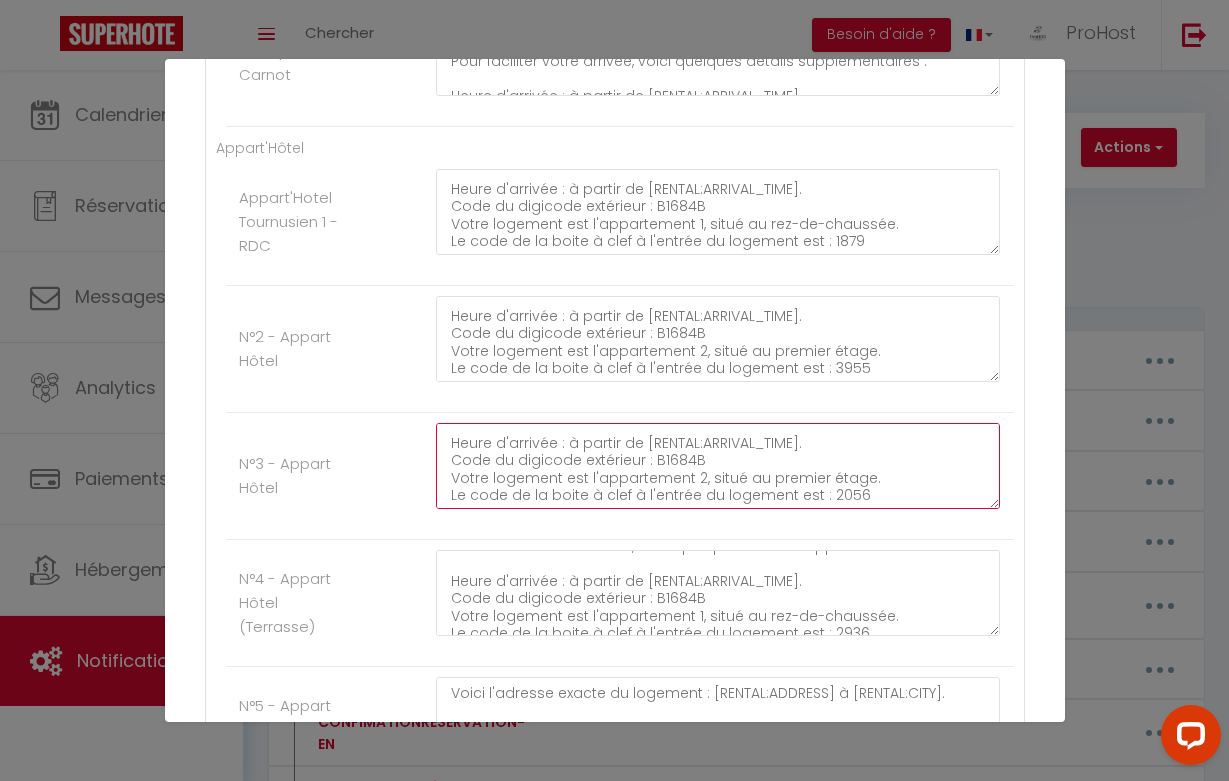 type on "Voici l'adresse exacte du logement : [RENTAL:ADDRESS] à [RENTAL:CITY].
Pour faciliter votre arrivée, voici quelques détails supplémentaires :
Heure d'arrivée : à partir de [RENTAL:ARRIVAL_TIME].
Code du digicode extérieur : B1684B
Votre logement est l'appartement 2, situé au premier étage.
Le code de la boite à clef à l'entrée du logement est : 2056" 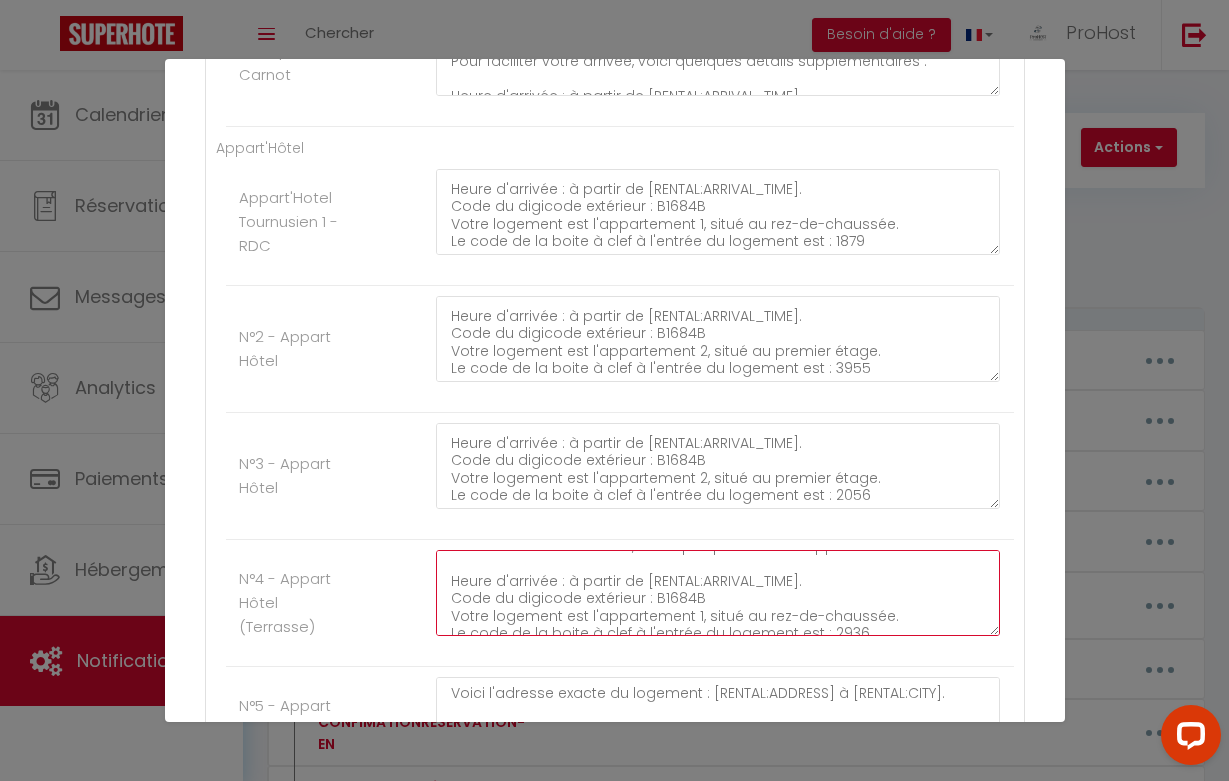 drag, startPoint x: 917, startPoint y: 609, endPoint x: 441, endPoint y: 606, distance: 476.00946 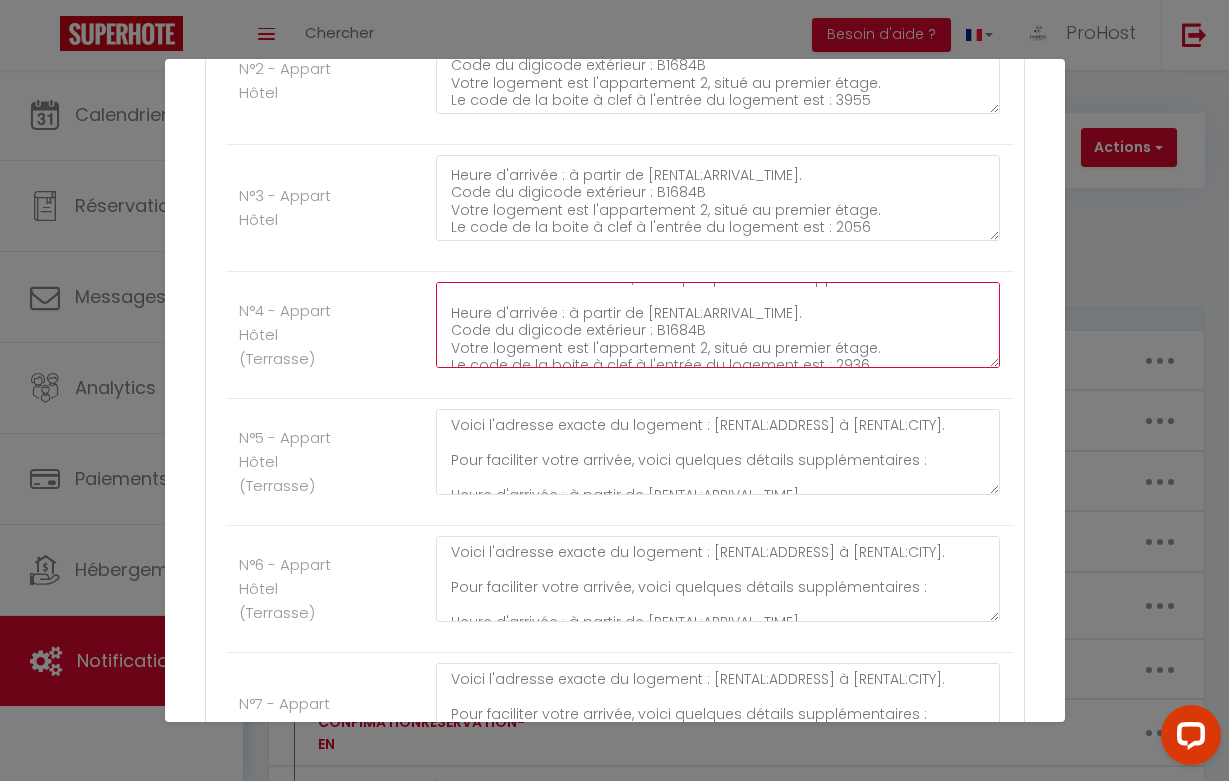 scroll, scrollTop: 2706, scrollLeft: 0, axis: vertical 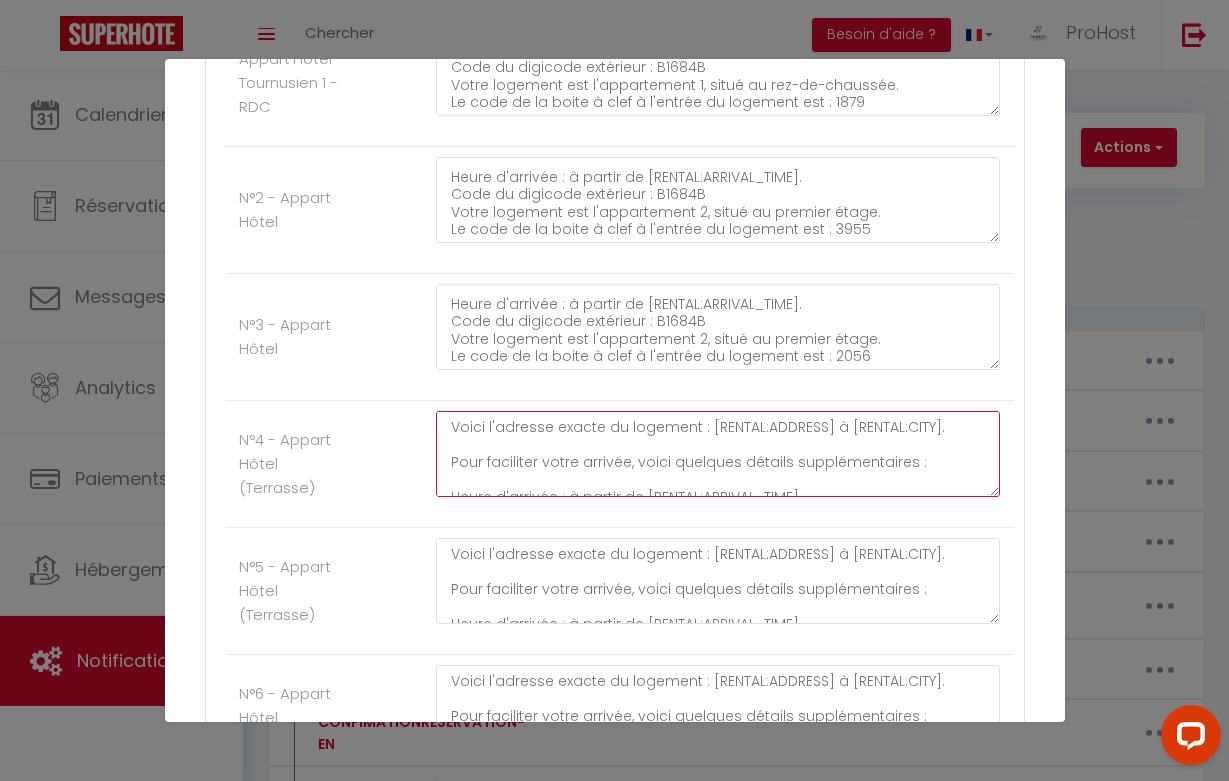 type on "Voici l'adresse exacte du logement : [RENTAL:ADDRESS] à [RENTAL:CITY].
Pour faciliter votre arrivée, voici quelques détails supplémentaires :
Heure d'arrivée : à partir de [RENTAL:ARRIVAL_TIME].
Code du digicode extérieur : B1684B
Votre logement est l'appartement 2, situé au premier étage.
Le code de la boite à clef à l'entrée du logement est : 2936" 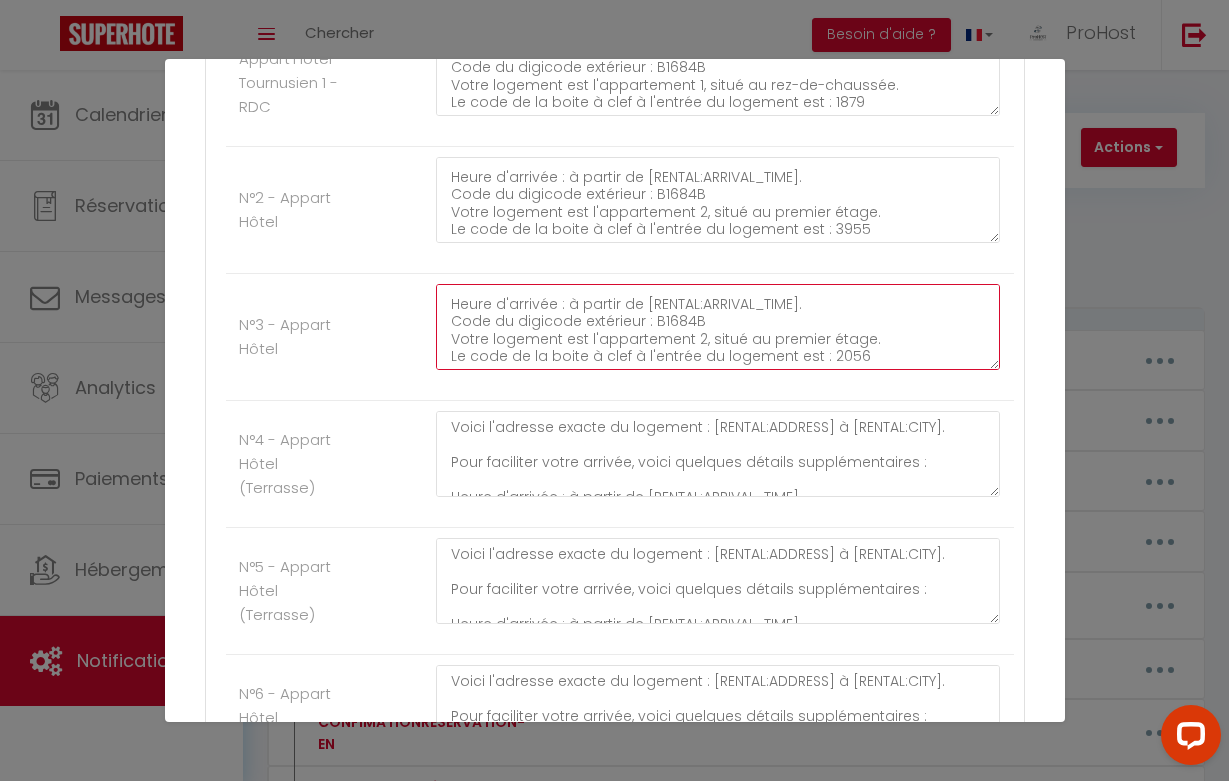 click on "Voici l'adresse exacte du logement : [RENTAL:ADDRESS] à [RENTAL:CITY].
Pour faciliter votre arrivée, voici quelques détails supplémentaires :
Heure d'arrivée : à partir de [RENTAL:ARRIVAL_TIME].
Code du digicode extérieur : B1684B
Votre logement est l'appartement 2, situé au premier étage.
Le code de la boite à clef à l'entrée du logement est : 2056" at bounding box center [718, -1769] 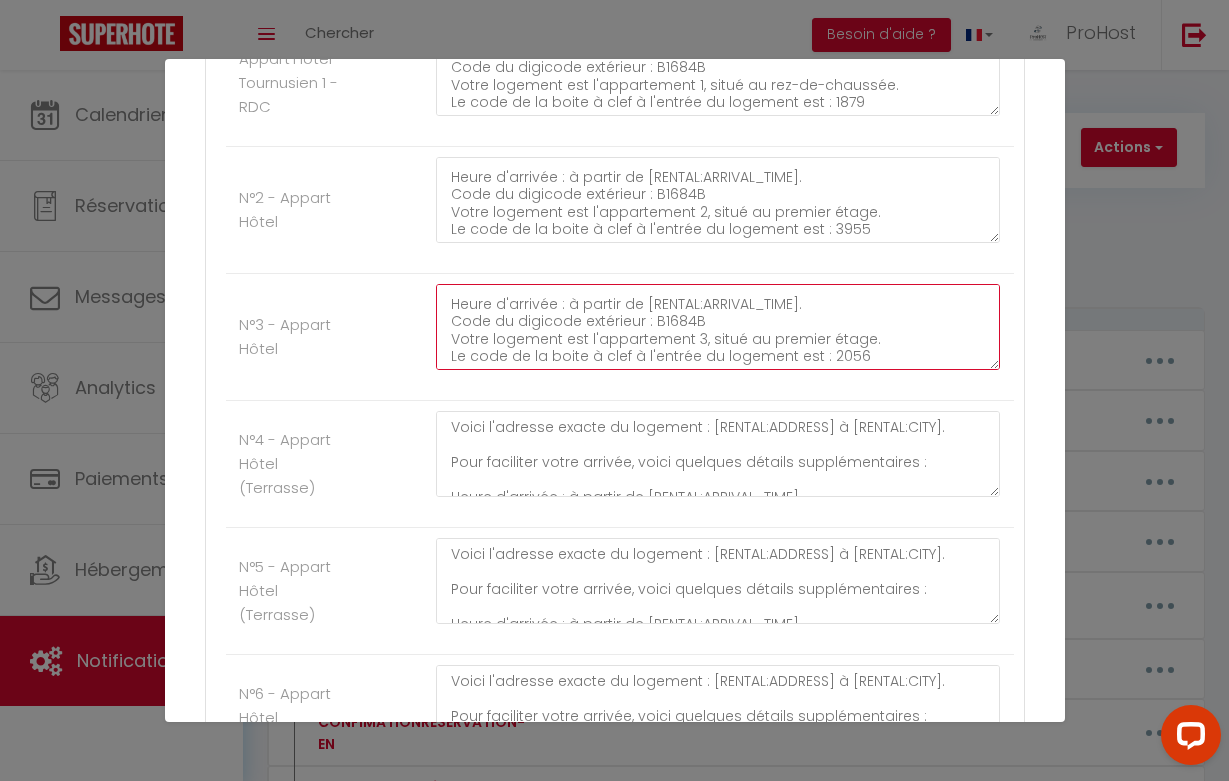 scroll, scrollTop: 66, scrollLeft: 0, axis: vertical 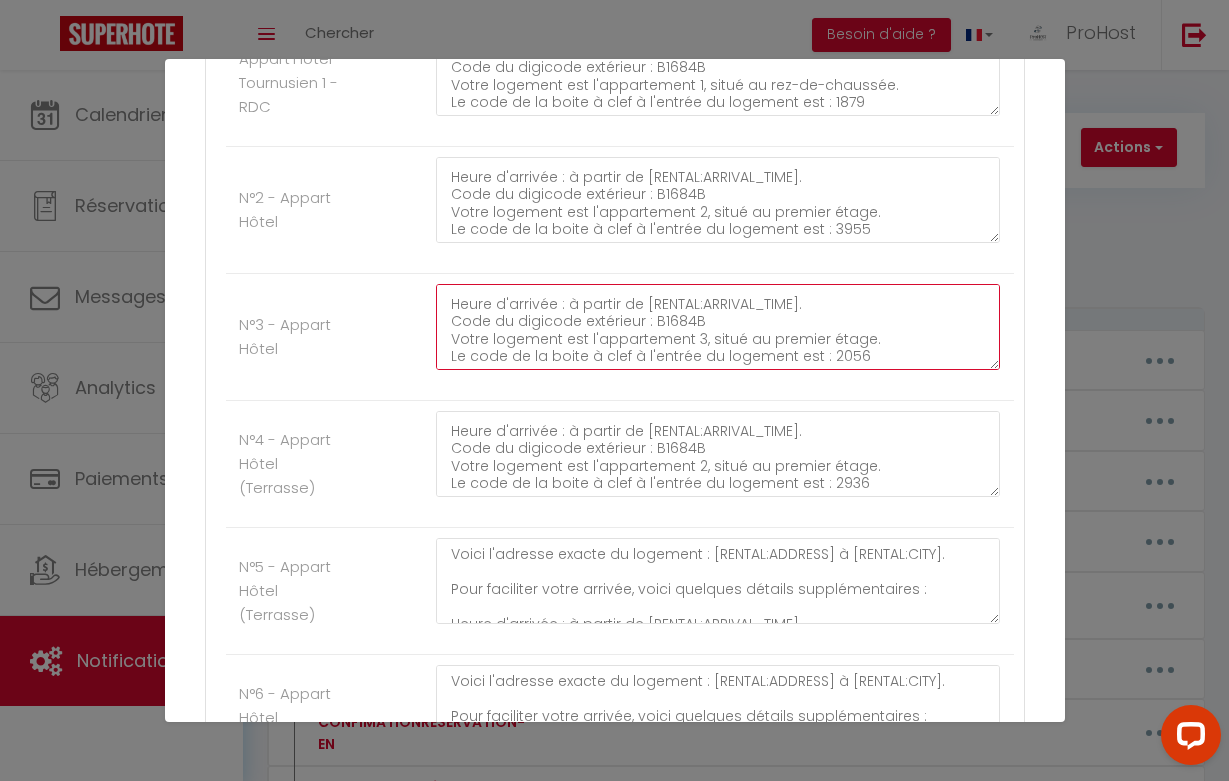 type on "Voici l'adresse exacte du logement : [RENTAL:ADDRESS] à [RENTAL:CITY].
Pour faciliter votre arrivée, voici quelques détails supplémentaires :
Heure d'arrivée : à partir de [RENTAL:ARRIVAL_TIME].
Code du digicode extérieur : B1684B
Votre logement est l'appartement 3, situé au premier étage.
Le code de la boite à clef à l'entrée du logement est : 2056" 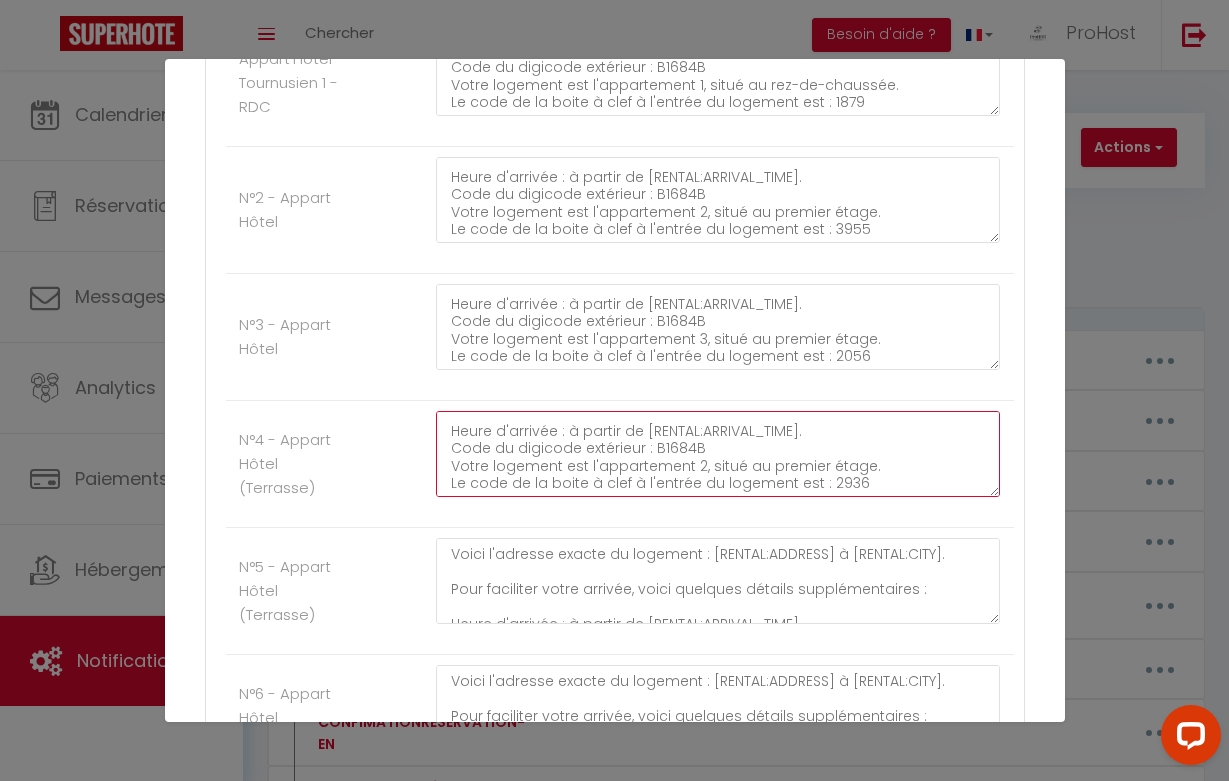 click on "Voici l'adresse exacte du logement : [RENTAL:ADDRESS] à [RENTAL:CITY].
Pour faciliter votre arrivée, voici quelques détails supplémentaires :
Heure d'arrivée : à partir de [RENTAL:ARRIVAL_TIME].
Code du digicode extérieur : B1684B
Votre logement est l'appartement 2, situé au premier étage.
Le code de la boite à clef à l'entrée du logement est : 2936" at bounding box center (718, -1229) 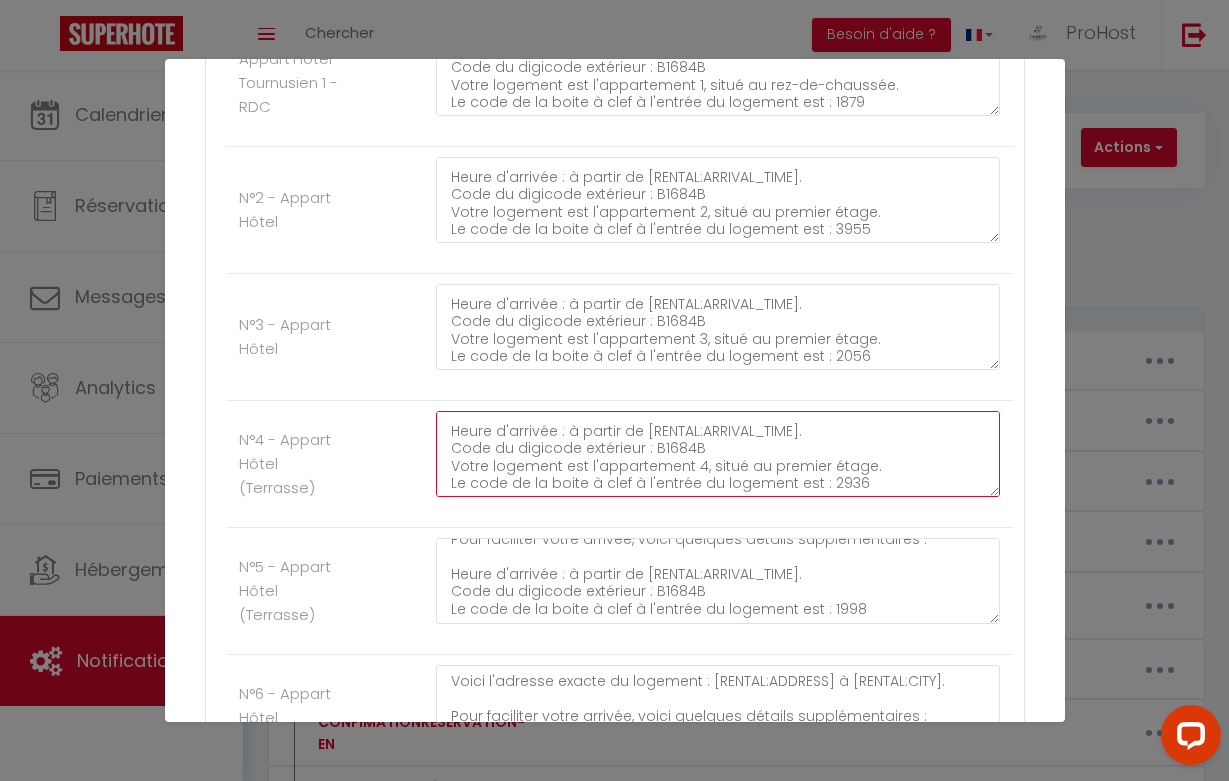 scroll, scrollTop: 49, scrollLeft: 0, axis: vertical 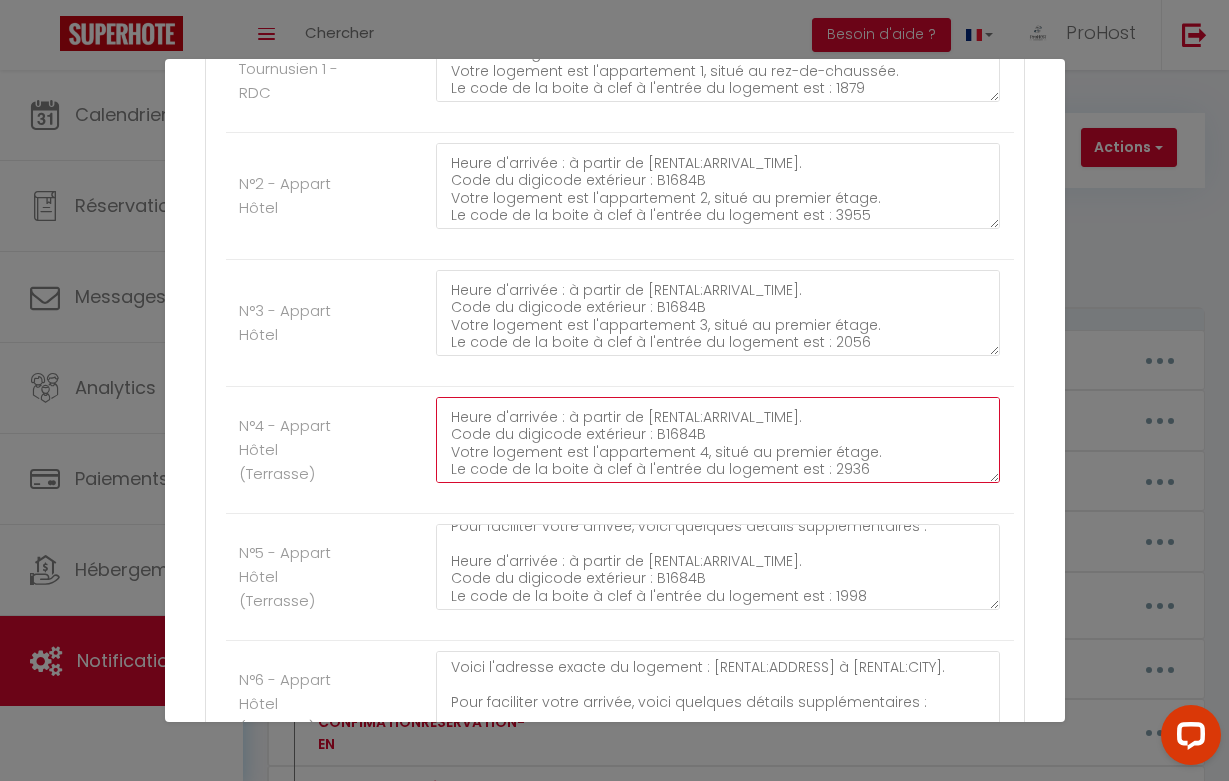 type on "Voici l'adresse exacte du logement : [RENTAL:ADDRESS] à [RENTAL:CITY].
Pour faciliter votre arrivée, voici quelques détails supplémentaires :
Heure d'arrivée : à partir de [RENTAL:ARRIVAL_TIME].
Code du digicode extérieur : B1684B
Votre logement est l'appartement 4, situé au premier étage.
Le code de la boite à clef à l'entrée du logement est : 2936" 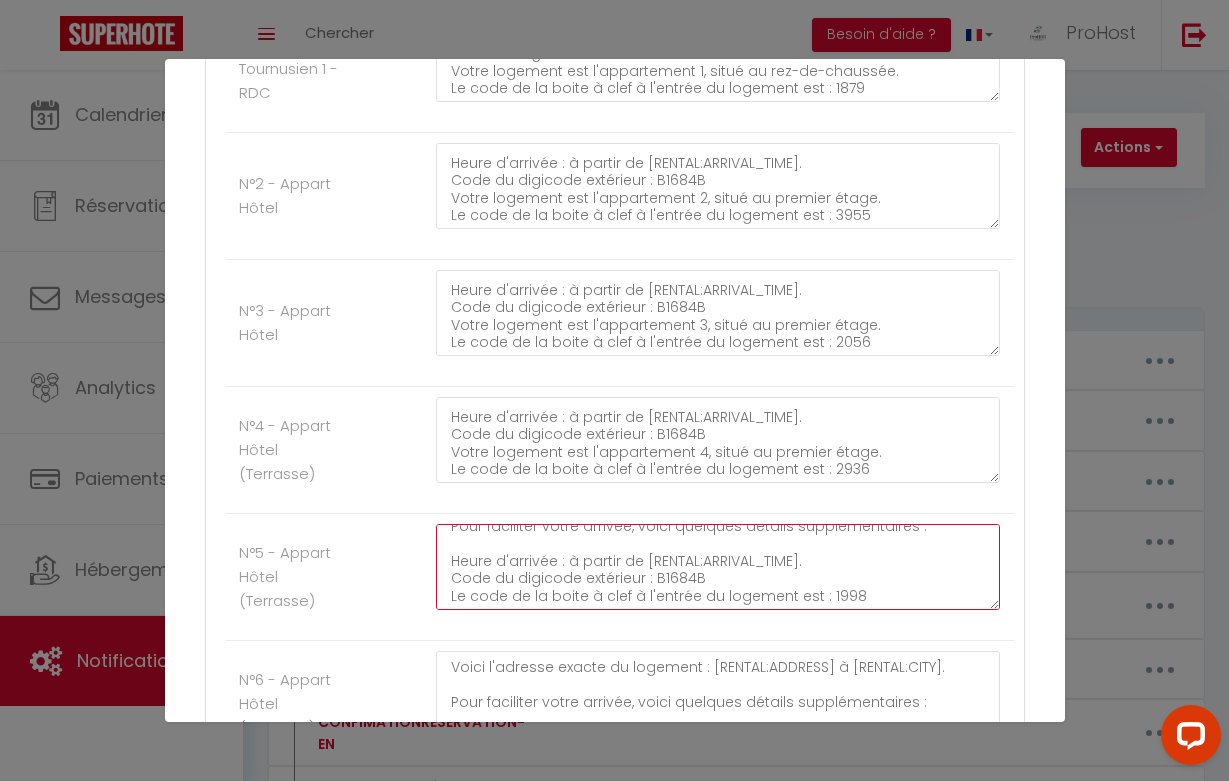 click on "Voici l'adresse exacte du logement : [RENTAL:ADDRESS] à [RENTAL:CITY].
Pour faciliter votre arrivée, voici quelques détails supplémentaires :
Heure d'arrivée : à partir de [RENTAL:ARRIVAL_TIME].
Code du digicode extérieur : B1684B
Le code de la boite à clef à l'entrée du logement est : 1998" at bounding box center (718, -1116) 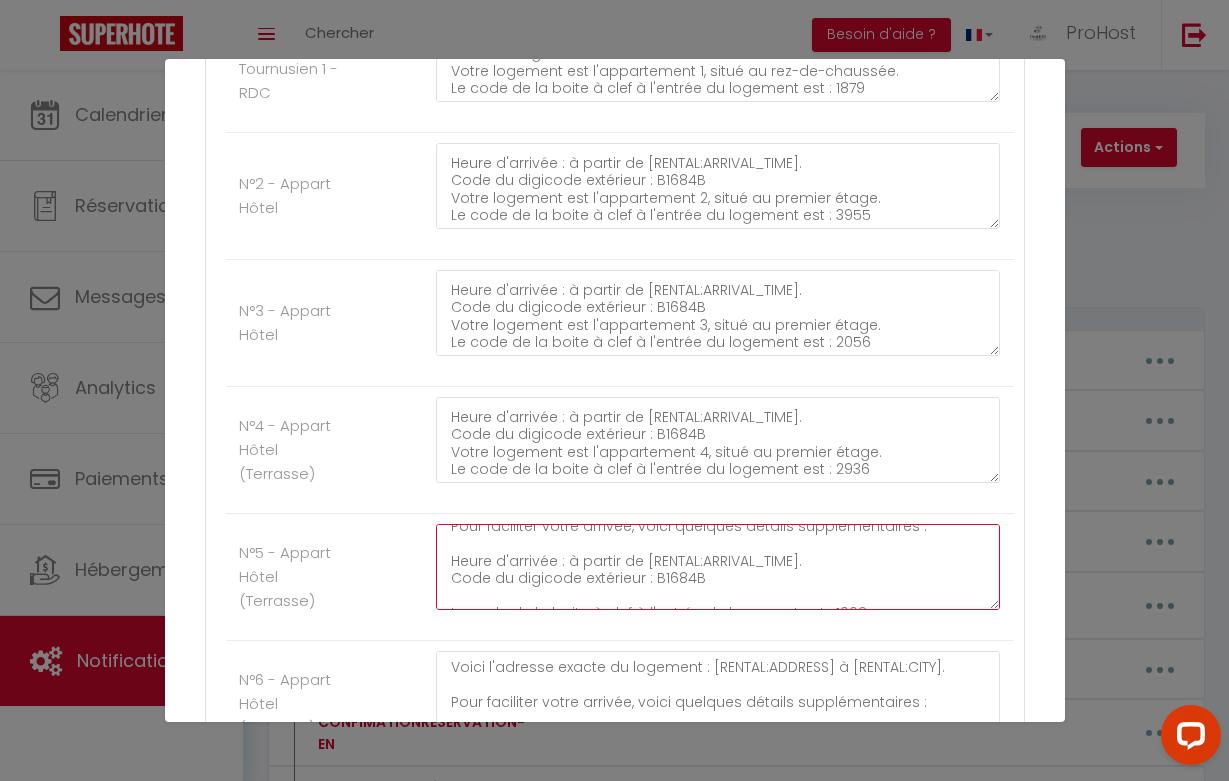paste on "Votre logement est l'appartement 2, situé au premier étage." 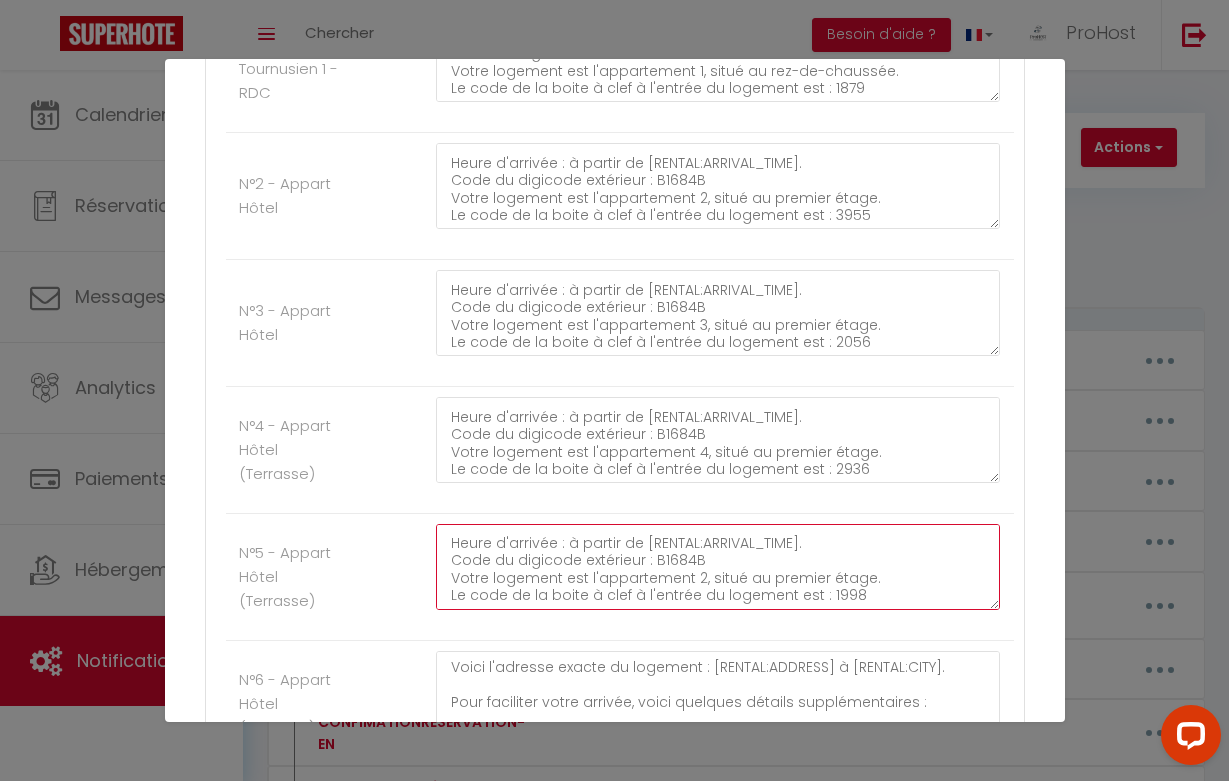 scroll, scrollTop: 66, scrollLeft: 0, axis: vertical 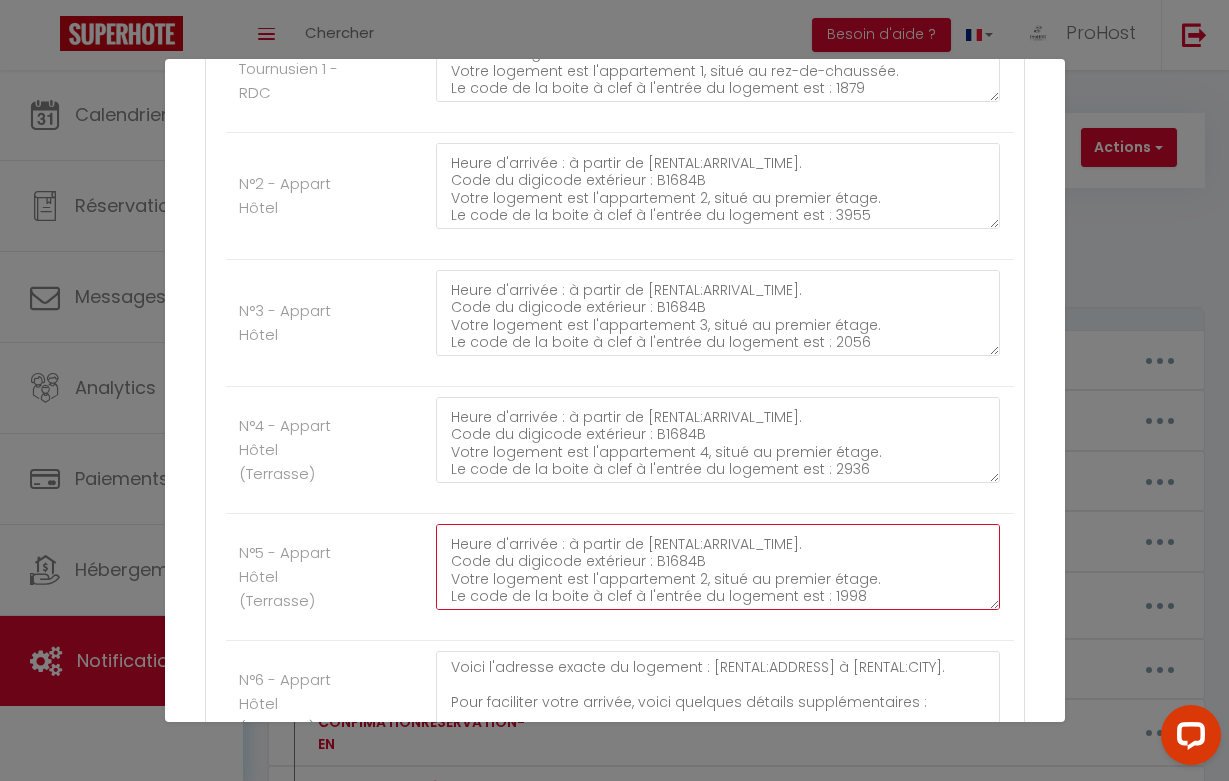 click on "Voici l'adresse exacte du logement : [RENTAL:ADDRESS] à [RENTAL:CITY].
Pour faciliter votre arrivée, voici quelques détails supplémentaires :
Heure d'arrivée : à partir de [RENTAL:ARRIVAL_TIME].
Code du digicode extérieur : B1684B
Votre logement est l'appartement 2, situé au premier étage.
Le code de la boite à clef à l'entrée du logement est : 1998" at bounding box center (718, -1116) 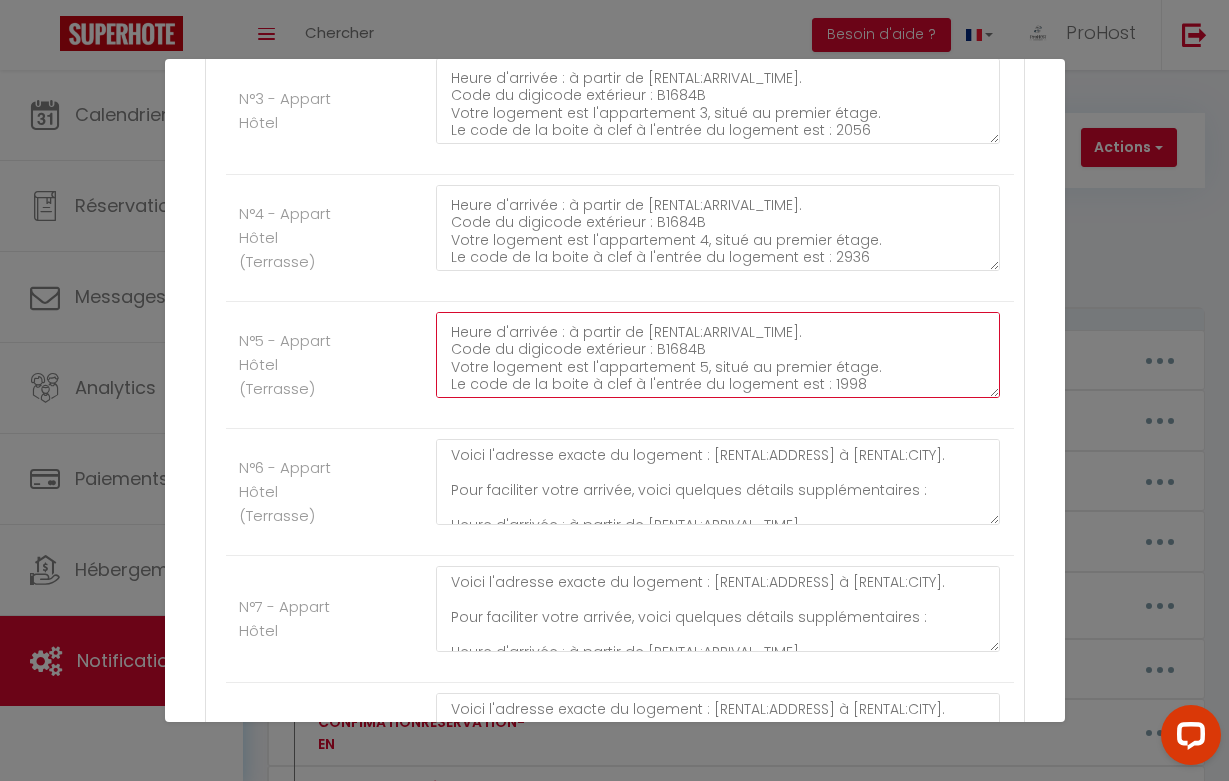 scroll, scrollTop: 2824, scrollLeft: 0, axis: vertical 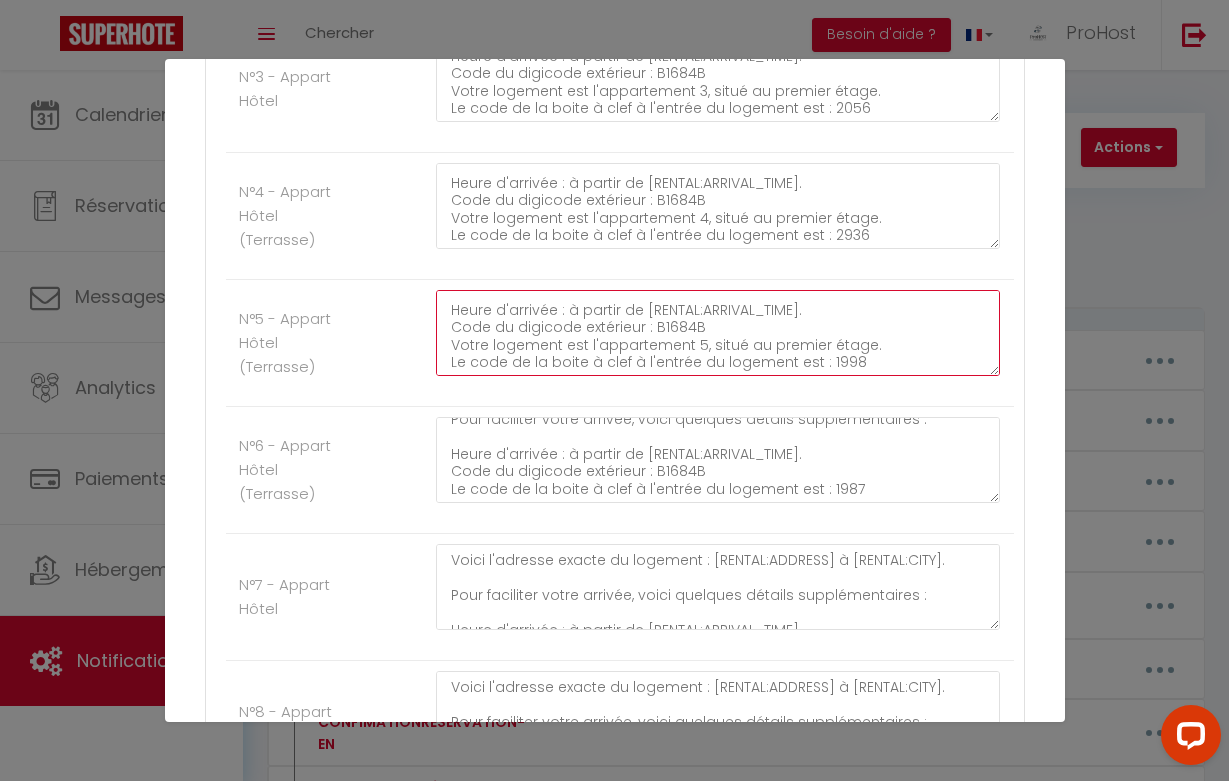type on "Voici l'adresse exacte du logement : [RENTAL:ADDRESS] à [RENTAL:CITY].
Pour faciliter votre arrivée, voici quelques détails supplémentaires :
Heure d'arrivée : à partir de [RENTAL:ARRIVAL_TIME].
Code du digicode extérieur : B1684B
Votre logement est l'appartement 5, situé au premier étage.
Le code de la boite à clef à l'entrée du logement est : 1998" 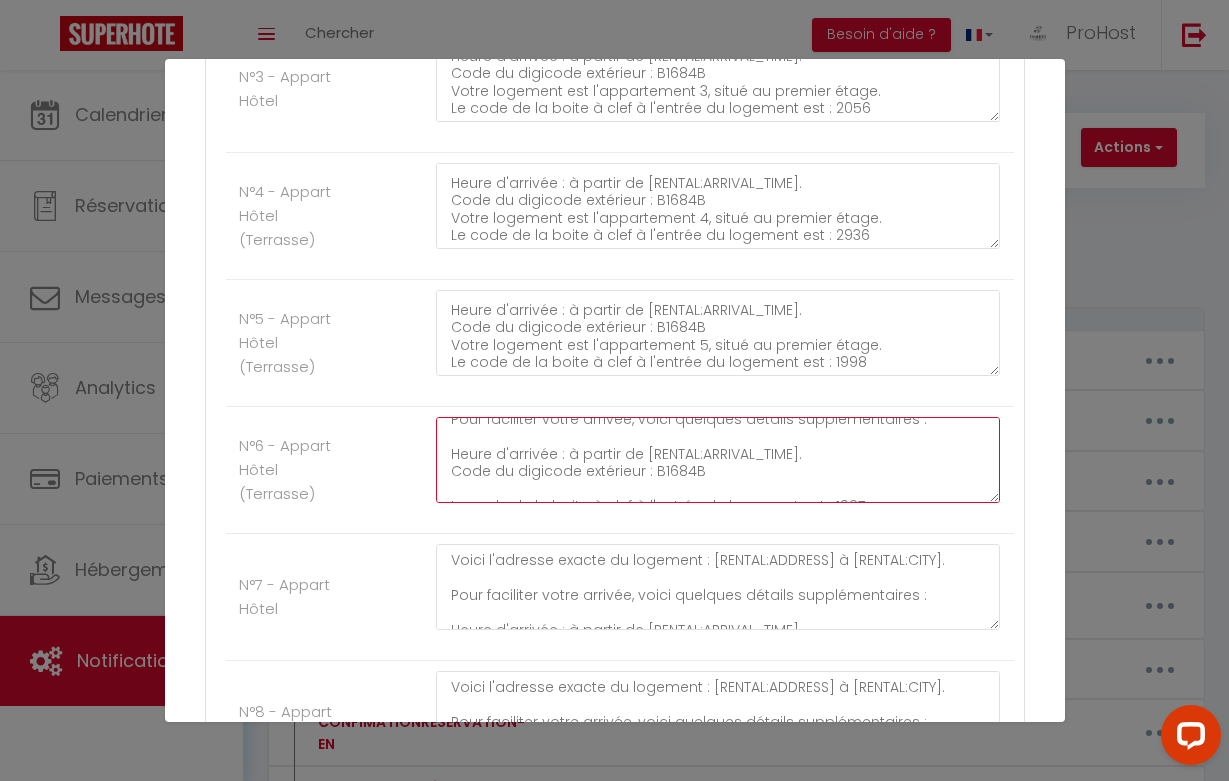 paste on "Votre logement est l'appartement 2, situé au premier étage." 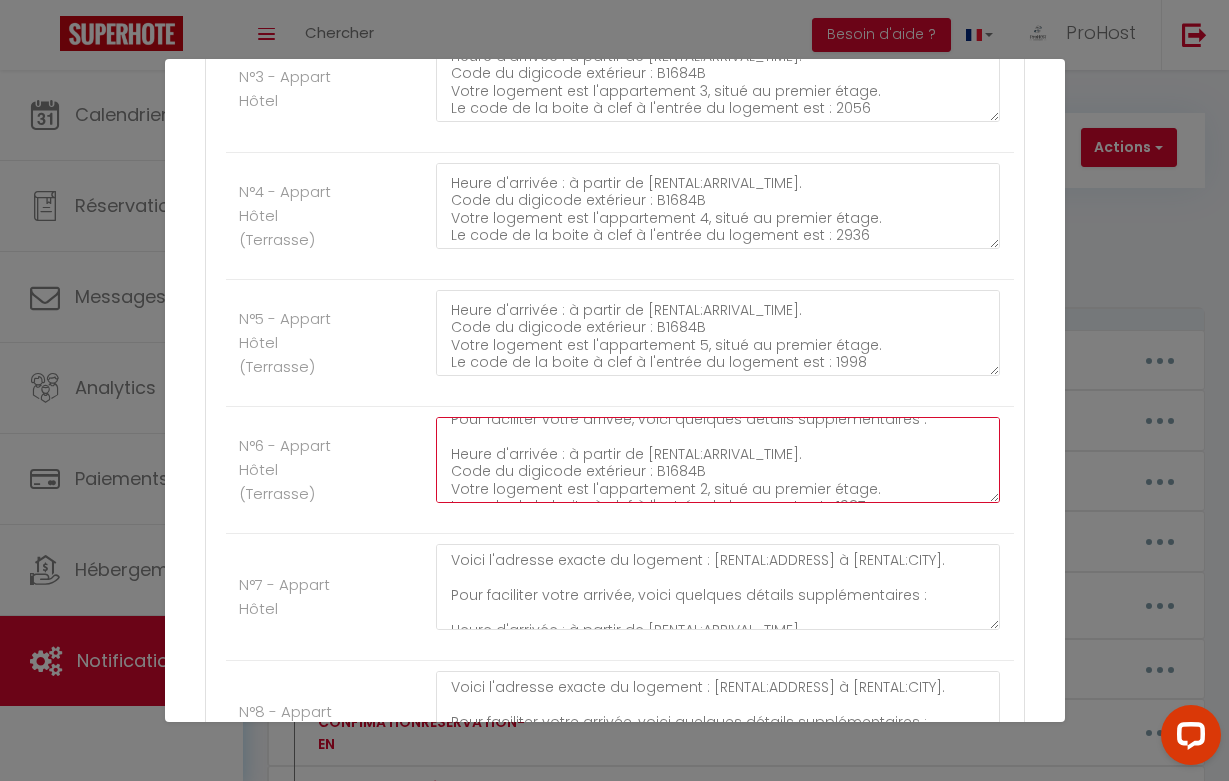 click on "Voici l'adresse exacte du logement : [RENTAL:ADDRESS] à [RENTAL:CITY].
Pour faciliter votre arrivée, voici quelques détails supplémentaires :
Heure d'arrivée : à partir de [RENTAL:ARRIVAL_TIME].
Code du digicode extérieur : B1684B
Votre logement est l'appartement 2, situé au premier étage.
Le code de la boite à clef à l'entrée du logement est : 1987" at bounding box center (718, -1223) 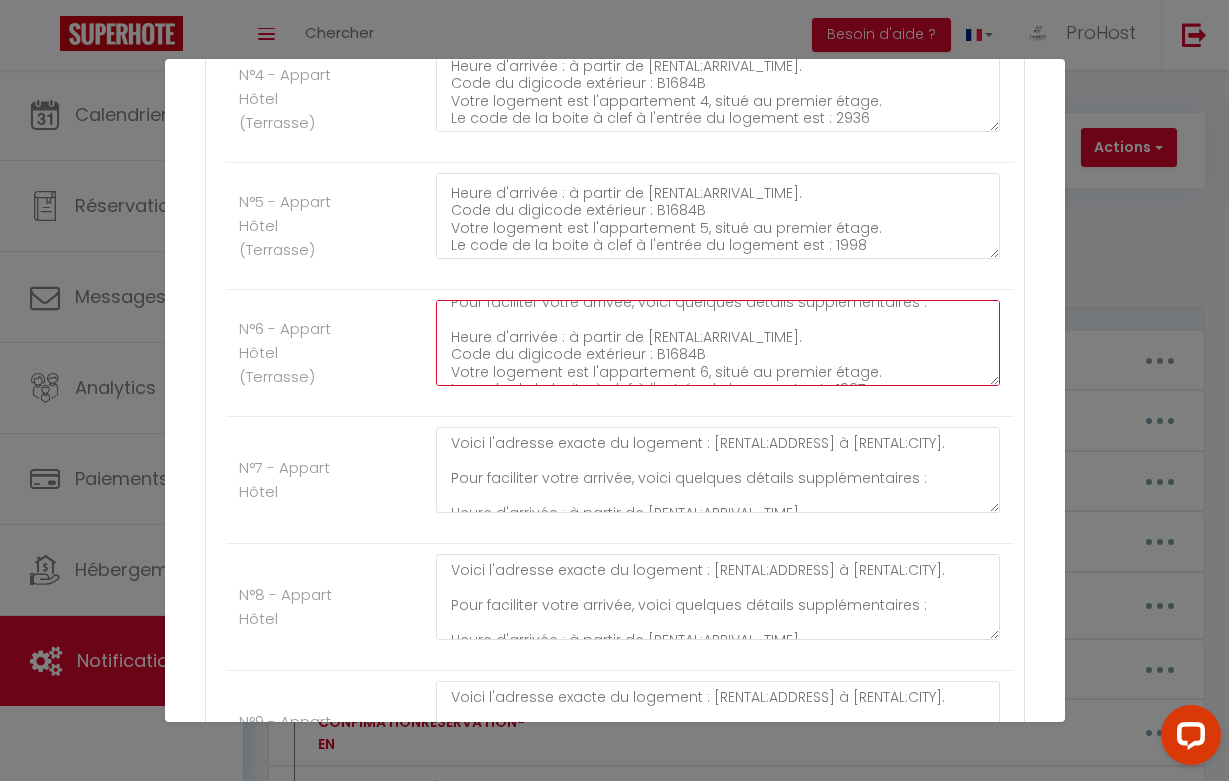 scroll, scrollTop: 2949, scrollLeft: 0, axis: vertical 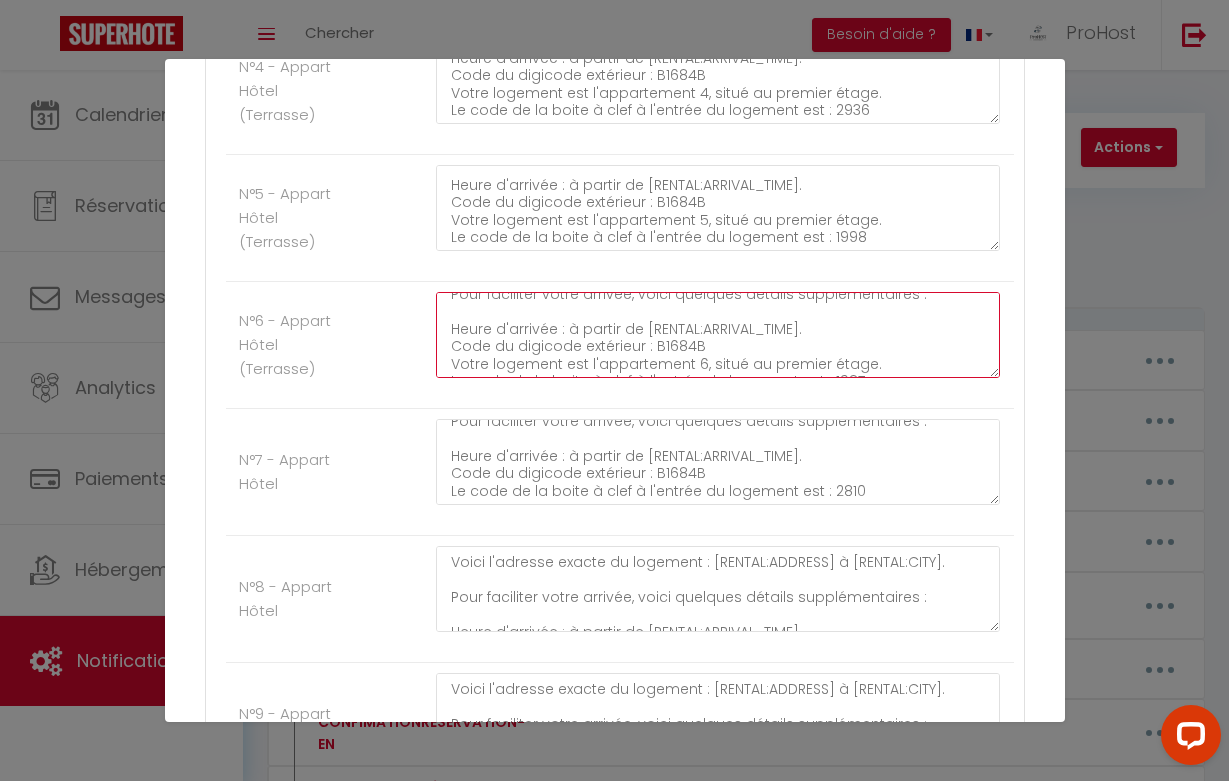 type on "Voici l'adresse exacte du logement : [RENTAL:ADDRESS] à [RENTAL:CITY].
Pour faciliter votre arrivée, voici quelques détails supplémentaires :
Heure d'arrivée : à partir de [RENTAL:ARRIVAL_TIME].
Code du digicode extérieur : B1684B
Votre logement est l'appartement 6, situé au premier étage.
Le code de la boite à clef à l'entrée du logement est : 1987" 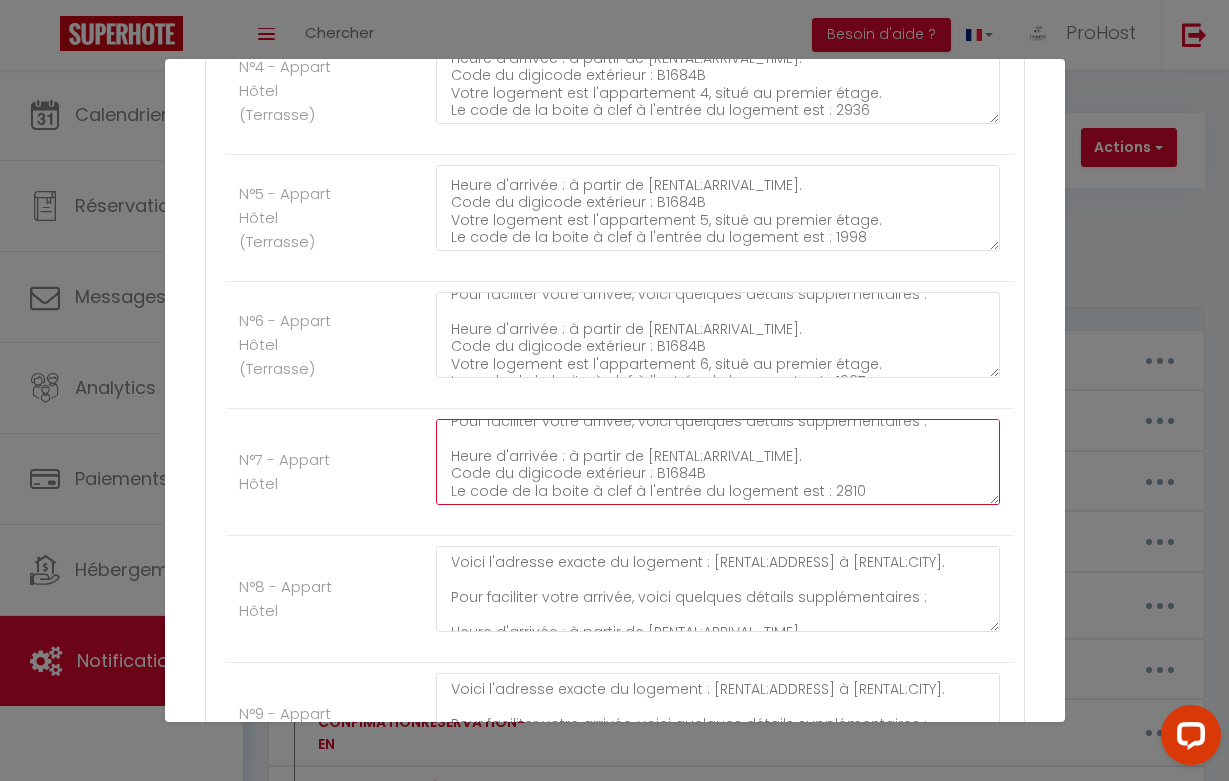 click on "Voici l'adresse exacte du logement : [RENTAL:ADDRESS] à [RENTAL:CITY].
Pour faciliter votre arrivée, voici quelques détails supplémentaires :
Heure d'arrivée : à partir de [RENTAL:ARRIVAL_TIME].
Code du digicode extérieur : B1684B
Le code de la boite à clef à l'entrée du logement est : 2810" at bounding box center [718, -1221] 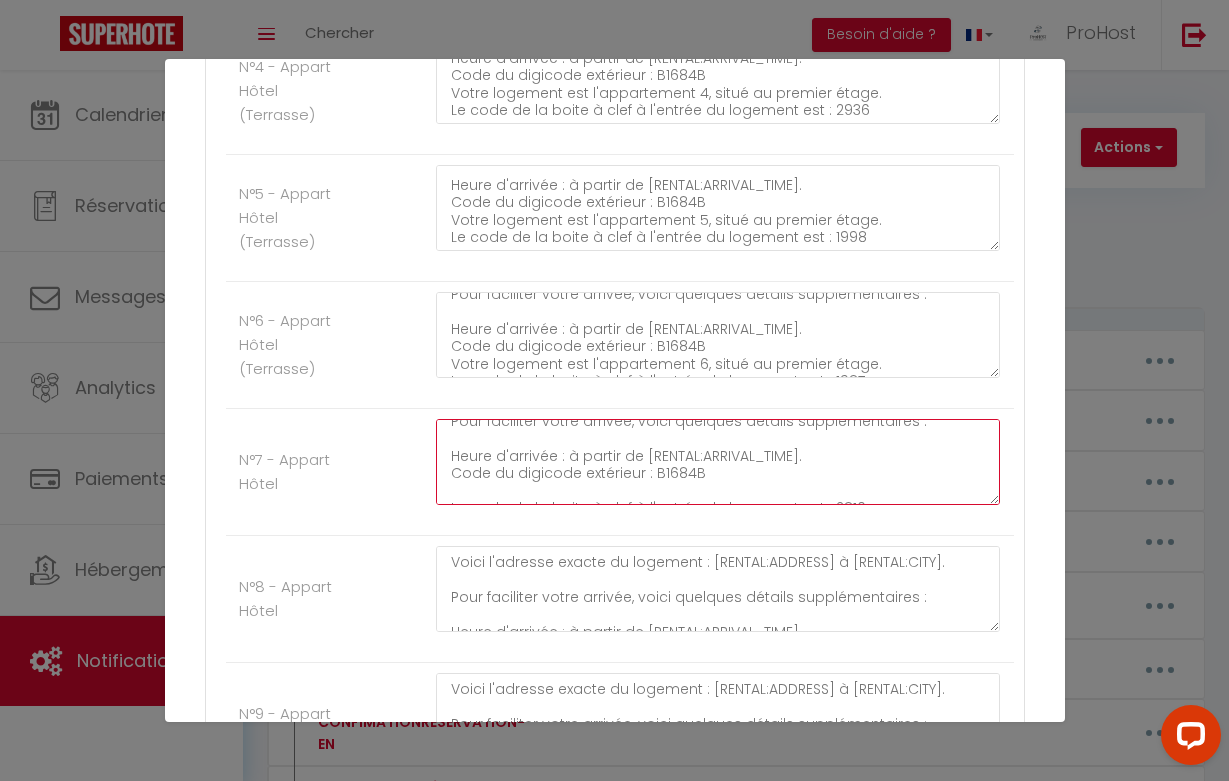 paste on "Votre logement est l'appartement 7, situé au deuxième étage." 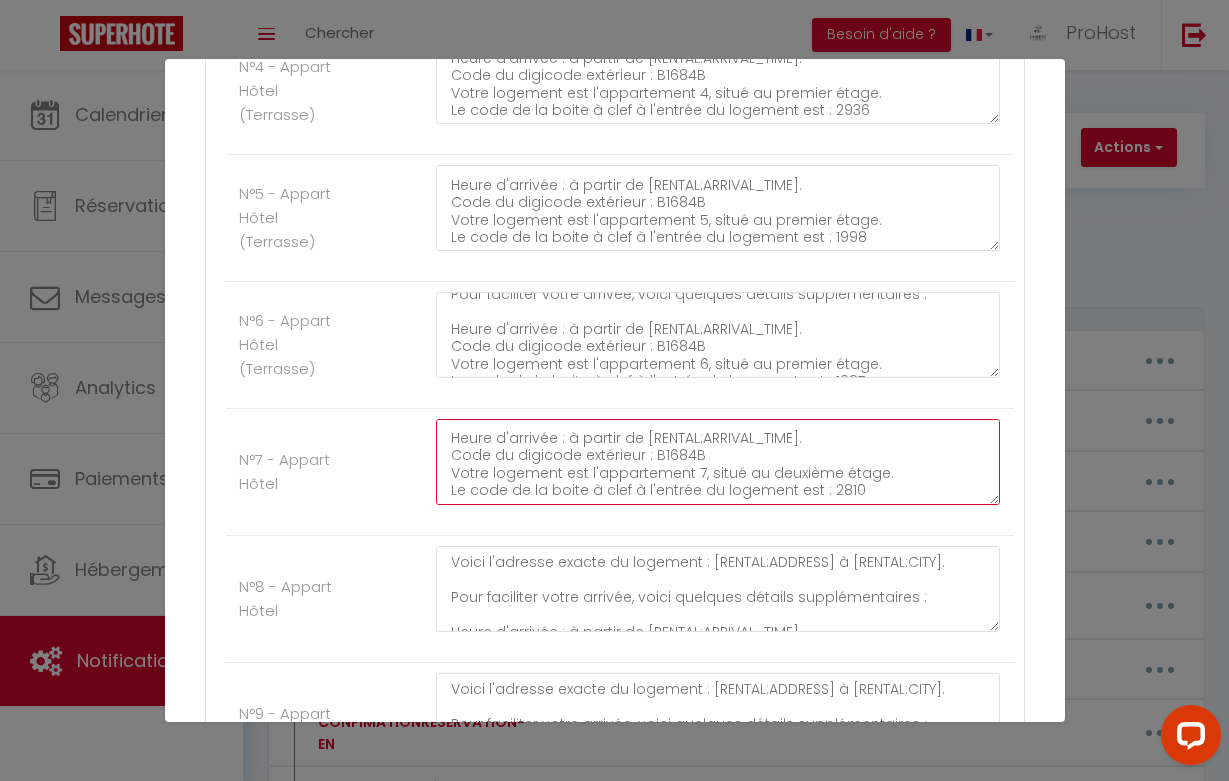 scroll, scrollTop: 66, scrollLeft: 0, axis: vertical 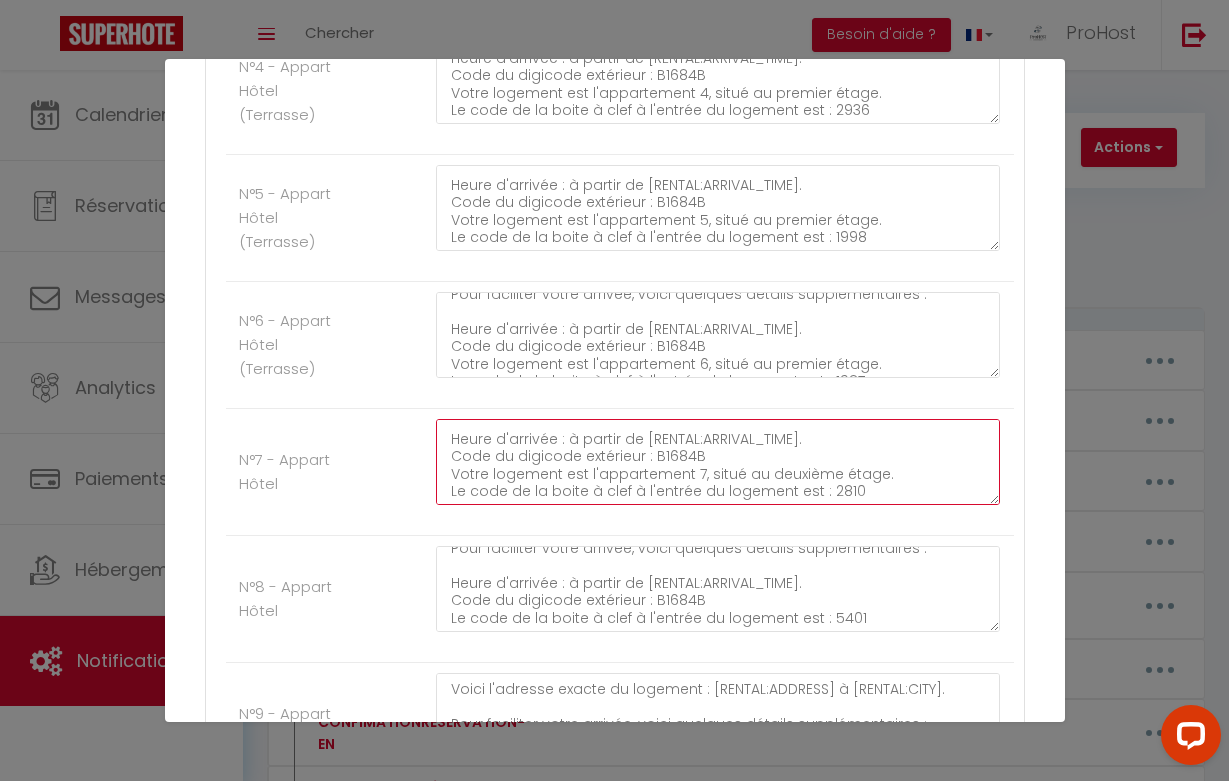 type on "Voici l'adresse exacte du logement : [RENTAL:ADDRESS] à [RENTAL:CITY].
Pour faciliter votre arrivée, voici quelques détails supplémentaires :
Heure d'arrivée : à partir de [RENTAL:ARRIVAL_TIME].
Code du digicode extérieur : B1684B
Votre logement est l'appartement 7, situé au deuxième étage.
Le code de la boite à clef à l'entrée du logement est : 2810" 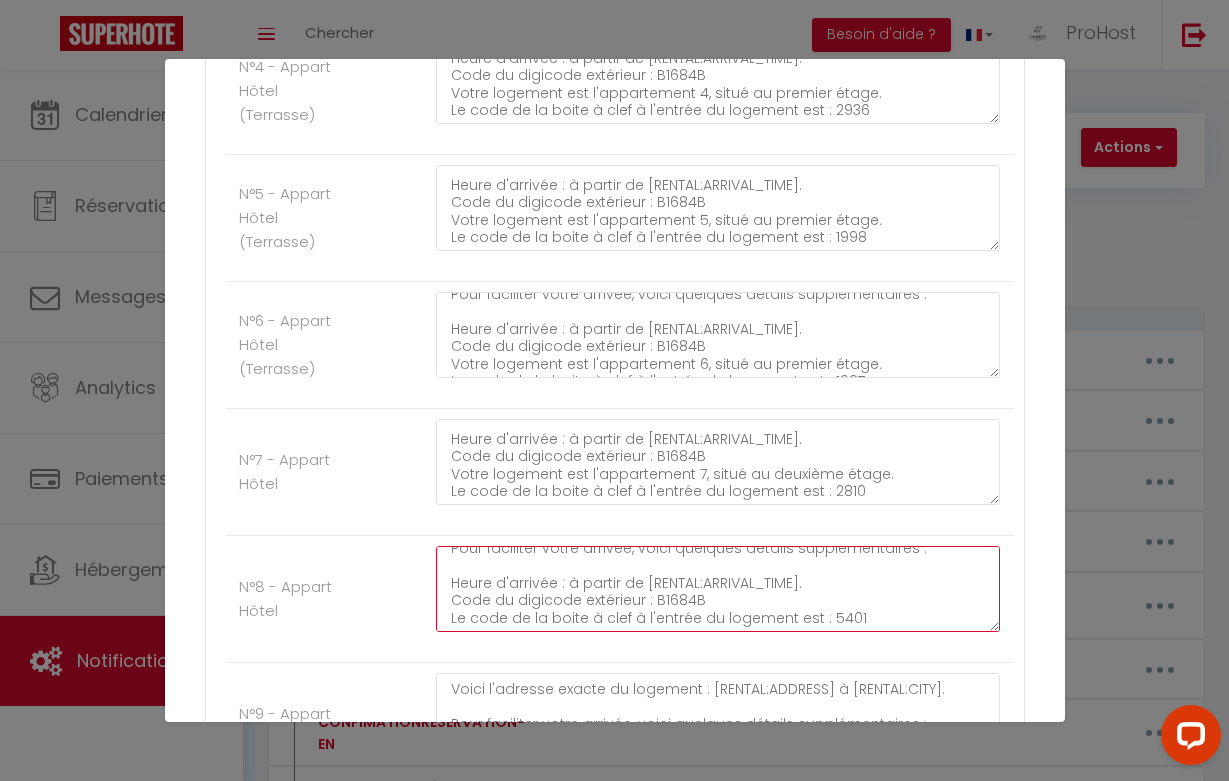 click on "Voici l'adresse exacte du logement : [RENTAL:ADDRESS] à [RENTAL:CITY].
Pour faciliter votre arrivée, voici quelques détails supplémentaires :
Heure d'arrivée : à partir de [RENTAL:ARRIVAL_TIME].
Code du digicode extérieur : B1684B
Le code de la boite à clef à l'entrée du logement est : 5401" at bounding box center [718, -1094] 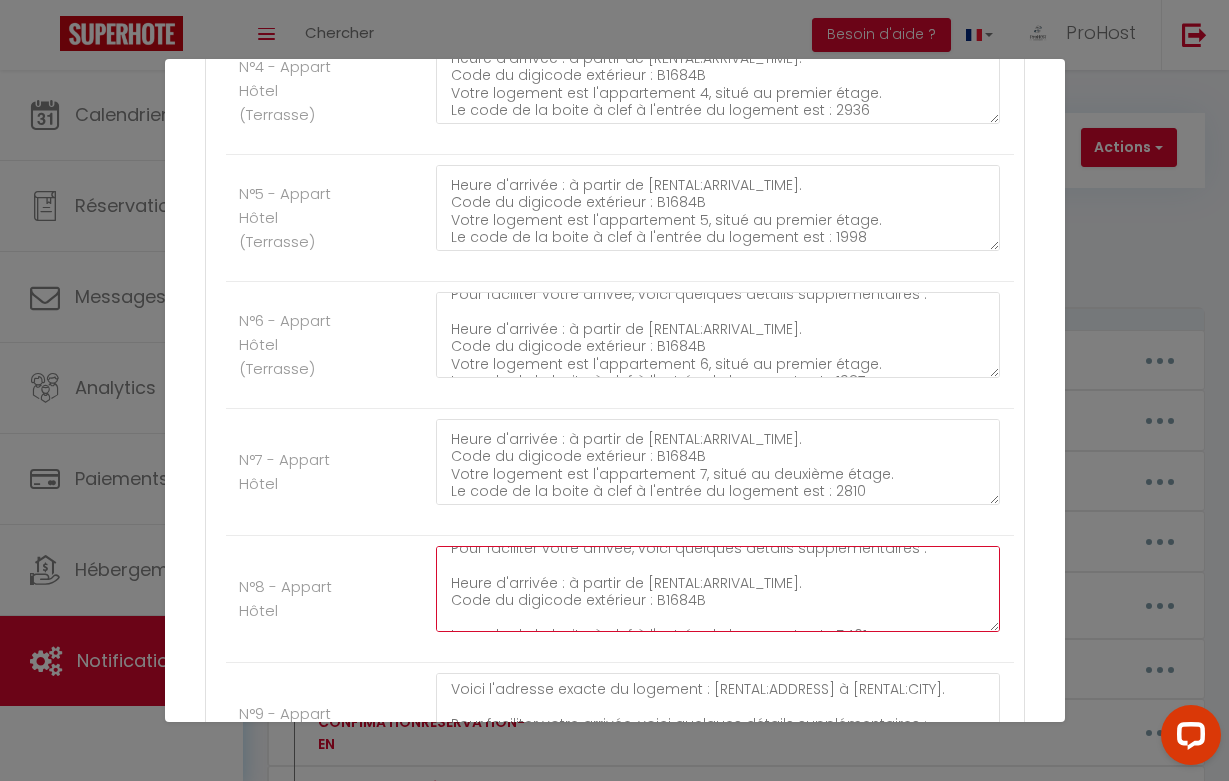 paste on "Votre logement est l'appartement 7, situé au deuxième étage." 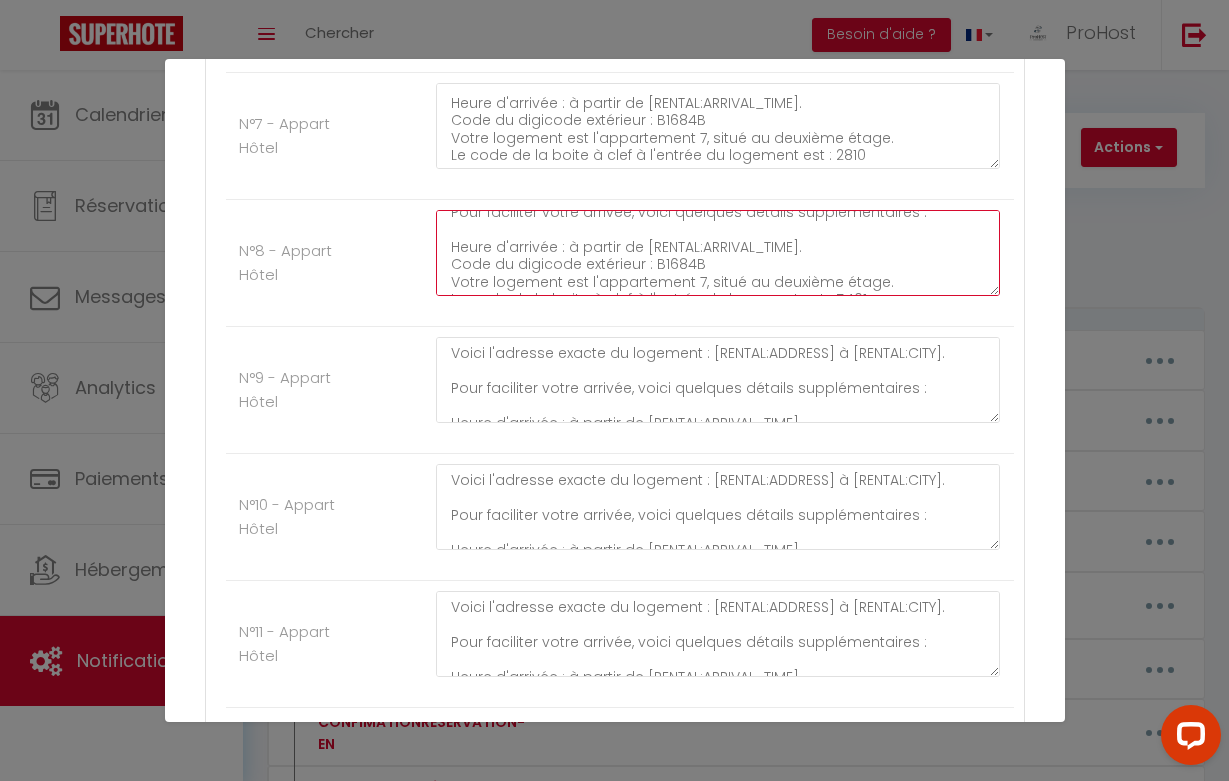 scroll, scrollTop: 3351, scrollLeft: 0, axis: vertical 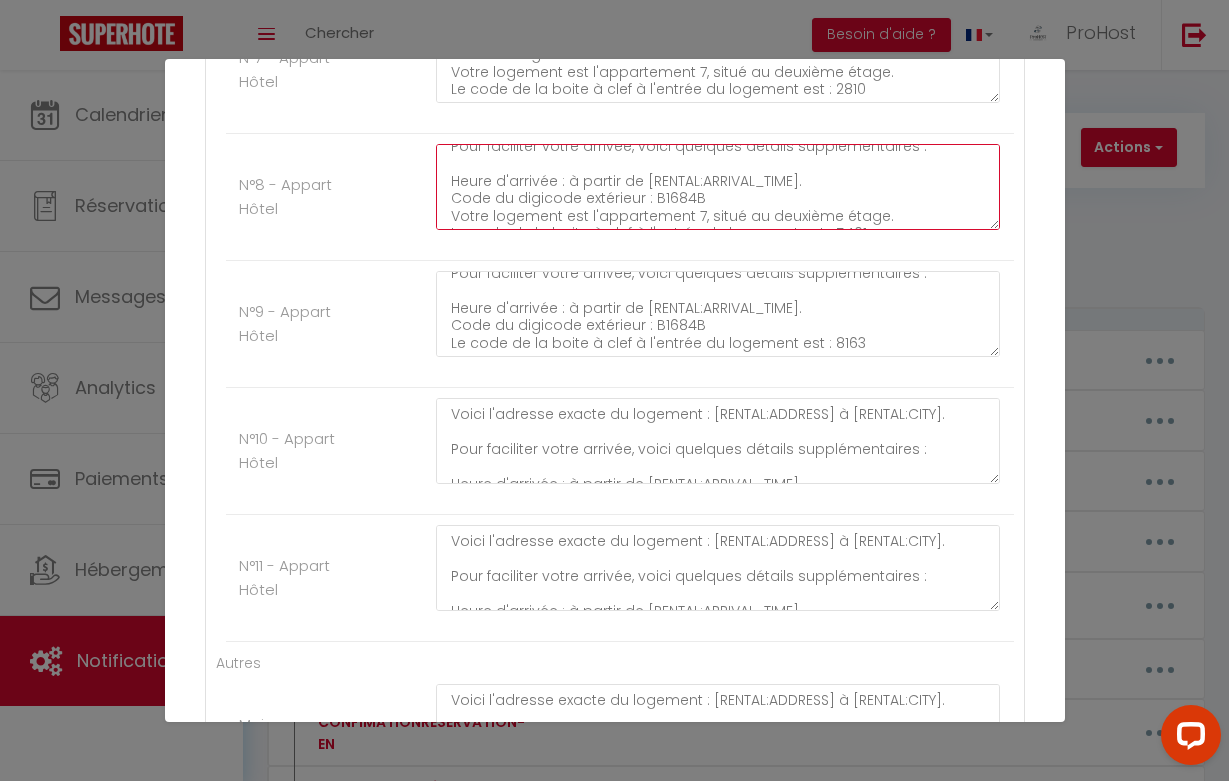type on "Voici l'adresse exacte du logement : [RENTAL:ADDRESS] à [RENTAL:CITY].
Pour faciliter votre arrivée, voici quelques détails supplémentaires :
Heure d'arrivée : à partir de [RENTAL:ARRIVAL_TIME].
Code du digicode extérieur : B1684B
Votre logement est l'appartement 7, situé au deuxième étage.
Le code de la boite à clef à l'entrée du logement est : 5401" 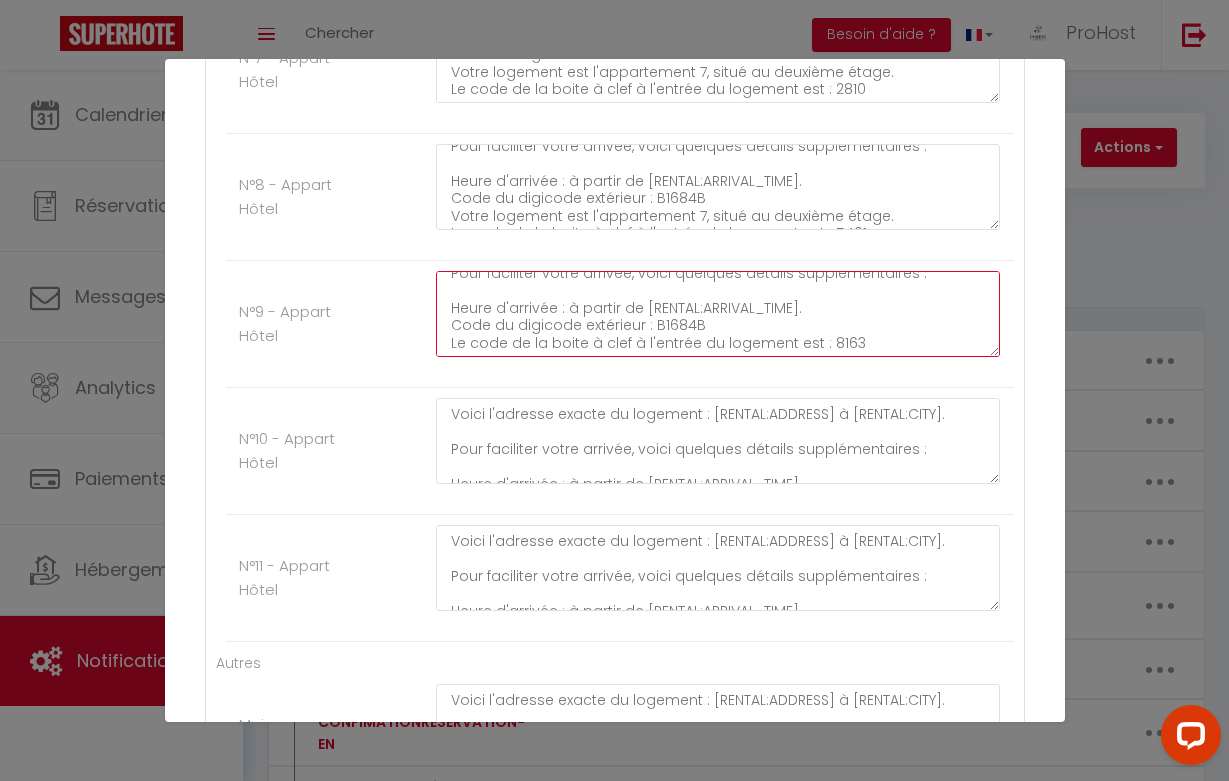 click on "Voici l'adresse exacte du logement : [RENTAL:ADDRESS] à [RENTAL:CITY].
Pour faciliter votre arrivée, voici quelques détails supplémentaires :
Heure d'arrivée : à partir de [RENTAL:ARRIVAL_TIME].
Code du digicode extérieur : B1684B
Le code de la boite à clef à l'entrée du logement est : 8163" at bounding box center [718, -1369] 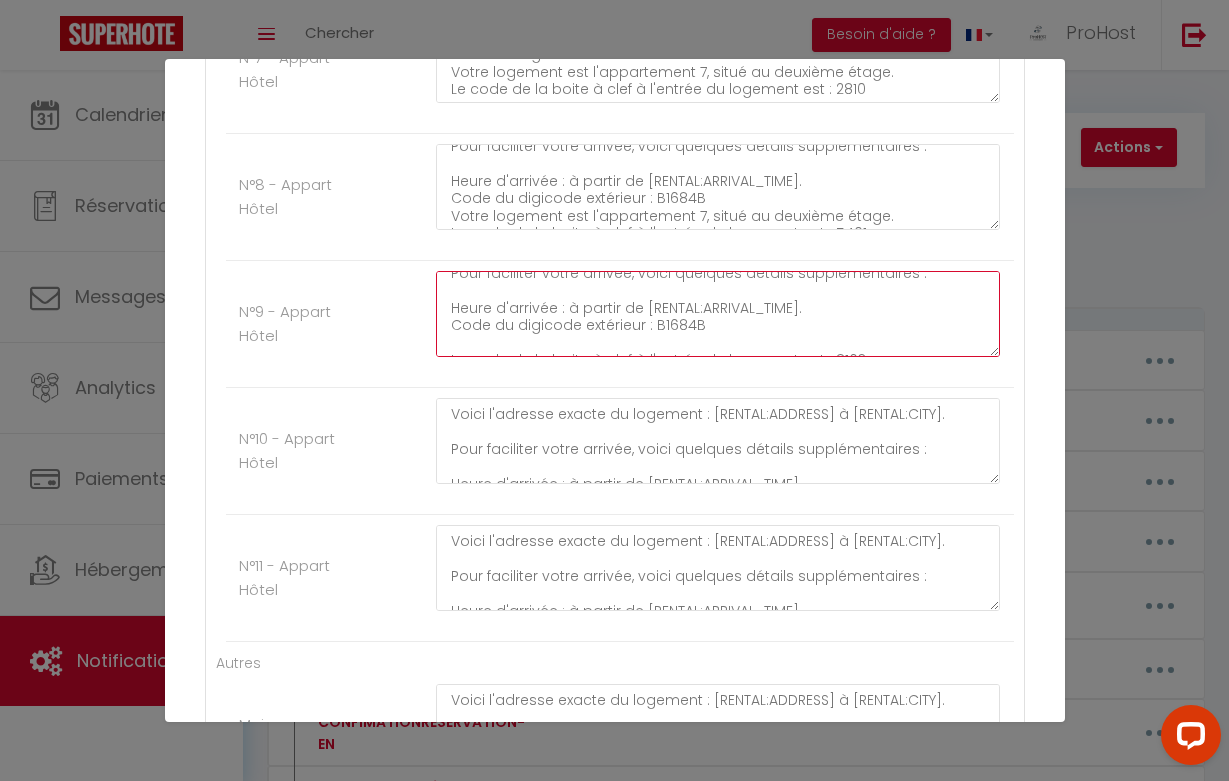paste on "Votre logement est l'appartement 7, situé au deuxième étage." 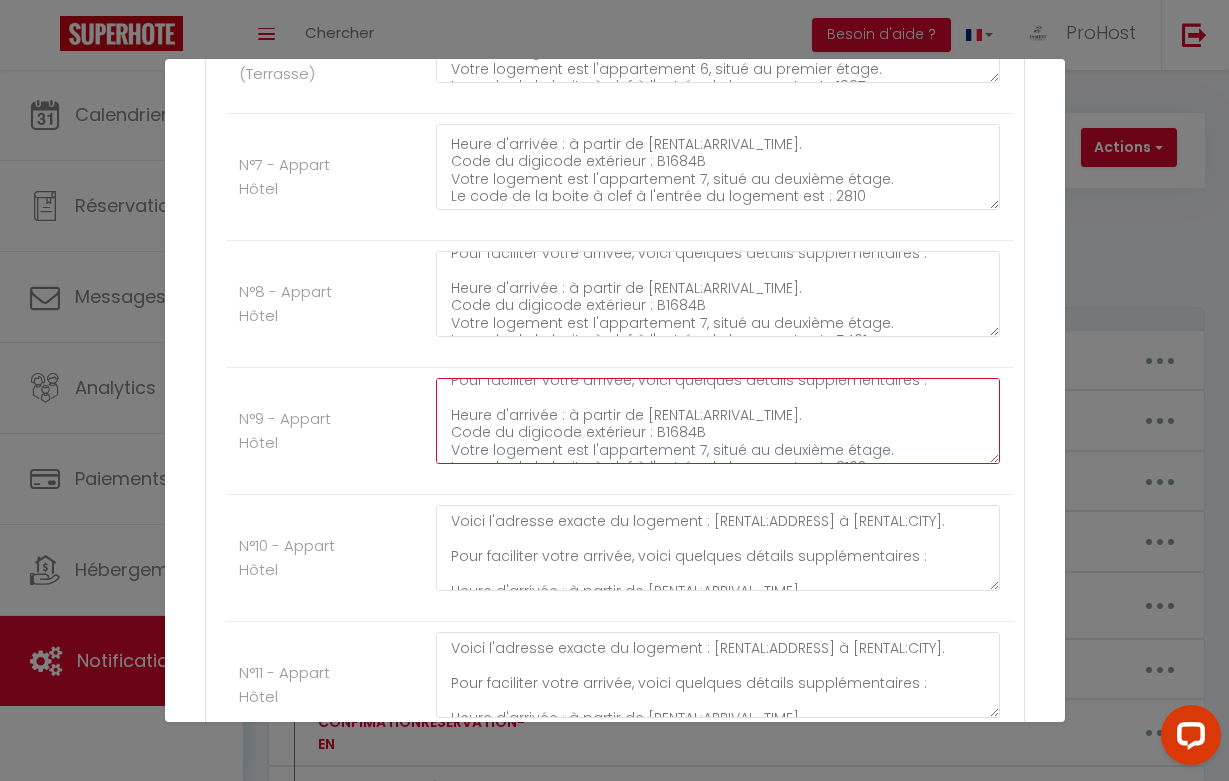 scroll, scrollTop: 3236, scrollLeft: 0, axis: vertical 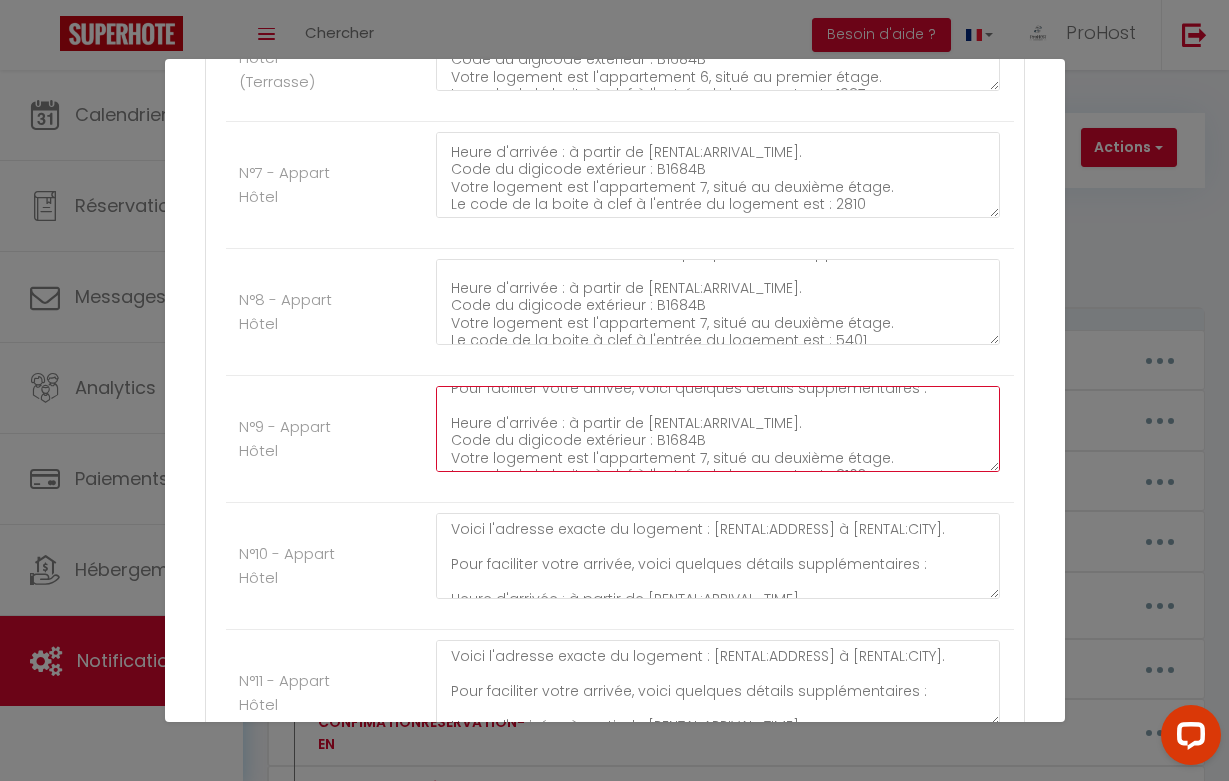 type on "Voici l'adresse exacte du logement : [RENTAL:ADDRESS] à [RENTAL:CITY].
Pour faciliter votre arrivée, voici quelques détails supplémentaires :
Heure d'arrivée : à partir de [RENTAL:ARRIVAL_TIME].
Code du digicode extérieur : B1684B
Votre logement est l'appartement 7, situé au deuxième étage.
Le code de la boite à clef à l'entrée du logement est : 8163" 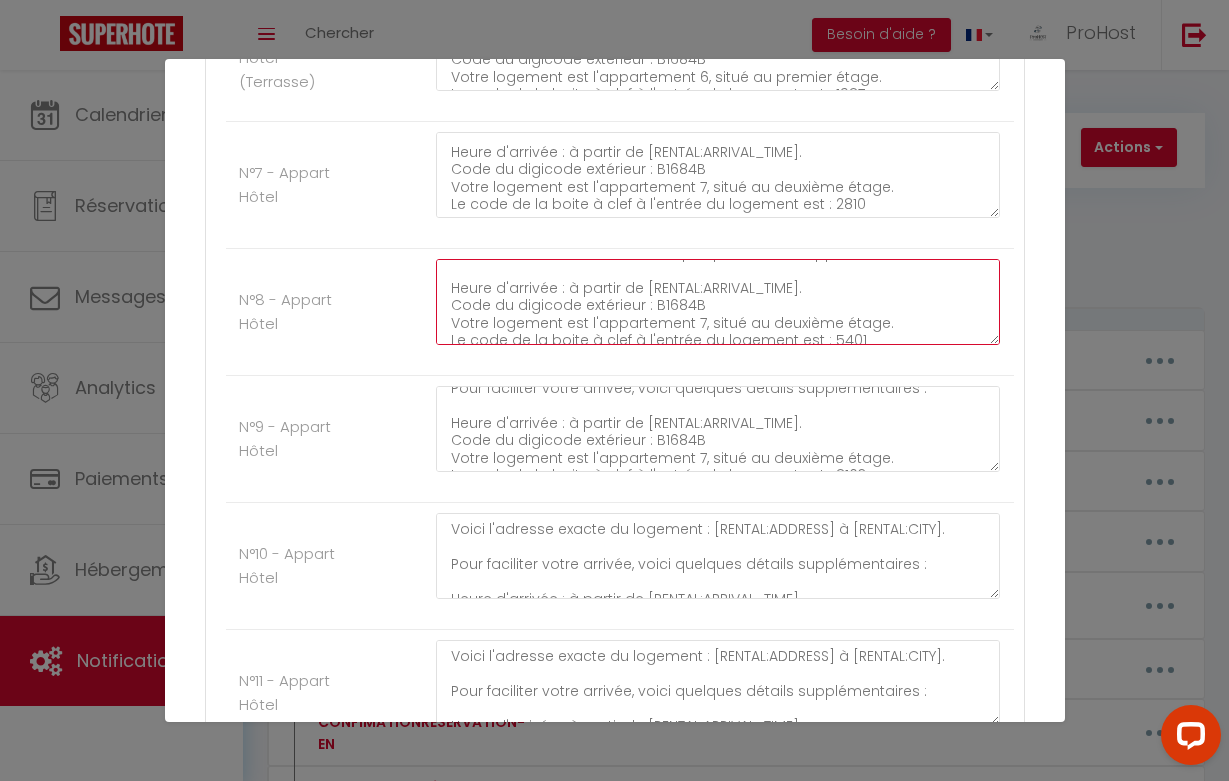 click on "Voici l'adresse exacte du logement : [RENTAL:ADDRESS] à [RENTAL:CITY].
Pour faciliter votre arrivée, voici quelques détails supplémentaires :
Heure d'arrivée : à partir de [RENTAL:ARRIVAL_TIME].
Code du digicode extérieur : B1684B
Votre logement est l'appartement 7, situé au deuxième étage.
Le code de la boite à clef à l'entrée du logement est : 5401" at bounding box center (718, -1381) 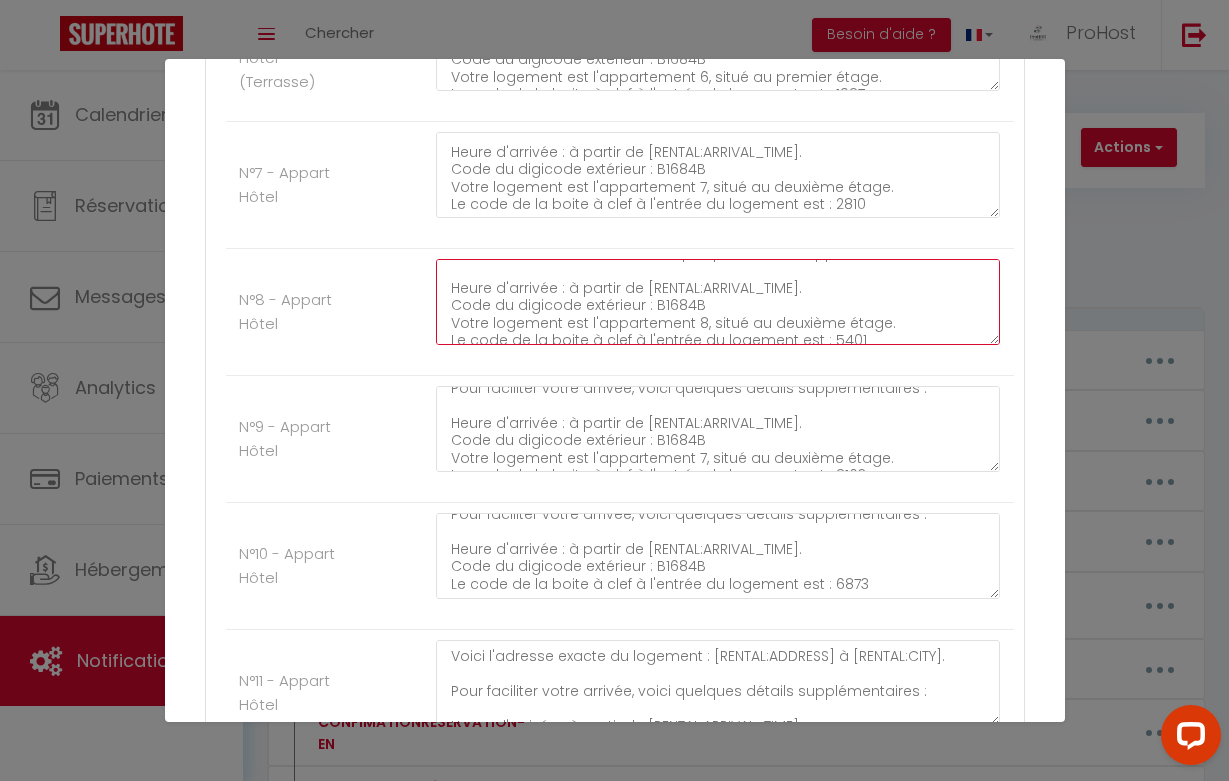 scroll, scrollTop: 49, scrollLeft: 0, axis: vertical 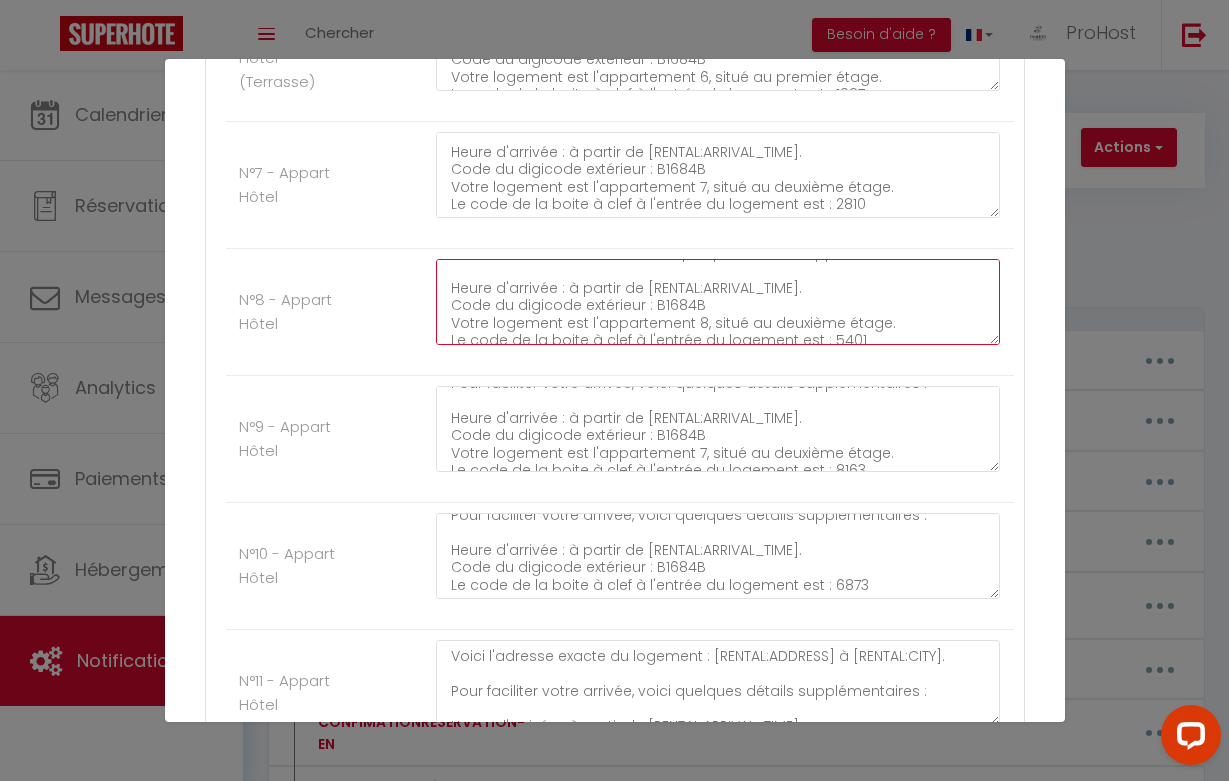 type on "Voici l'adresse exacte du logement : [RENTAL:ADDRESS] à [RENTAL:CITY].
Pour faciliter votre arrivée, voici quelques détails supplémentaires :
Heure d'arrivée : à partir de [RENTAL:ARRIVAL_TIME].
Code du digicode extérieur : B1684B
Votre logement est l'appartement 8, situé au deuxième étage.
Le code de la boite à clef à l'entrée du logement est : 5401" 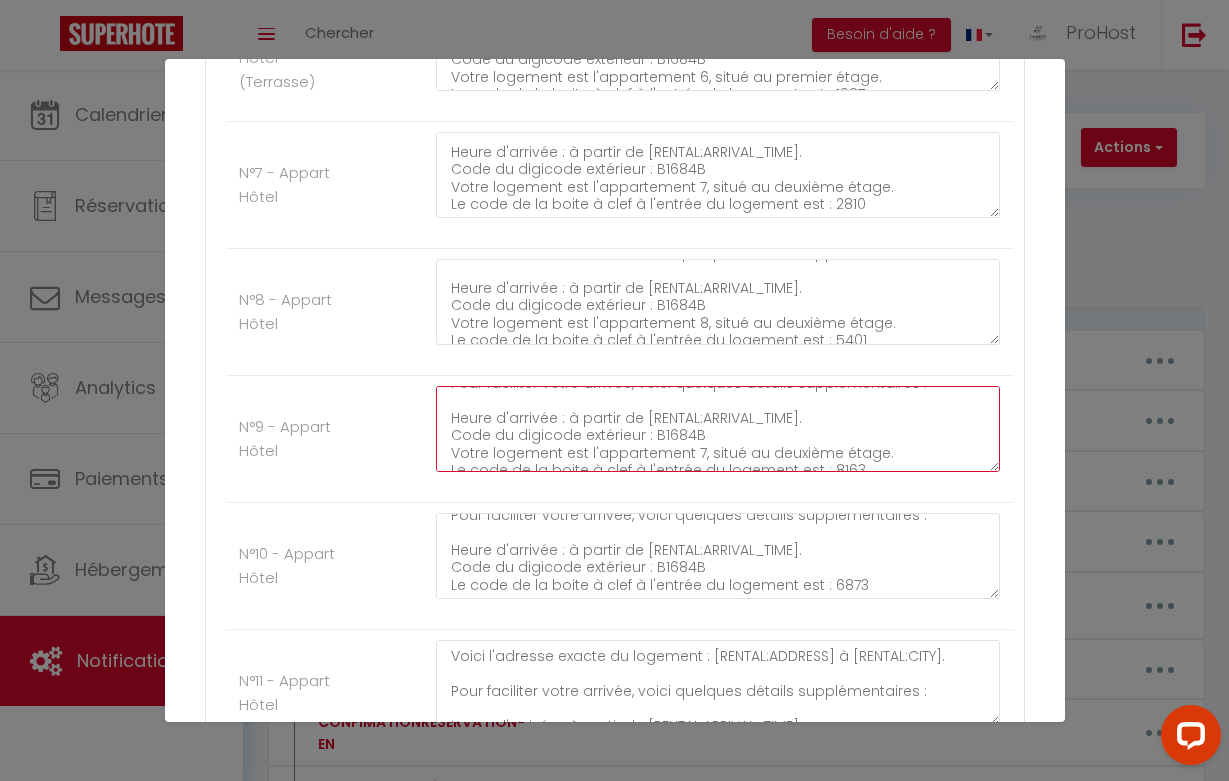 click on "Voici l'adresse exacte du logement : [RENTAL:ADDRESS] à [RENTAL:CITY].
Pour faciliter votre arrivée, voici quelques détails supplémentaires :
Heure d'arrivée : à partir de [RENTAL:ARRIVAL_TIME].
Code du digicode extérieur : B1684B
Votre logement est l'appartement 7, situé au deuxième étage.
Le code de la boite à clef à l'entrée du logement est : 8163" at bounding box center (718, -1254) 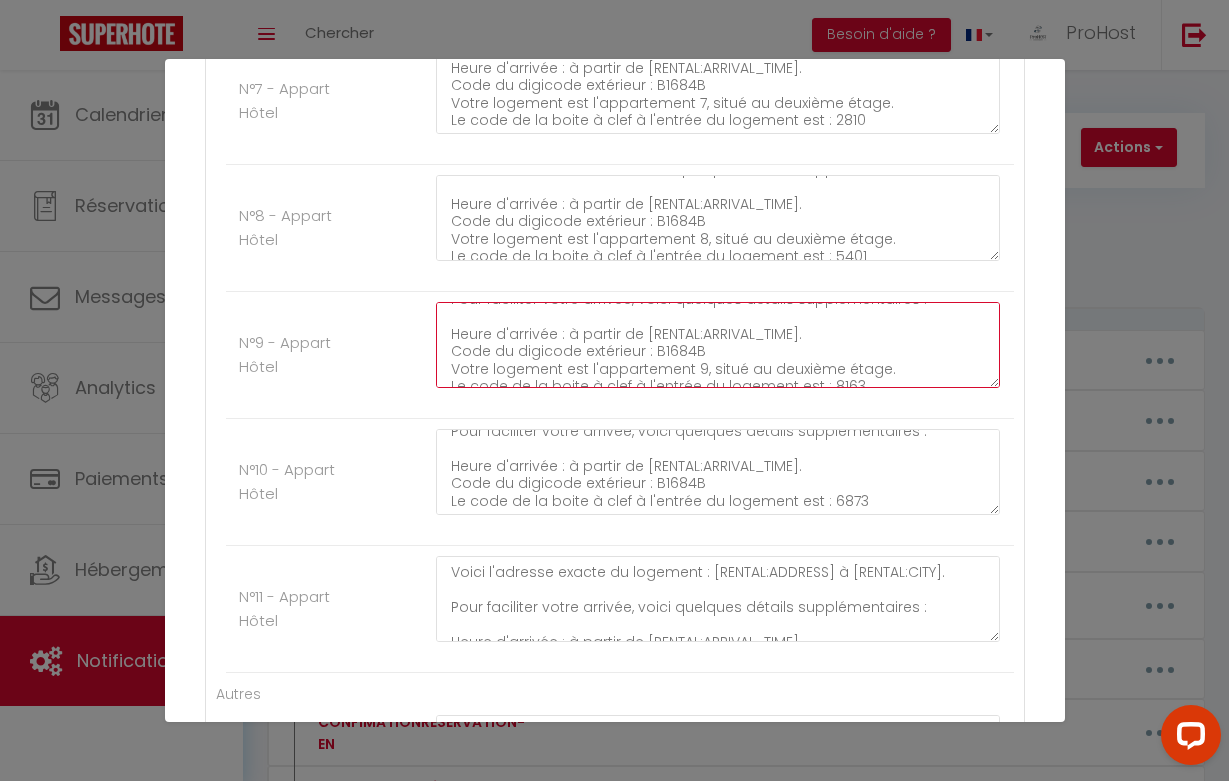 scroll, scrollTop: 3322, scrollLeft: 0, axis: vertical 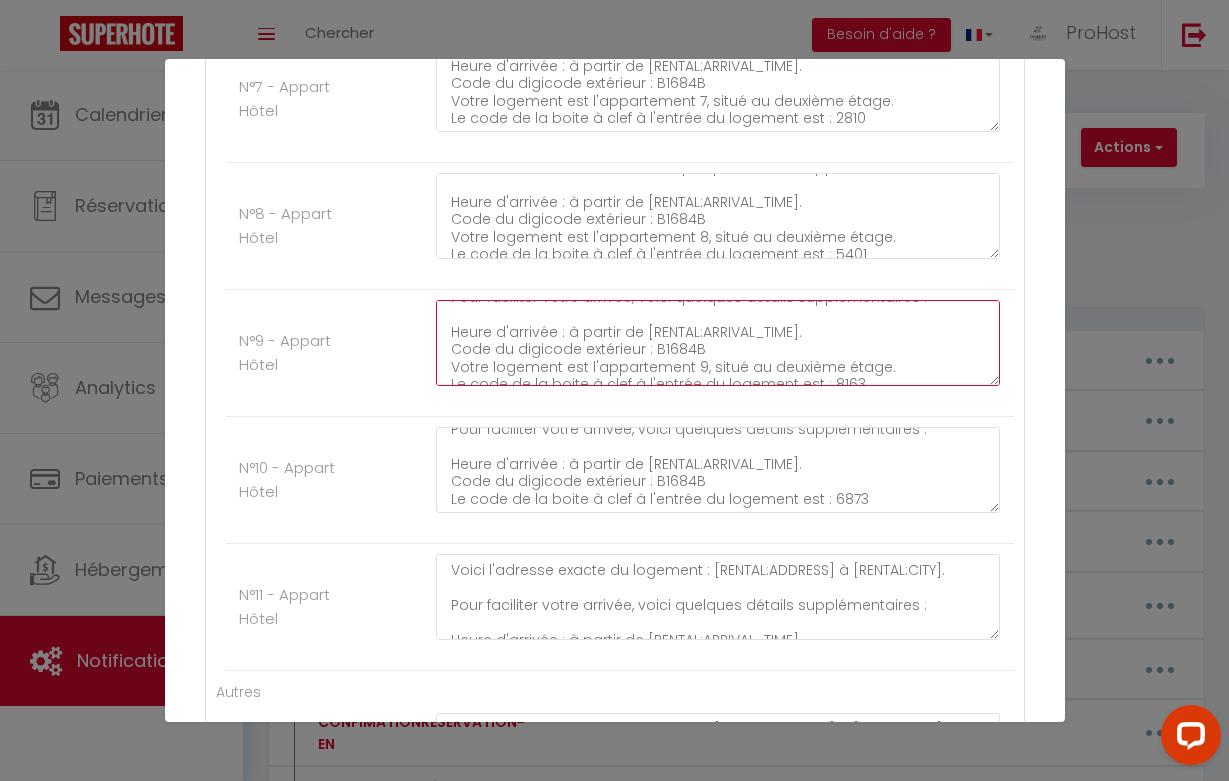 type on "Voici l'adresse exacte du logement : [RENTAL:ADDRESS] à [RENTAL:CITY].
Pour faciliter votre arrivée, voici quelques détails supplémentaires :
Heure d'arrivée : à partir de [RENTAL:ARRIVAL_TIME].
Code du digicode extérieur : B1684B
Votre logement est l'appartement 9, situé au deuxième étage.
Le code de la boite à clef à l'entrée du logement est : 8163" 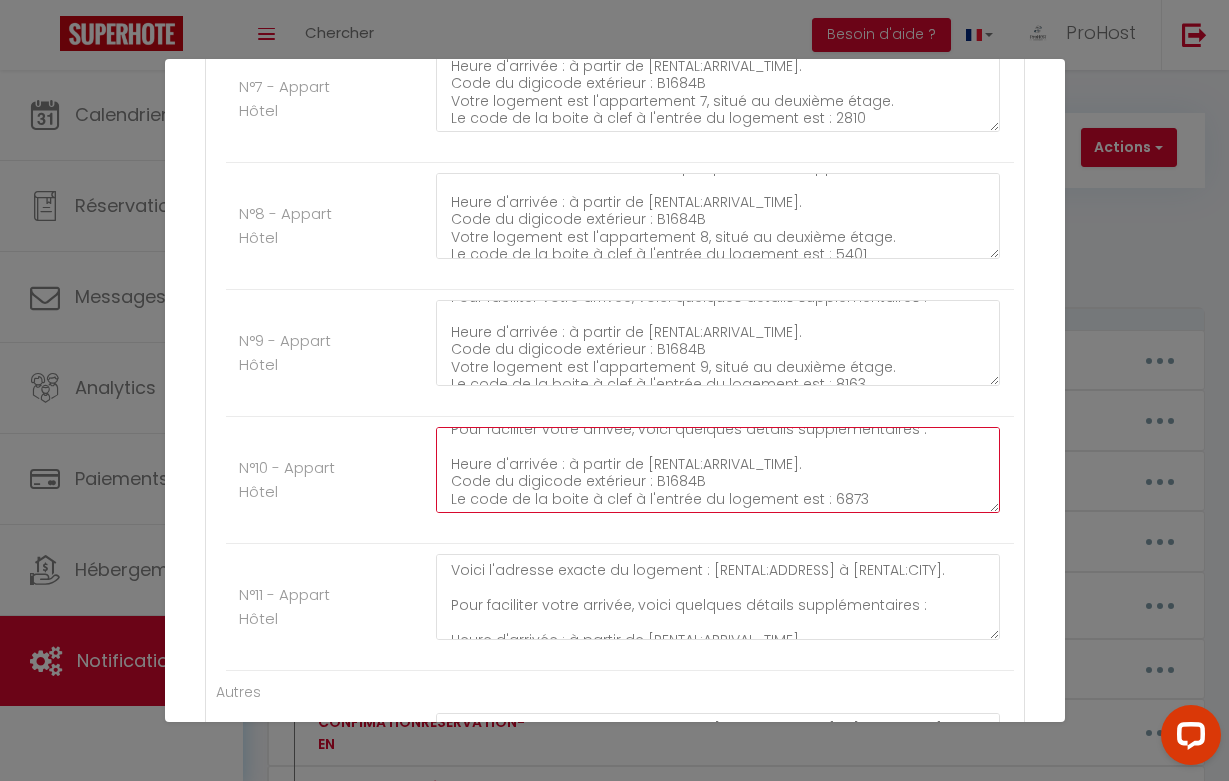 click on "Voici l'adresse exacte du logement : [RENTAL:ADDRESS] à [RENTAL:CITY].
Pour faciliter votre arrivée, voici quelques détails supplémentaires :
Heure d'arrivée : à partir de [RENTAL:ARRIVAL_TIME].
Code du digicode extérieur : B1684B
Le code de la boite à clef à l'entrée du logement est : 6873" at bounding box center (718, -1213) 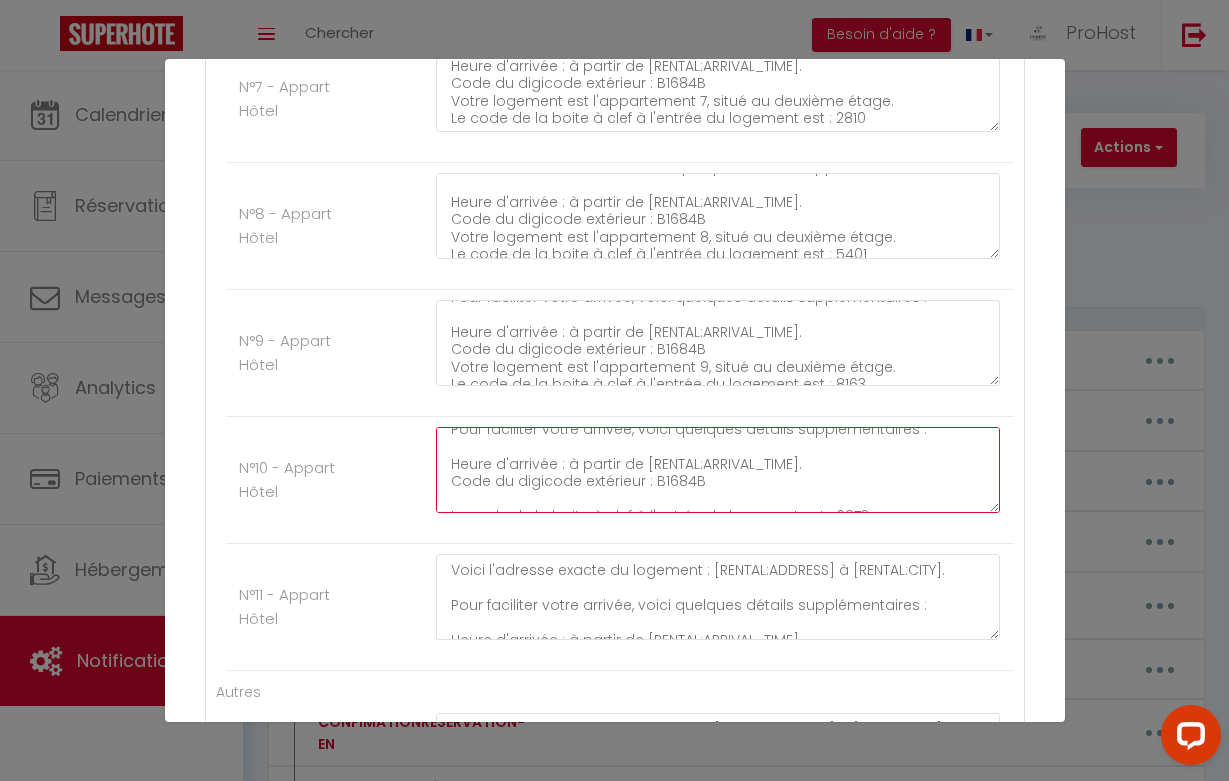 paste on "Votre logement est l'appartement 7, situé au deuxième étage." 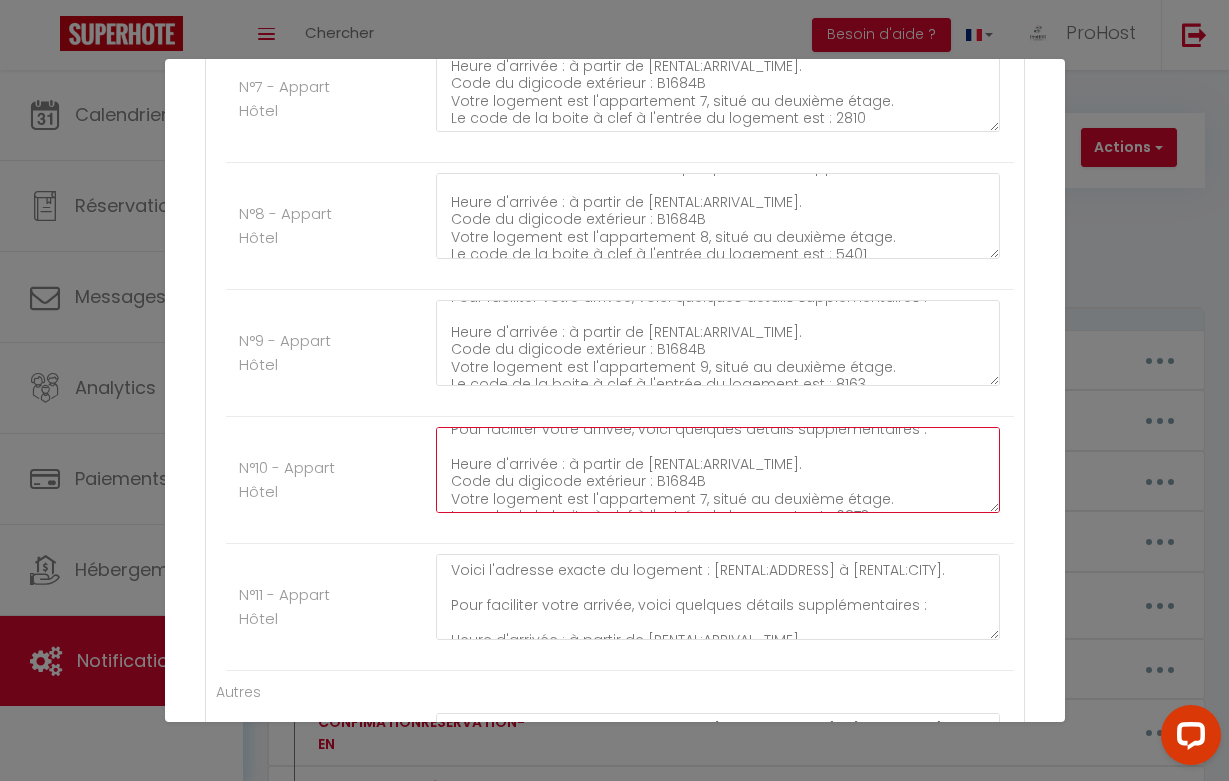 click on "Voici l'adresse exacte du logement : [RENTAL:ADDRESS] à [RENTAL:CITY].
Pour faciliter votre arrivée, voici quelques détails supplémentaires :
Heure d'arrivée : à partir de [RENTAL:ARRIVAL_TIME].
Code du digicode extérieur : B1684B
Votre logement est l'appartement 7, situé au deuxième étage.
Le code de la boite à clef à l'entrée du logement est : 6873" at bounding box center [718, -1213] 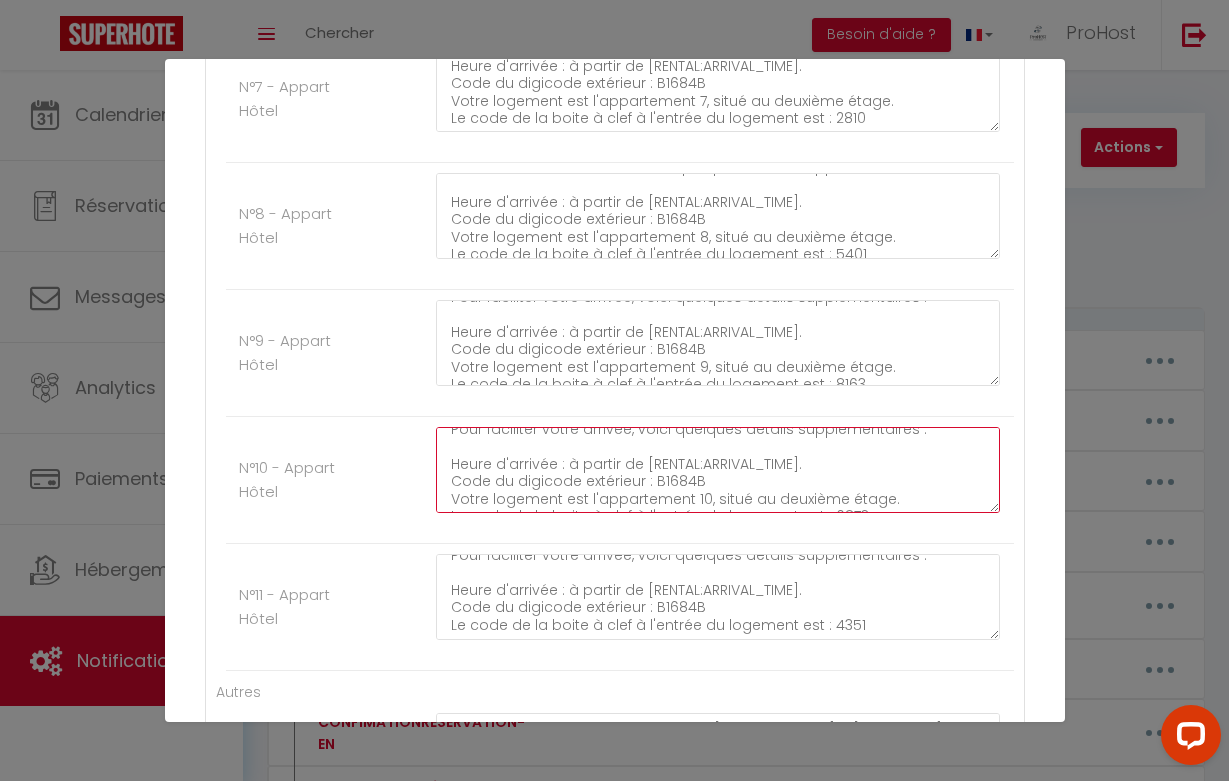 scroll, scrollTop: 49, scrollLeft: 0, axis: vertical 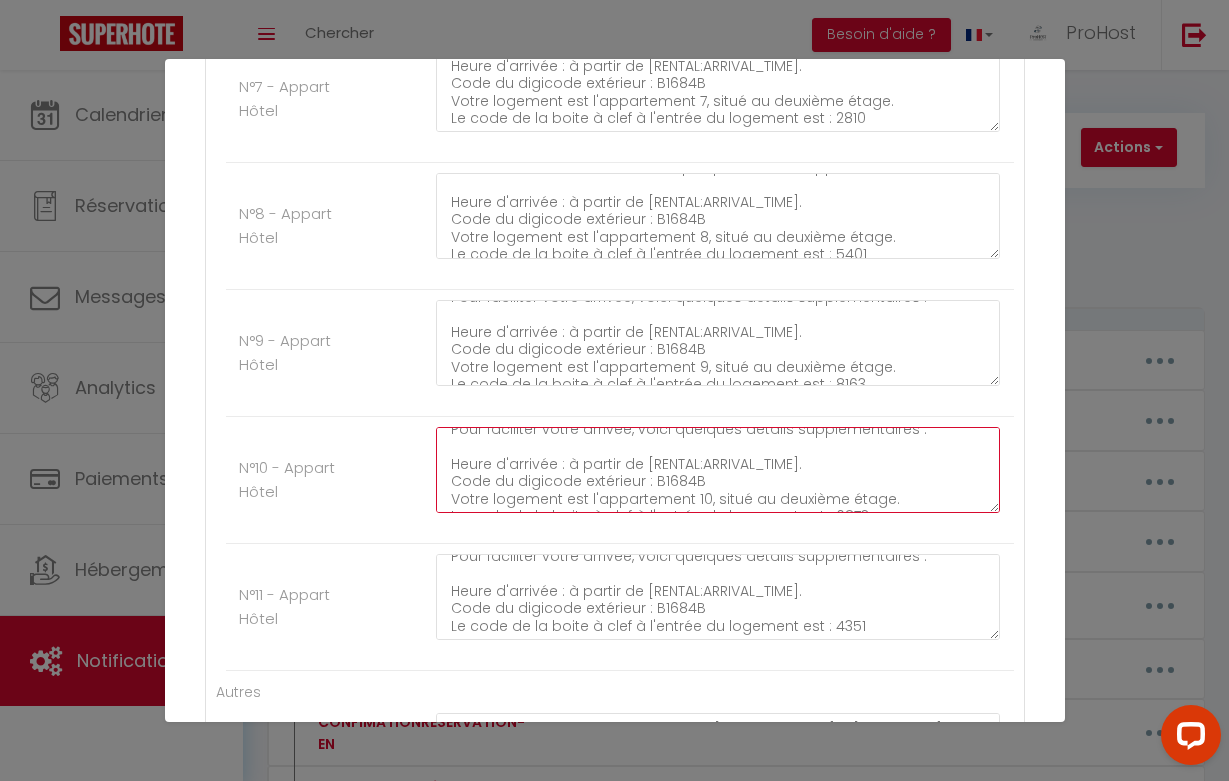 type on "Voici l'adresse exacte du logement : [RENTAL:ADDRESS] à [RENTAL:CITY].
Pour faciliter votre arrivée, voici quelques détails supplémentaires :
Heure d'arrivée : à partir de [RENTAL:ARRIVAL_TIME].
Code du digicode extérieur : B1684B
Votre logement est l'appartement 10, situé au deuxième étage.
Le code de la boite à clef à l'entrée du logement est : 6873" 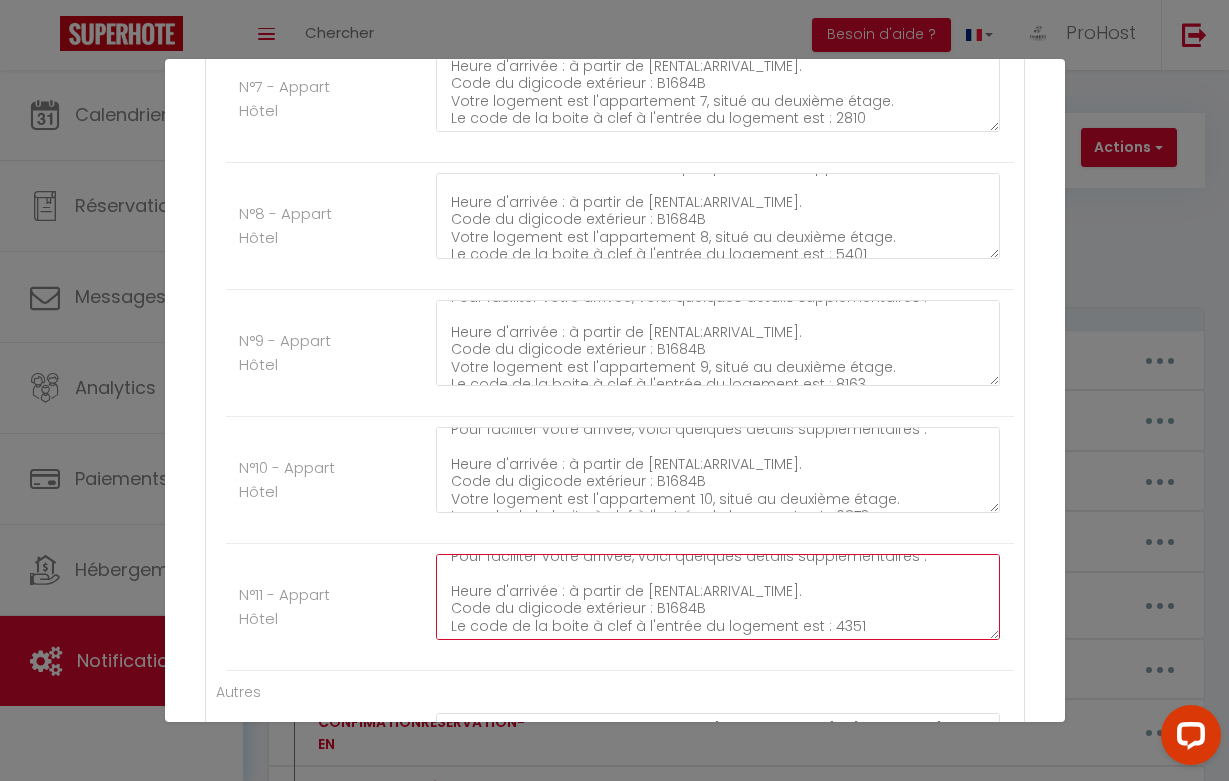 click on "Voici l'adresse exacte du logement : [RENTAL:ADDRESS] à [RENTAL:CITY].
Pour faciliter votre arrivée, voici quelques détails supplémentaires :
Heure d'arrivée : à partir de [RENTAL:ARRIVAL_TIME].
Code du digicode extérieur : B1684B
Le code de la boite à clef à l'entrée du logement est : 4351" at bounding box center (718, -1086) 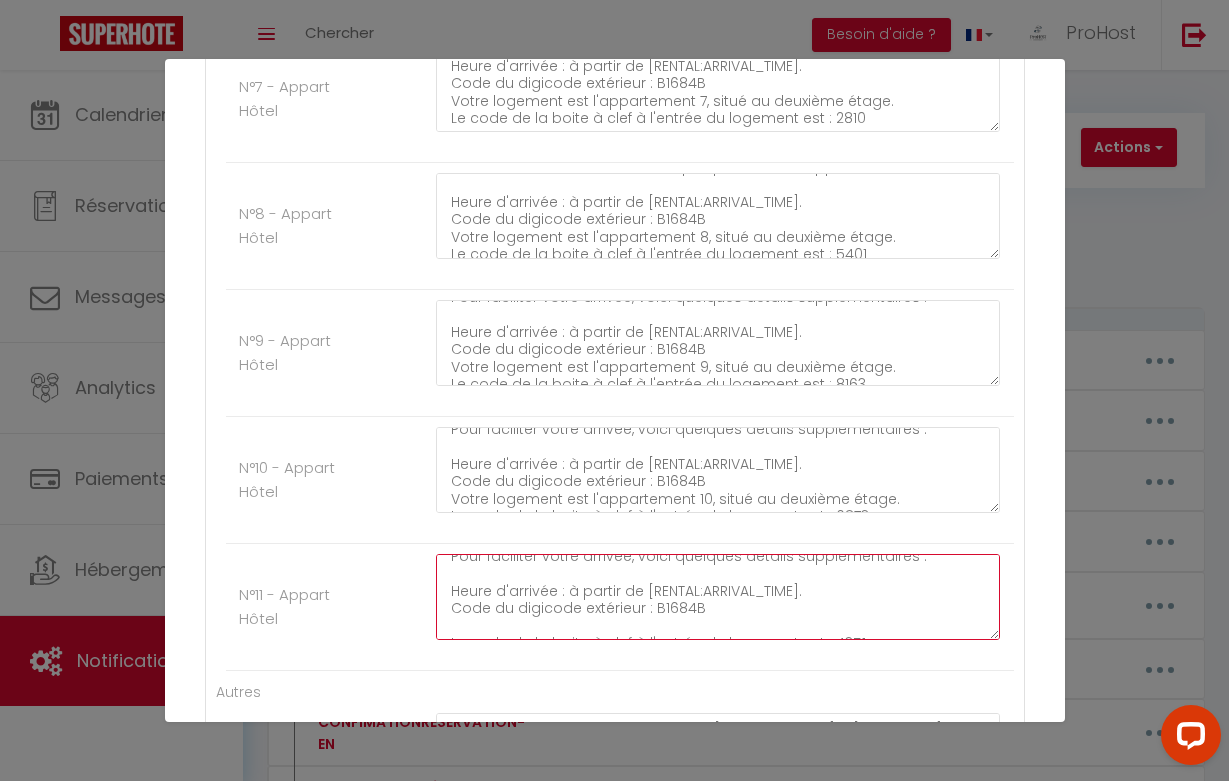 paste on "Votre logement est l'appartement 7, situé au deuxième étage." 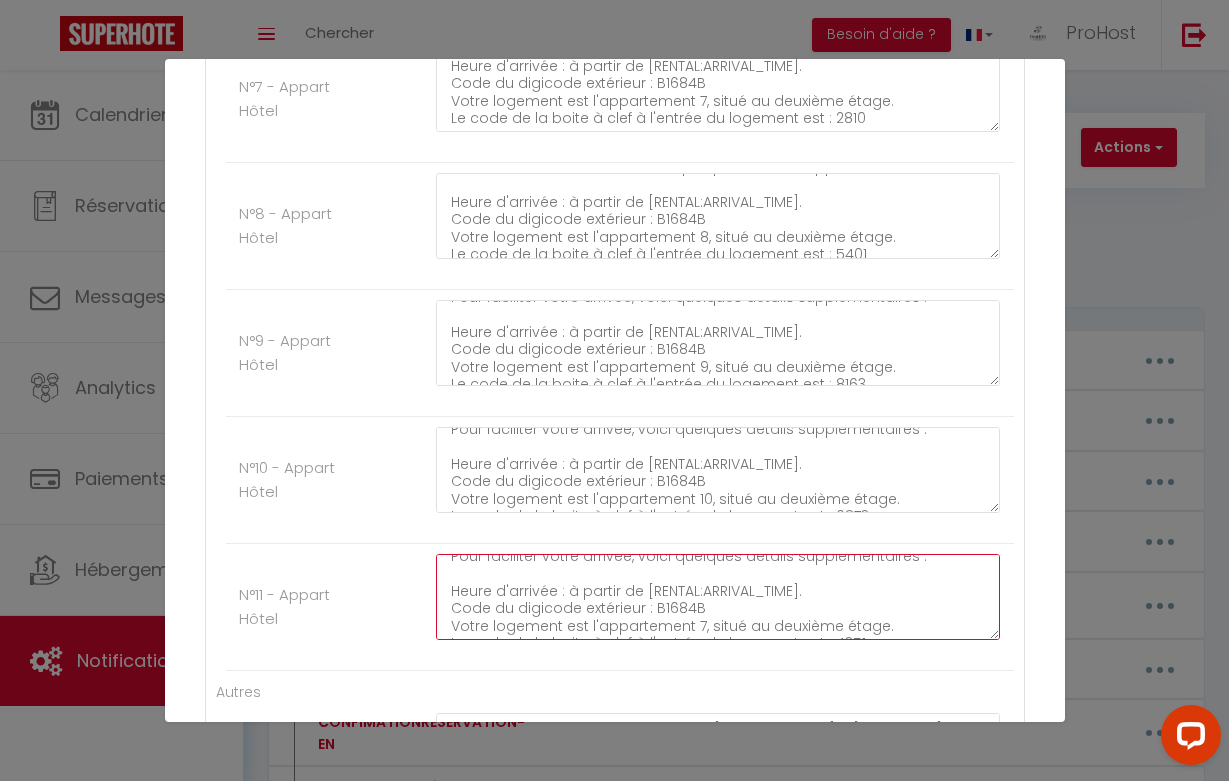 click on "Voici l'adresse exacte du logement : [RENTAL:ADDRESS] à [RENTAL:CITY].
Pour faciliter votre arrivée, voici quelques détails supplémentaires :
Heure d'arrivée : à partir de [RENTAL:ARRIVAL_TIME].
Code du digicode extérieur : B1684B
Votre logement est l'appartement 7, situé au deuxième étage.
Le code de la boite à clef à l'entrée du logement est : 4351" at bounding box center (718, -1086) 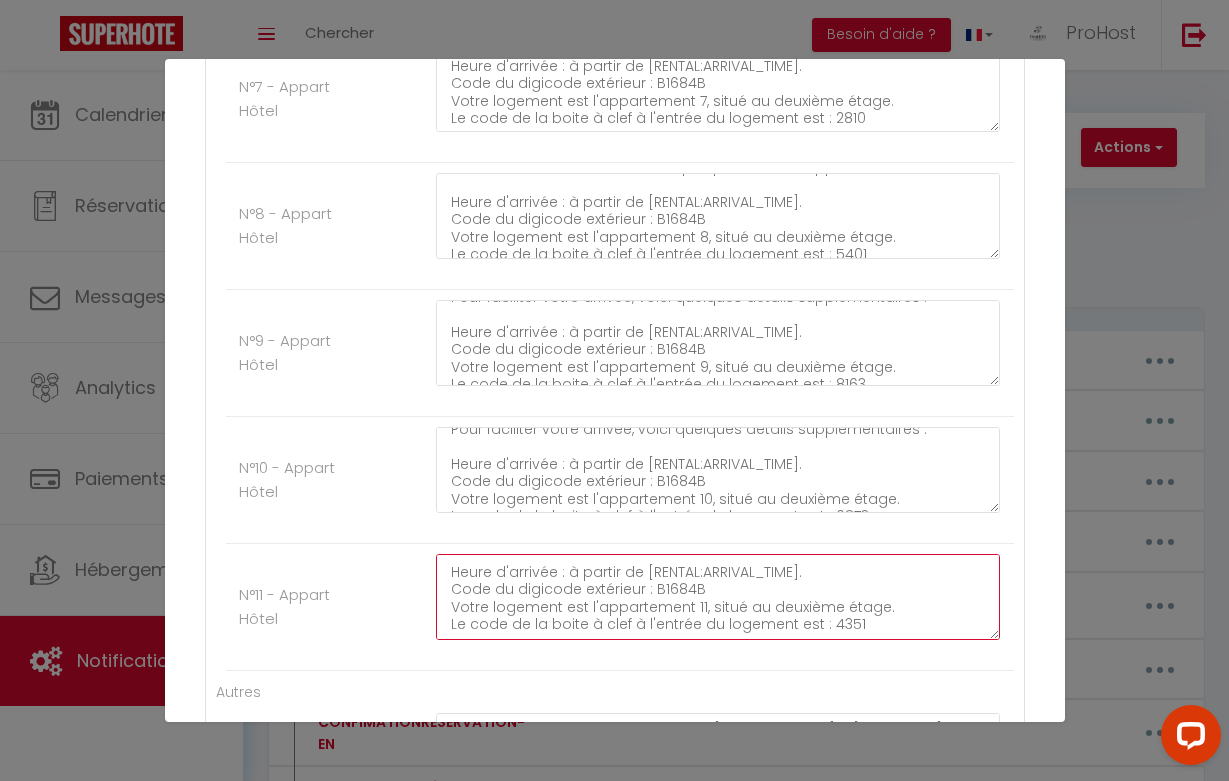 scroll, scrollTop: 66, scrollLeft: 0, axis: vertical 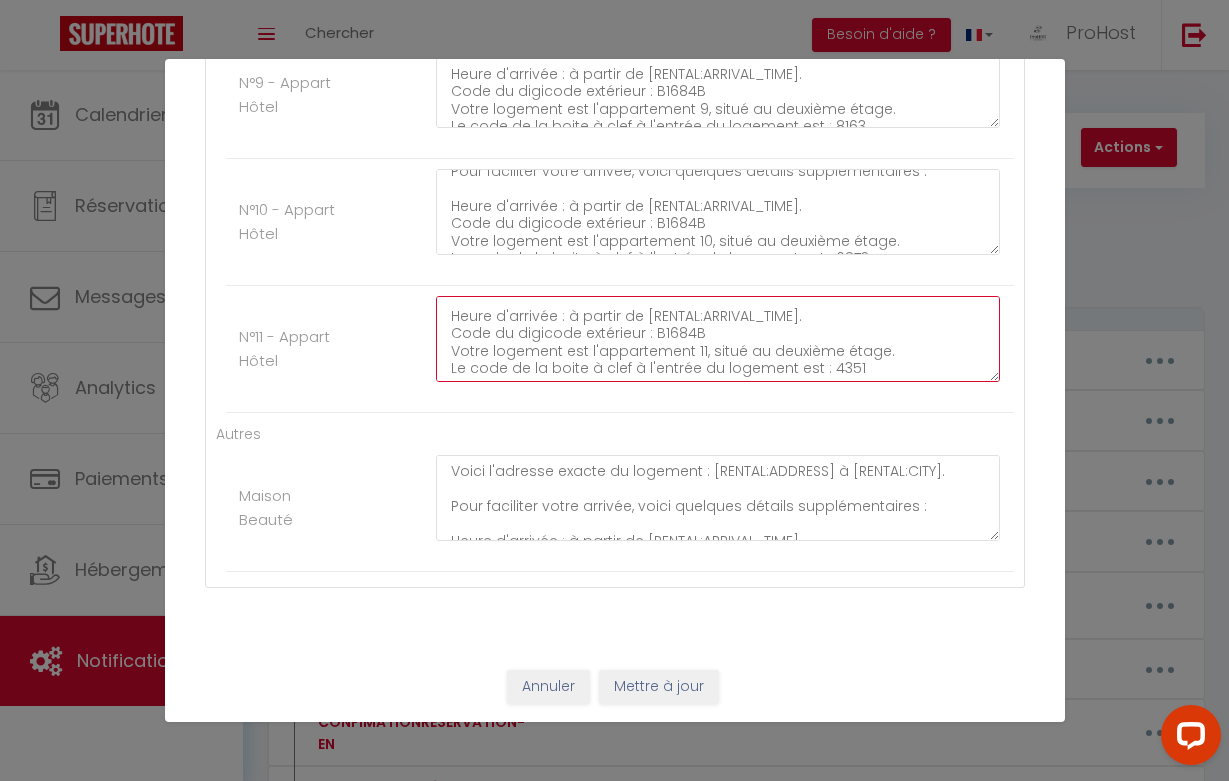 type on "Voici l'adresse exacte du logement : [RENTAL:ADDRESS] à [RENTAL:CITY].
Pour faciliter votre arrivée, voici quelques détails supplémentaires :
Heure d'arrivée : à partir de [RENTAL:ARRIVAL_TIME].
Code du digicode extérieur : B1684B
Votre logement est l'appartement 11, situé au deuxième étage.
Le code de la boite à clef à l'entrée du logement est : 4351" 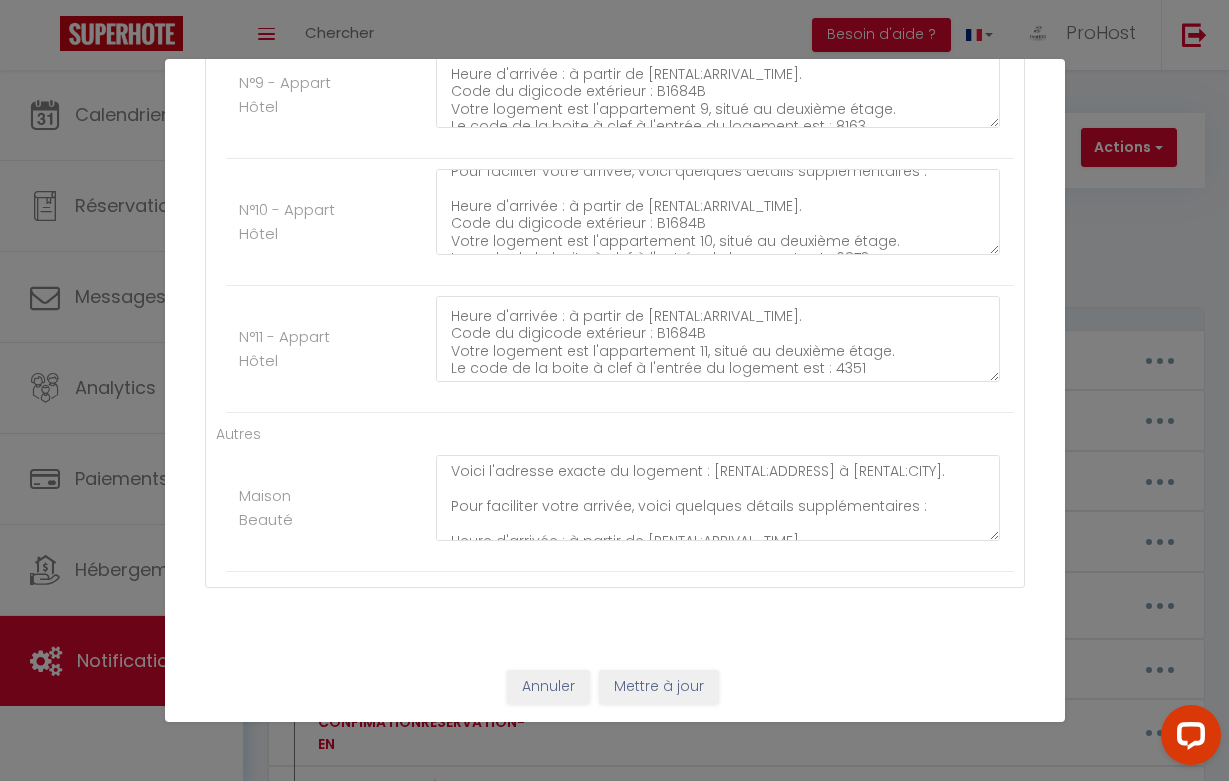 click on "Mettre à jour" at bounding box center [659, 687] 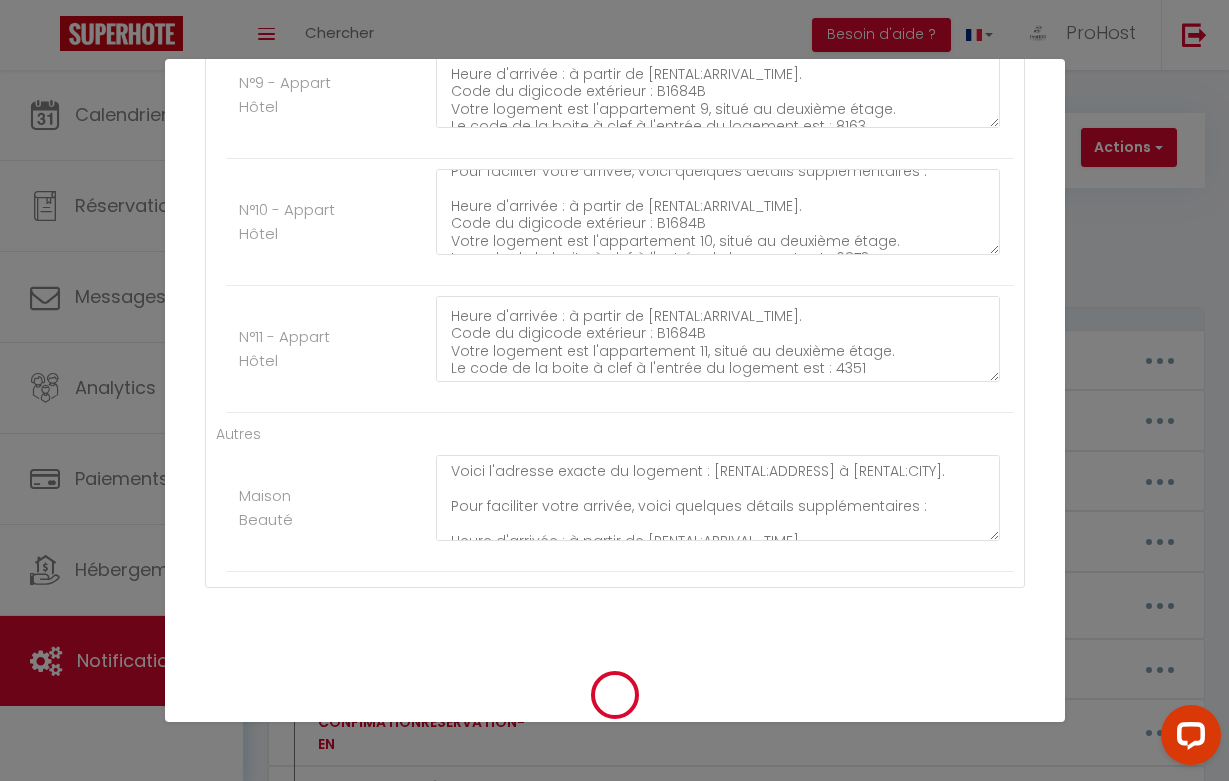type 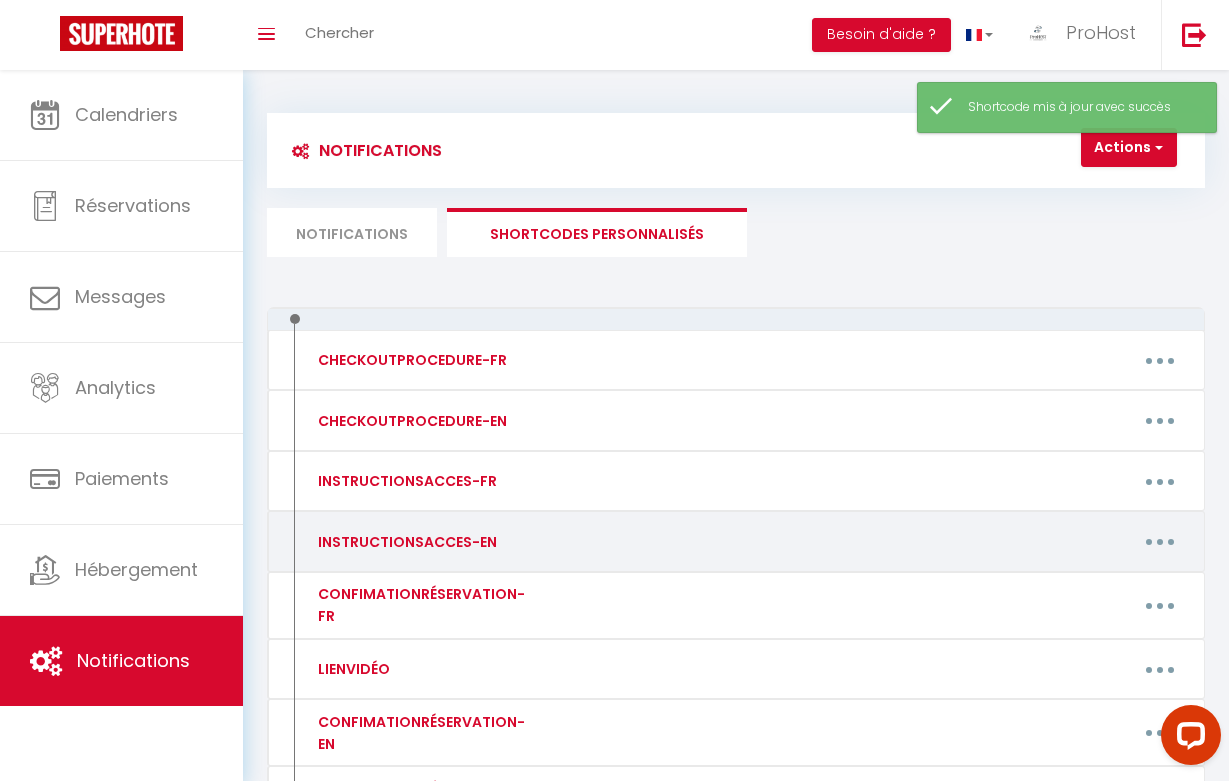 click at bounding box center [1160, 542] 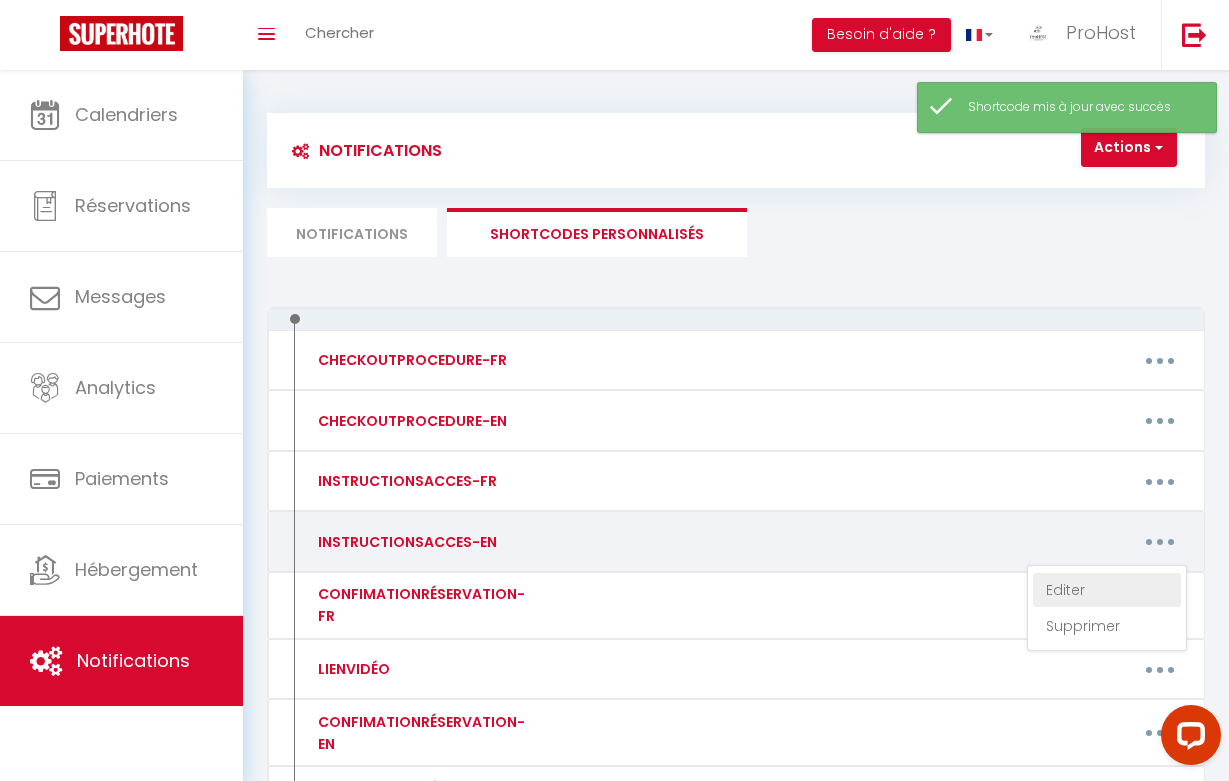 click on "Editer" at bounding box center [1107, 590] 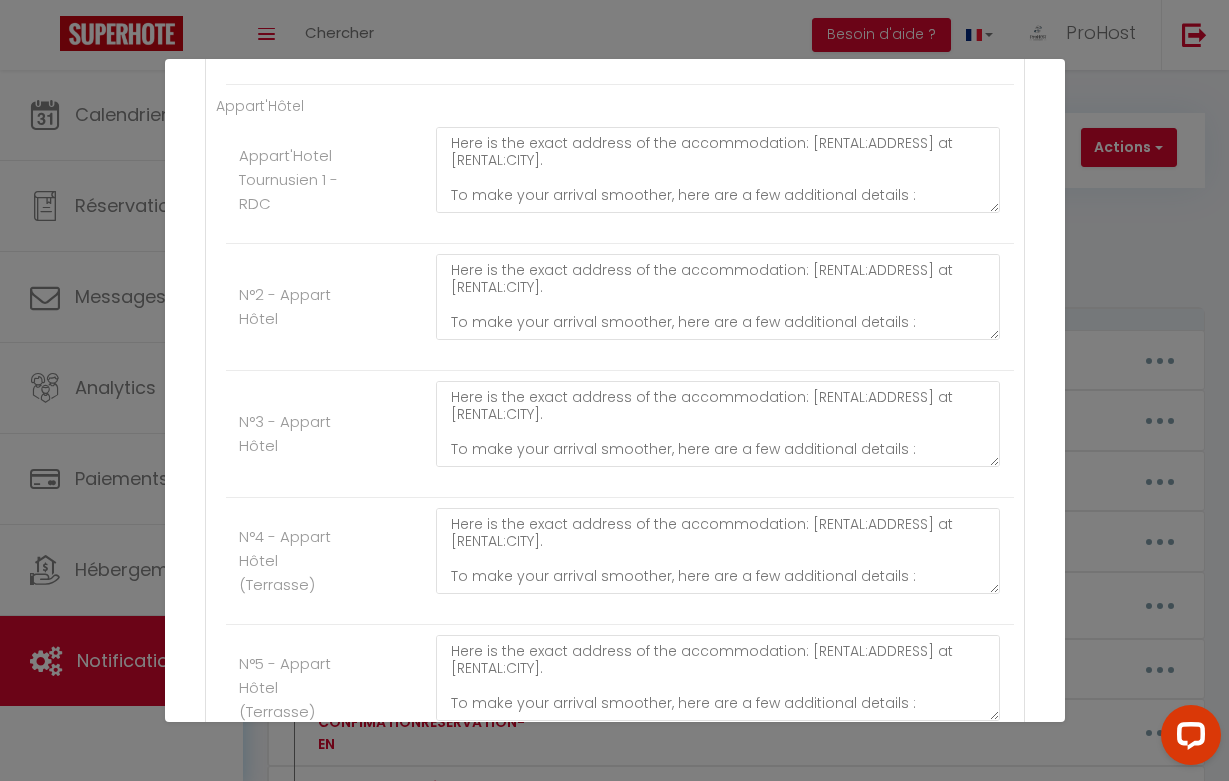 scroll, scrollTop: 2480, scrollLeft: 0, axis: vertical 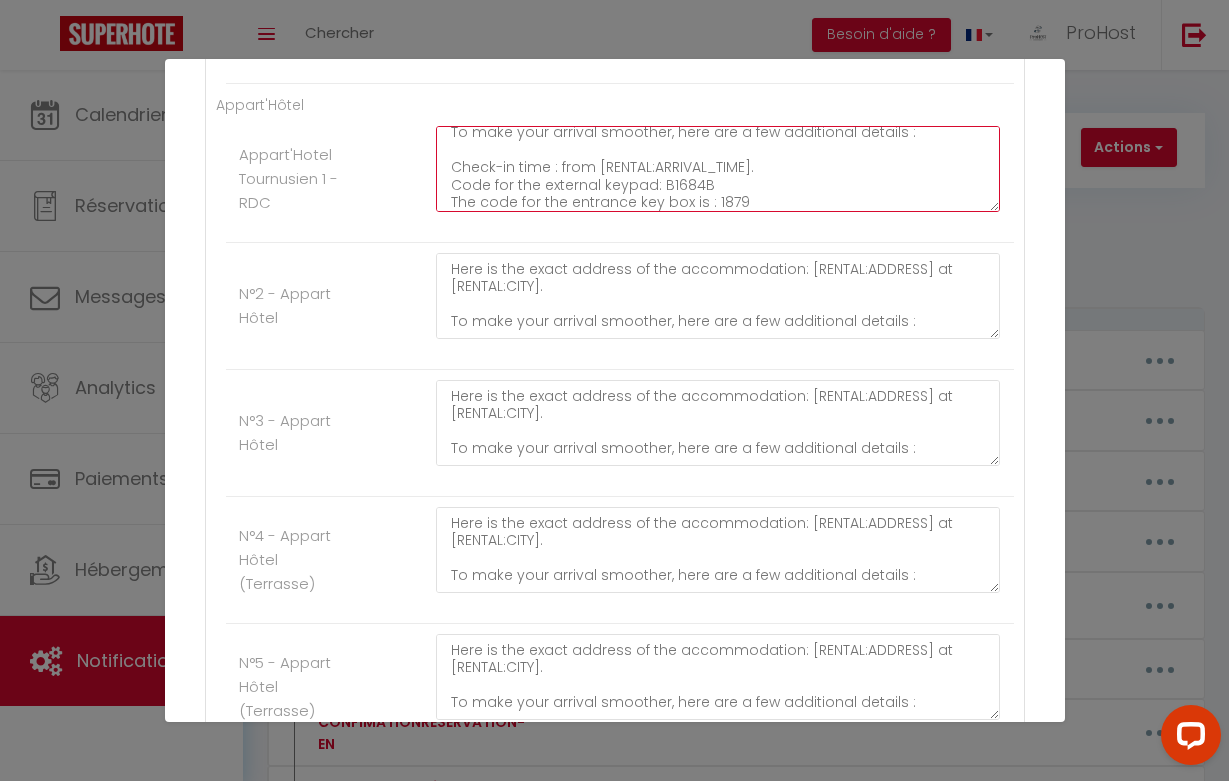 click on "Here is the exact address of the accommodation: [RENTAL:ADDRESS] at [RENTAL:CITY].
To make your arrival smoother, here are a few additional details :
Check-in time : from [RENTAL:ARRIVAL_TIME].
Code for the external keypad: B1684B
The code for the entrance key box is : 1879" at bounding box center (718, -1927) 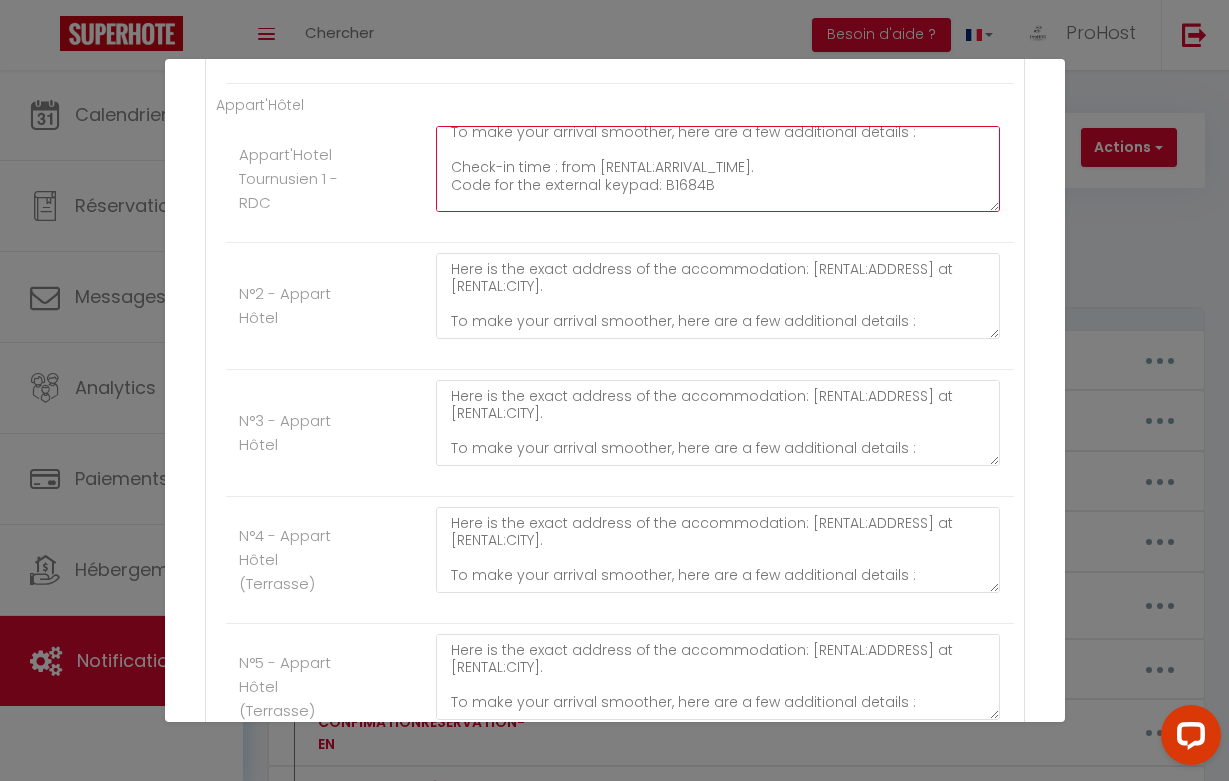 paste on "Your apartment is Apartment 1, located on the ground floor." 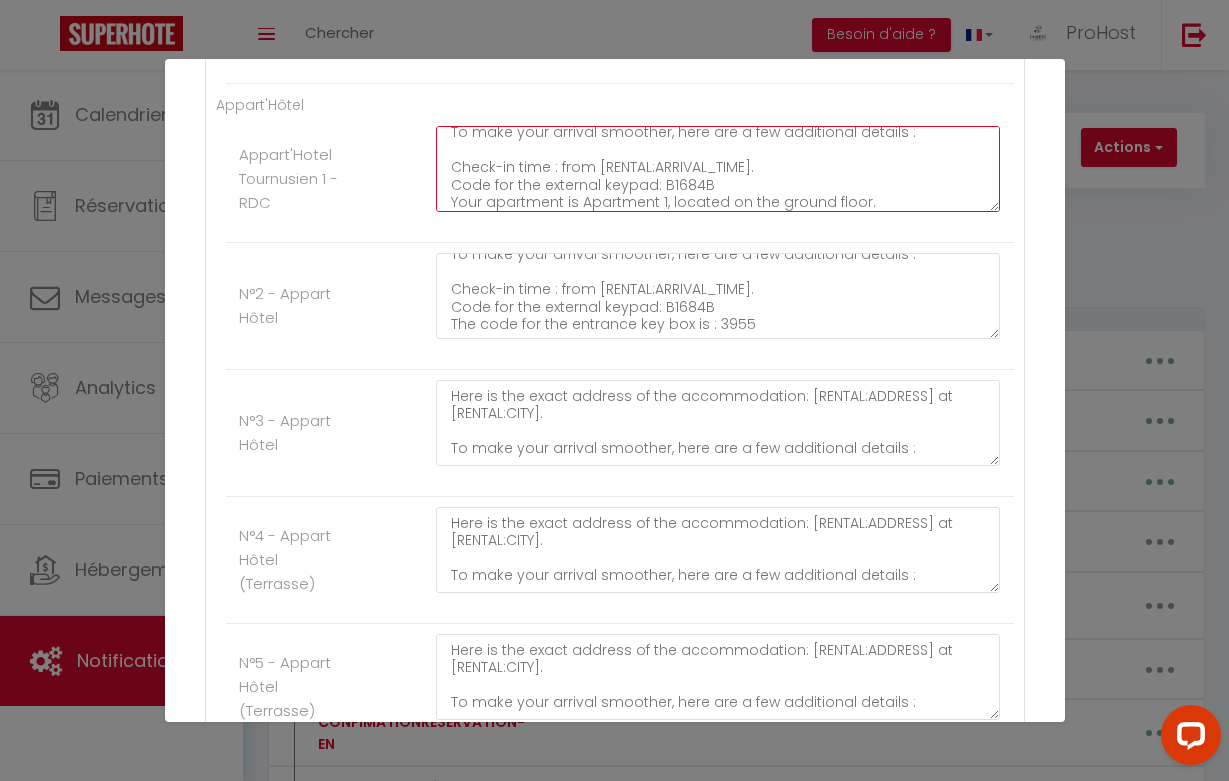 scroll, scrollTop: 66, scrollLeft: 0, axis: vertical 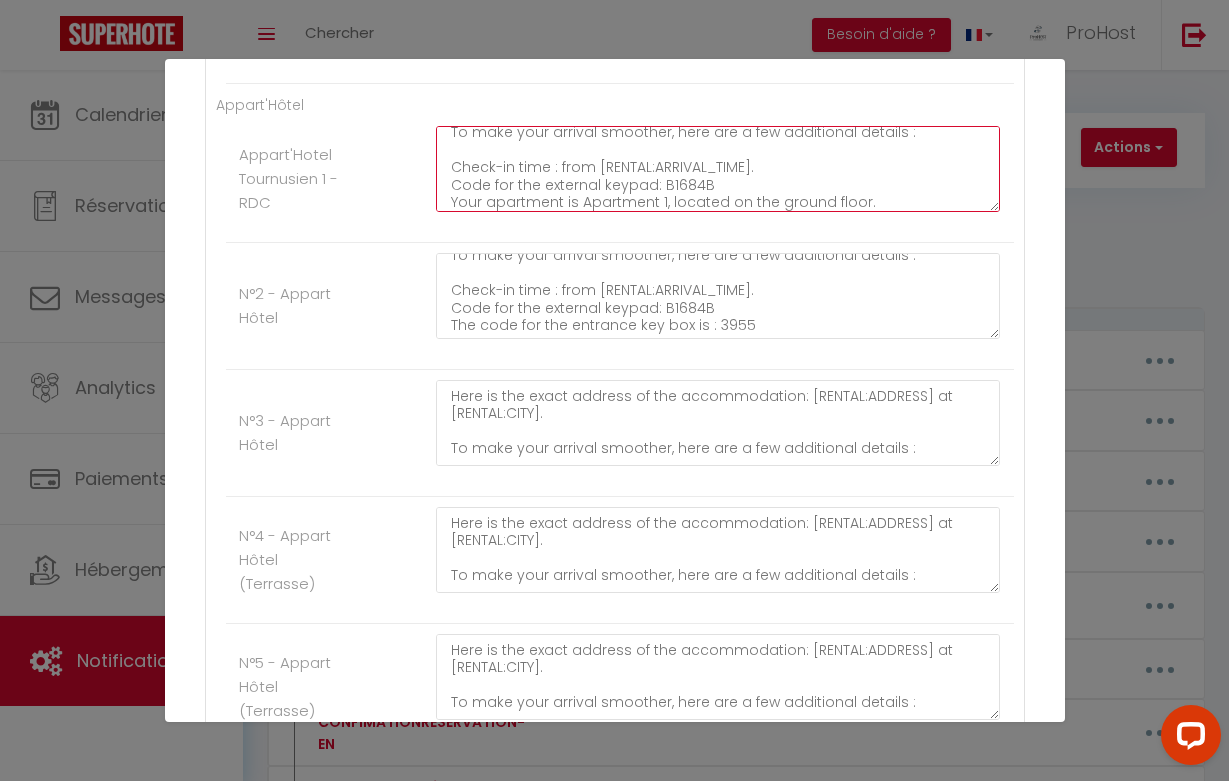 type on "Here is the exact address of the accommodation: [RENTAL:ADDRESS] at [RENTAL:CITY].
To make your arrival smoother, here are a few additional details :
Check-in time : from [RENTAL:ARRIVAL_TIME].
Code for the external keypad: B1684B
Your apartment is Apartment 1, located on the ground floor.
The code for the entrance key box is : 1879" 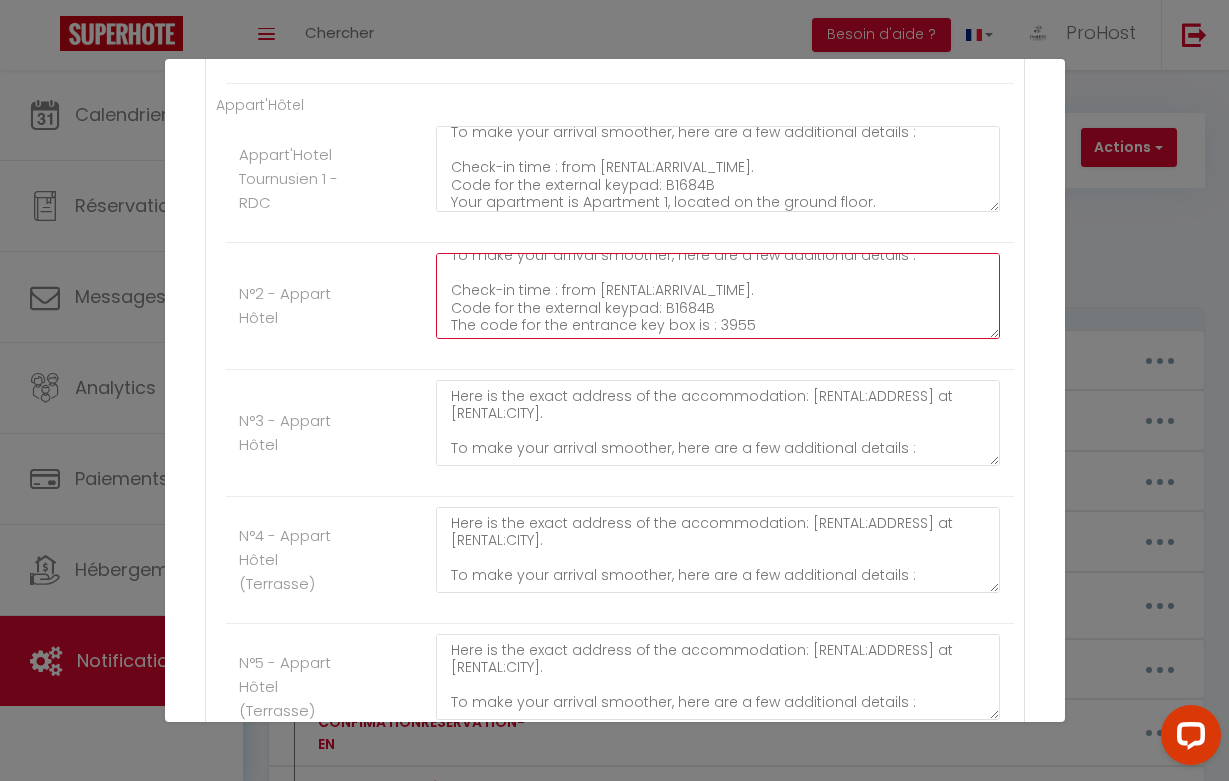 click on "Here is the exact address of the accommodation: [RENTAL:ADDRESS] at [RENTAL:CITY].
To make your arrival smoother, here are a few additional details :
Check-in time : from [RENTAL:ARRIVAL_TIME].
Code for the external keypad: B1684B
The code for the entrance key box is : 3955" at bounding box center (718, -1800) 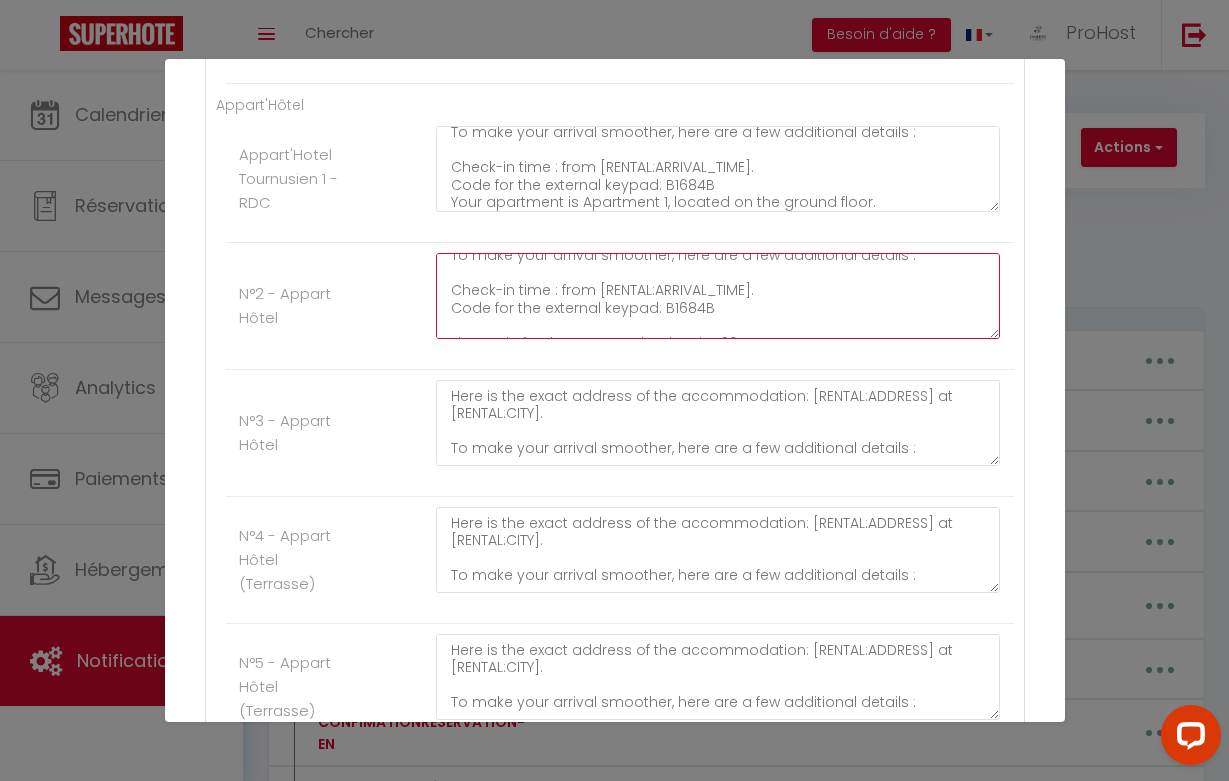 paste on "Your apartment is Apartment 3, located on the first floor." 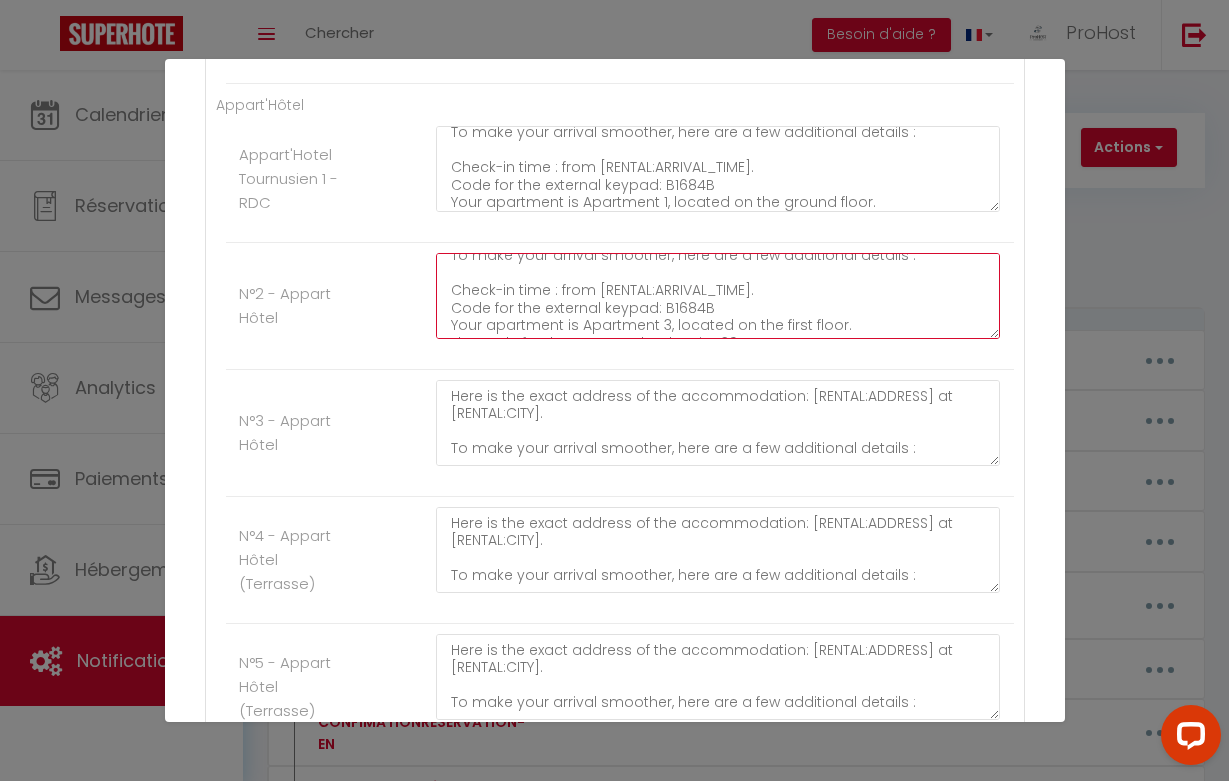 click on "Here is the exact address of the accommodation: [RENTAL:ADDRESS] at [RENTAL:CITY].
To make your arrival smoother, here are a few additional details :
Check-in time : from [RENTAL:ARRIVAL_TIME].
Code for the external keypad: B1684B
Your apartment is Apartment 3, located on the first floor.
The code for the entrance key box is : 3955" at bounding box center (718, -1800) 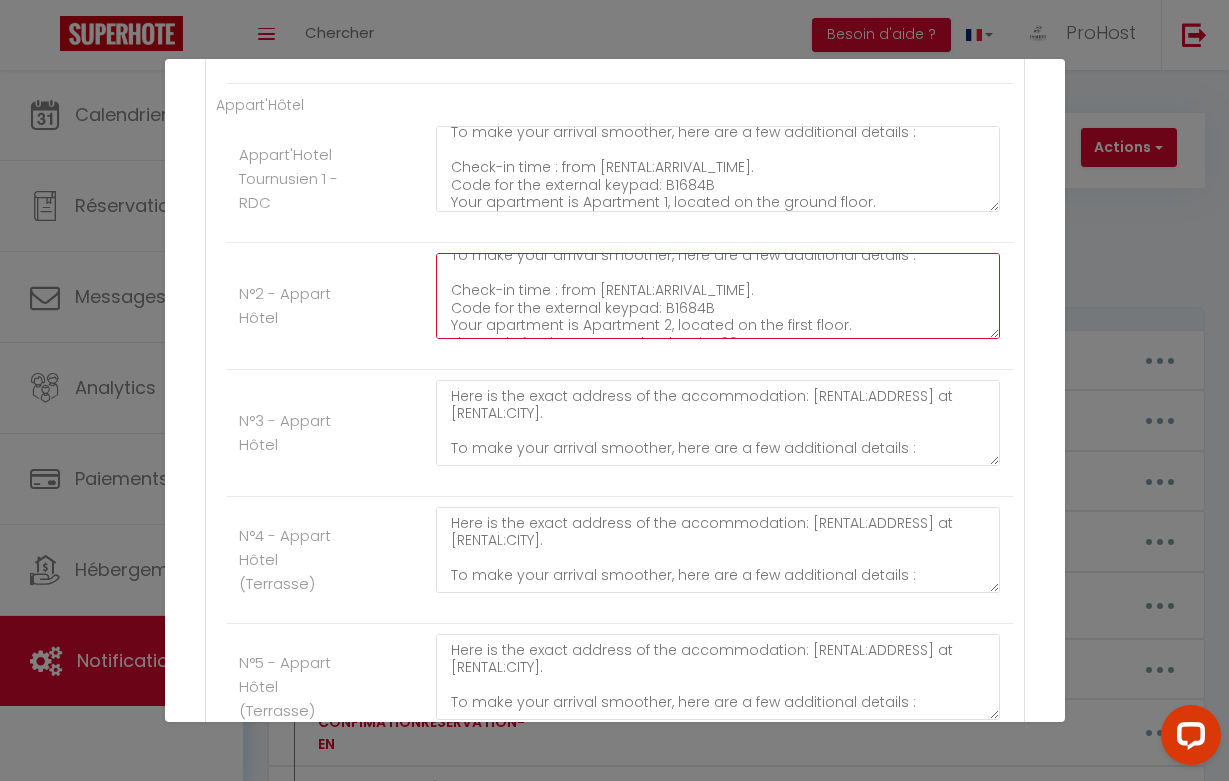 scroll, scrollTop: 2515, scrollLeft: 0, axis: vertical 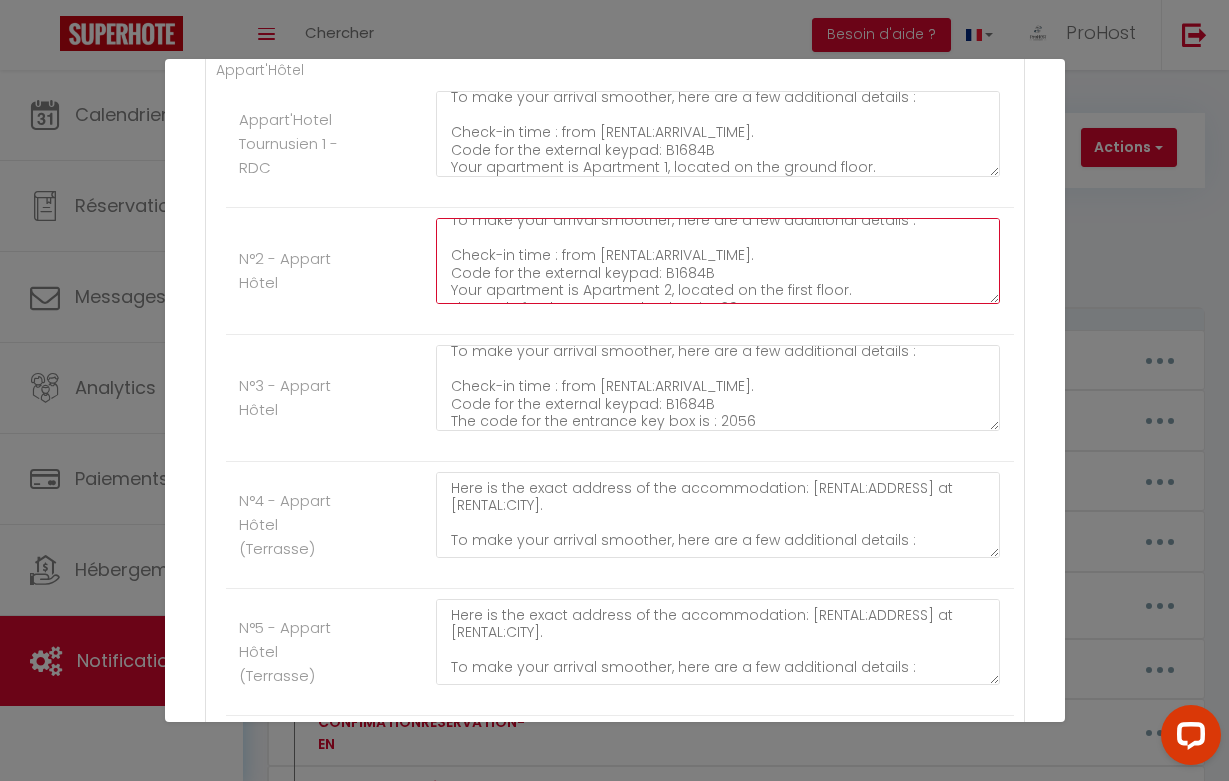 type on "Here is the exact address of the accommodation: [RENTAL:ADDRESS] at [RENTAL:CITY].
To make your arrival smoother, here are a few additional details :
Check-in time : from [RENTAL:ARRIVAL_TIME].
Code for the external keypad: B1684B
Your apartment is Apartment 2, located on the first floor.
The code for the entrance key box is : 3955" 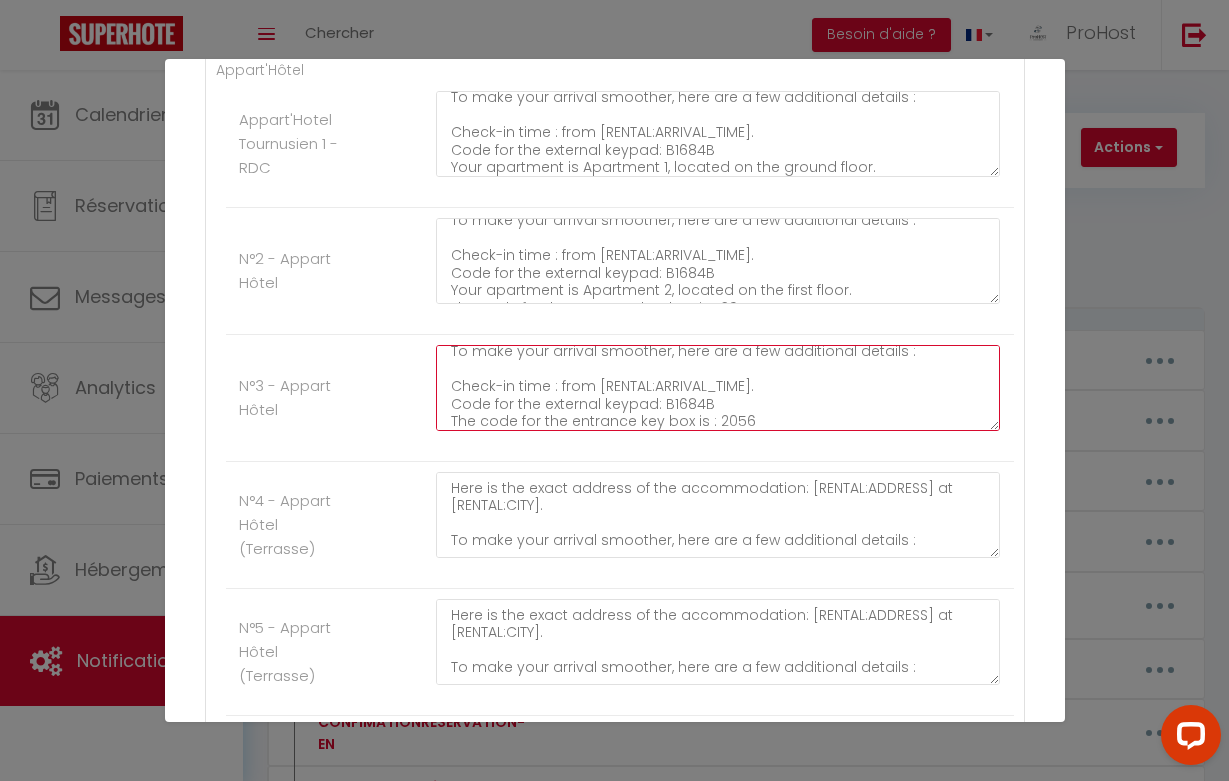 click on "Here is the exact address of the accommodation: [RENTAL:ADDRESS] at [RENTAL:CITY].
To make your arrival smoother, here are a few additional details :
Check-in time : from [RENTAL:ARRIVAL_TIME].
Code for the external keypad: B1684B
The code for the entrance key box is : 2056" at bounding box center (718, -1708) 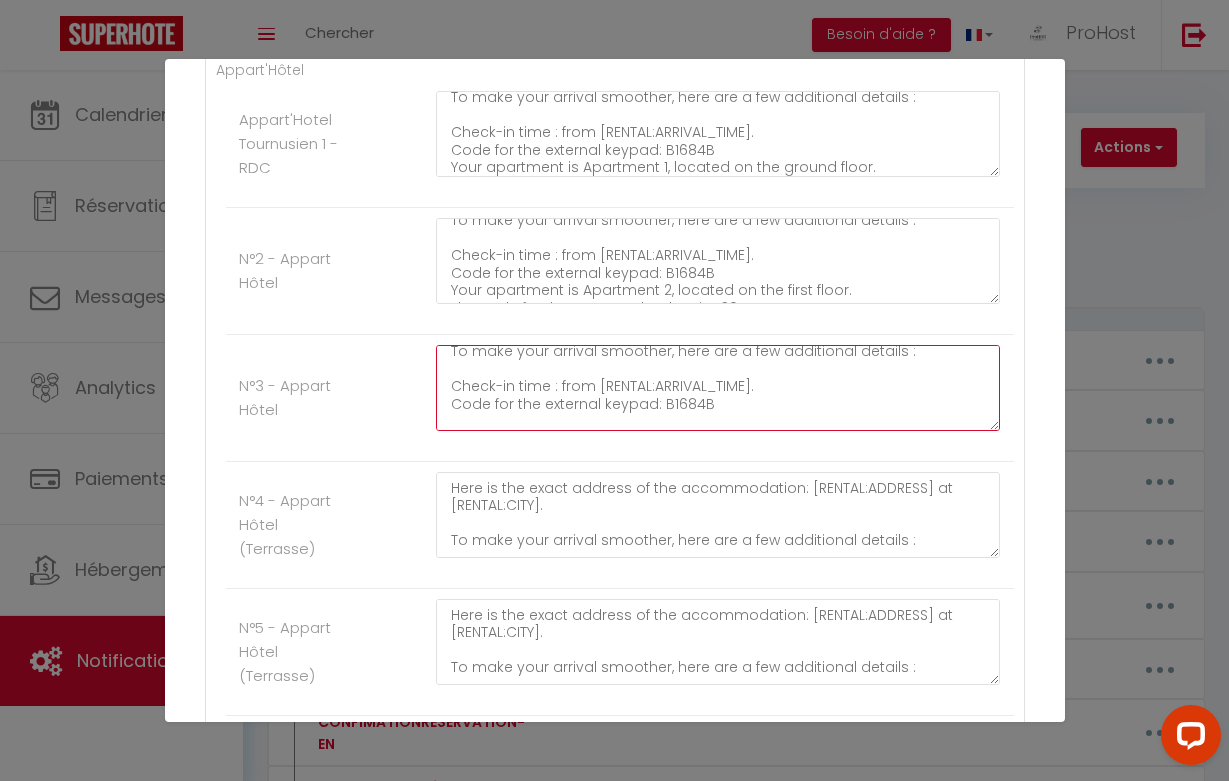 paste on "Your apartment is Apartment 3, located on the first floor." 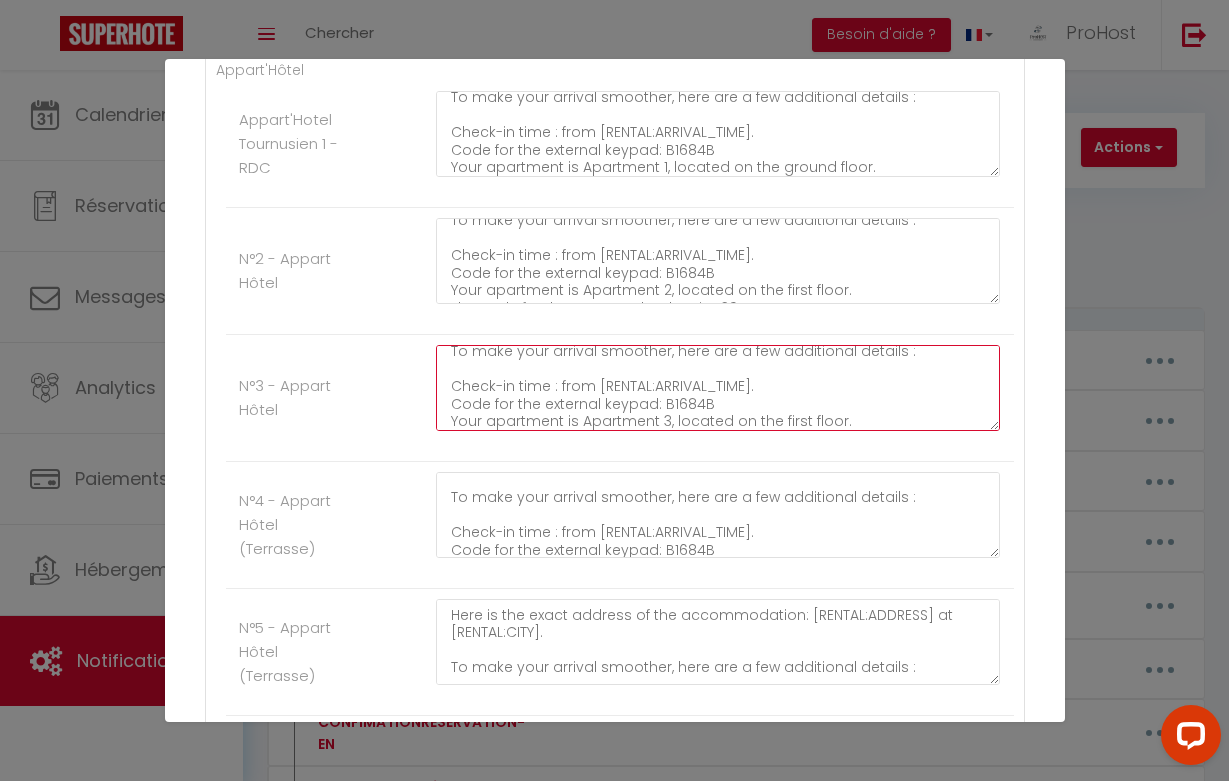 scroll, scrollTop: 53, scrollLeft: 0, axis: vertical 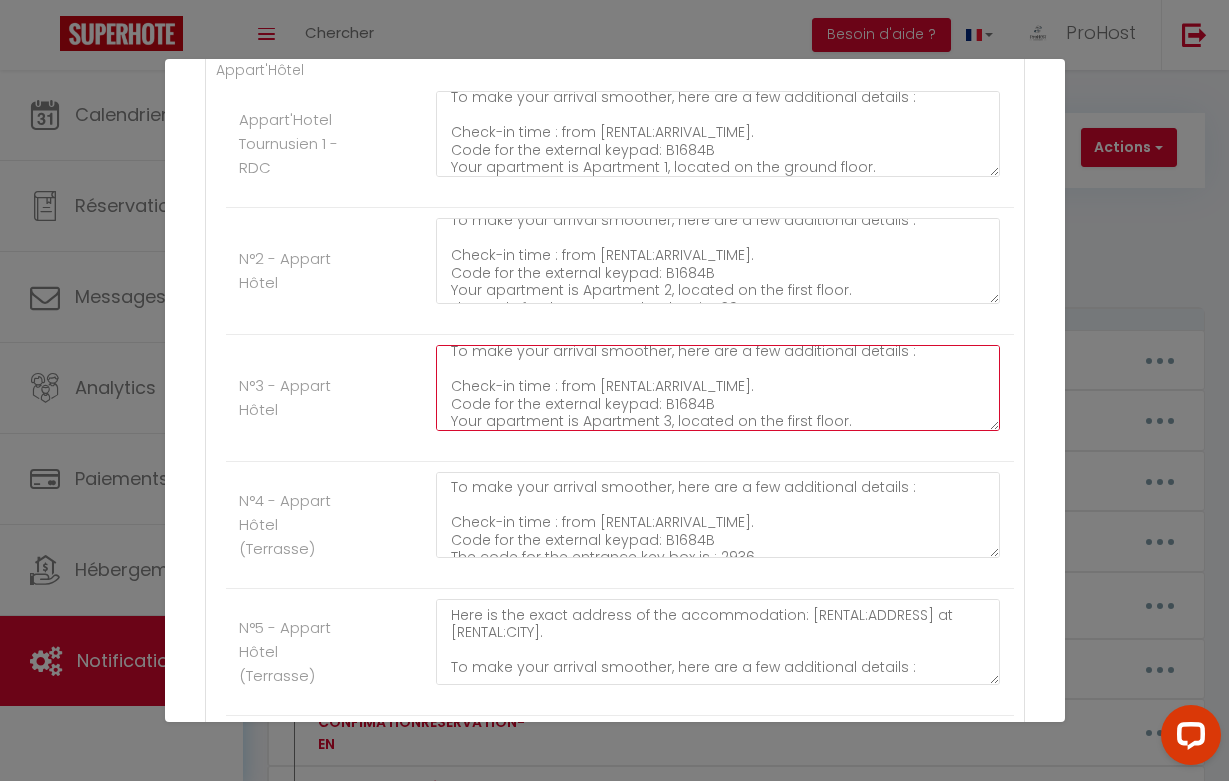 type on "Here is the exact address of the accommodation: [RENTAL:ADDRESS] at [RENTAL:CITY].
To make your arrival smoother, here are a few additional details :
Check-in time : from [RENTAL:ARRIVAL_TIME].
Code for the external keypad: B1684B
Your apartment is Apartment 3, located on the first floor.
The code for the entrance key box is : 2056" 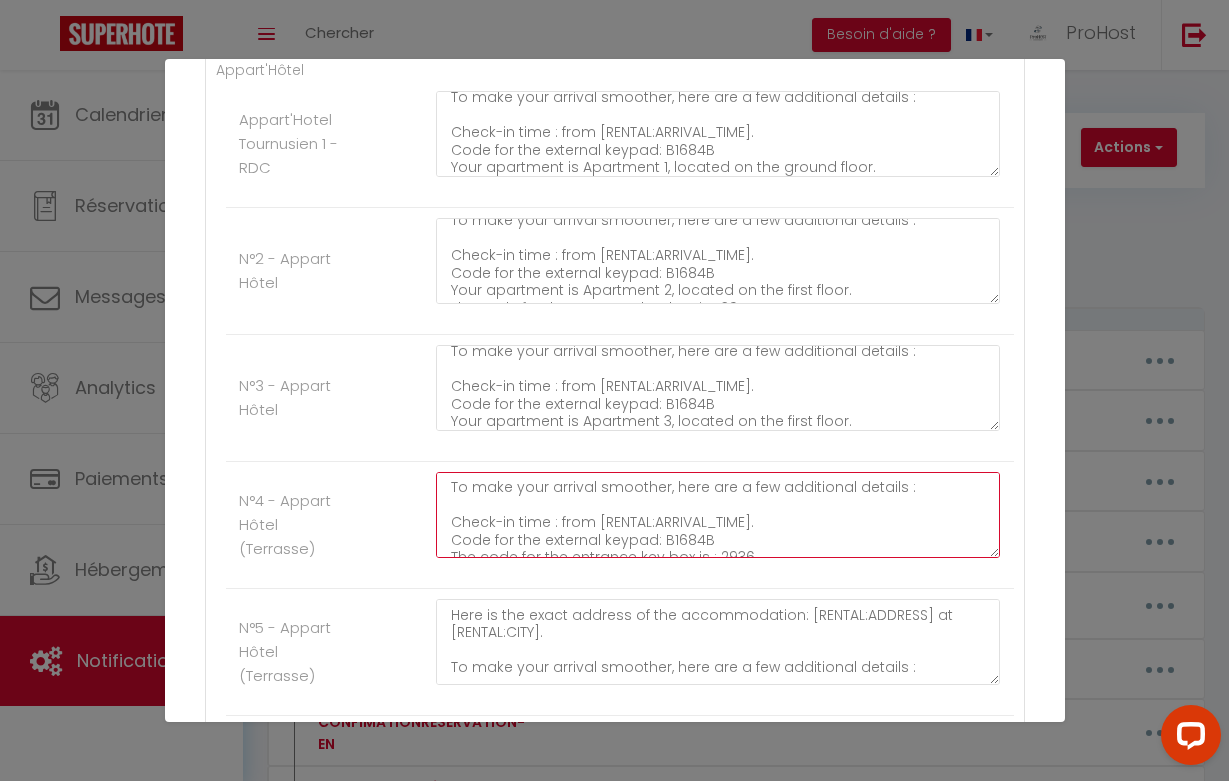 click on "Here is the exact address of the accommodation: [RENTAL:ADDRESS] at [RENTAL:CITY].
To make your arrival smoother, here are a few additional details :
Check-in time : from [RENTAL:ARRIVAL_TIME].
Code for the external keypad: B1684B
The code for the entrance key box is : 2936" at bounding box center (718, -1168) 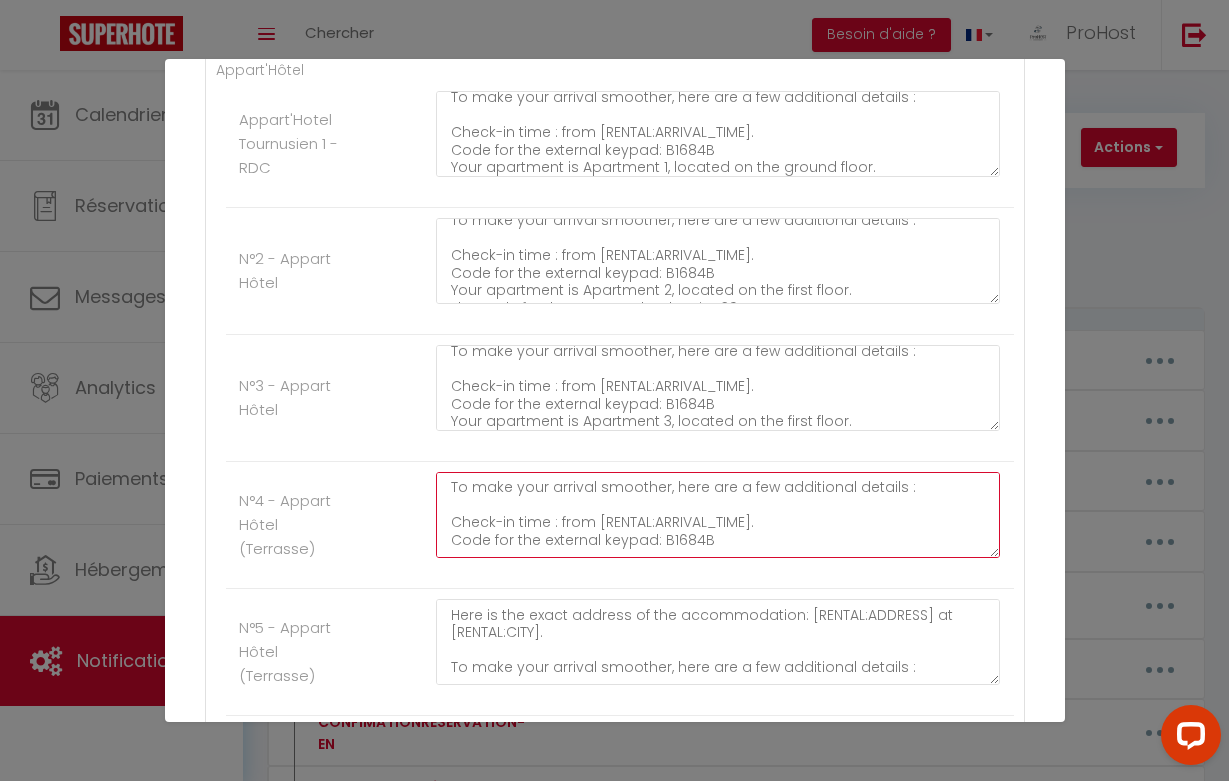 scroll, scrollTop: 61, scrollLeft: 0, axis: vertical 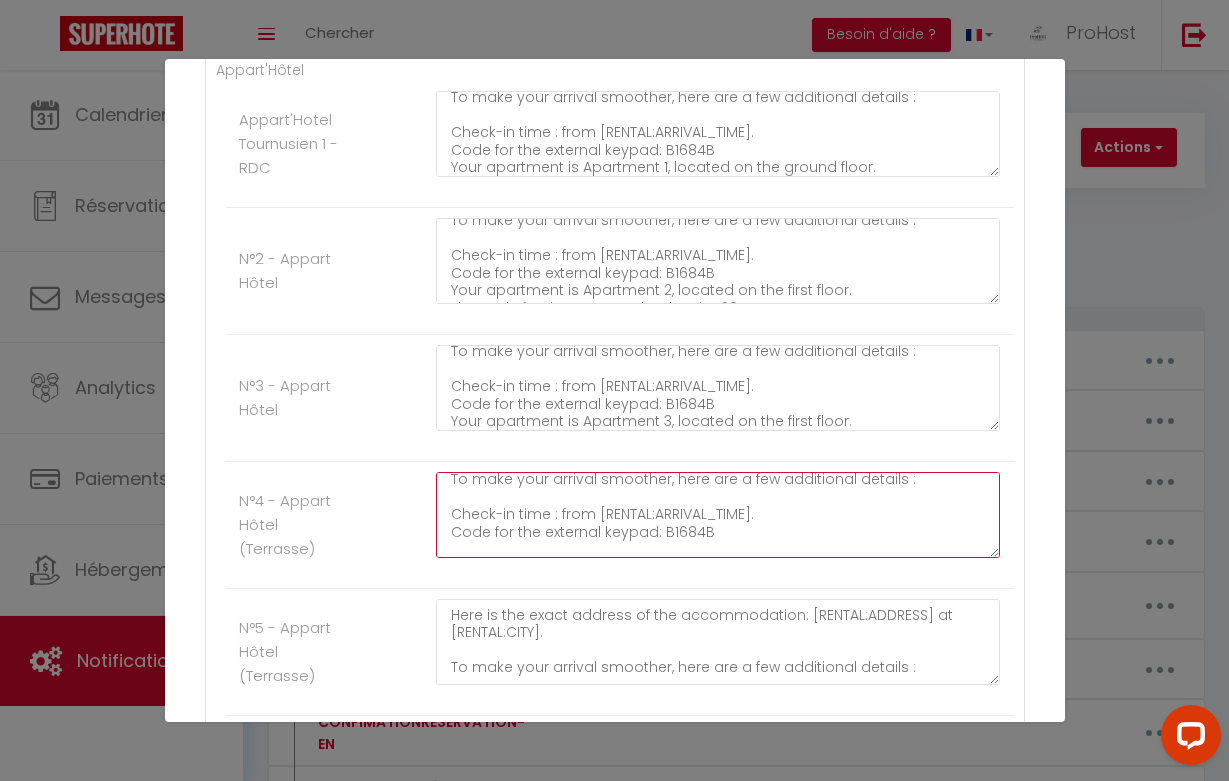 paste on "Your apartment is Apartment 3, located on the first floor." 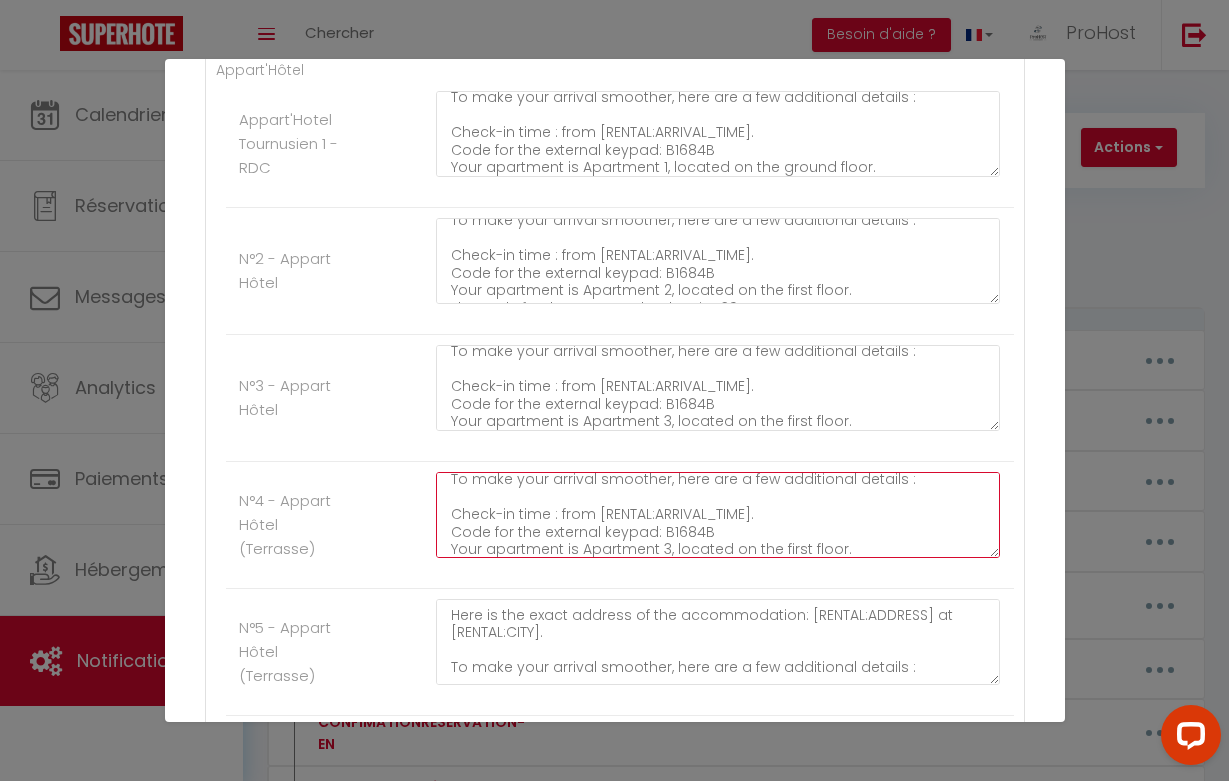 click on "Here is the exact address of the accommodation: [RENTAL:ADDRESS] at [RENTAL:CITY].
To make your arrival smoother, here are a few additional details :
Check-in time : from [RENTAL:ARRIVAL_TIME].
Code for the external keypad: B1684B
Your apartment is Apartment 3, located on the first floor.
The code for the entrance key box is : 2936" at bounding box center [718, -1168] 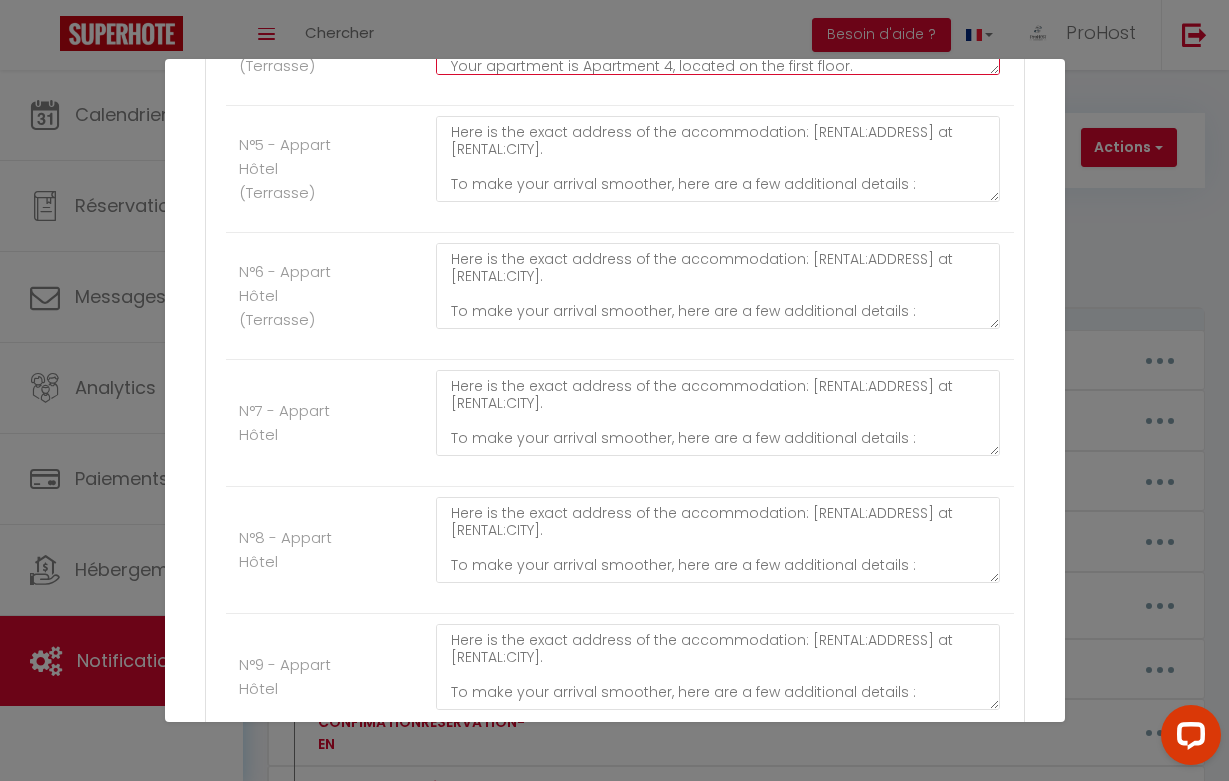 scroll, scrollTop: 3009, scrollLeft: 0, axis: vertical 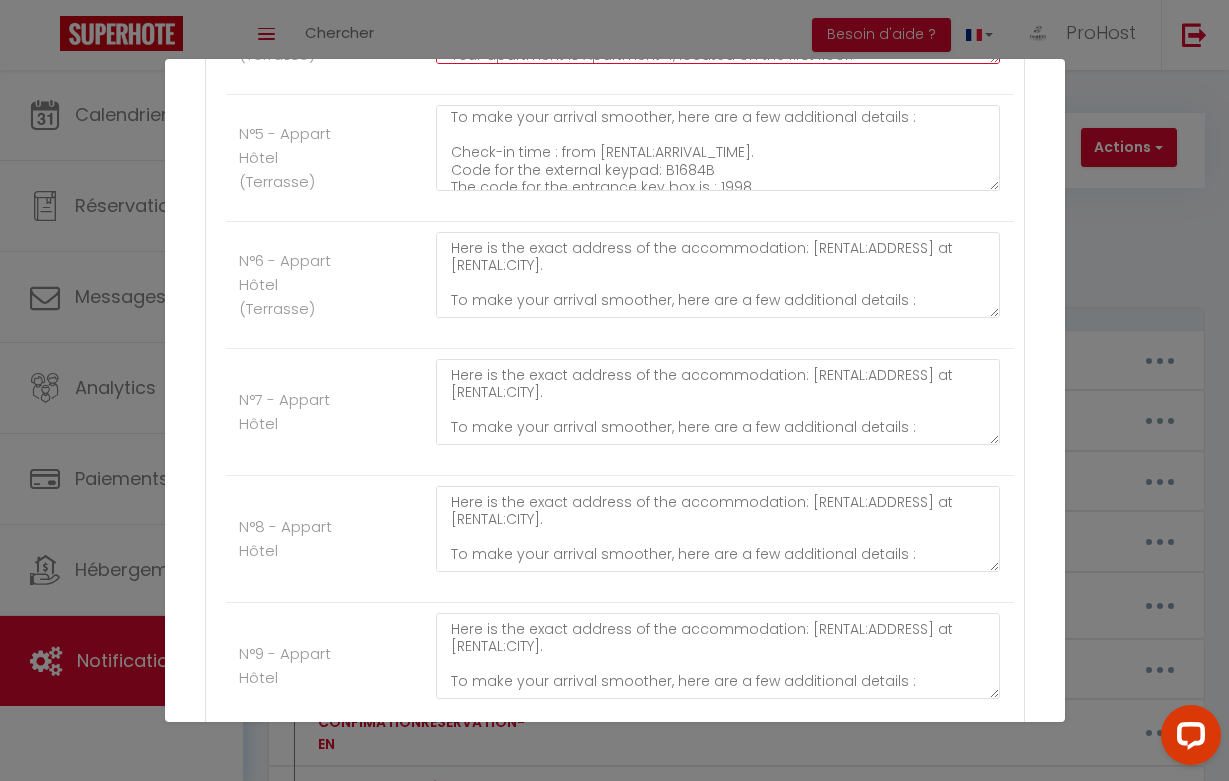 type on "Here is the exact address of the accommodation: [RENTAL:ADDRESS] at [RENTAL:CITY].
To make your arrival smoother, here are a few additional details :
Check-in time : from [RENTAL:ARRIVAL_TIME].
Code for the external keypad: B1684B
Your apartment is Apartment 4, located on the first floor.
The code for the entrance key box is : 2936" 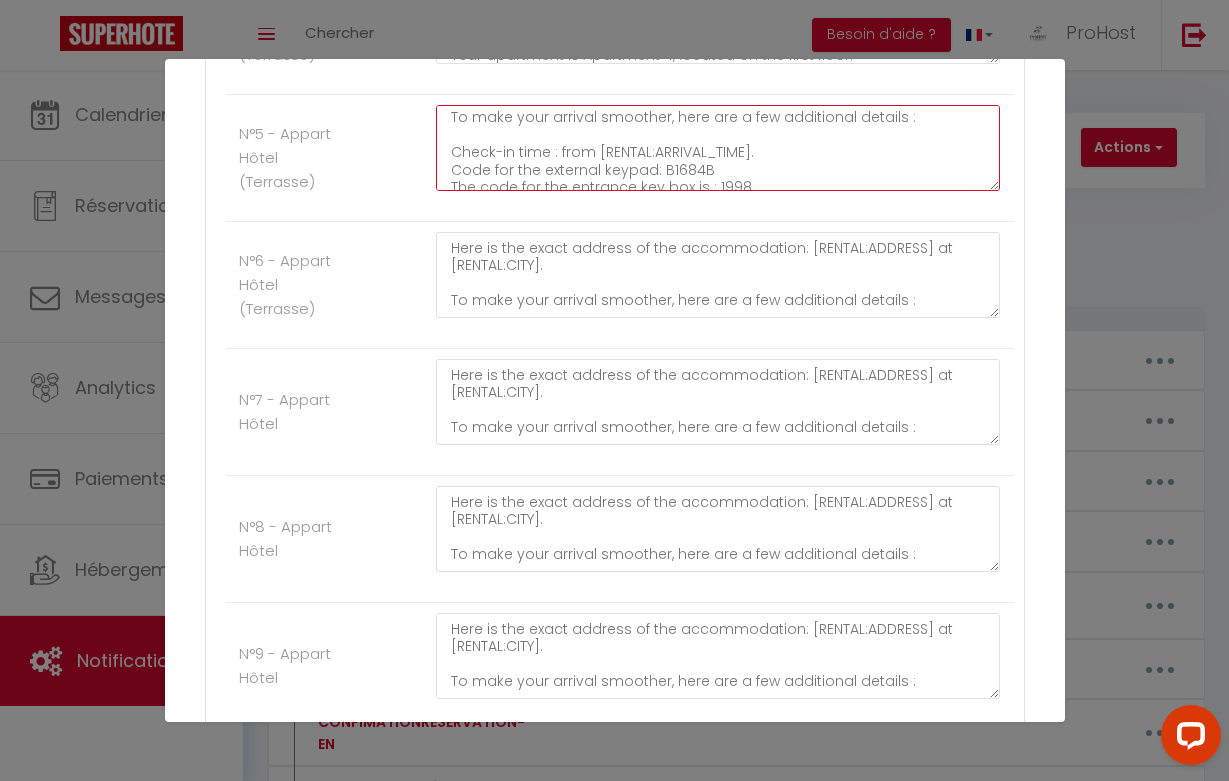 click on "Here is the exact address of the accommodation: [RENTAL:ADDRESS] at [RENTAL:CITY].
To make your arrival smoother, here are a few additional details :
Check-in time : from [RENTAL:ARRIVAL_TIME].
Code for the external keypad: B1684B
The code for the entrance key box is : 1998" at bounding box center [718, -1535] 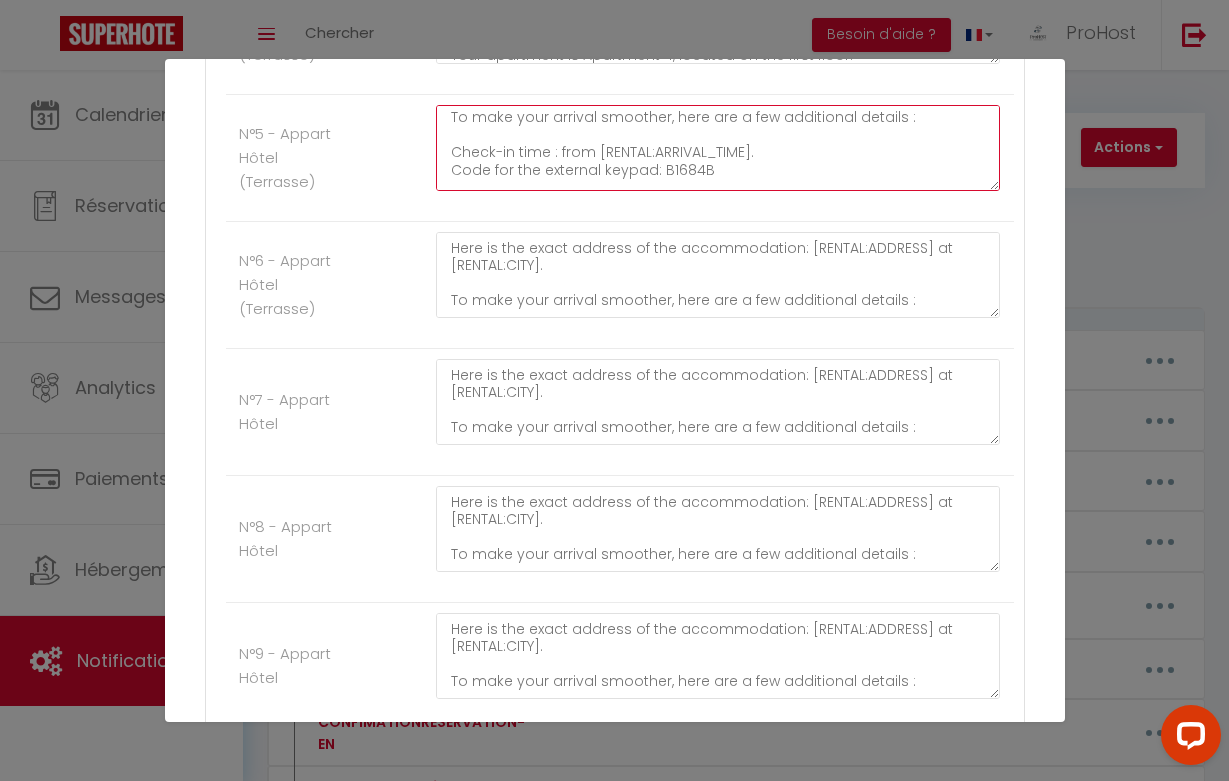scroll, scrollTop: 61, scrollLeft: 0, axis: vertical 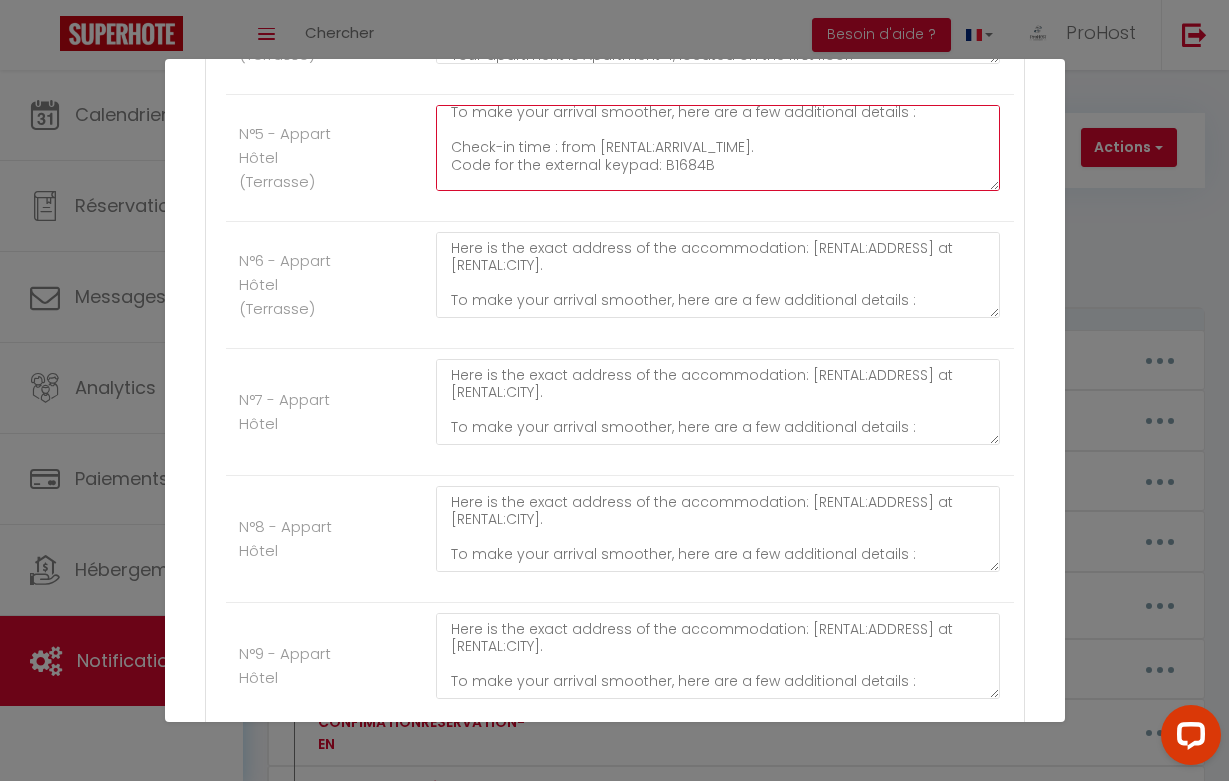 paste on "Your apartment is Apartment 3, located on the first floor." 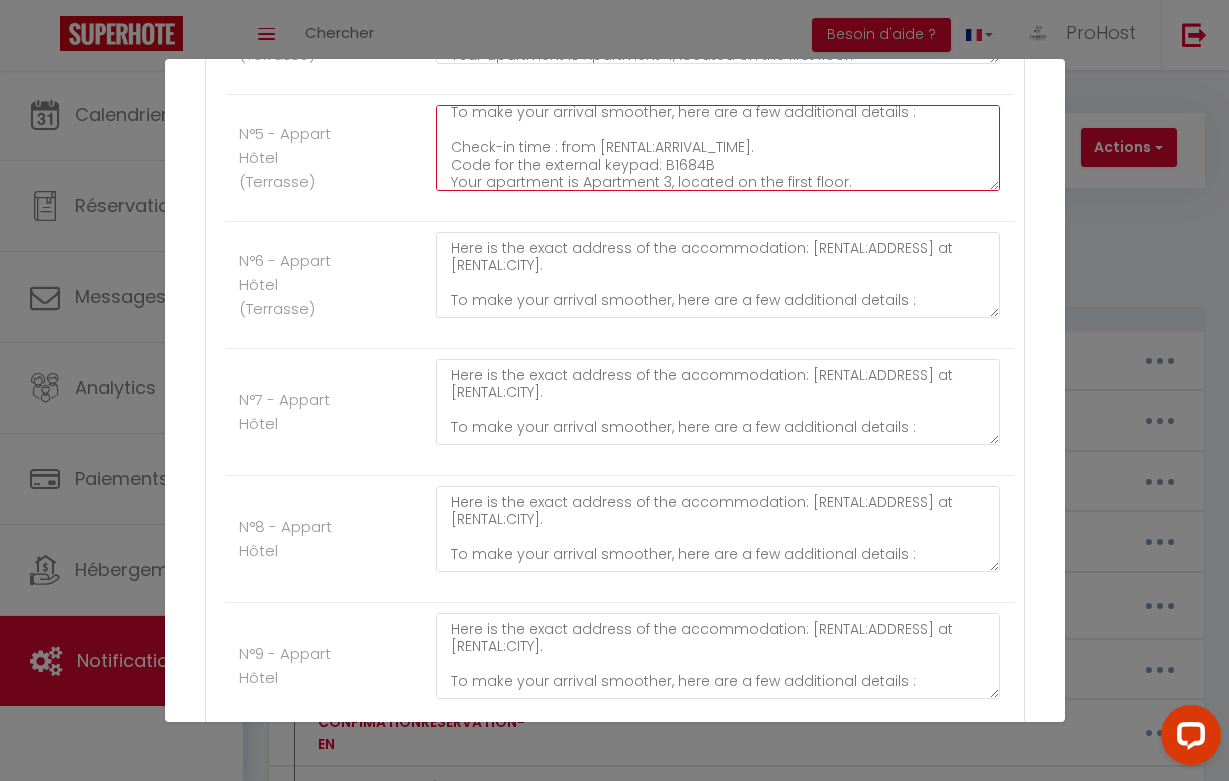 click on "Here is the exact address of the accommodation: [RENTAL:ADDRESS] at [RENTAL:CITY].
To make your arrival smoother, here are a few additional details :
Check-in time : from [RENTAL:ARRIVAL_TIME].
Code for the external keypad: B1684B
Your apartment is Apartment 3, located on the first floor.
The code for the entrance key box is : 1998" at bounding box center (718, -1535) 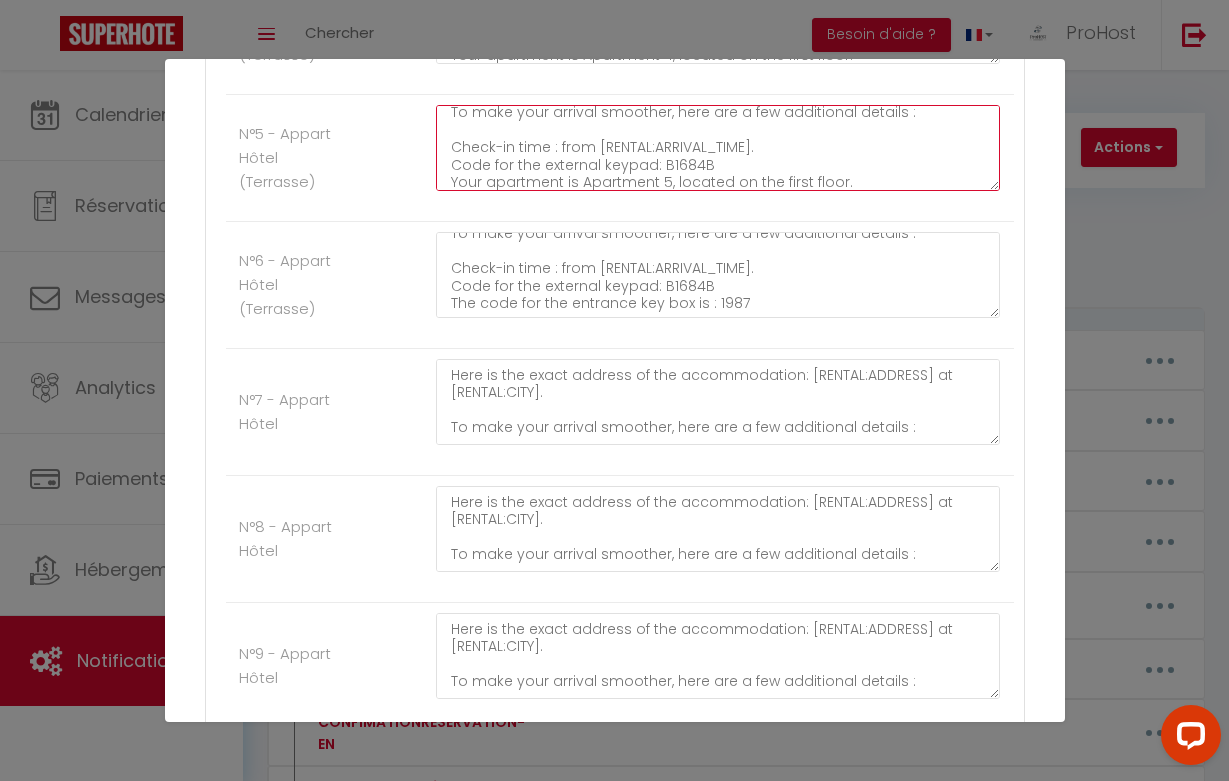 scroll, scrollTop: 66, scrollLeft: 0, axis: vertical 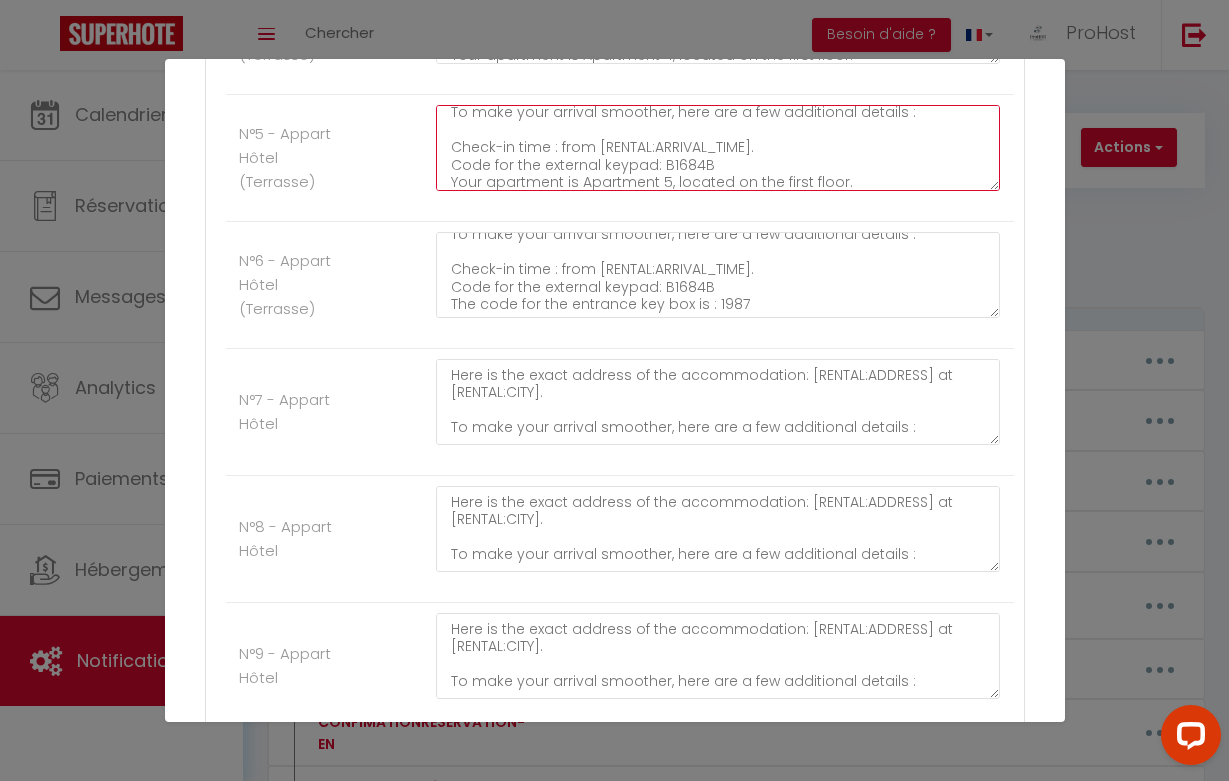 type on "Here is the exact address of the accommodation: [RENTAL:ADDRESS] at [RENTAL:CITY].
To make your arrival smoother, here are a few additional details :
Check-in time : from [RENTAL:ARRIVAL_TIME].
Code for the external keypad: B1684B
Your apartment is Apartment 5, located on the first floor.
The code for the entrance key box is : 1998" 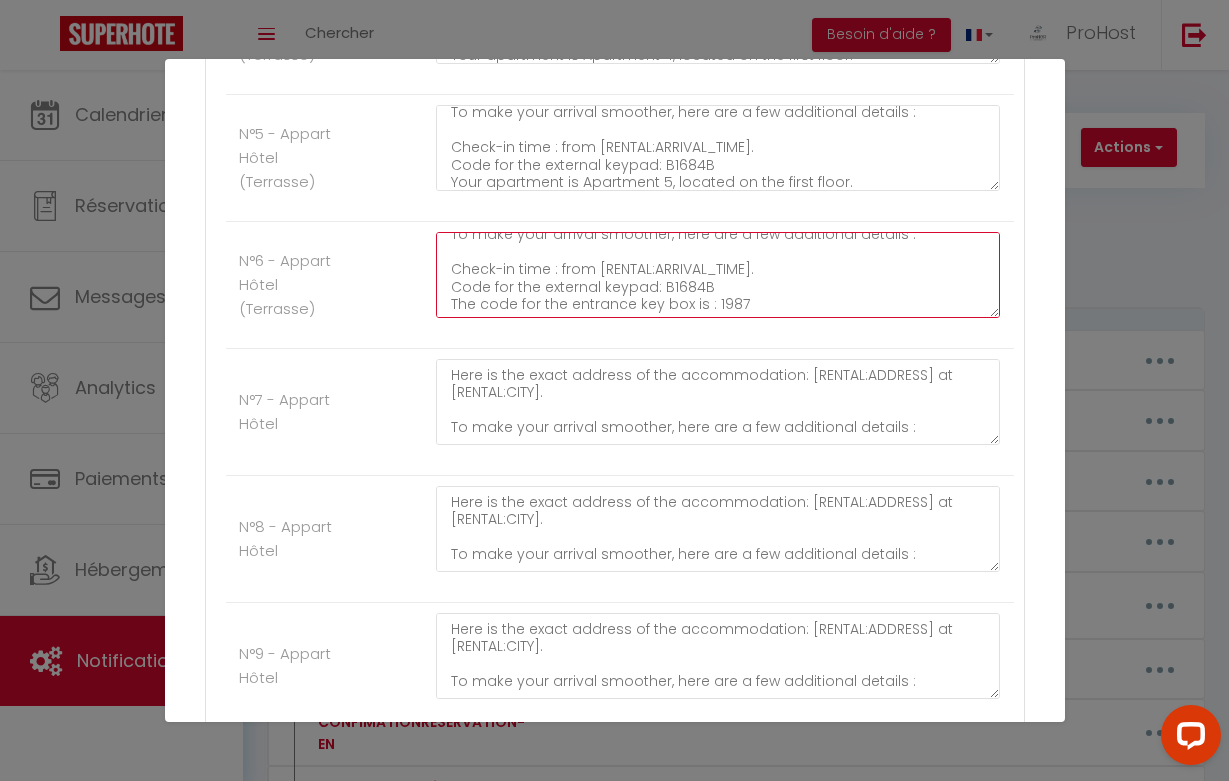 click on "Here is the exact address of the accommodation: [RENTAL:ADDRESS] at [RENTAL:CITY].
To make your arrival smoother, here are a few additional details :
Check-in time : from [RENTAL:ARRIVAL_TIME].
Code for the external keypad: B1684B
The code for the entrance key box is : 1987" at bounding box center (718, -1408) 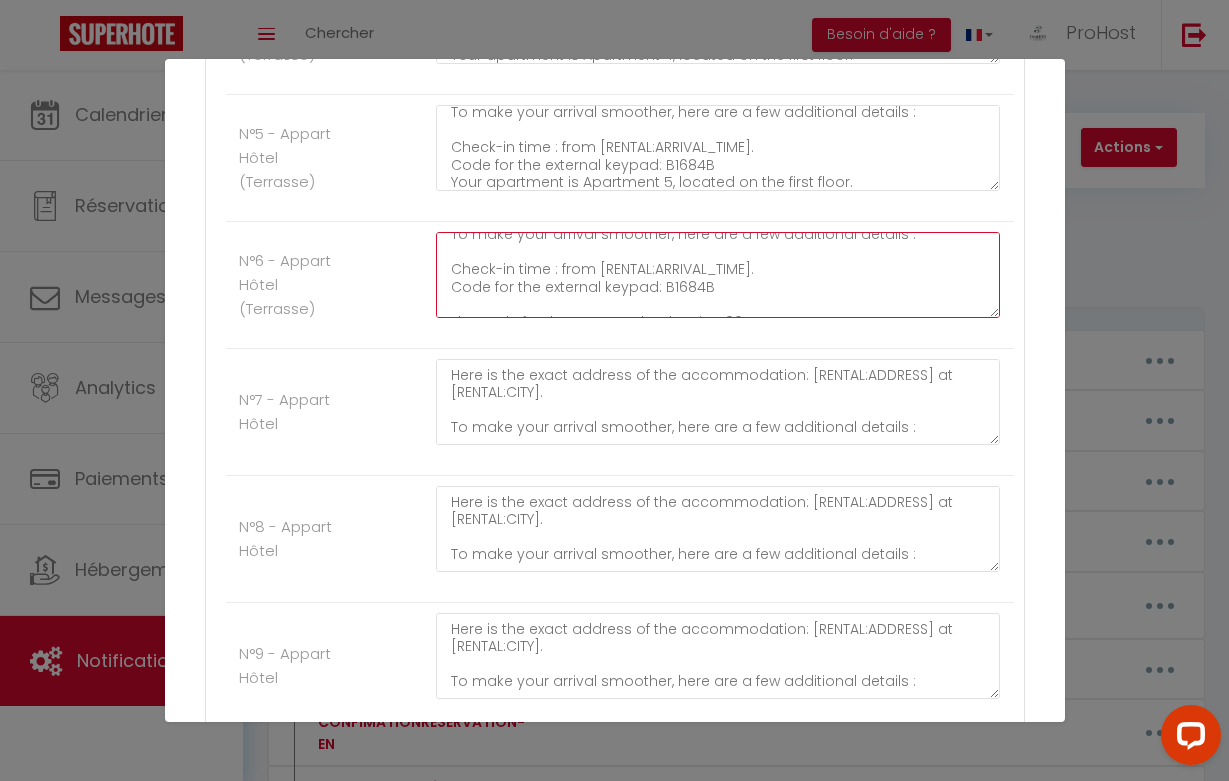 paste on "Your apartment is Apartment 3, located on the first floor." 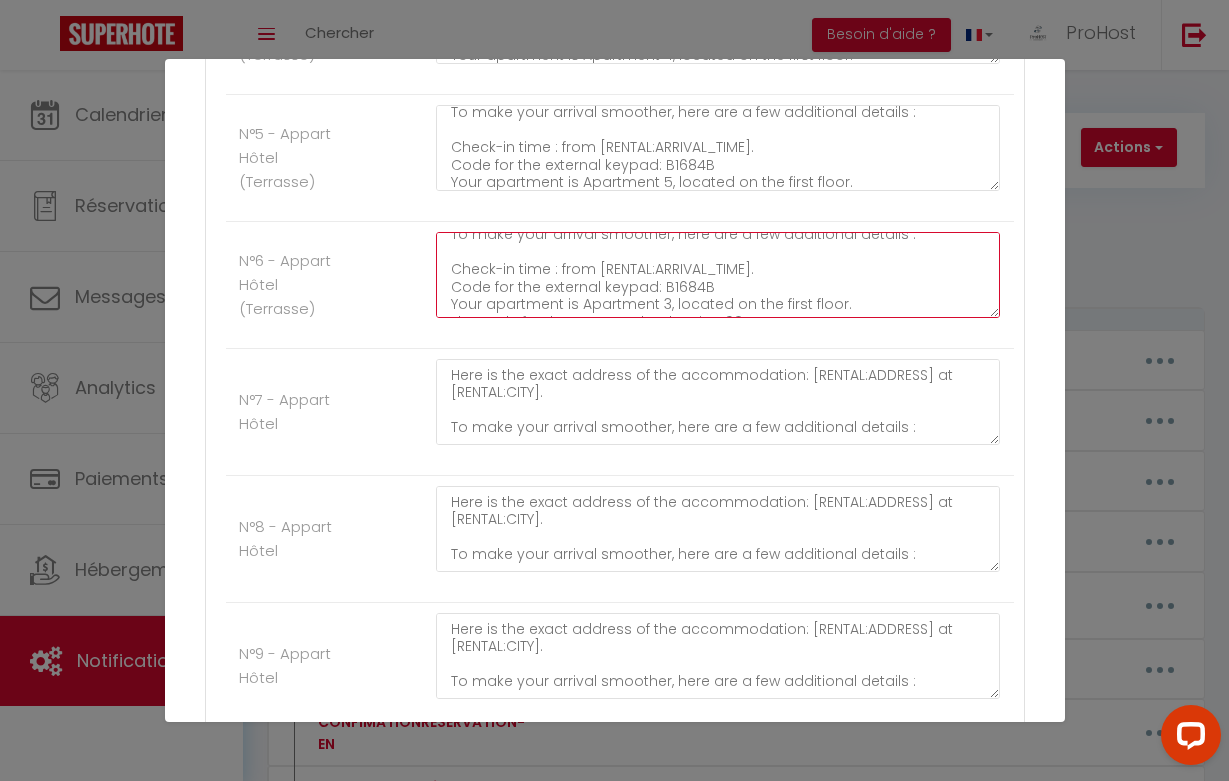 click on "Here is the exact address of the accommodation: [RENTAL:ADDRESS] at [RENTAL:CITY].
To make your arrival smoother, here are a few additional details :
Check-in time : from [RENTAL:ARRIVAL_TIME].
Code for the external keypad: B1684B
Your apartment is Apartment 3, located on the first floor.
The code for the entrance key box is : 1987" at bounding box center (718, -1408) 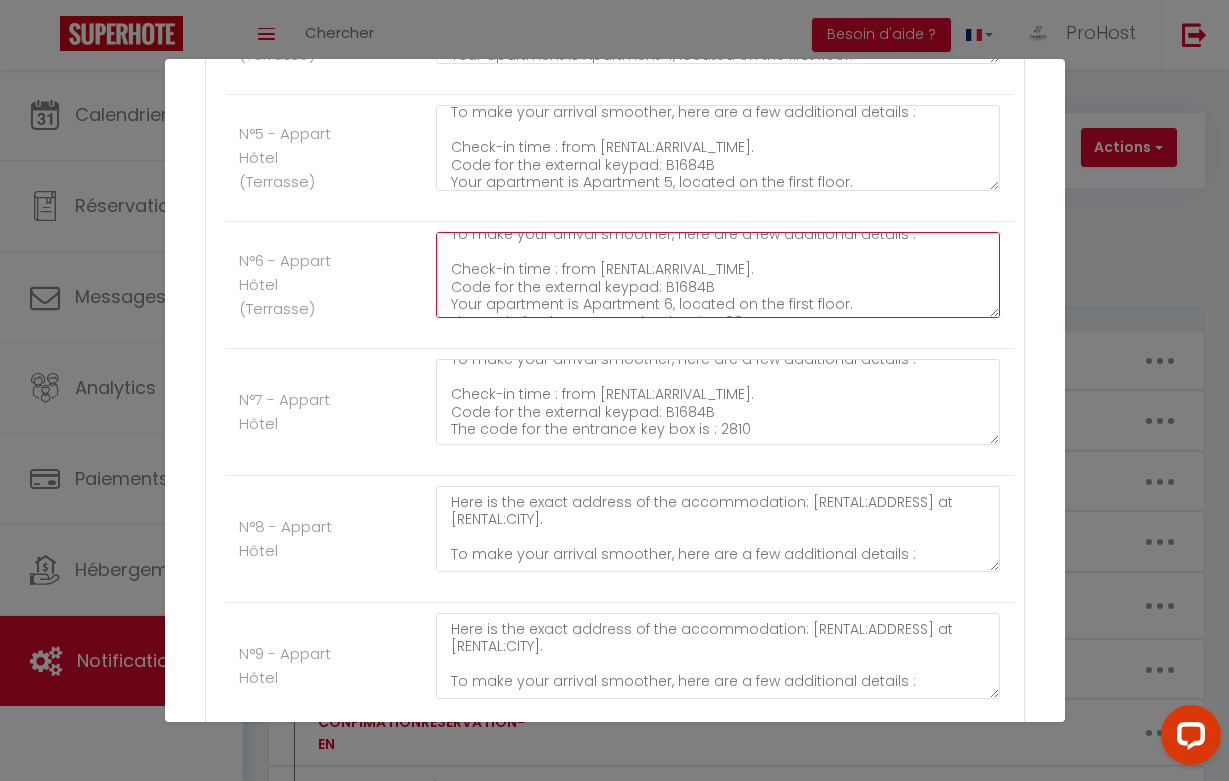 scroll, scrollTop: 66, scrollLeft: 0, axis: vertical 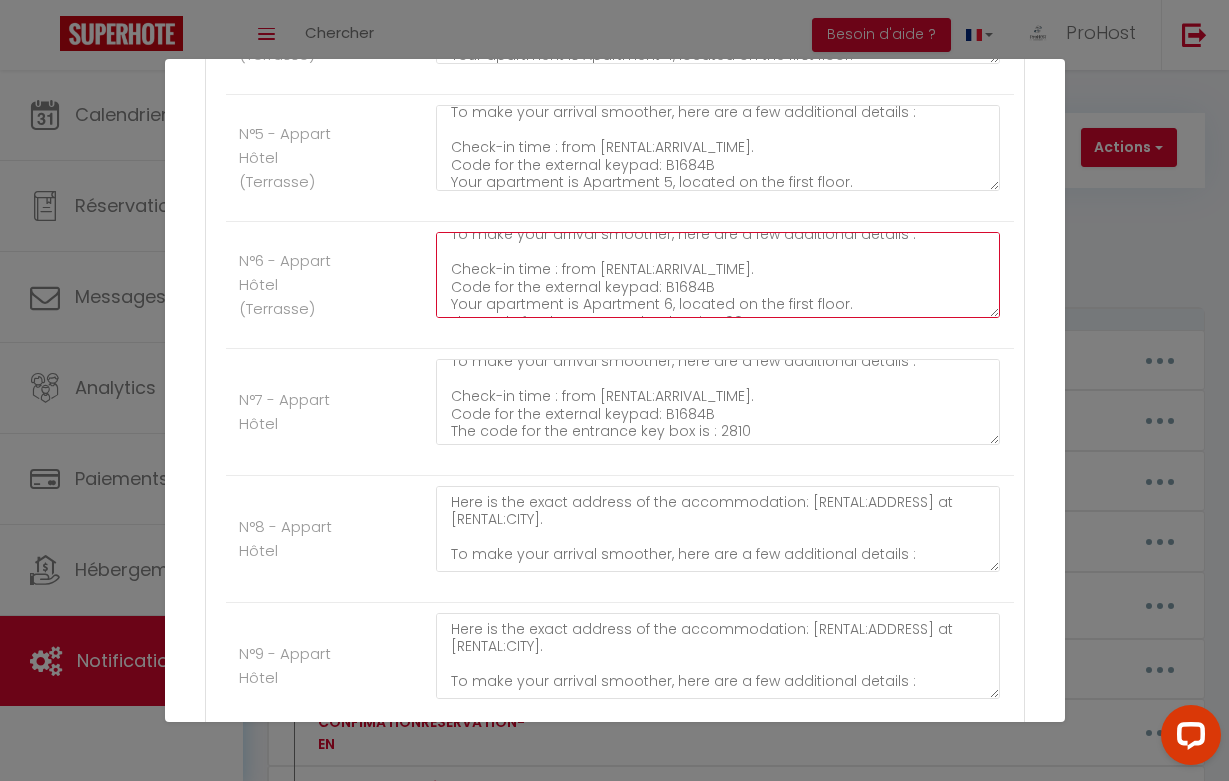 type on "Here is the exact address of the accommodation: [RENTAL:ADDRESS] at [RENTAL:CITY].
To make your arrival smoother, here are a few additional details :
Check-in time : from [RENTAL:ARRIVAL_TIME].
Code for the external keypad: B1684B
Your apartment is Apartment 6, located on the first floor.
The code for the entrance key box is : 1987" 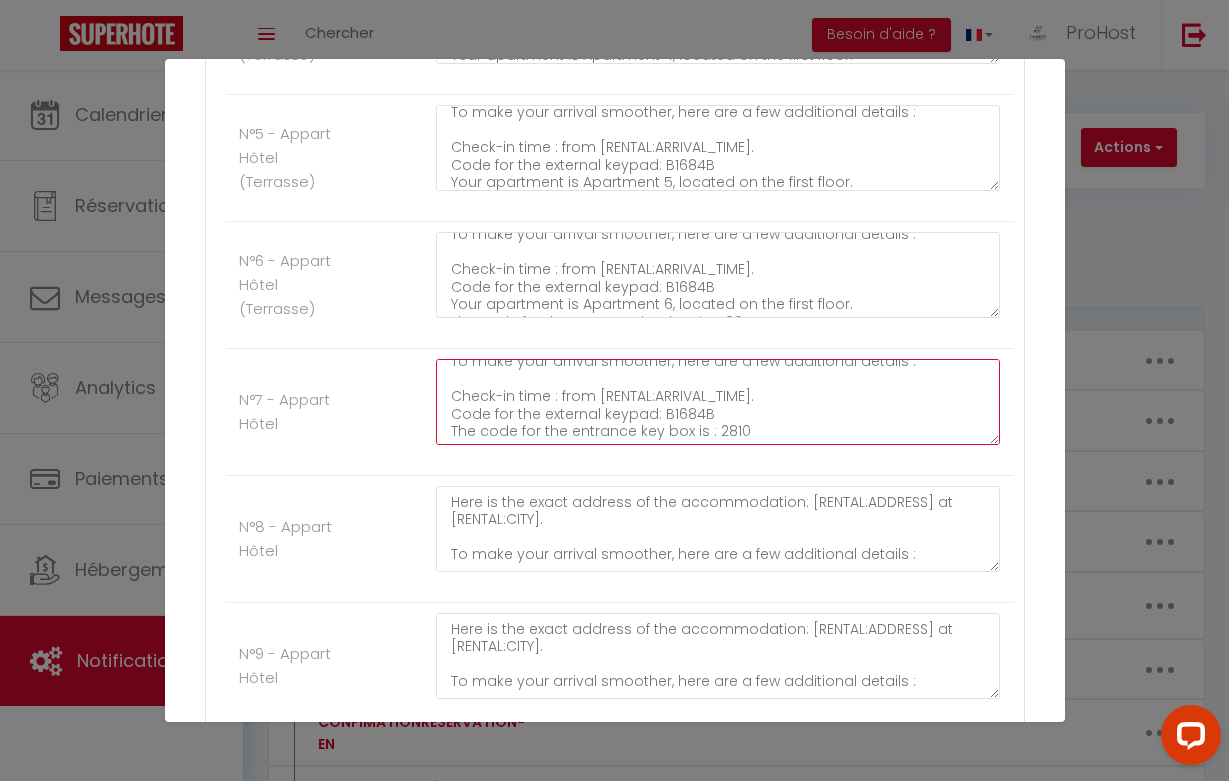 click on "Here is the exact address of the accommodation: [RENTAL:ADDRESS] at [RENTAL:CITY].
To make your arrival smoother, here are a few additional details :
Check-in time : from [RENTAL:ARRIVAL_TIME].
Code for the external keypad: B1684B
The code for the entrance key box is : 2810" at bounding box center (718, -1281) 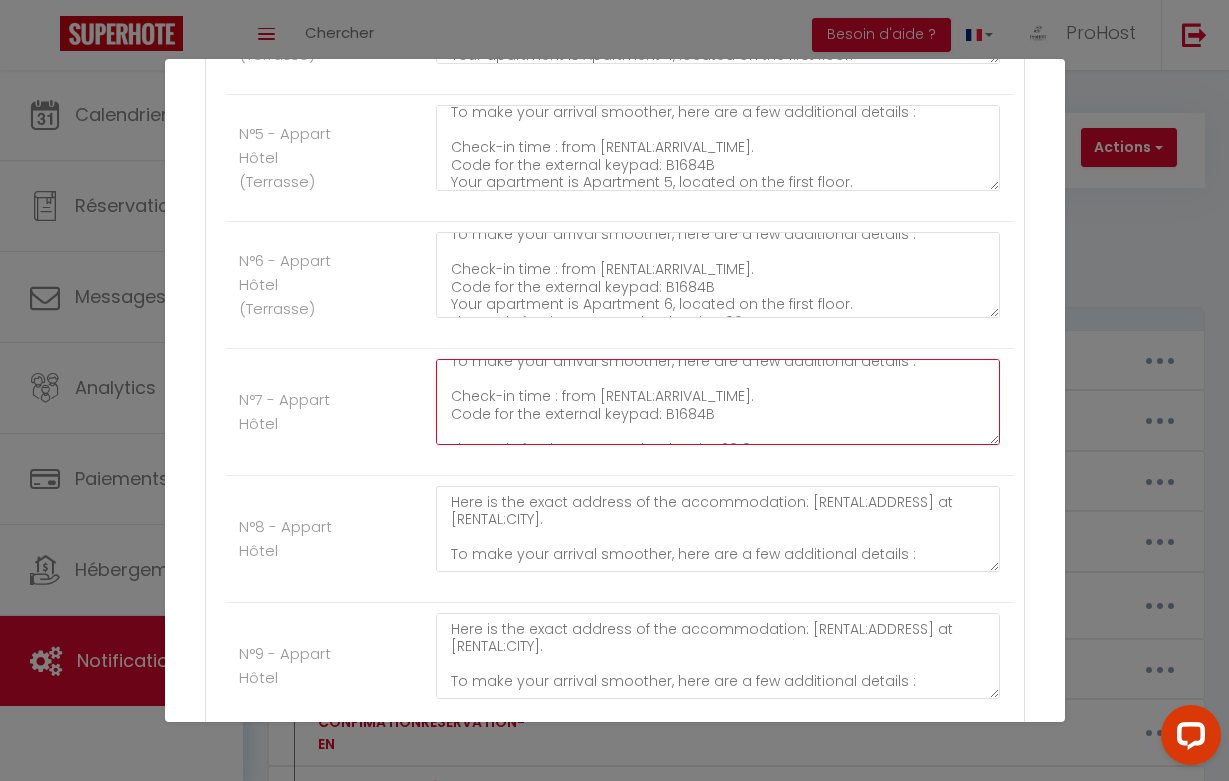 paste on "Your apartment is Apartment 7, located on the second floor." 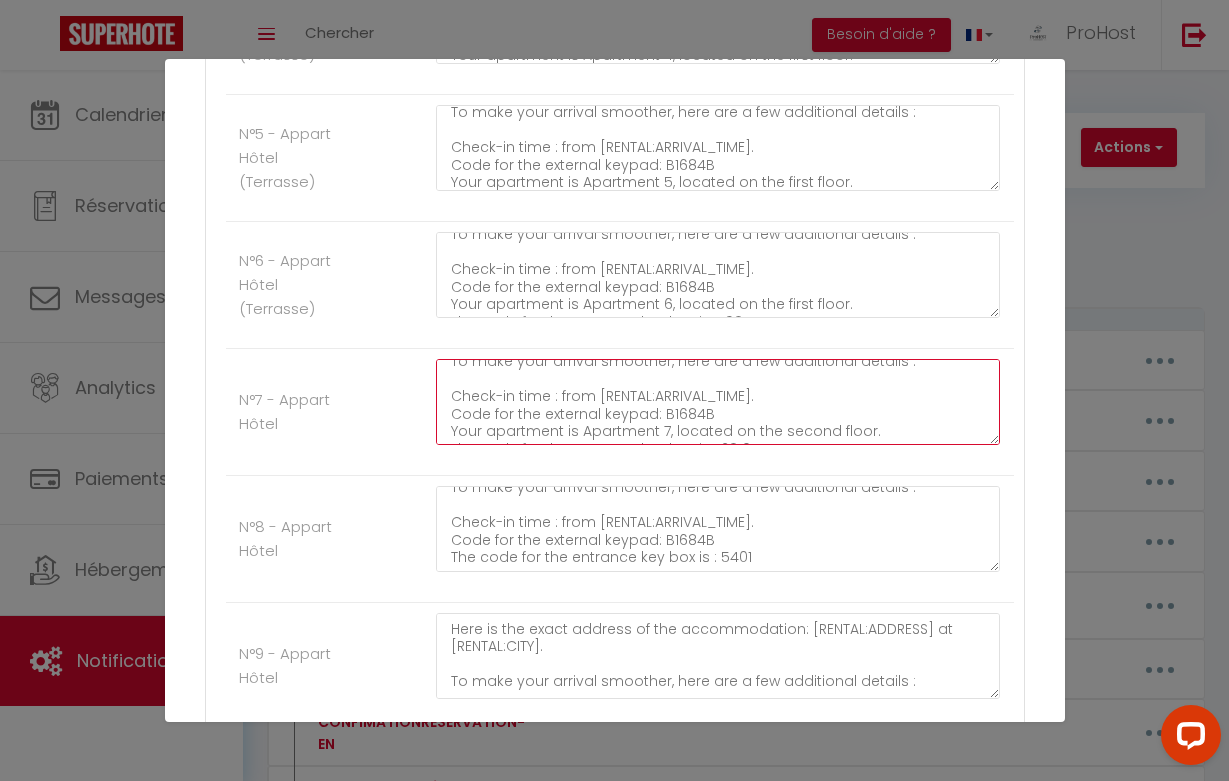 scroll, scrollTop: 66, scrollLeft: 0, axis: vertical 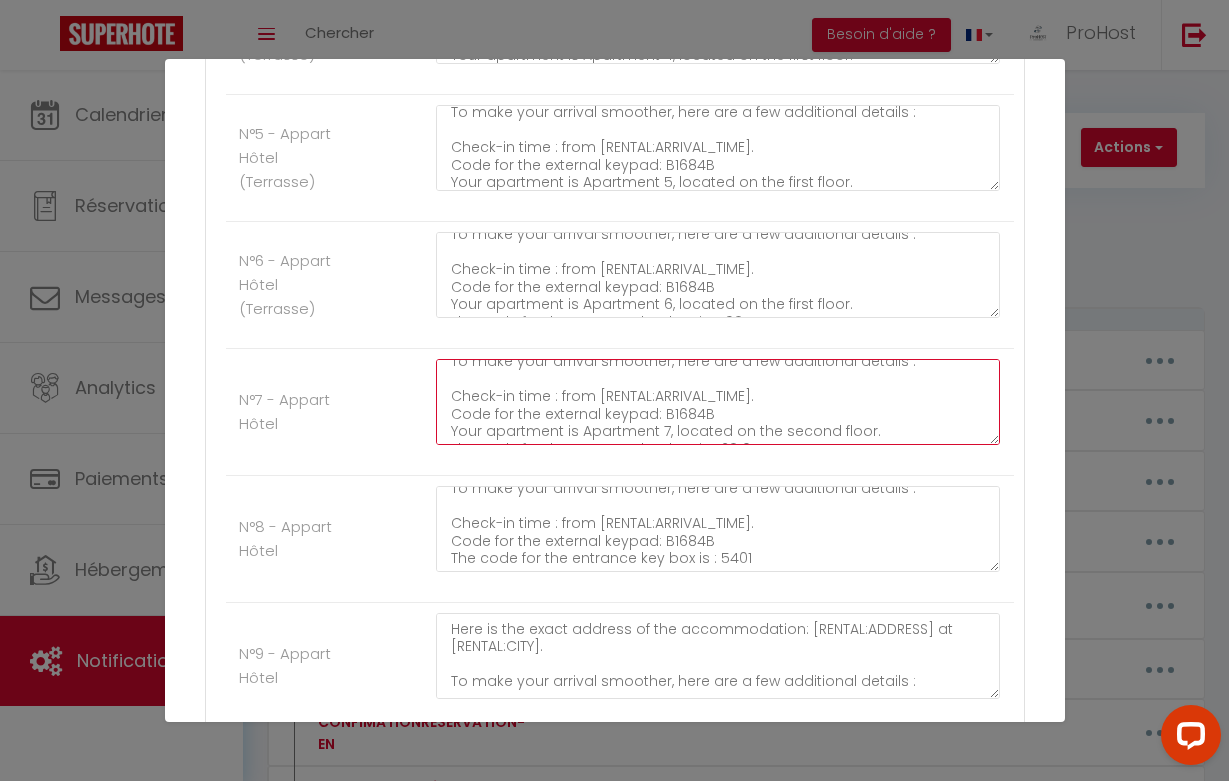 type on "Here is the exact address of the accommodation: [RENTAL:ADDRESS] at [RENTAL:CITY].
To make your arrival smoother, here are a few additional details :
Check-in time : from [RENTAL:ARRIVAL_TIME].
Code for the external keypad: B1684B
Your apartment is Apartment 7, located on the second floor.
The code for the entrance key box is : 2810" 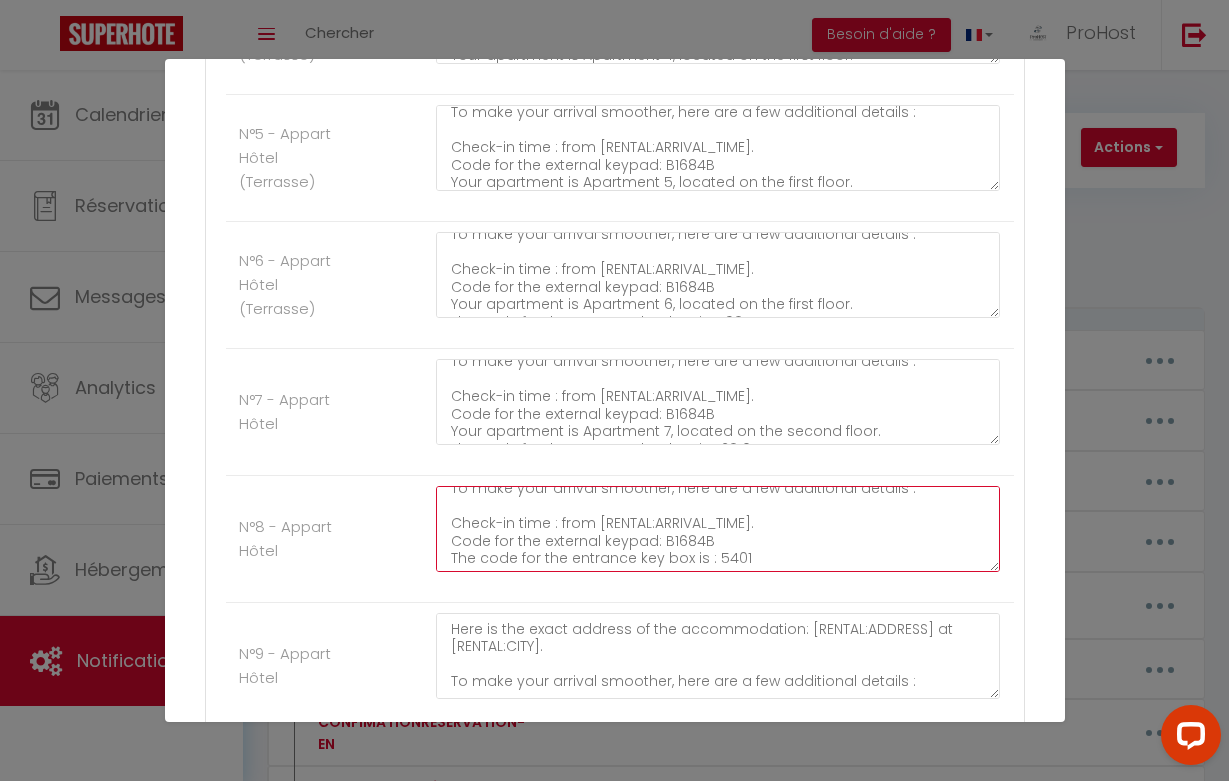 click on "Here is the exact address of the accommodation: [RENTAL:ADDRESS] at [RENTAL:CITY].
To make your arrival smoother, here are a few additional details :
Check-in time : from [RENTAL:ARRIVAL_TIME].
Code for the external keypad: B1684B
The code for the entrance key box is : 5401" at bounding box center [718, -1154] 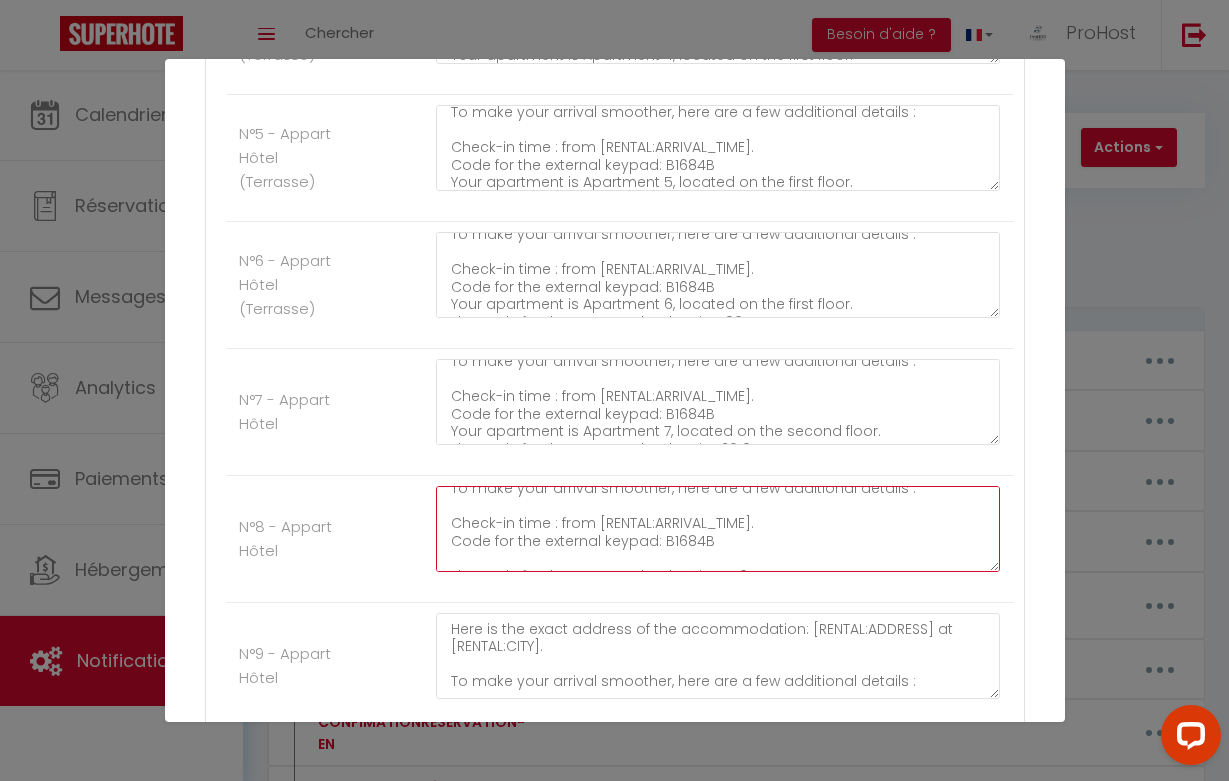 paste on "Your apartment is Apartment 7, located on the second floor." 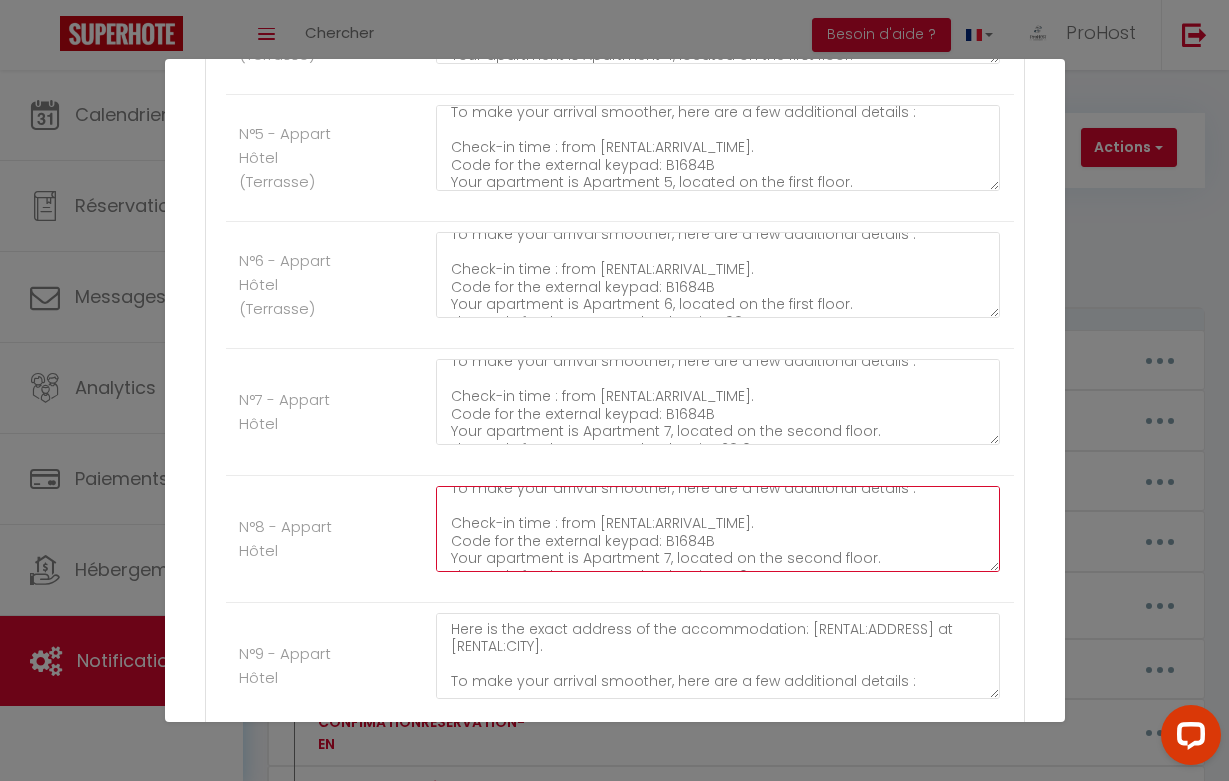 click on "Here is the exact address of the accommodation: [RENTAL:ADDRESS] at [RENTAL:CITY].
To make your arrival smoother, here are a few additional details :
Check-in time : from [RENTAL:ARRIVAL_TIME].
Code for the external keypad: B1684B
Your apartment is Apartment 7, located on the second floor.
The code for the entrance key box is : 5401" at bounding box center (718, -1154) 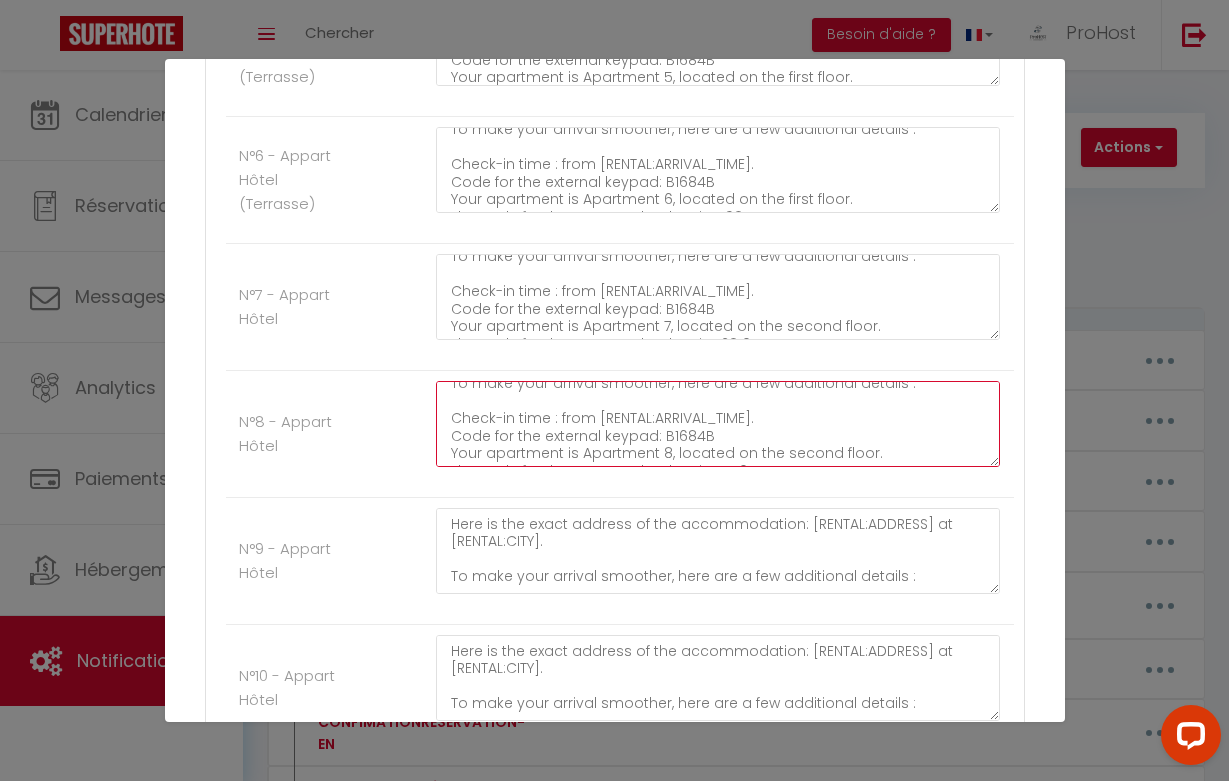 scroll, scrollTop: 3116, scrollLeft: 0, axis: vertical 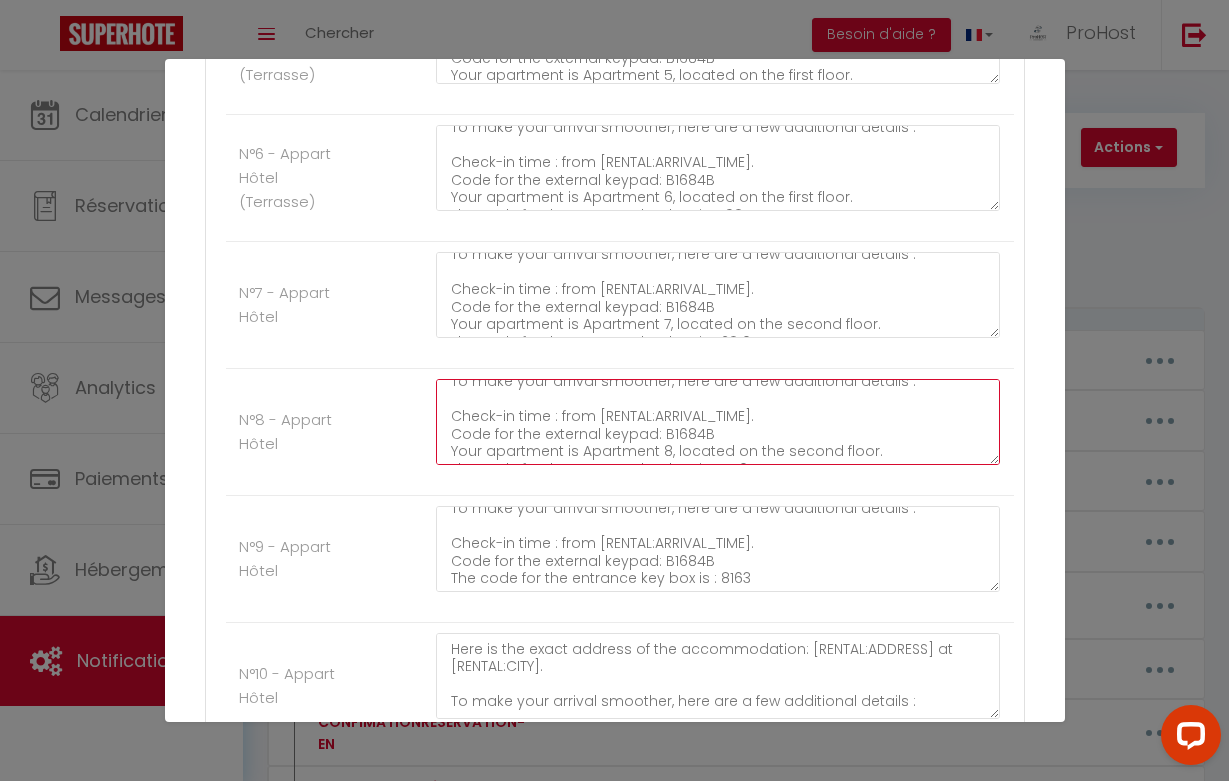 type on "Here is the exact address of the accommodation: [RENTAL:ADDRESS] at [RENTAL:CITY].
To make your arrival smoother, here are a few additional details :
Check-in time : from [RENTAL:ARRIVAL_TIME].
Code for the external keypad: B1684B
Your apartment is Apartment 8, located on the second floor.
The code for the entrance key box is : 5401" 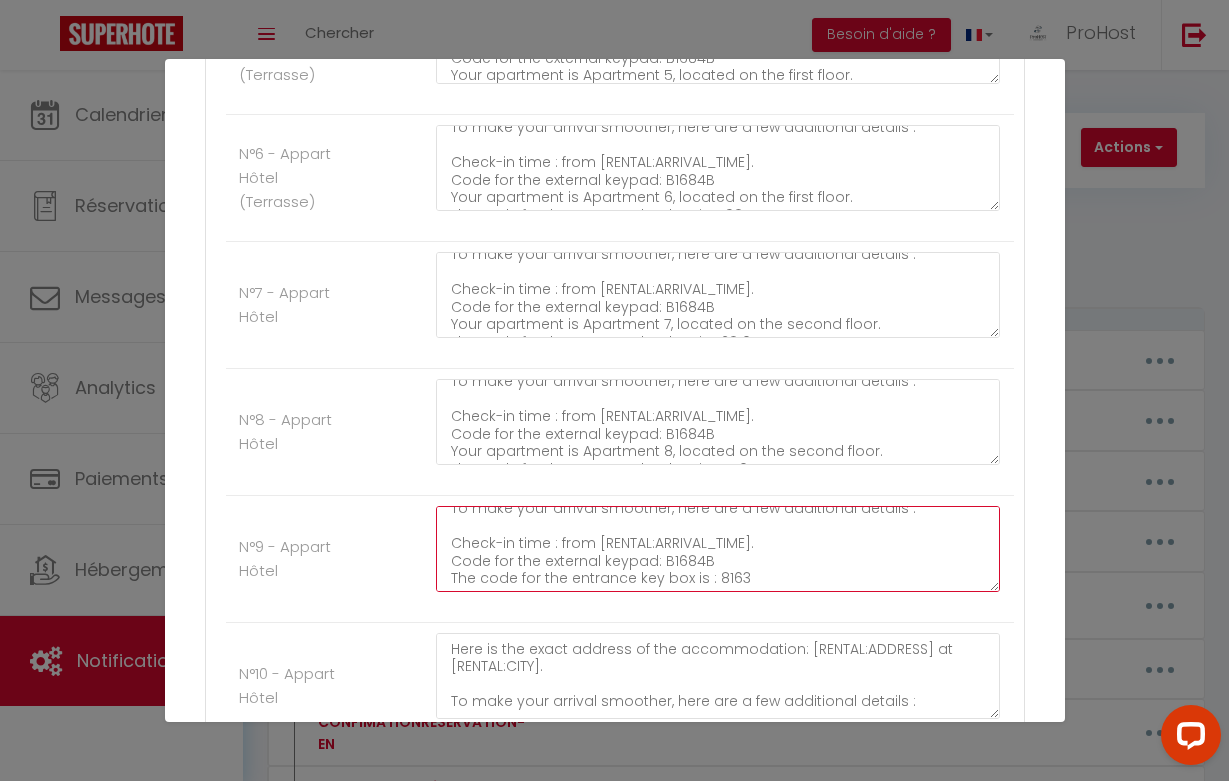 click on "Here is the exact address of the accommodation: [RENTAL:ADDRESS] at [RENTAL:CITY].
To make your arrival smoother, here are a few additional details :
Check-in time : from [RENTAL:ARRIVAL_TIME].
Code for the external keypad: B1684B
The code for the entrance key box is : 8163" at bounding box center (718, -1134) 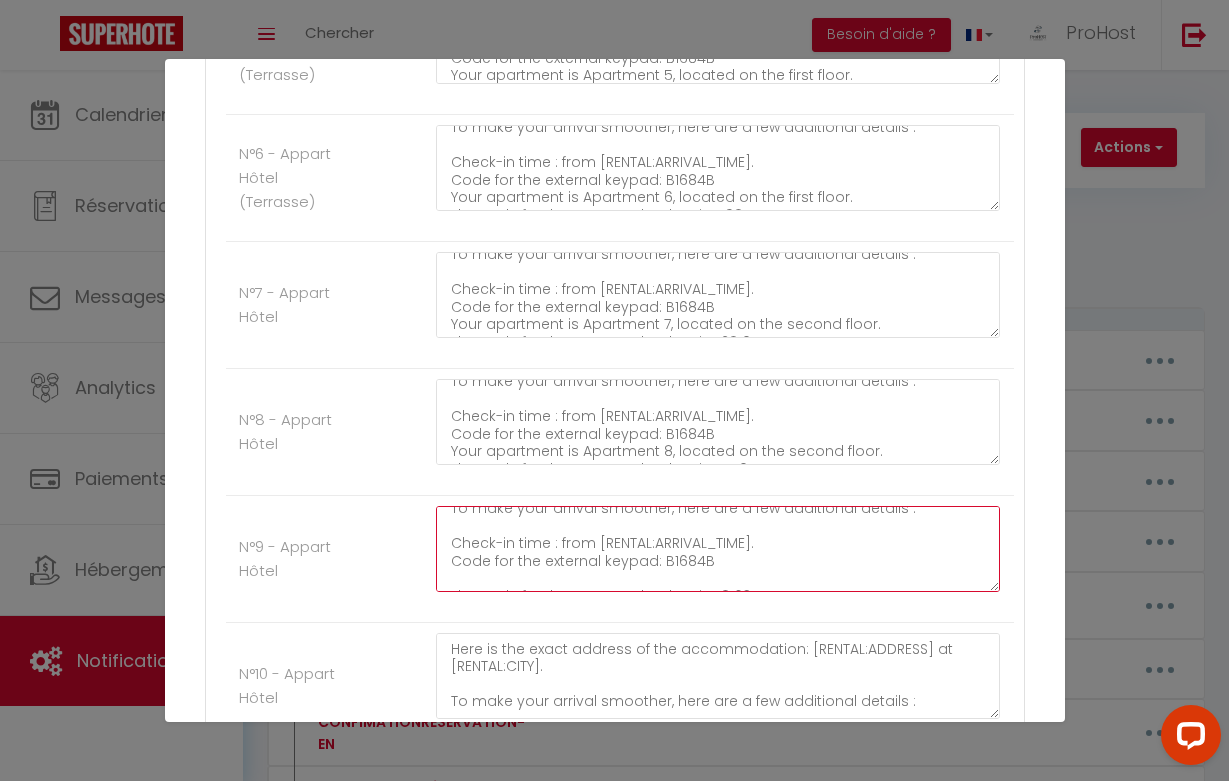 paste on "Your apartment is Apartment 7, located on the second floor." 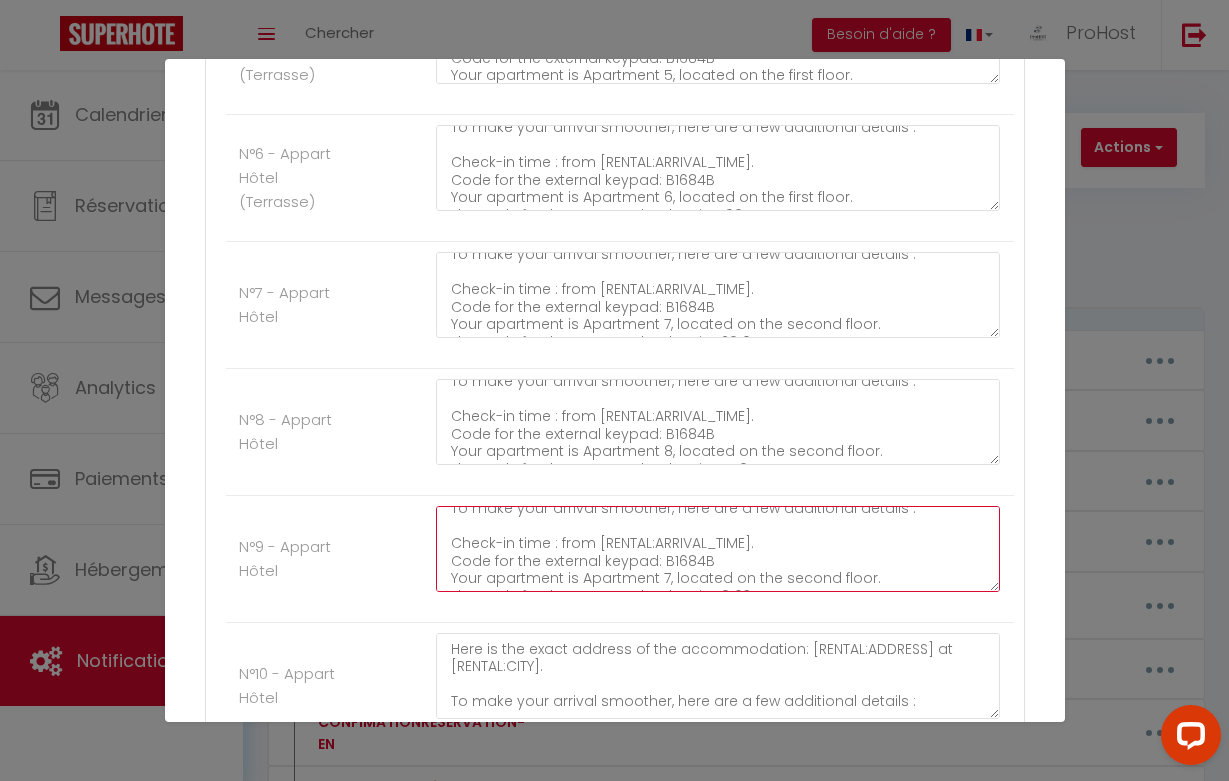 click on "Here is the exact address of the accommodation: [RENTAL:ADDRESS] at [RENTAL:CITY].
To make your arrival smoother, here are a few additional details :
Check-in time : from [RENTAL:ARRIVAL_TIME].
Code for the external keypad: B1684B
Your apartment is Apartment 7, located on the second floor.
The code for the entrance key box is : 8163" at bounding box center (718, -1134) 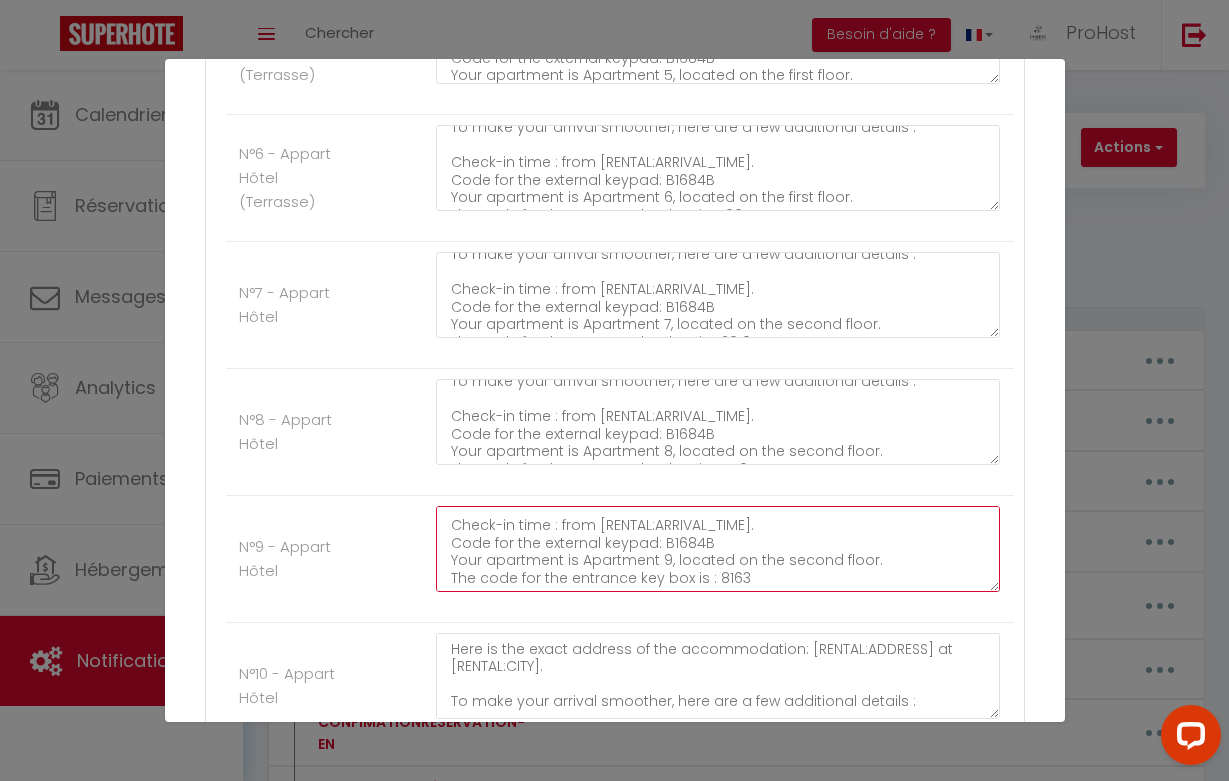 scroll, scrollTop: 83, scrollLeft: 0, axis: vertical 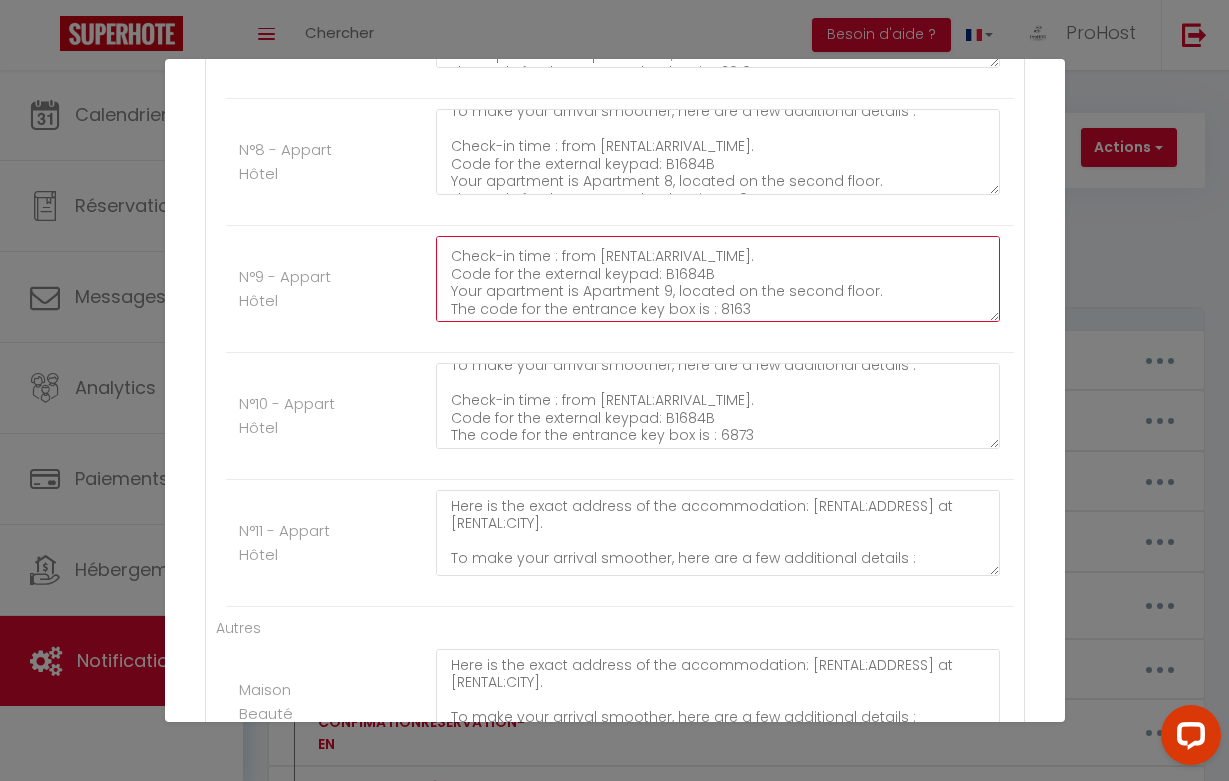 type on "Here is the exact address of the accommodation: [RENTAL:ADDRESS] at [RENTAL:CITY].
To make your arrival smoother, here are a few additional details :
Check-in time : from [RENTAL:ARRIVAL_TIME].
Code for the external keypad: B1684B
Your apartment is Apartment 9, located on the second floor.
The code for the entrance key box is : 8163" 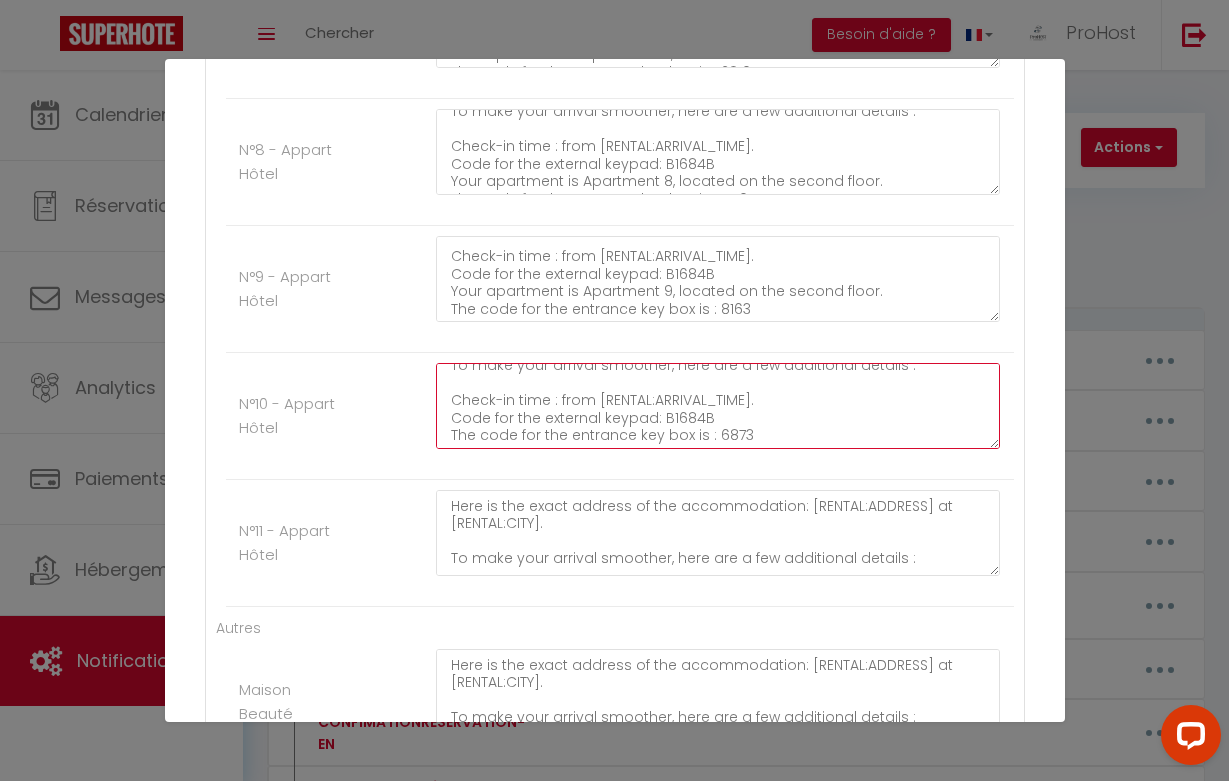 click on "Here is the exact address of the accommodation: [RENTAL:ADDRESS] at [RENTAL:CITY].
To make your arrival smoother, here are a few additional details :
Check-in time : from [RENTAL:ARRIVAL_TIME].
Code for the external keypad: B1684B
The code for the entrance key box is : 6873" at bounding box center [718, -1277] 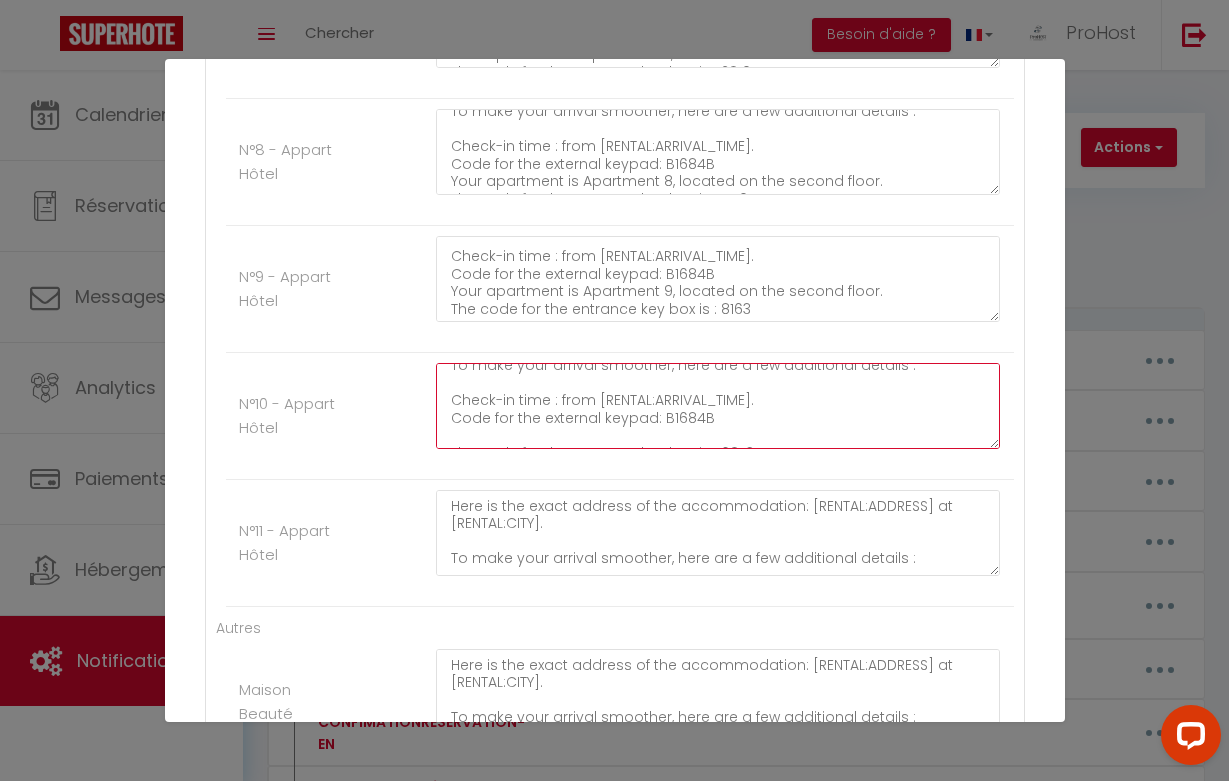 paste on "Your apartment is Apartment 7, located on the second floor." 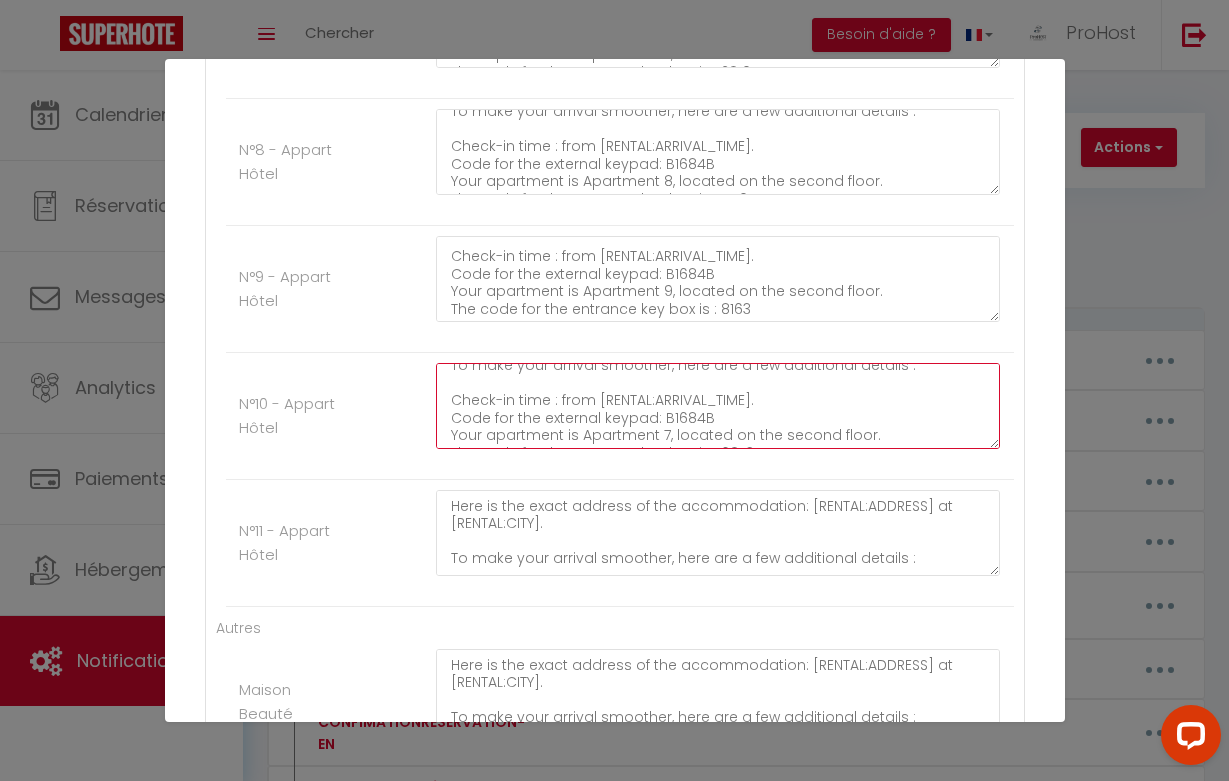 click on "Here is the exact address of the accommodation: [RENTAL:ADDRESS] at [RENTAL:CITY].
To make your arrival smoother, here are a few additional details :
Check-in time : from [RENTAL:ARRIVAL_TIME].
Code for the external keypad: B1684B
Your apartment is Apartment 7, located on the second floor.
The code for the entrance key box is : 6873" at bounding box center (718, -1277) 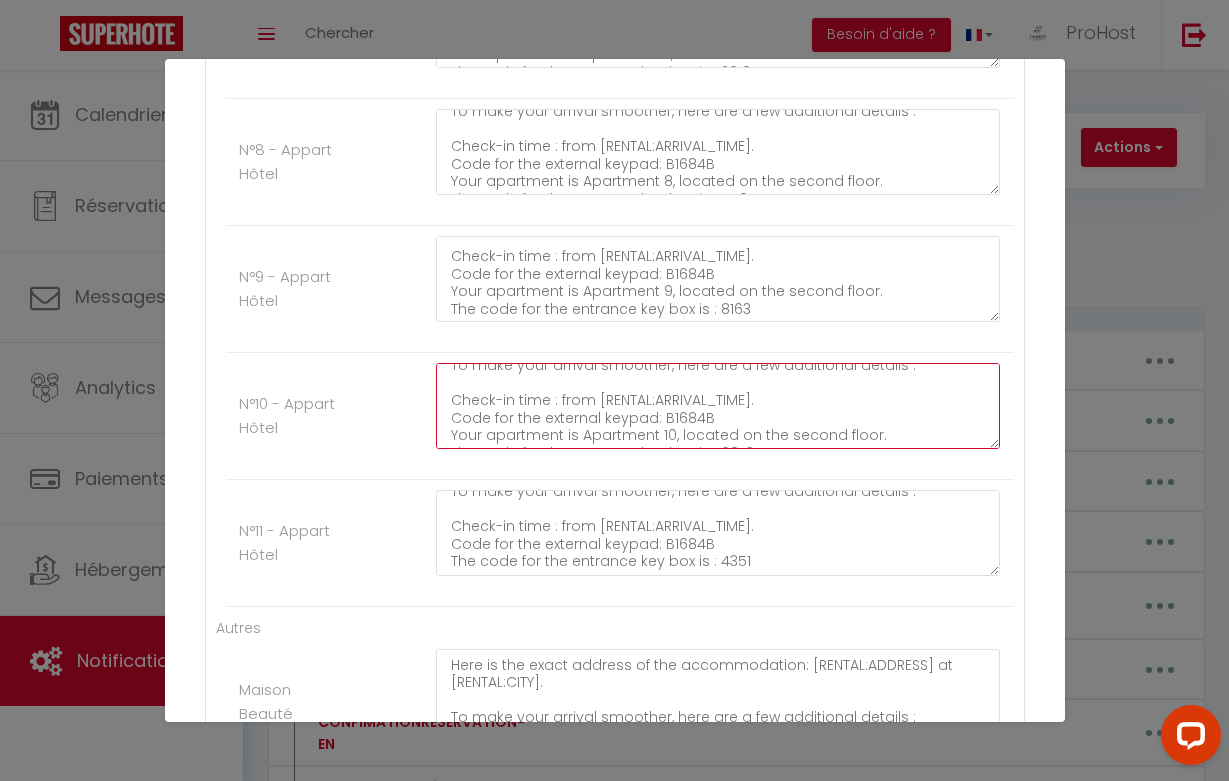 scroll, scrollTop: 66, scrollLeft: 0, axis: vertical 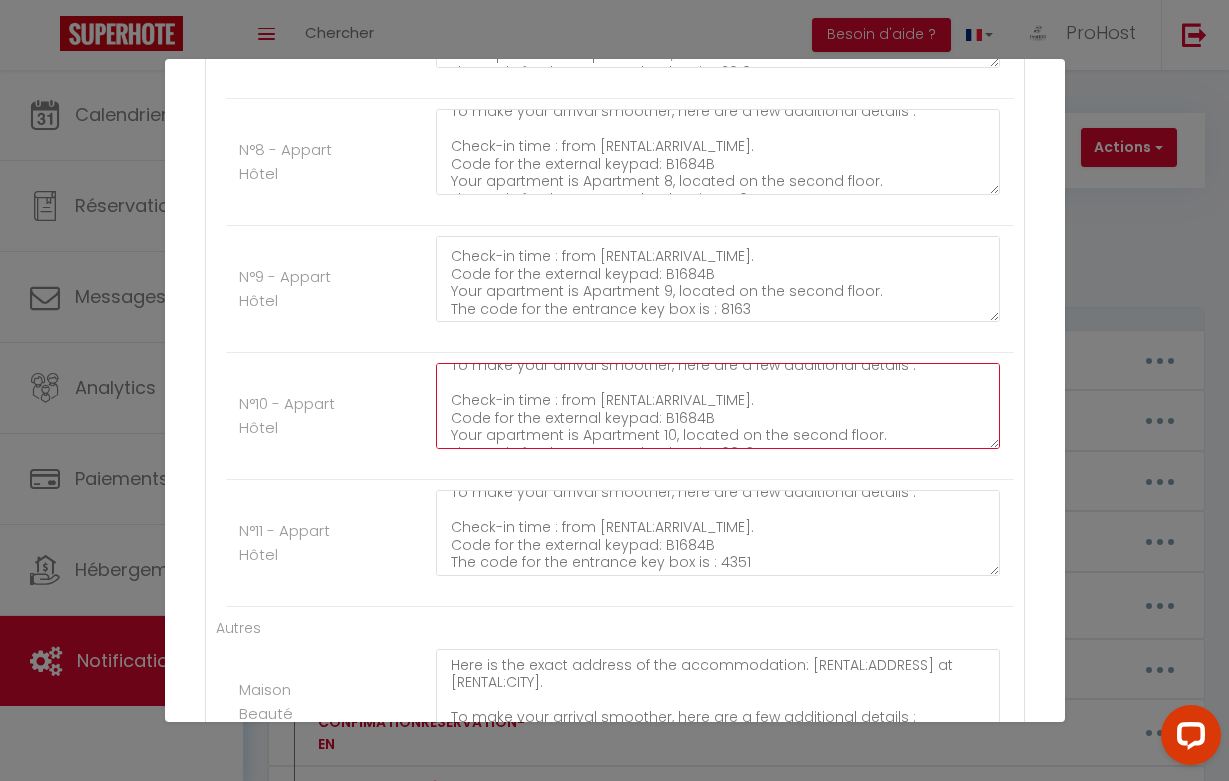type on "Here is the exact address of the accommodation: [RENTAL:ADDRESS] at [RENTAL:CITY].
To make your arrival smoother, here are a few additional details :
Check-in time : from [RENTAL:ARRIVAL_TIME].
Code for the external keypad: B1684B
Your apartment is Apartment 10, located on the second floor.
The code for the entrance key box is : 6873" 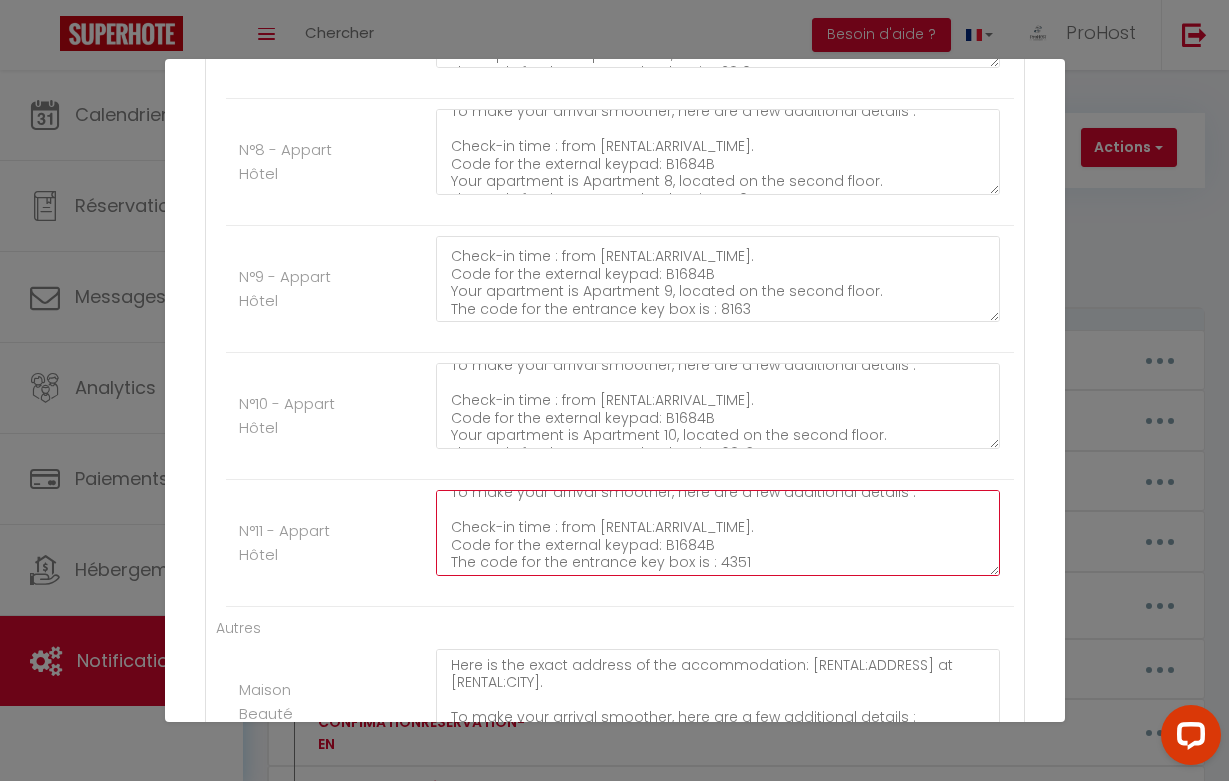 click on "Here is the exact address of the accommodation: [RENTAL:ADDRESS] at [RENTAL:CITY].
To make your arrival smoother, here are a few additional details :
Check-in time : from [RENTAL:ARRIVAL_TIME].
Code for the external keypad: B1684B
The code for the entrance key box is : 4351" at bounding box center (718, -1150) 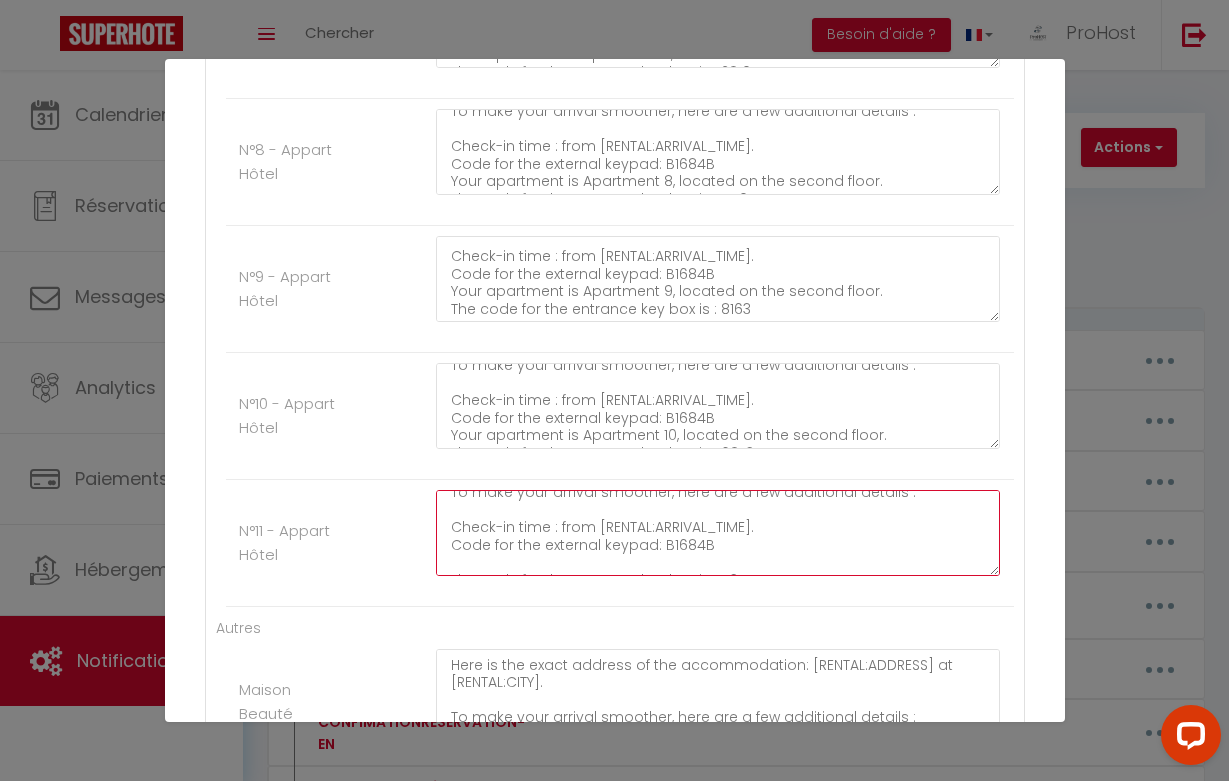 paste on "Your apartment is Apartment 7, located on the second floor." 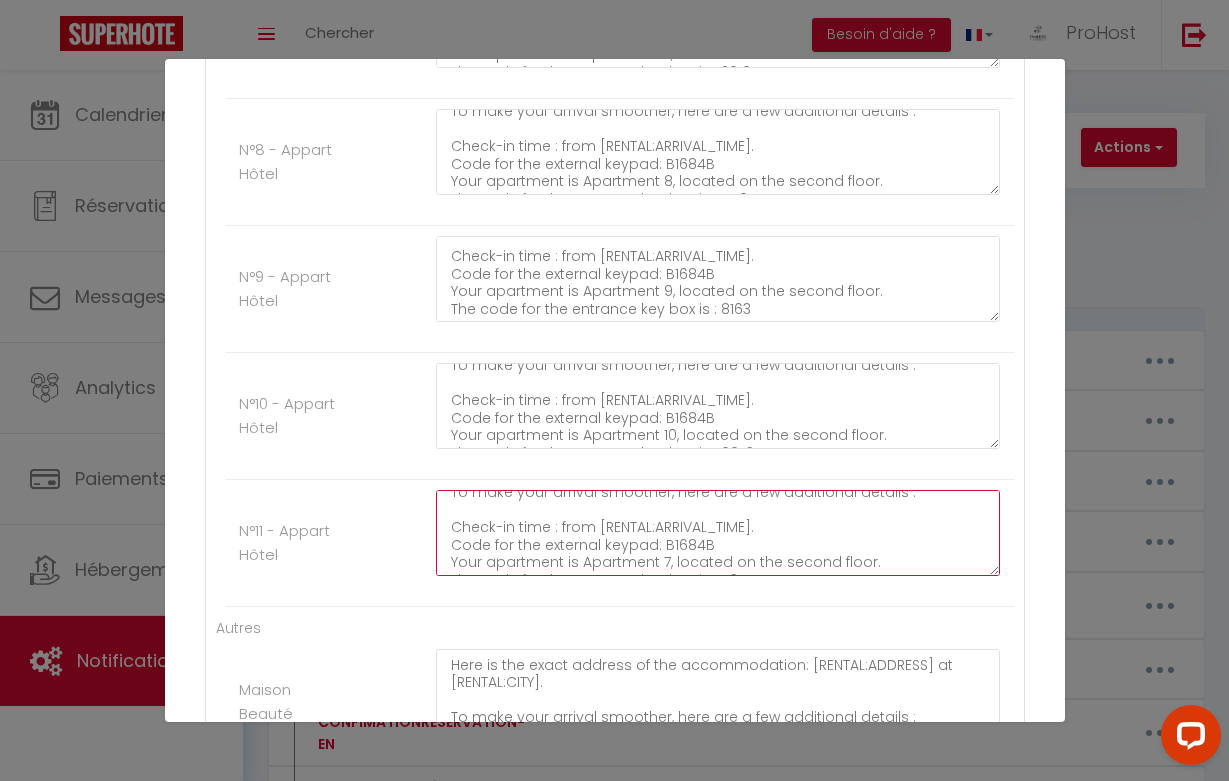 click on "Here is the exact address of the accommodation: [RENTAL:ADDRESS] at [RENTAL:CITY].
To make your arrival smoother, here are a few additional details :
Check-in time : from [RENTAL:ARRIVAL_TIME].
Code for the external keypad: B1684B
Your apartment is Apartment 7, located on the second floor.
The code for the entrance key box is : 4351" at bounding box center [718, -1150] 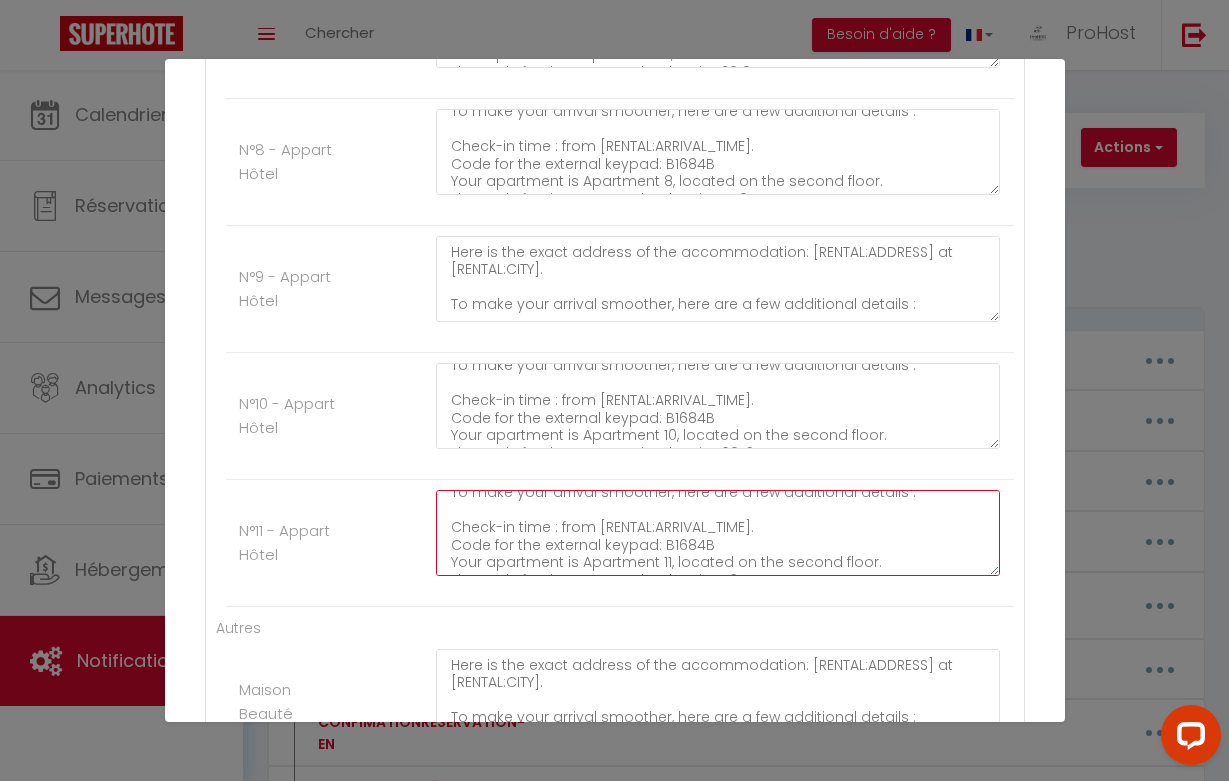 scroll, scrollTop: 0, scrollLeft: 0, axis: both 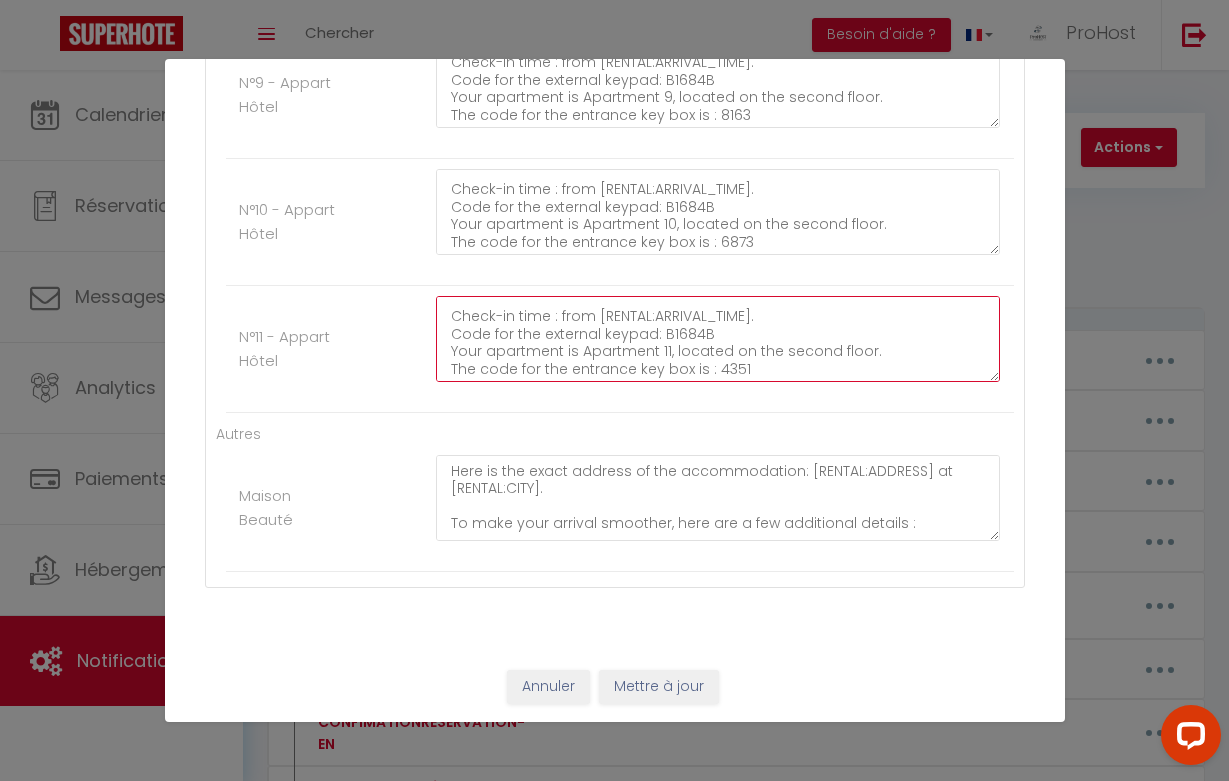 type on "Here is the exact address of the accommodation: [RENTAL:ADDRESS] at [RENTAL:CITY].
To make your arrival smoother, here are a few additional details :
Check-in time : from [RENTAL:ARRIVAL_TIME].
Code for the external keypad: B1684B
Your apartment is Apartment 11, located on the second floor.
The code for the entrance key box is : 4351" 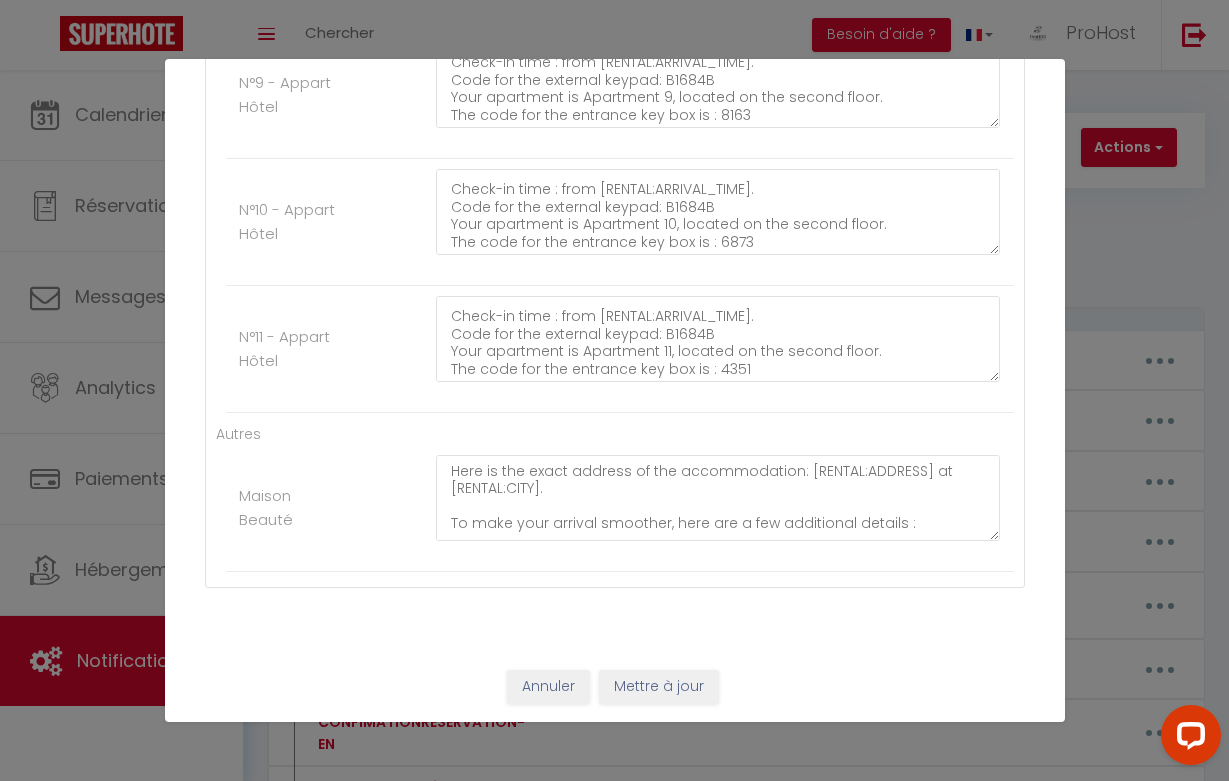 click on "Mettre à jour" at bounding box center (659, 687) 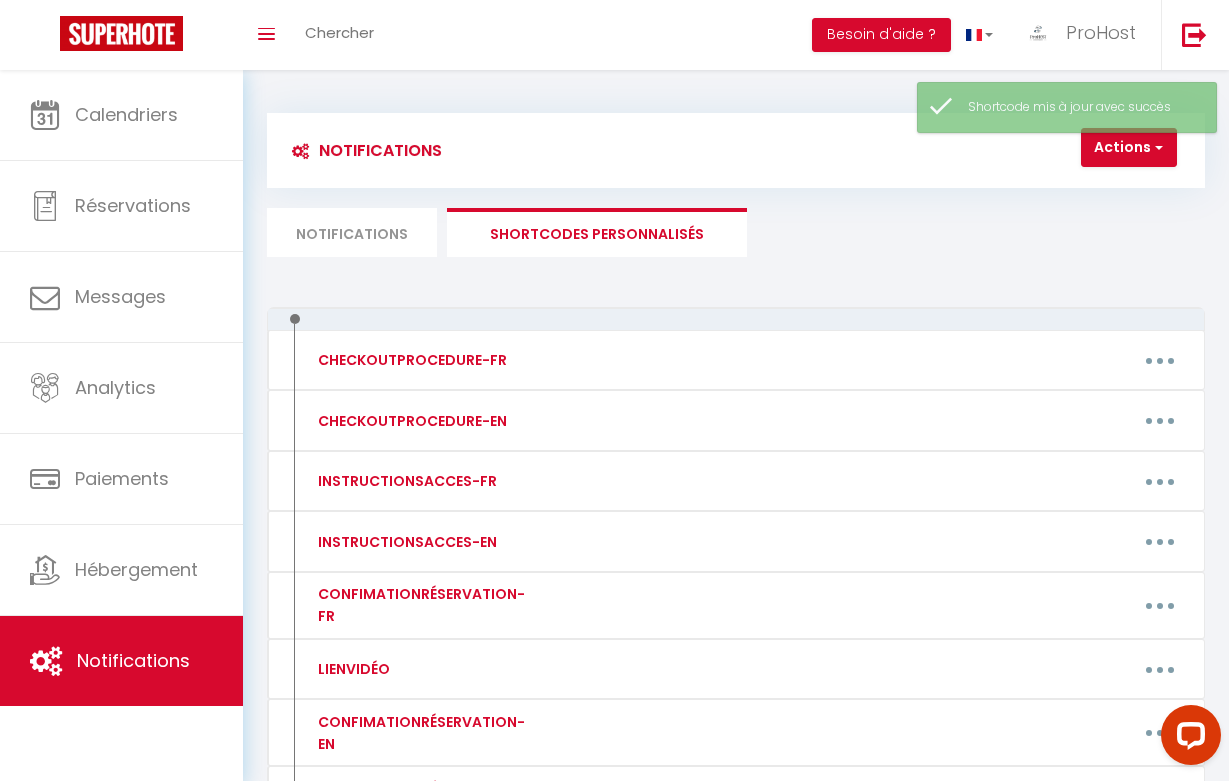 click on "Notifications" at bounding box center (352, 232) 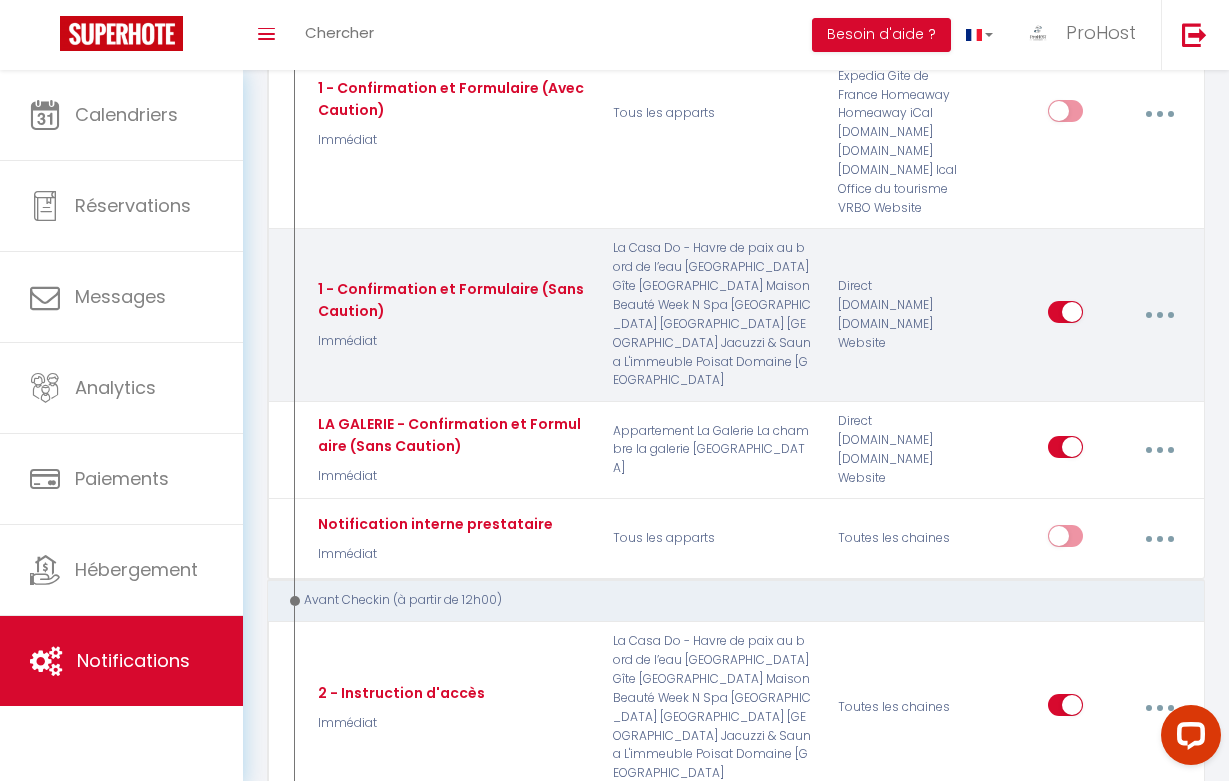 scroll, scrollTop: 354, scrollLeft: 0, axis: vertical 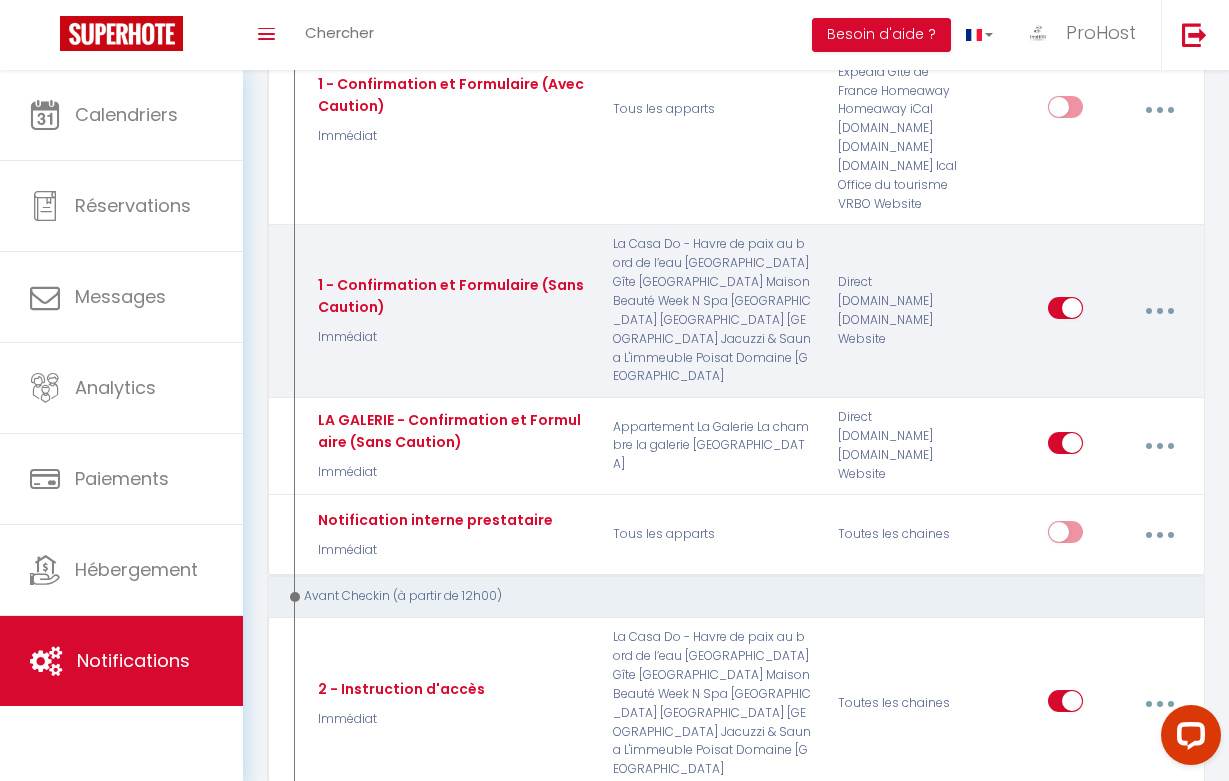 click at bounding box center (1159, 311) 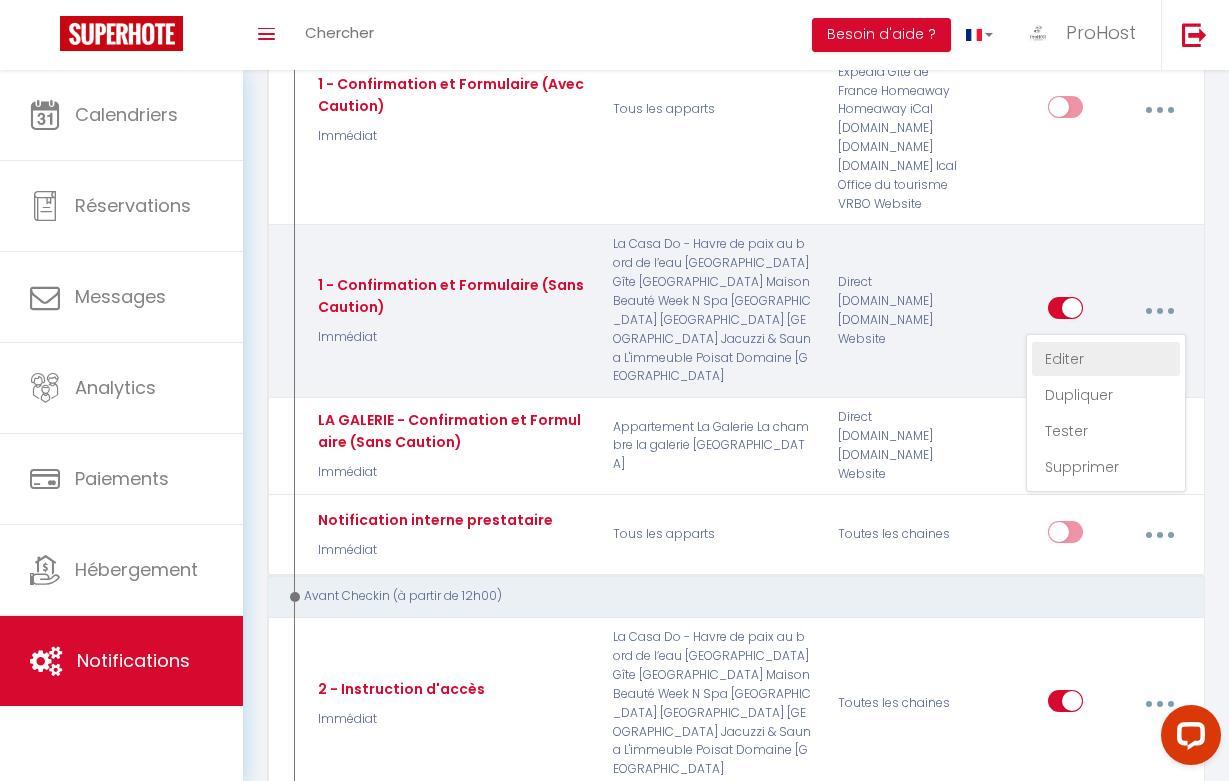 click on "Editer" at bounding box center (1106, 359) 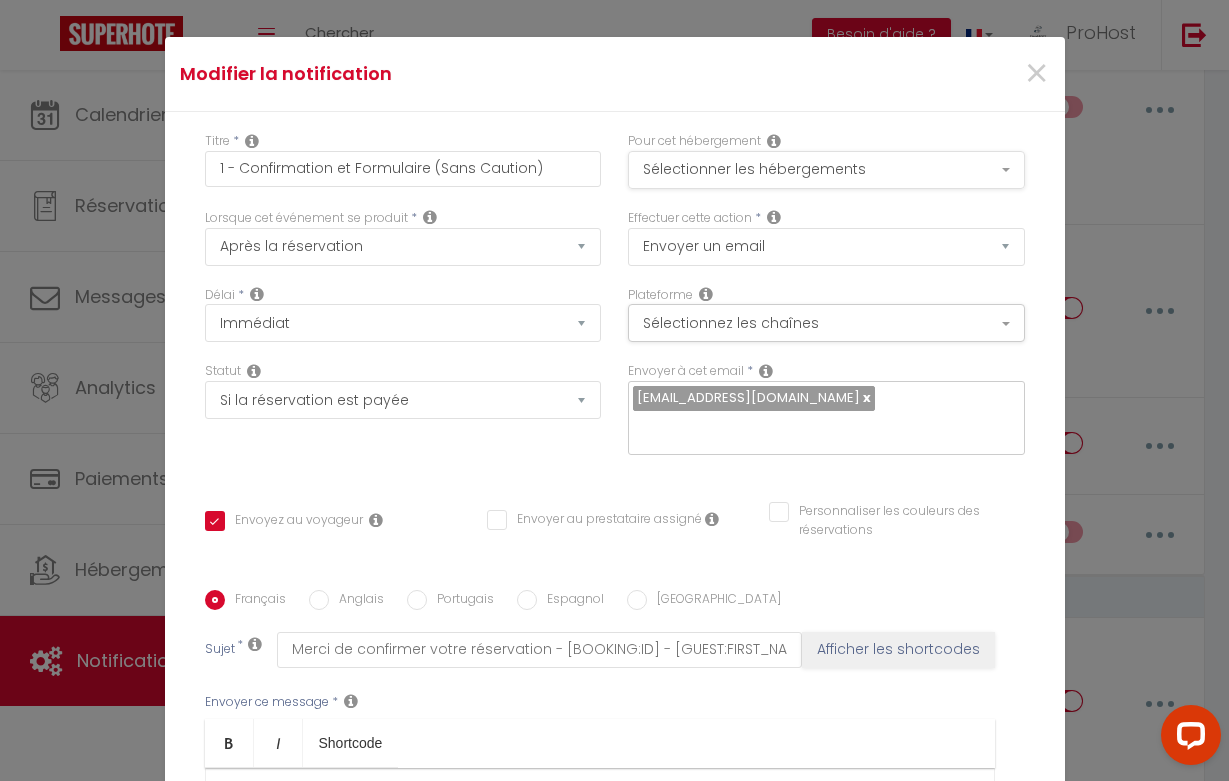 click on "Sélectionner les hébergements" at bounding box center [826, 170] 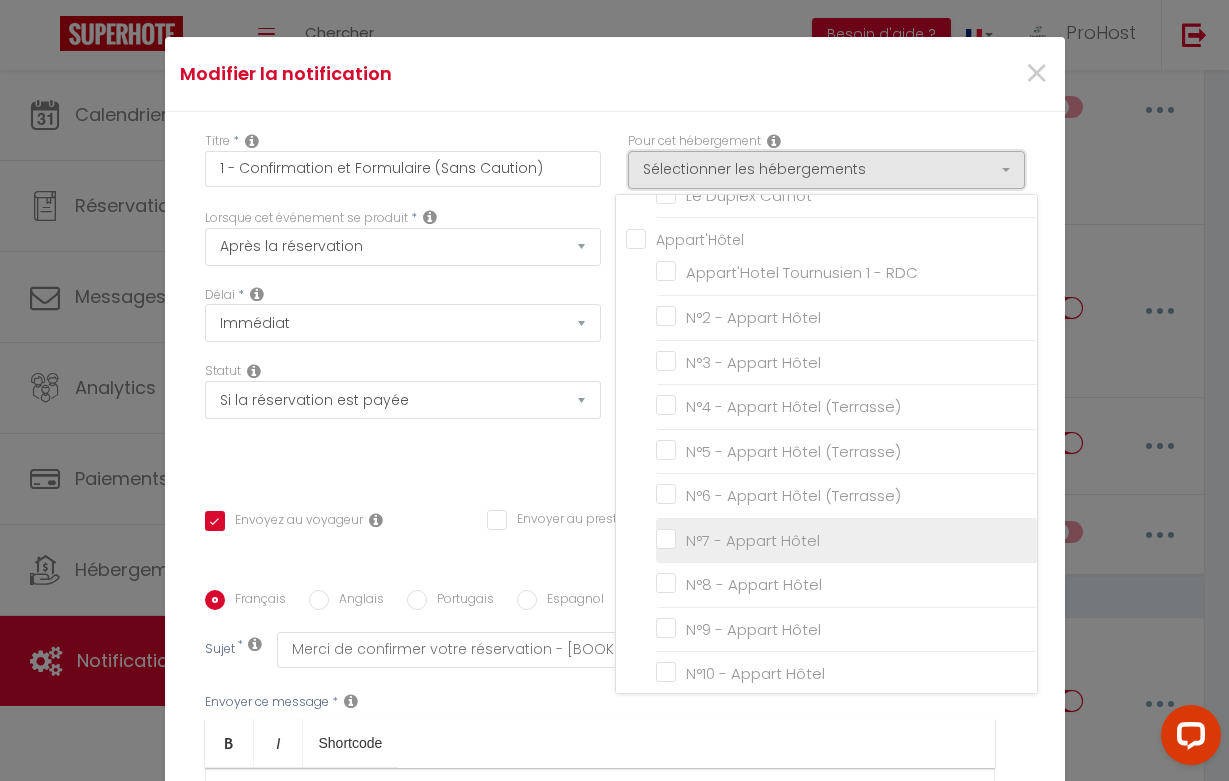 scroll, scrollTop: 712, scrollLeft: 0, axis: vertical 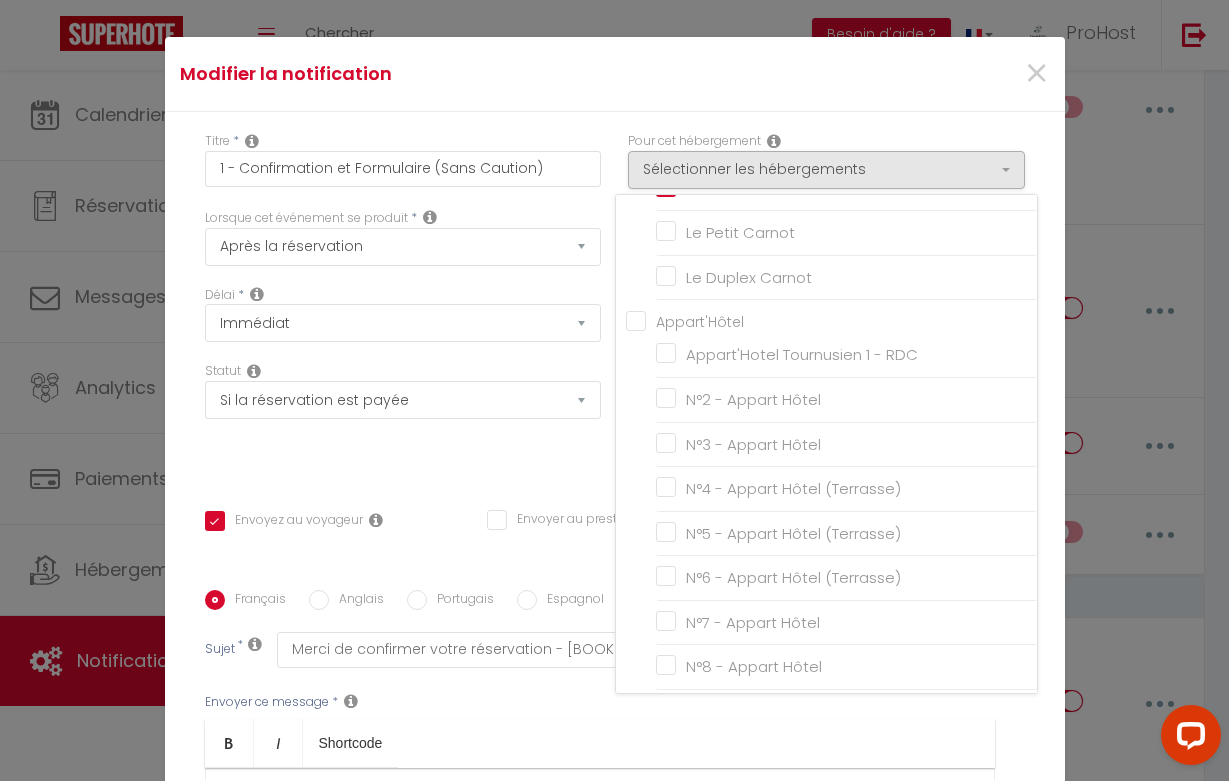 click on "Appart'Hôtel" at bounding box center (831, 320) 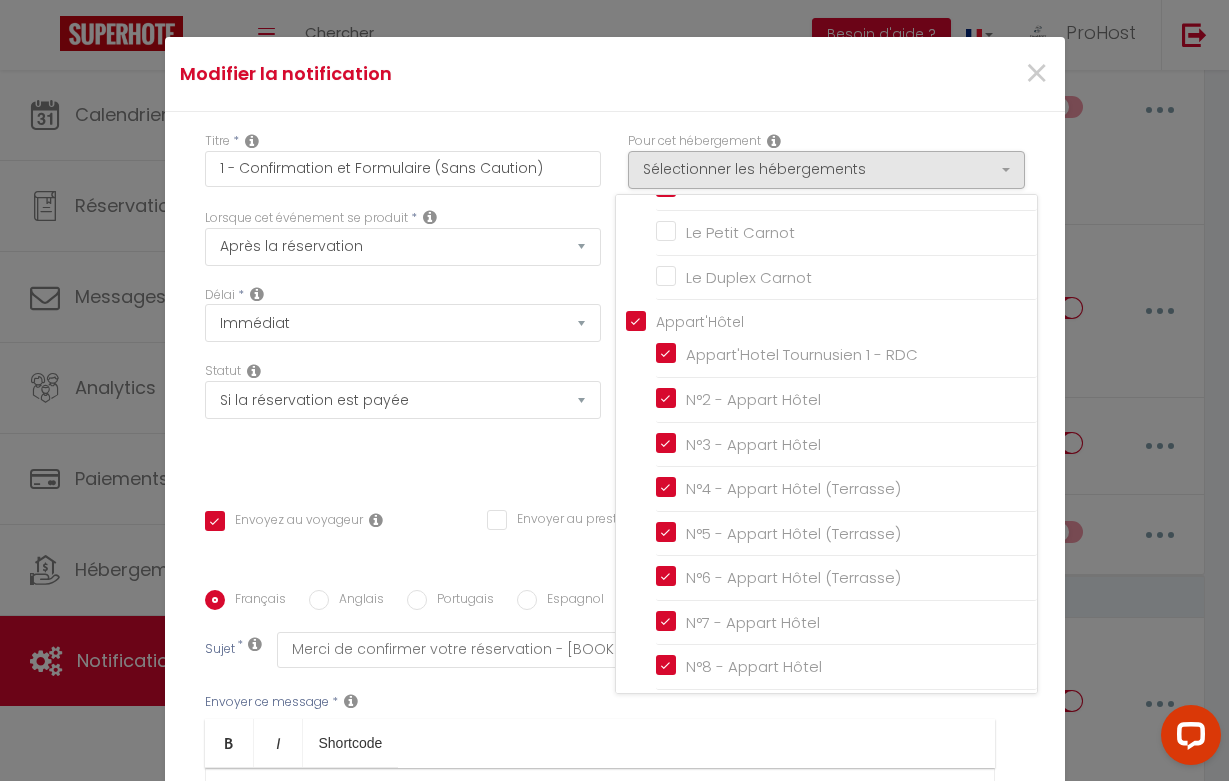 checkbox on "false" 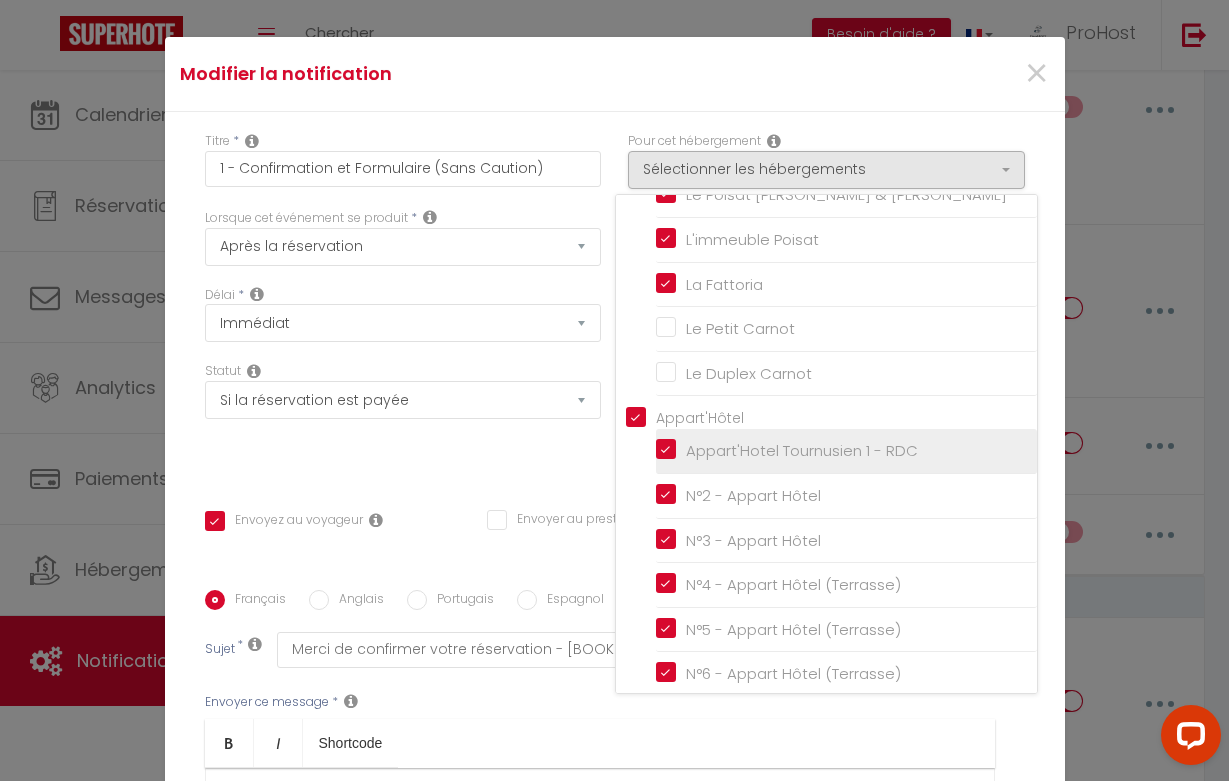 scroll, scrollTop: 614, scrollLeft: 0, axis: vertical 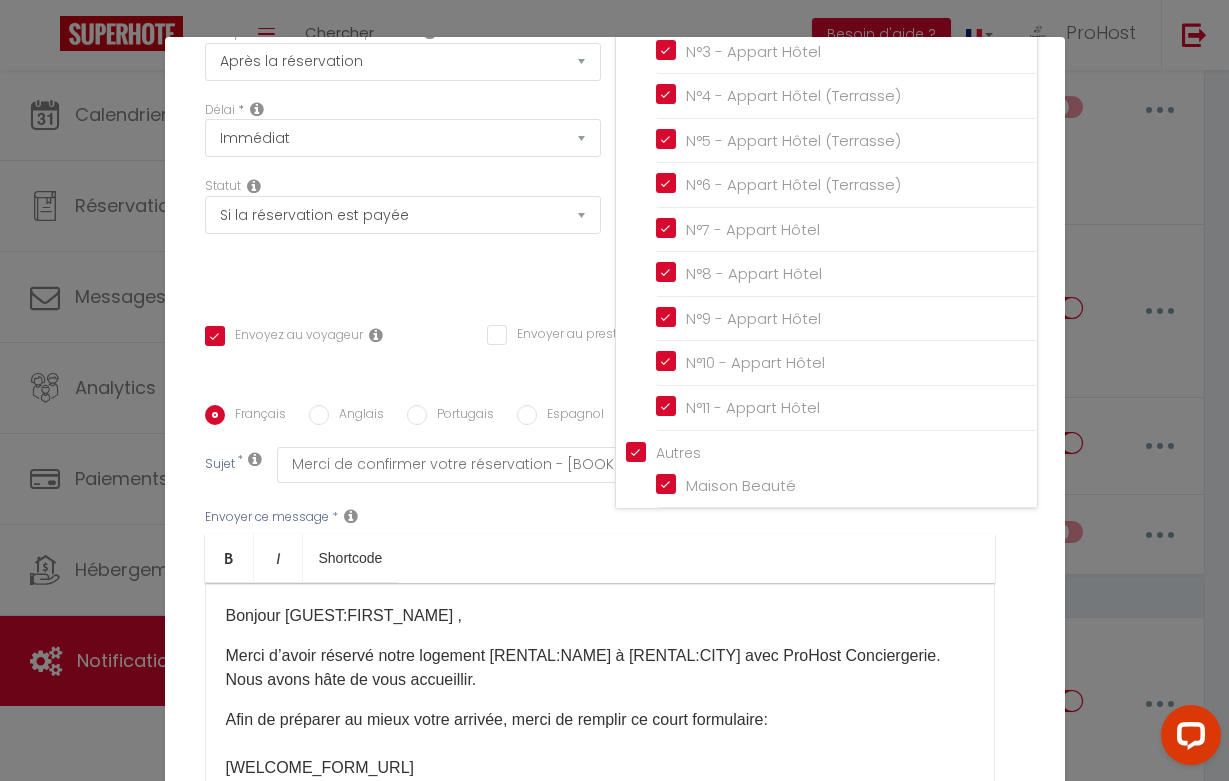 click on "Envoyer ce message   *     Bold Italic Shortcode Rich text editor Bonjour [GUEST:FIRST_NAME] ,
Merci d’avoir réservé notre logement [RENTAL:NAME] à [RENTAL:CITY] avec ProHost Conciergerie.  Nous avons hâte de vous accueillir.
Afin de préparer au mieux votre arrivée, merci de remplir ce court formulaire:  [WELCOME_FORM_URL]
Toutes les instructions pour votre arrivée et l’accès au logement vous seront envoyées le jour de votre arrivée à midi.​
Si vous avez des questions ou des demandes particulières, n’hésitez pas à nous écrire !
À très bientôt,   ProHost Conciergerie" at bounding box center [615, 645] 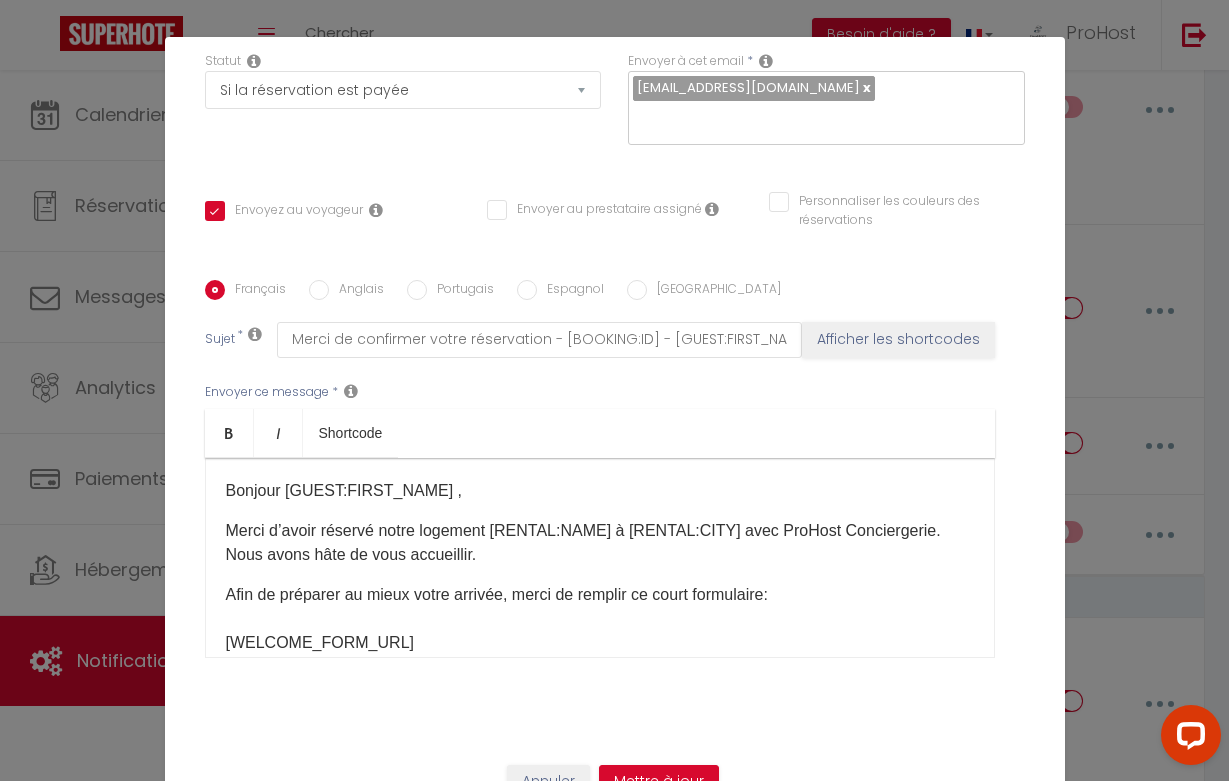scroll, scrollTop: 310, scrollLeft: 0, axis: vertical 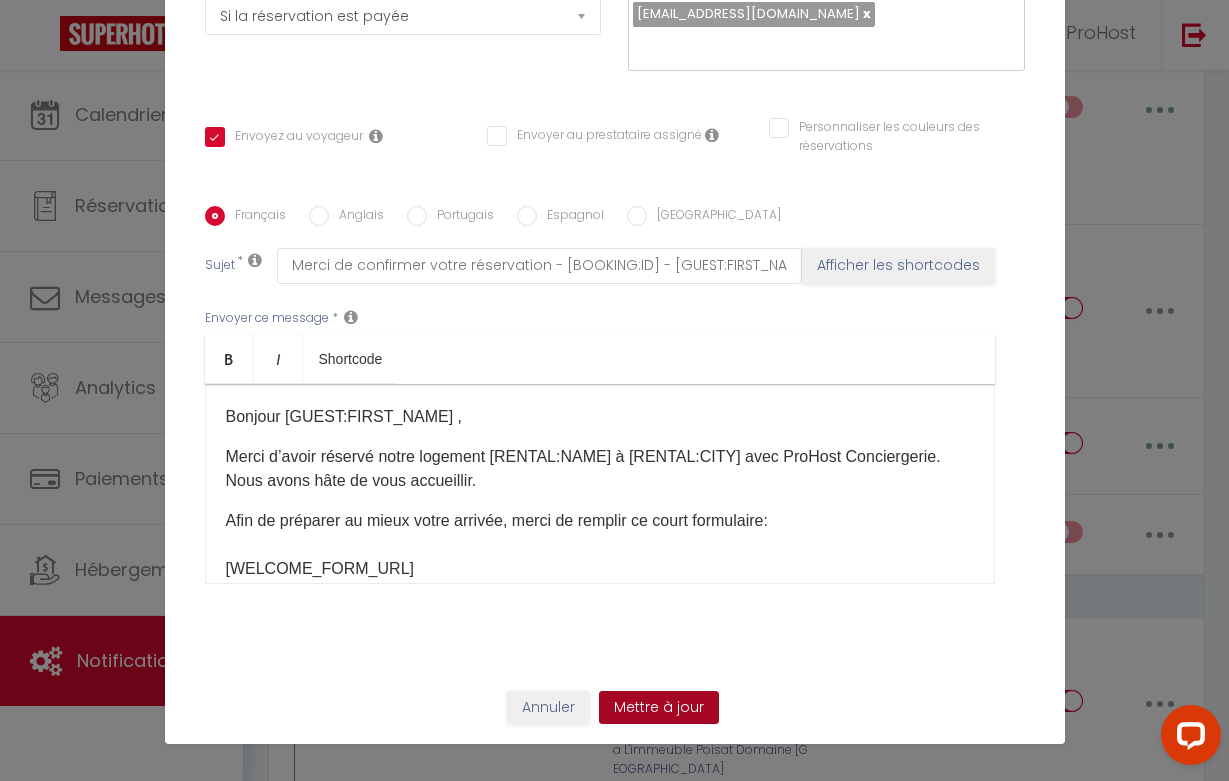 click on "Mettre à jour" at bounding box center (659, 708) 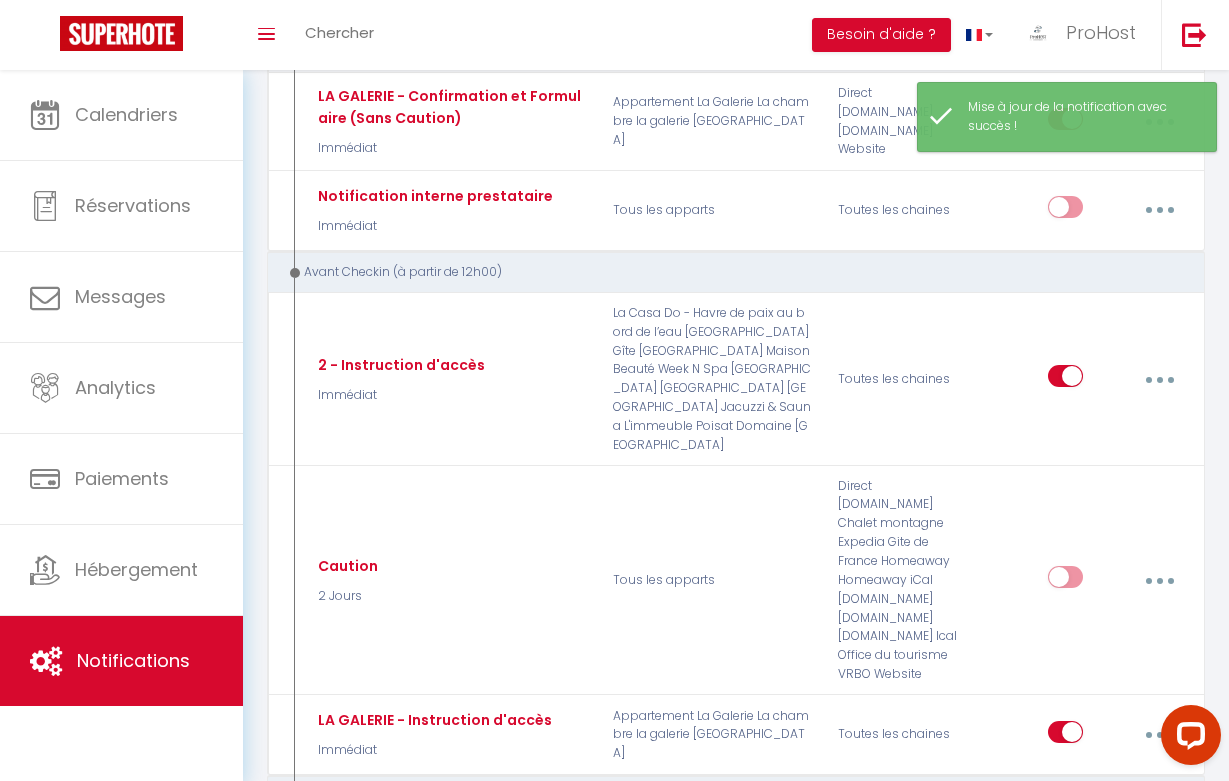 scroll, scrollTop: 854, scrollLeft: 0, axis: vertical 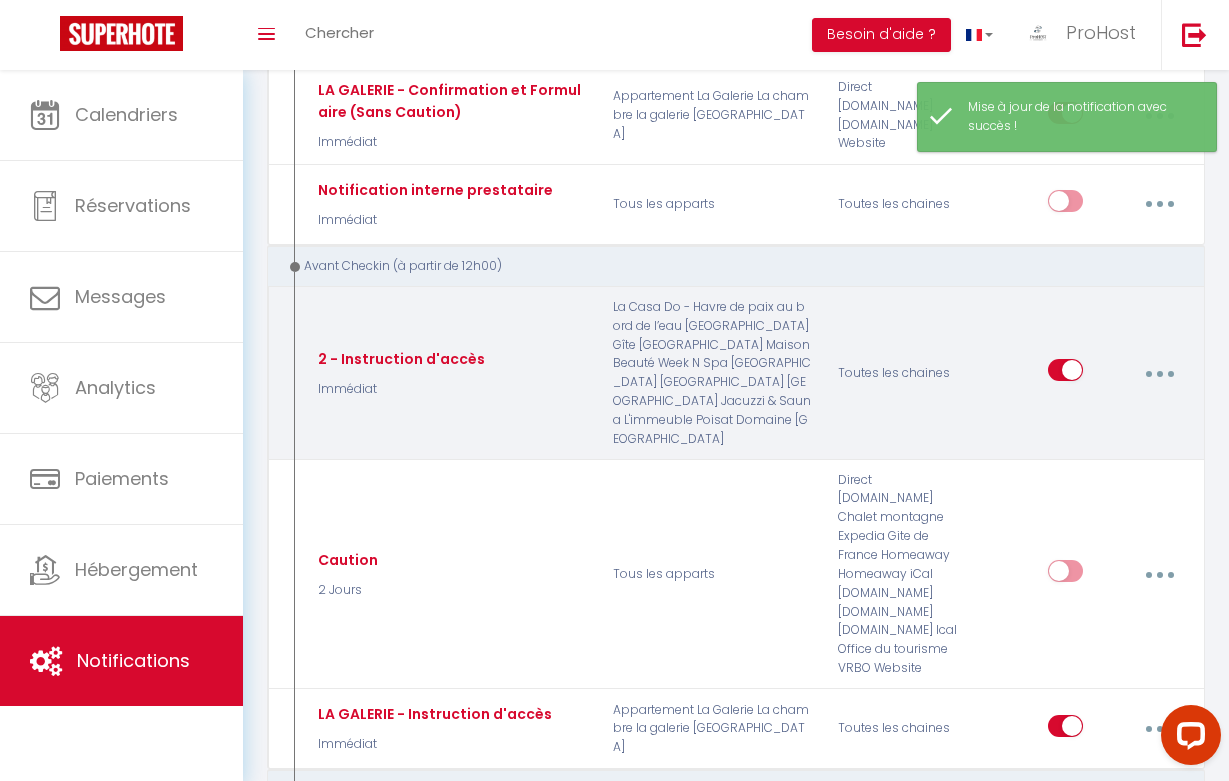 click at bounding box center [1159, 373] 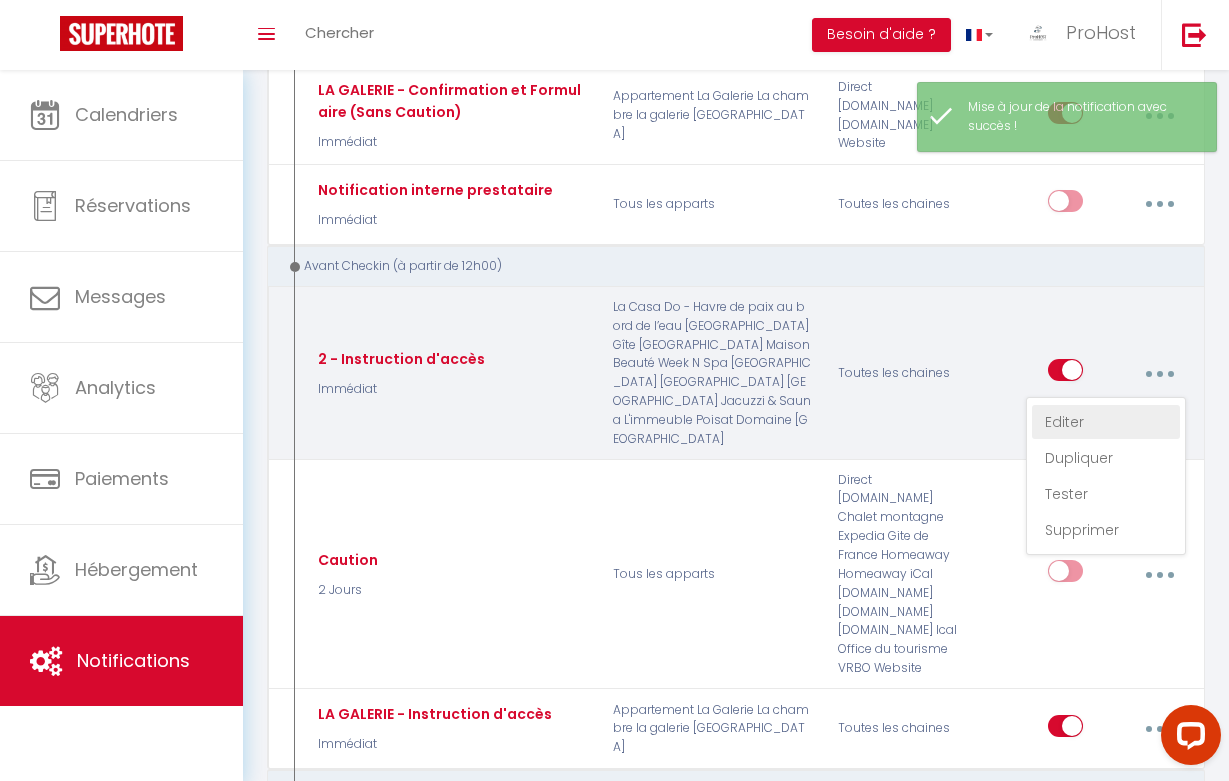 click on "Editer" at bounding box center [1106, 422] 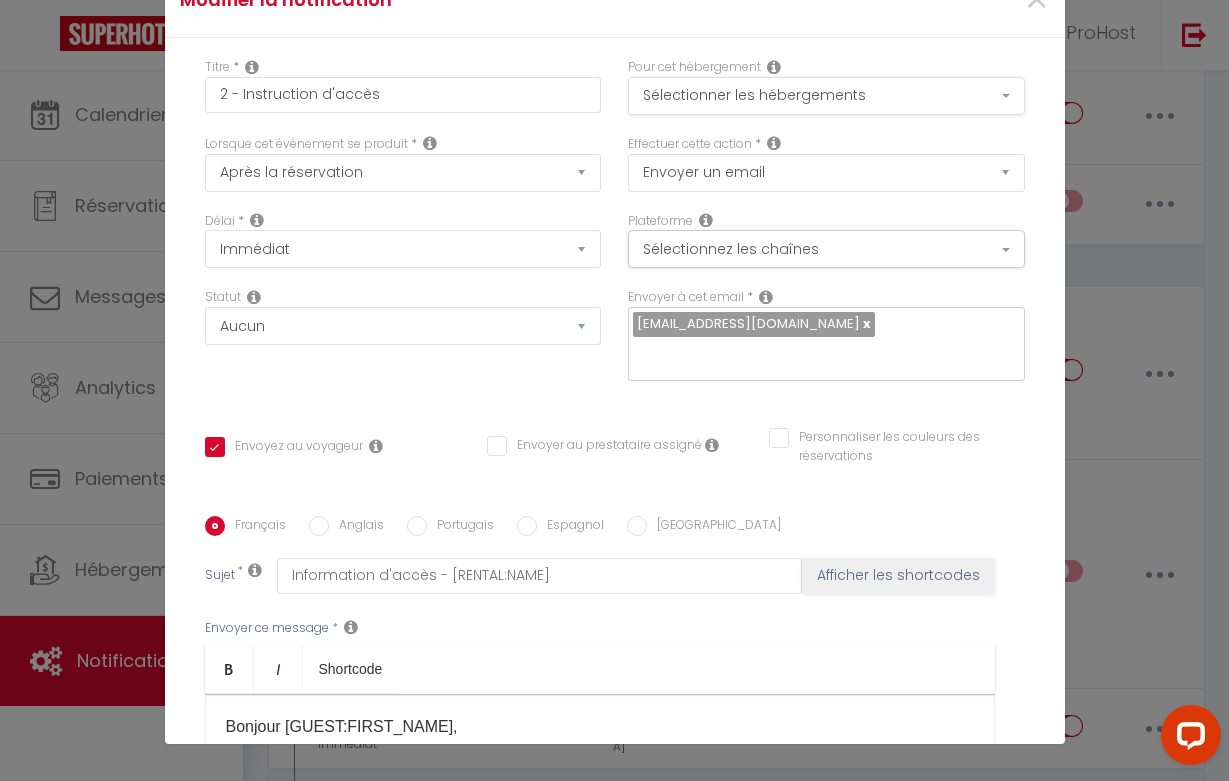 scroll, scrollTop: 0, scrollLeft: 0, axis: both 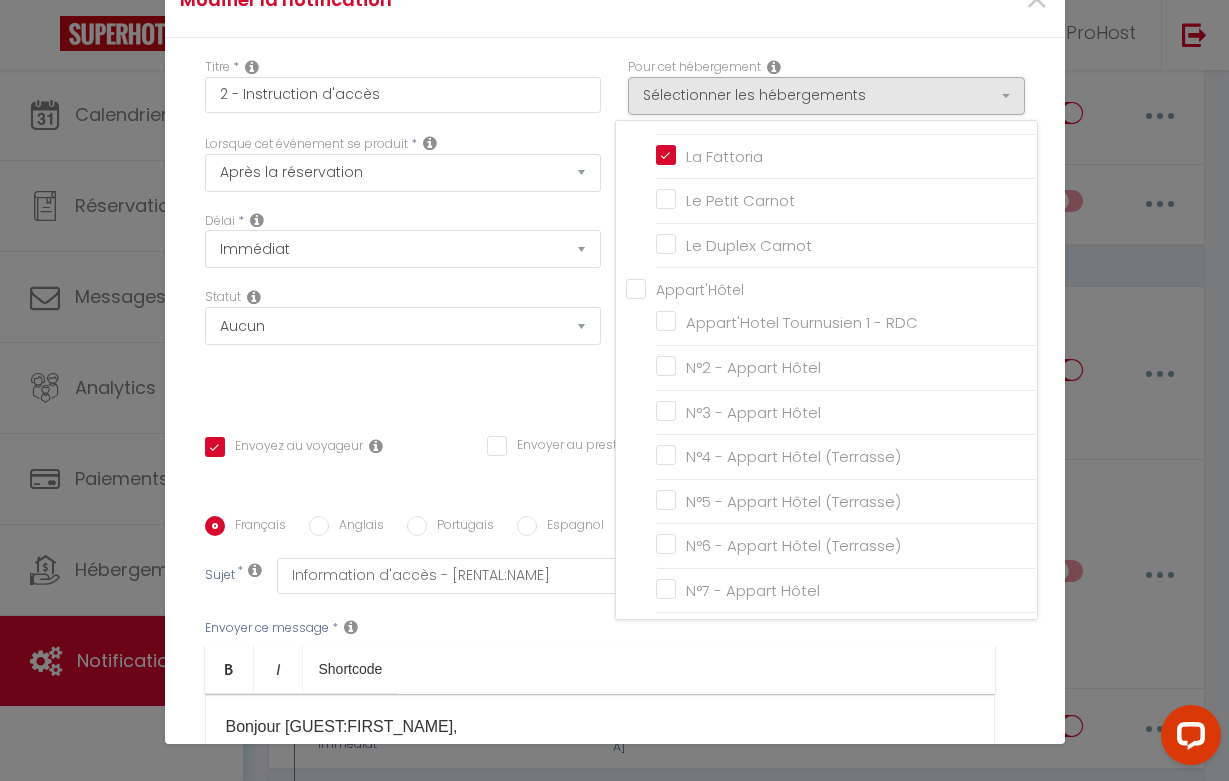 click on "Appart'Hôtel" at bounding box center (831, 288) 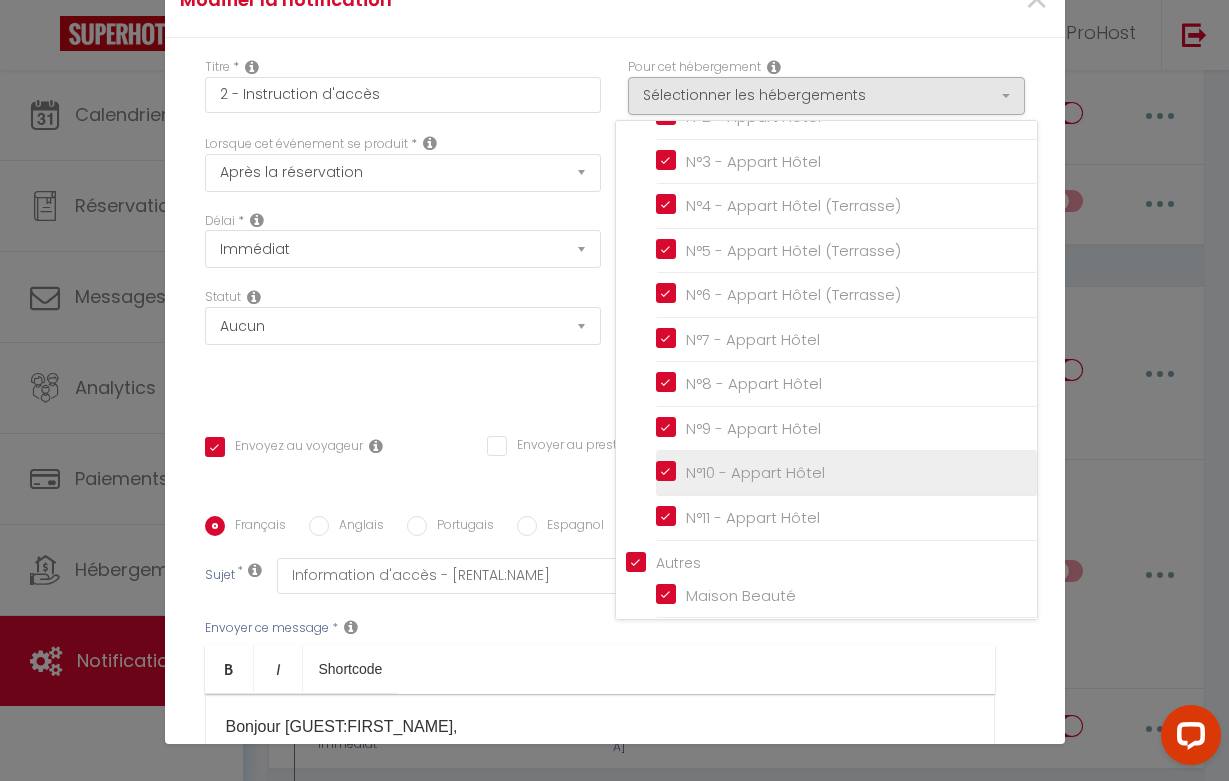 scroll, scrollTop: 920, scrollLeft: 0, axis: vertical 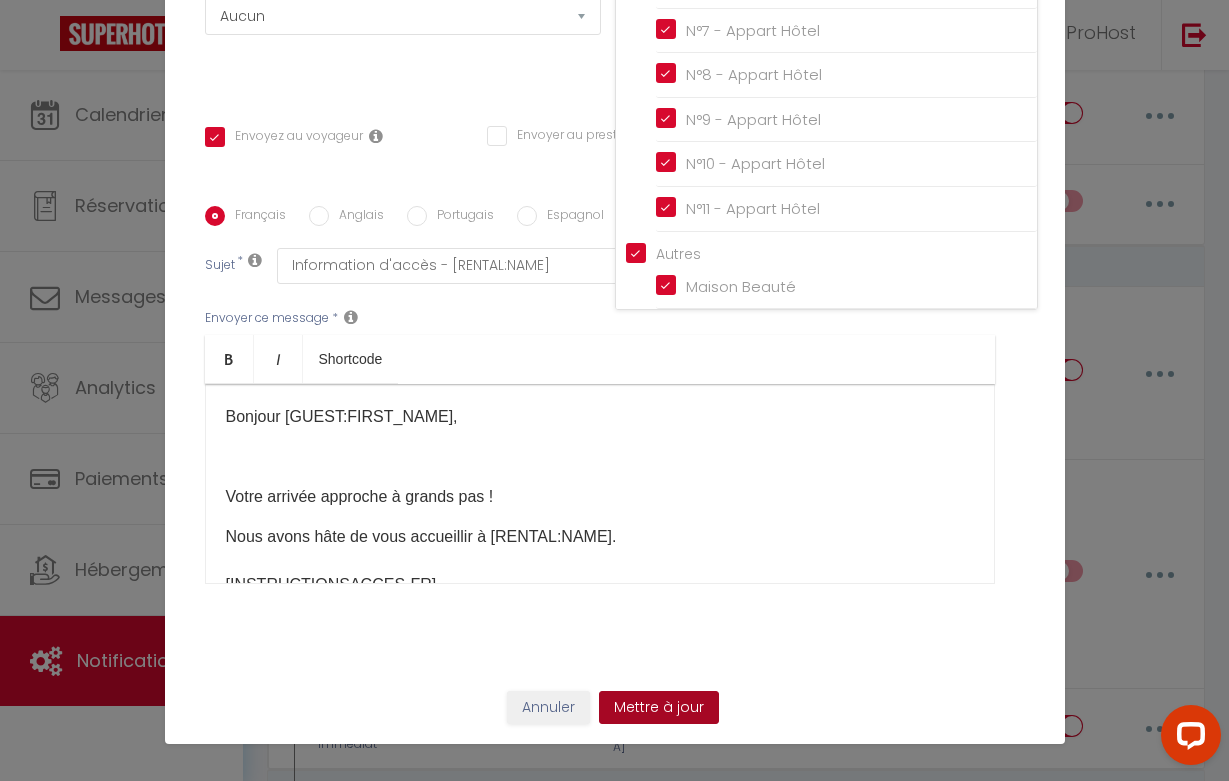 click on "Mettre à jour" at bounding box center [659, 708] 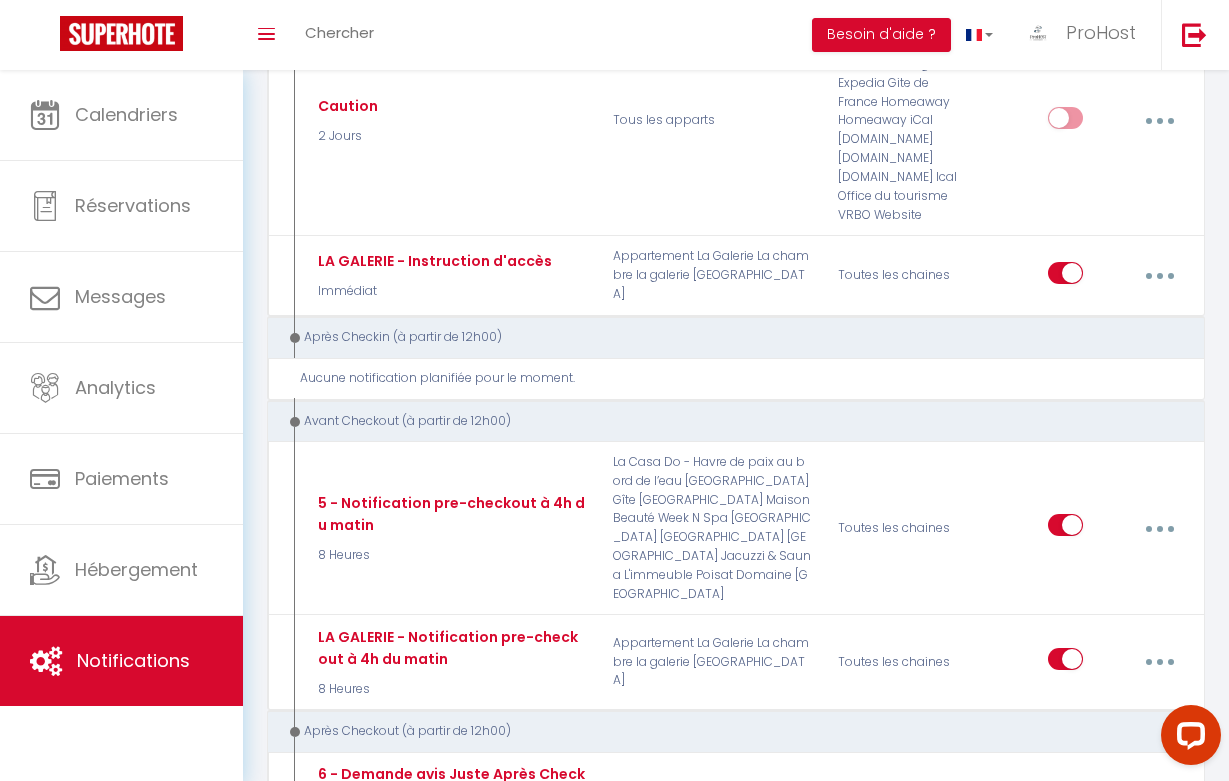 scroll, scrollTop: 1481, scrollLeft: 0, axis: vertical 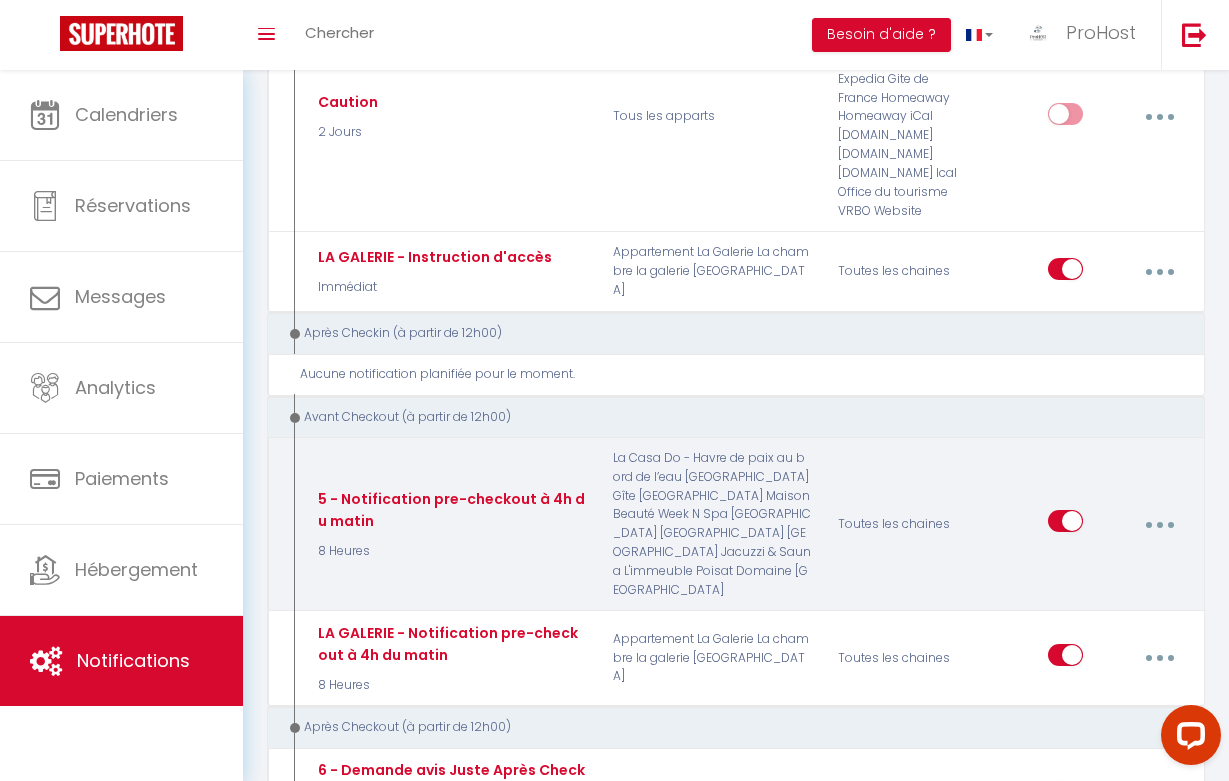 click at bounding box center [1160, 525] 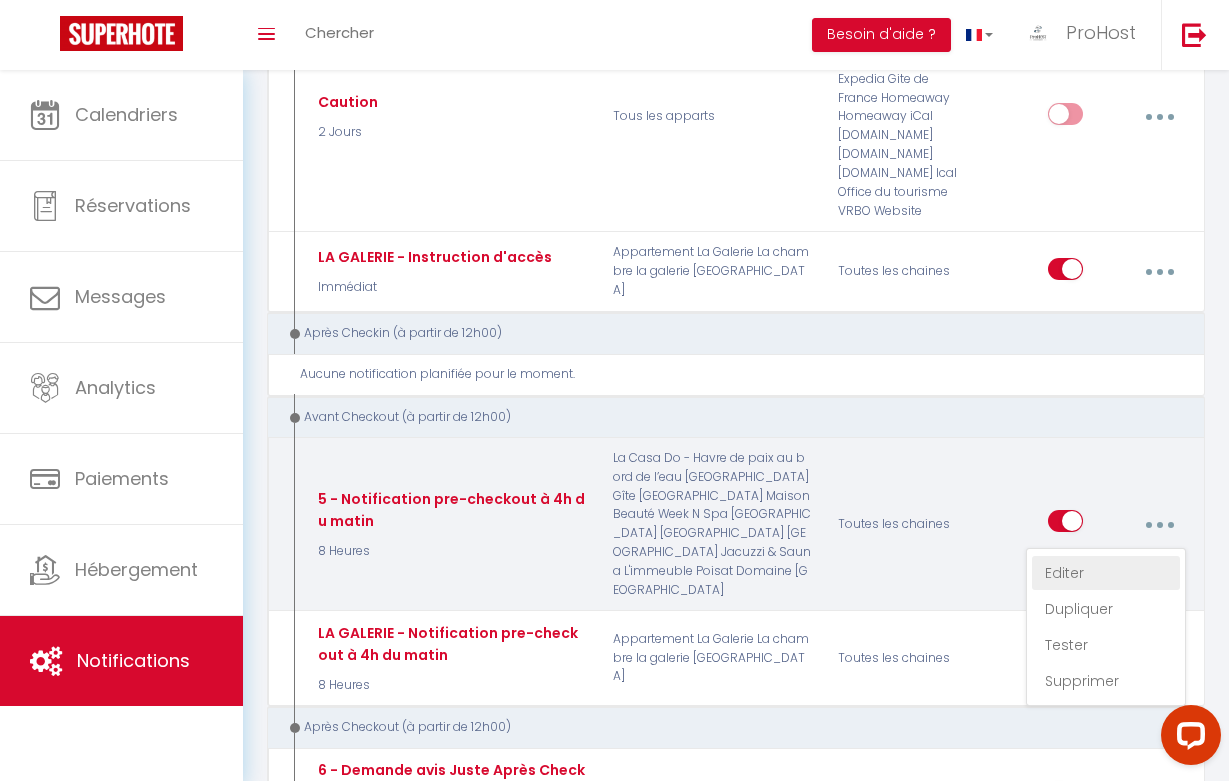 click on "Editer" at bounding box center (1106, 573) 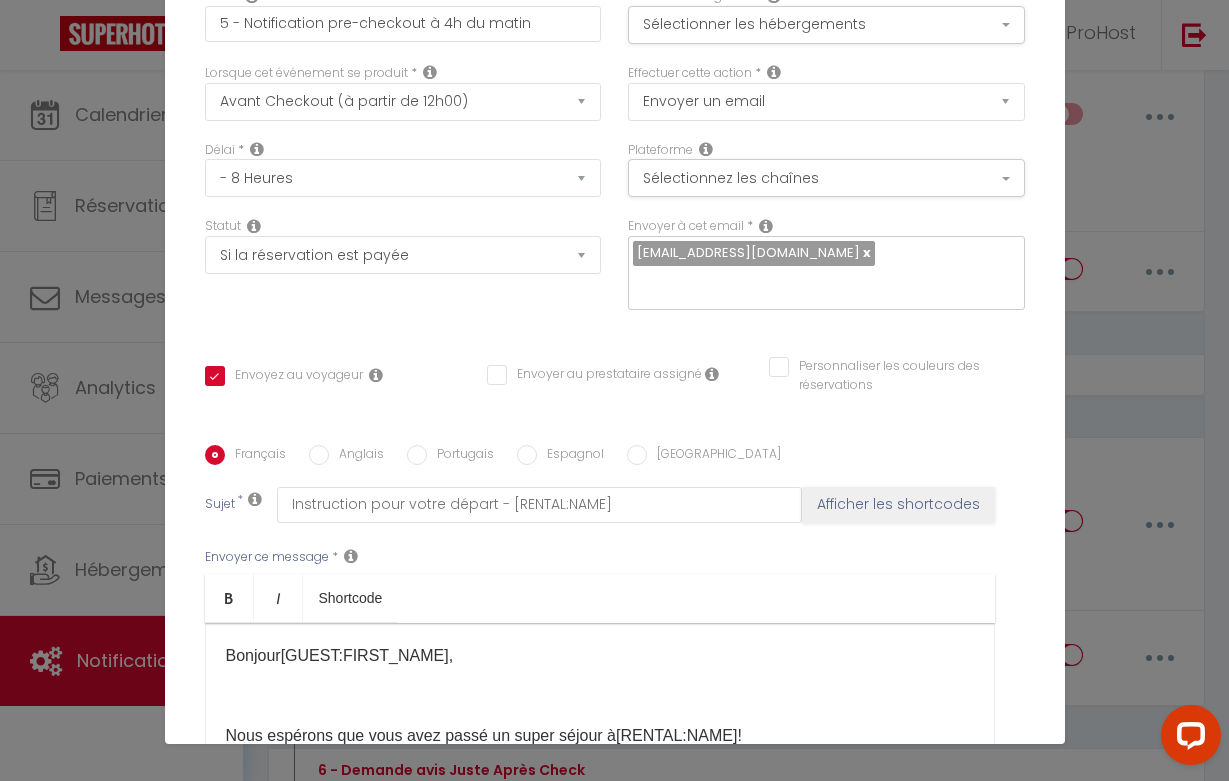 scroll, scrollTop: 48, scrollLeft: 0, axis: vertical 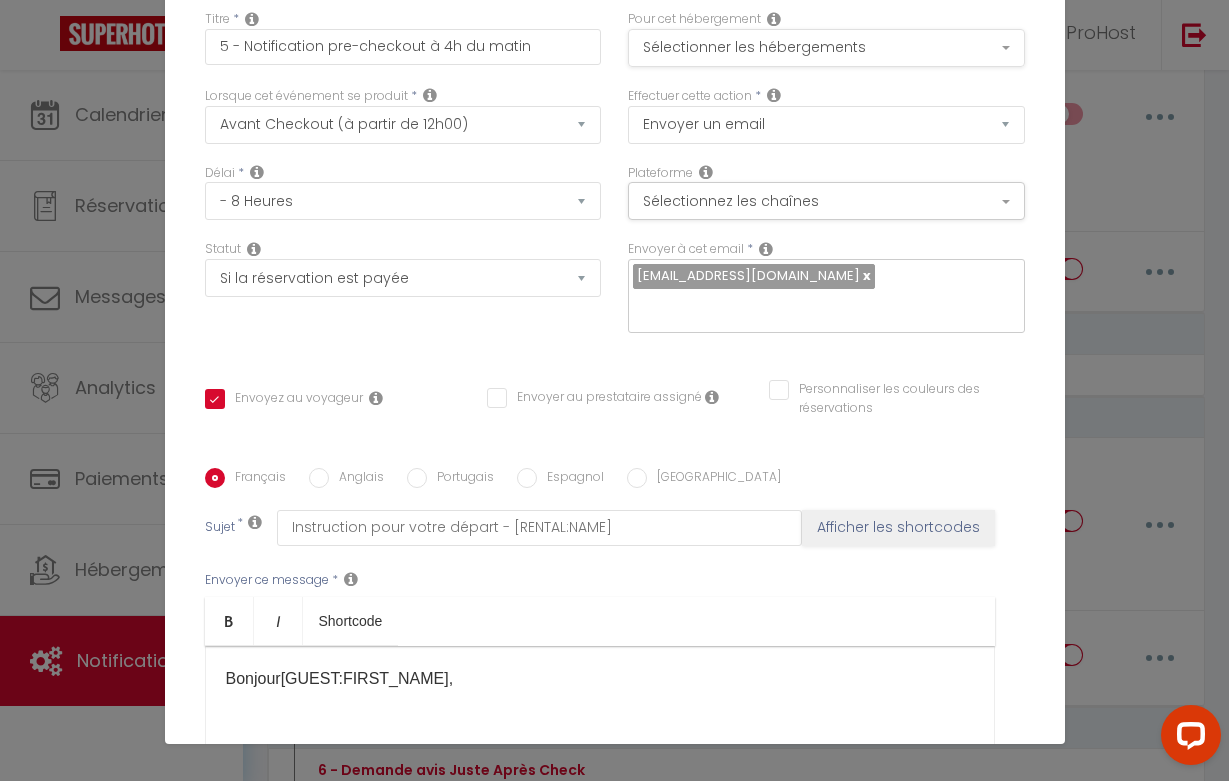 click on "Sélectionner les hébergements" at bounding box center [826, 48] 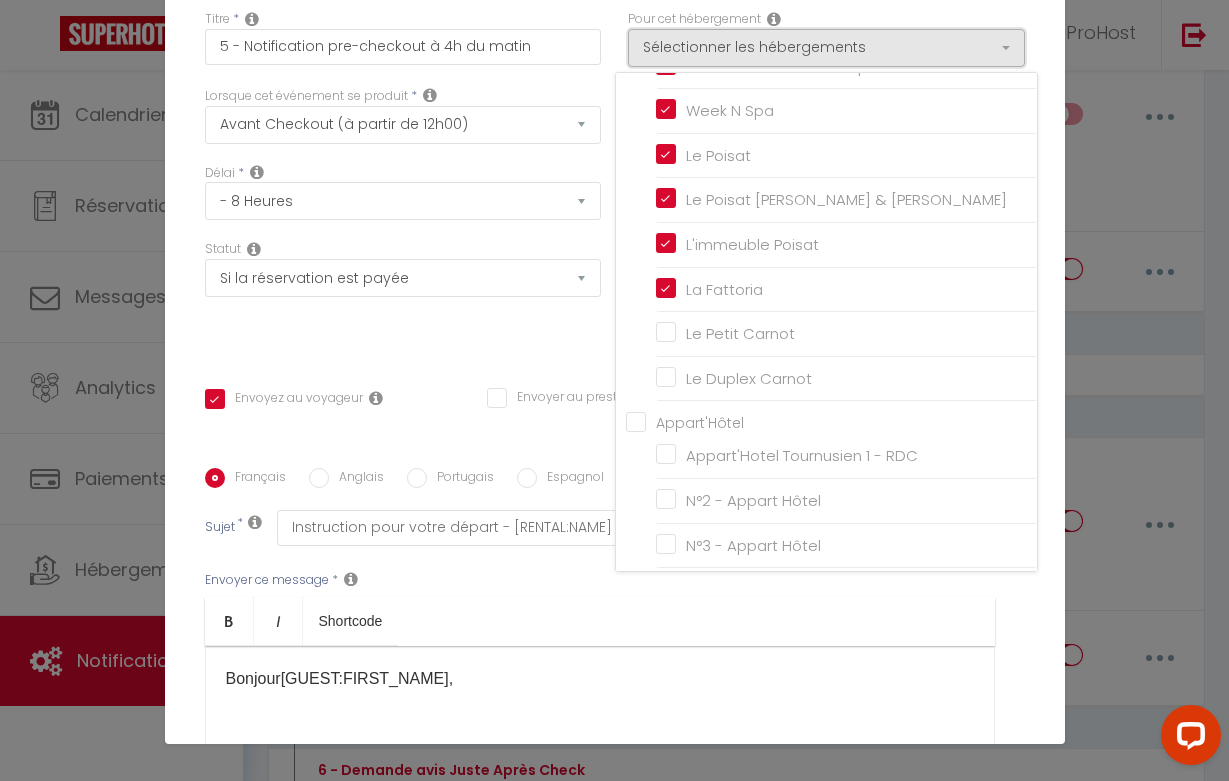 scroll, scrollTop: 462, scrollLeft: 0, axis: vertical 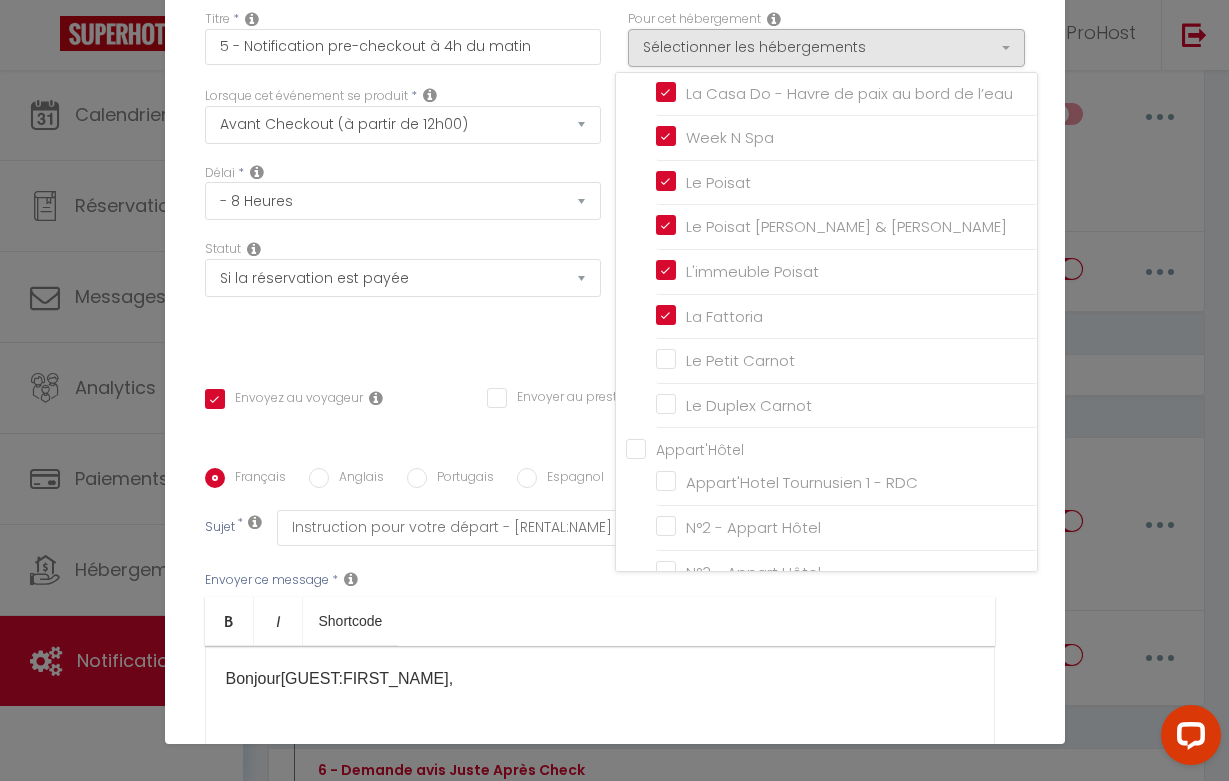 click on "Appart'Hôtel" at bounding box center [831, 448] 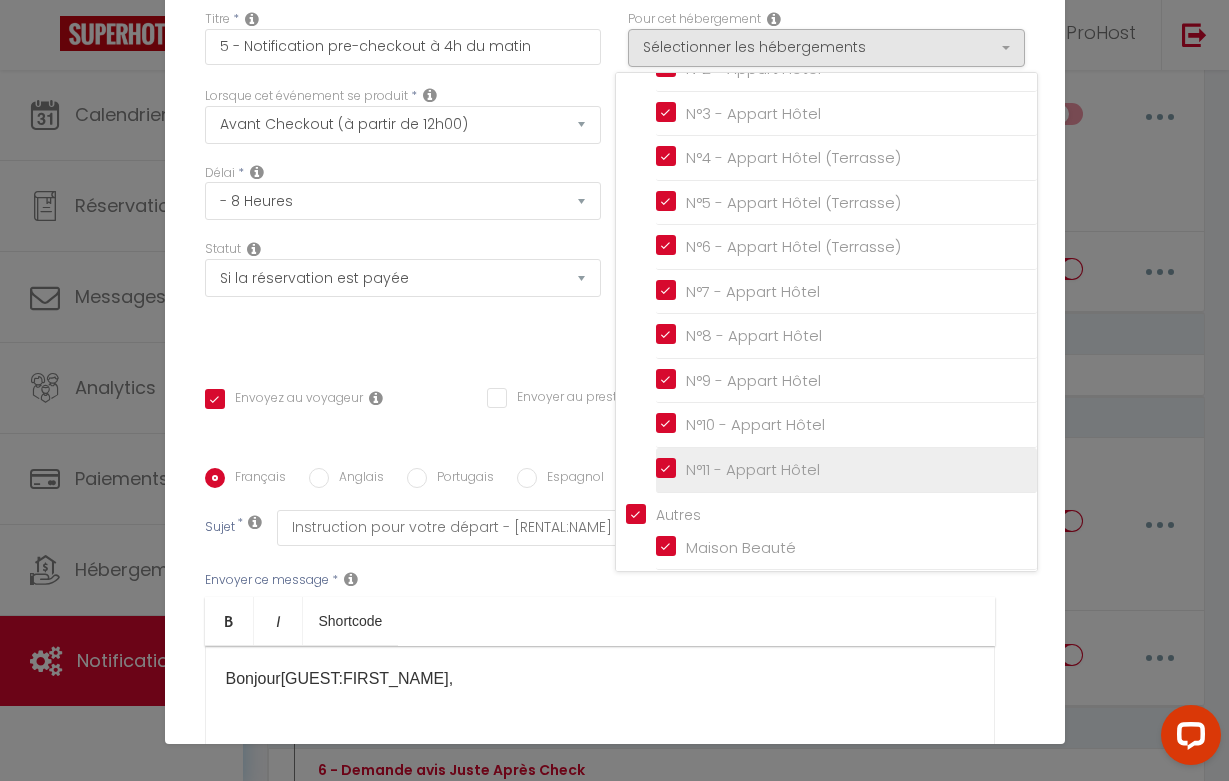scroll, scrollTop: 920, scrollLeft: 0, axis: vertical 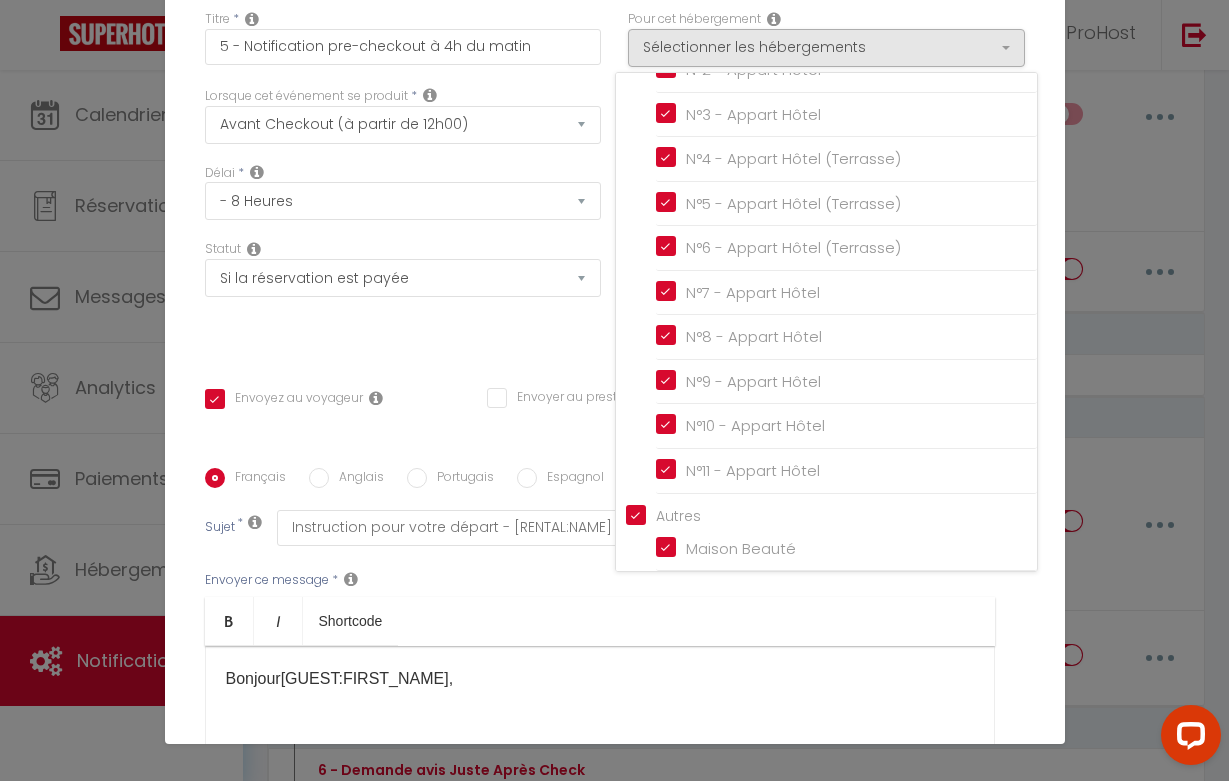 click on "Envoyer ce message   *     Bold Italic Shortcode Rich text editor Bonjour  [GUEST:FIRST_NAME]​ , Nous espérons que vous avez passé un super séjour à  [RENTAL:NAME]​! ​ Le départ est prévu à ​[RENTAL:DEPARTURE_TIME]​​.​ Pour faciliter votre départ, merci de suivre les consignes ci-dessous​: [CHECKOUTPROCEDURE-FR]​ Si vous avez la moindre question,   nous sommes là. Bon retour et à très vite ! ProHost Conciergerie" at bounding box center [615, 708] 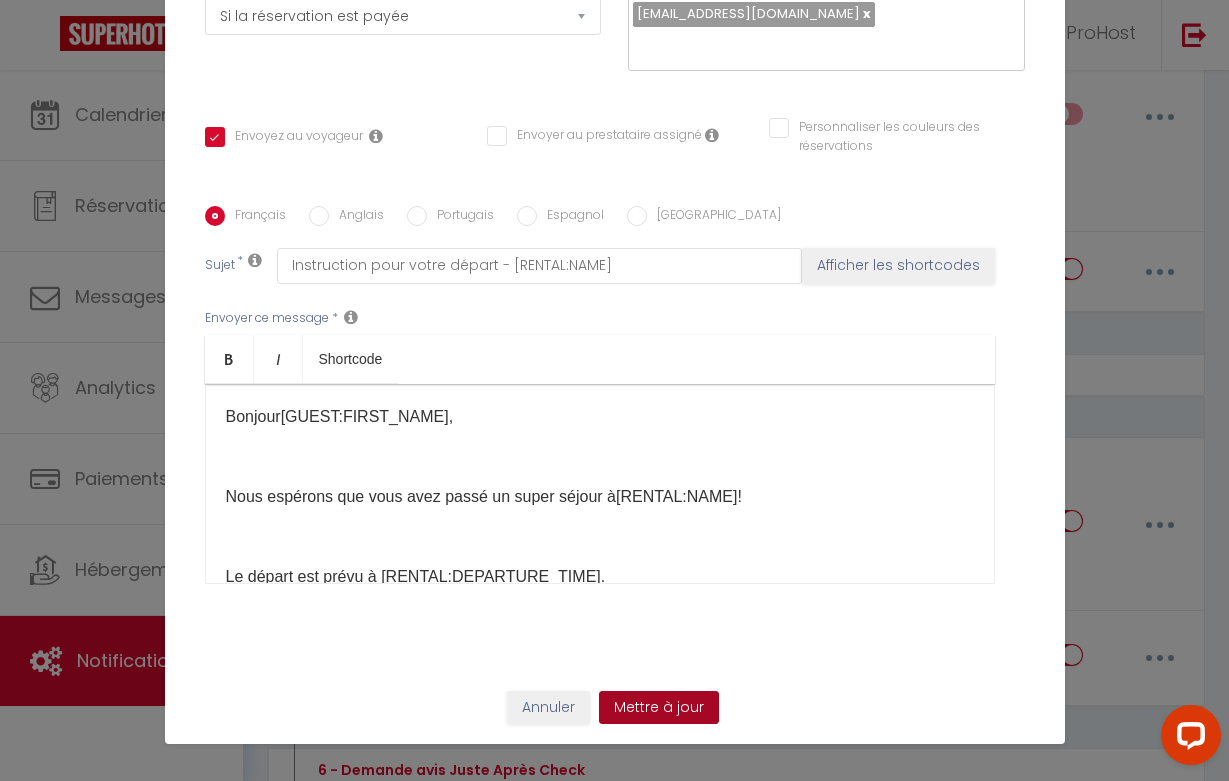 scroll, scrollTop: 310, scrollLeft: 0, axis: vertical 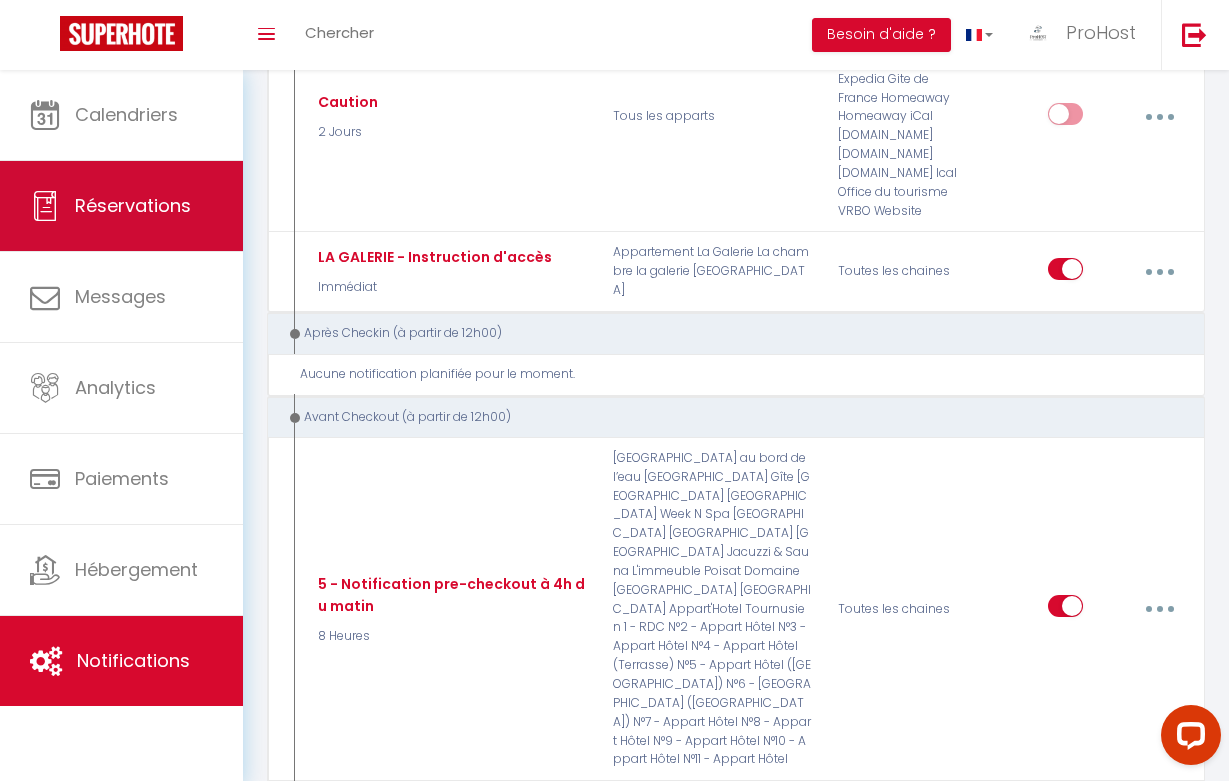 click on "Réservations" at bounding box center [121, 206] 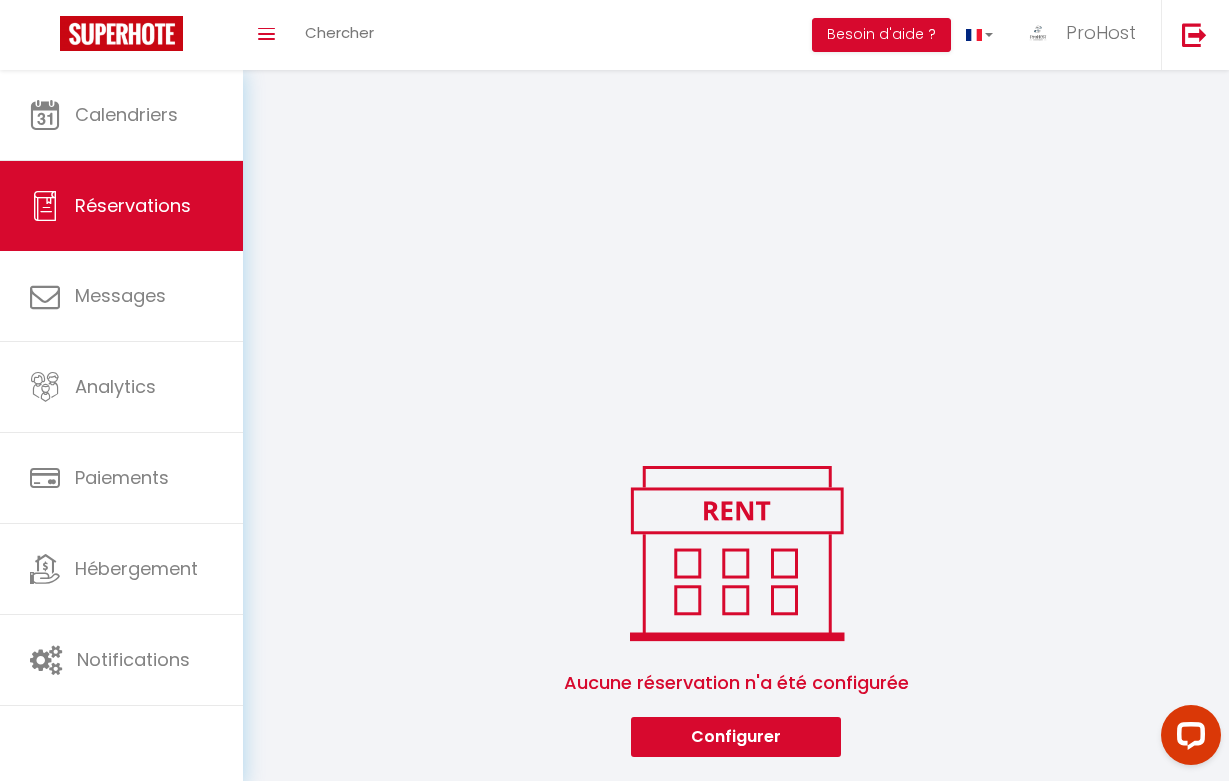 scroll, scrollTop: 318, scrollLeft: 0, axis: vertical 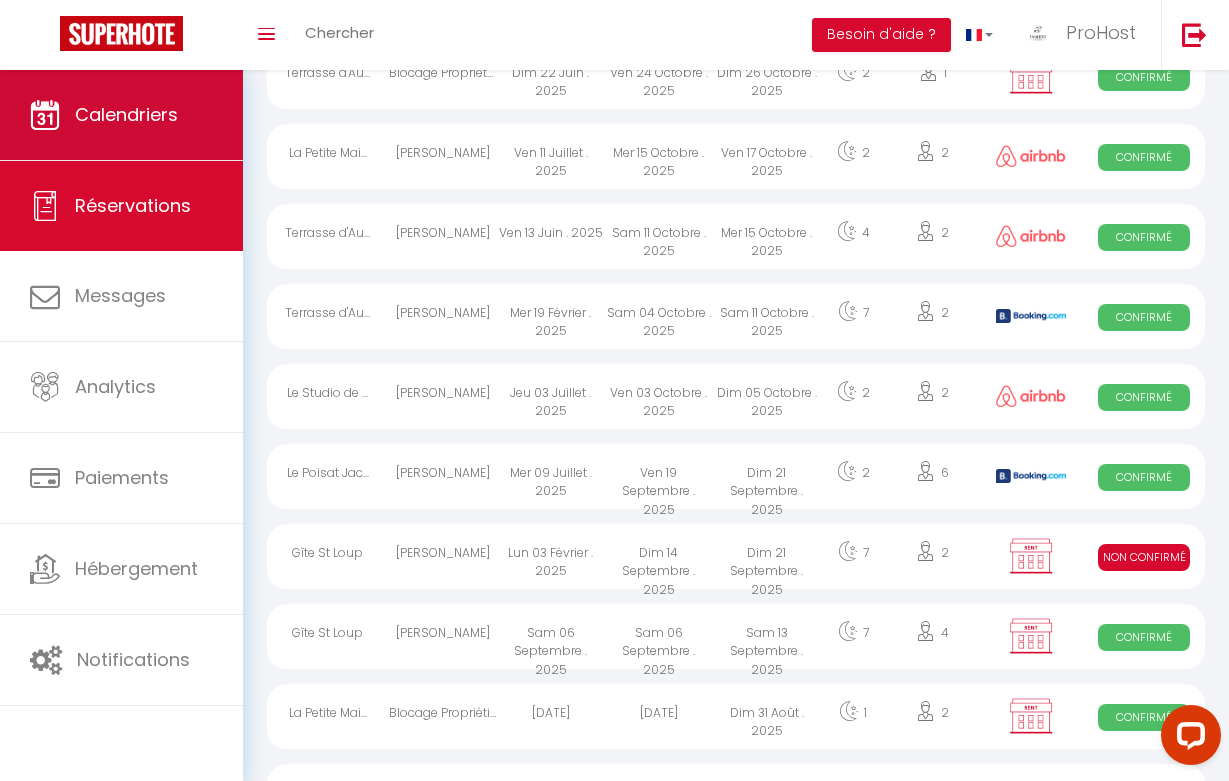click on "Calendriers" at bounding box center [126, 114] 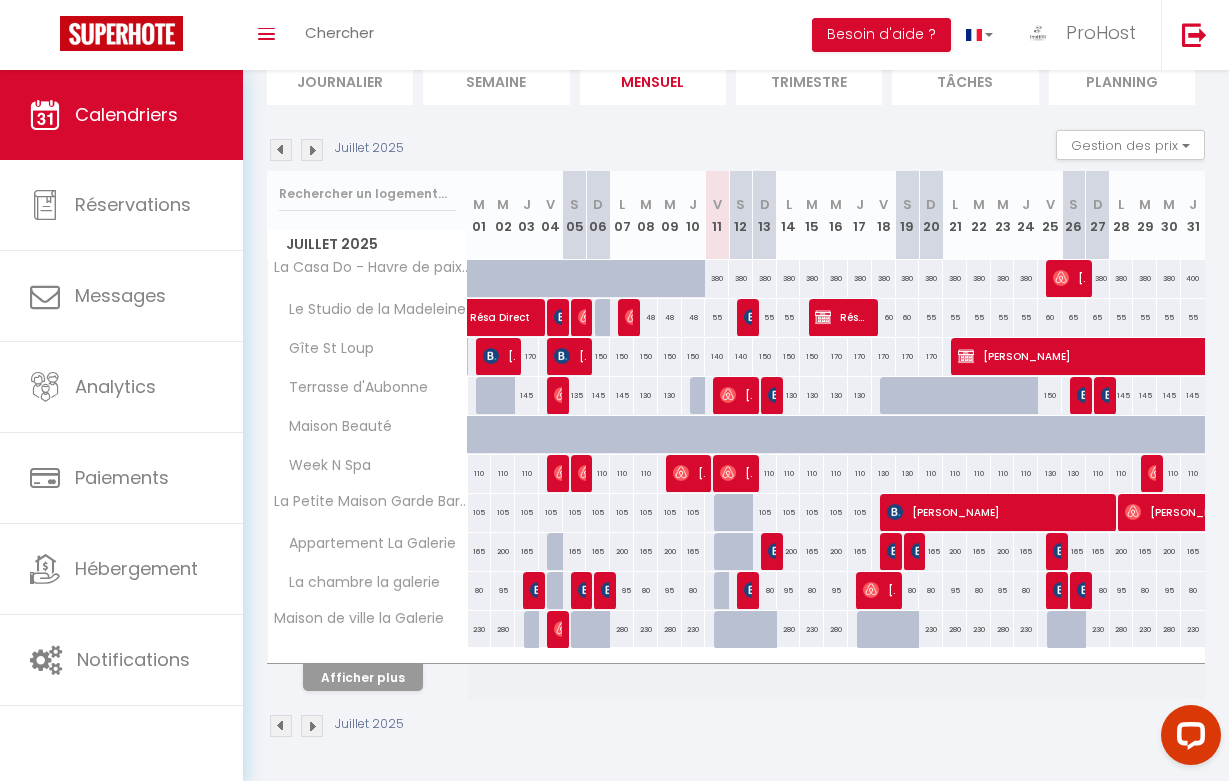 scroll, scrollTop: 151, scrollLeft: 0, axis: vertical 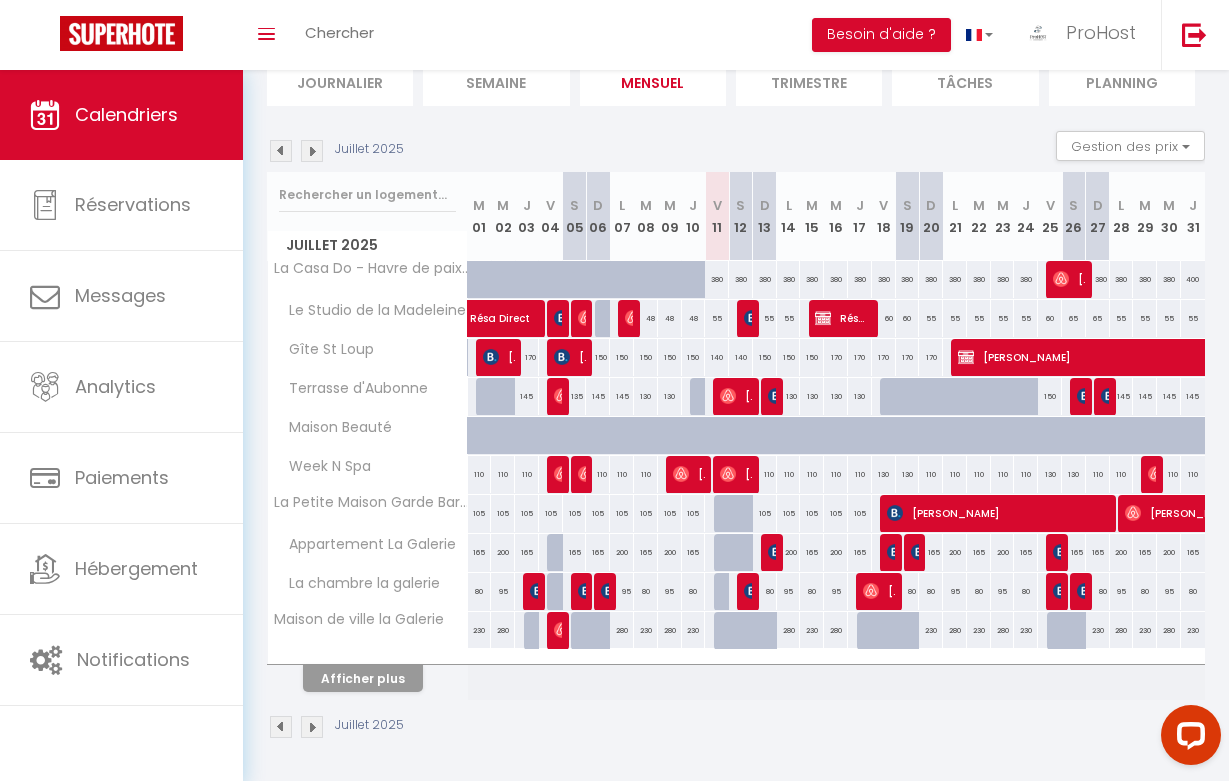 click on "Afficher plus" at bounding box center [363, 678] 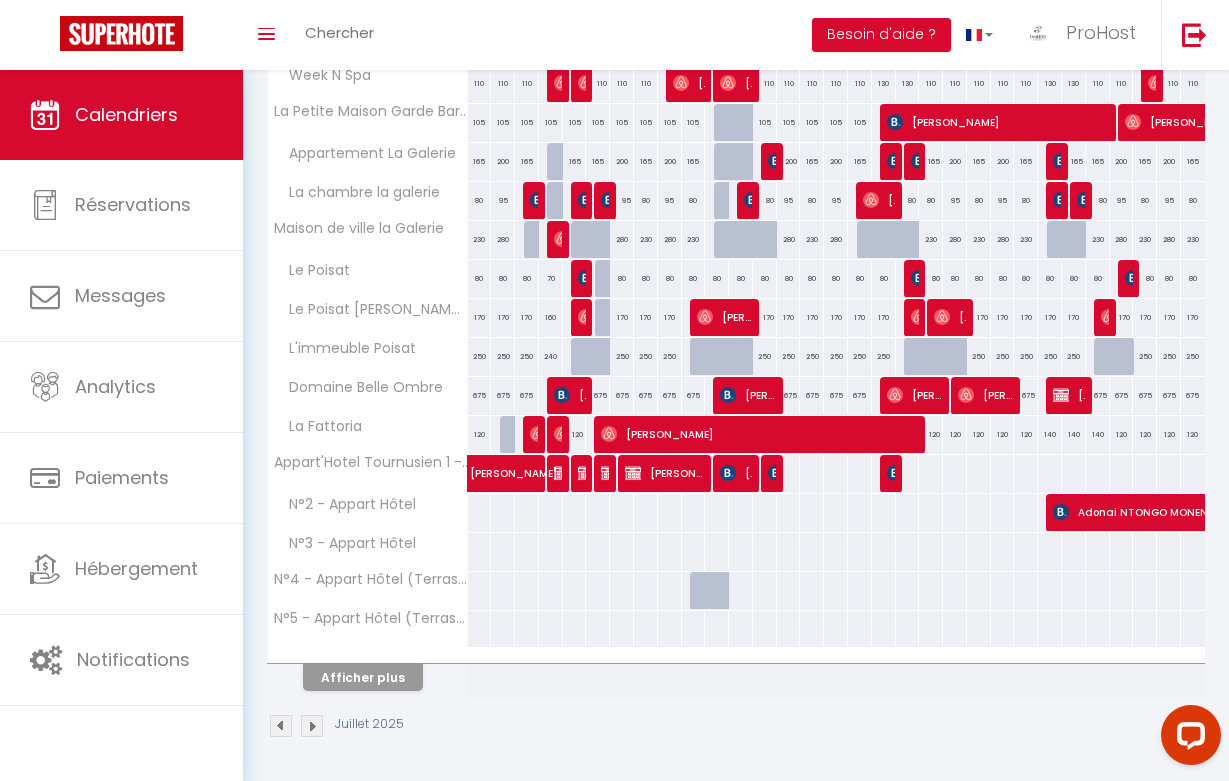 scroll, scrollTop: 541, scrollLeft: 0, axis: vertical 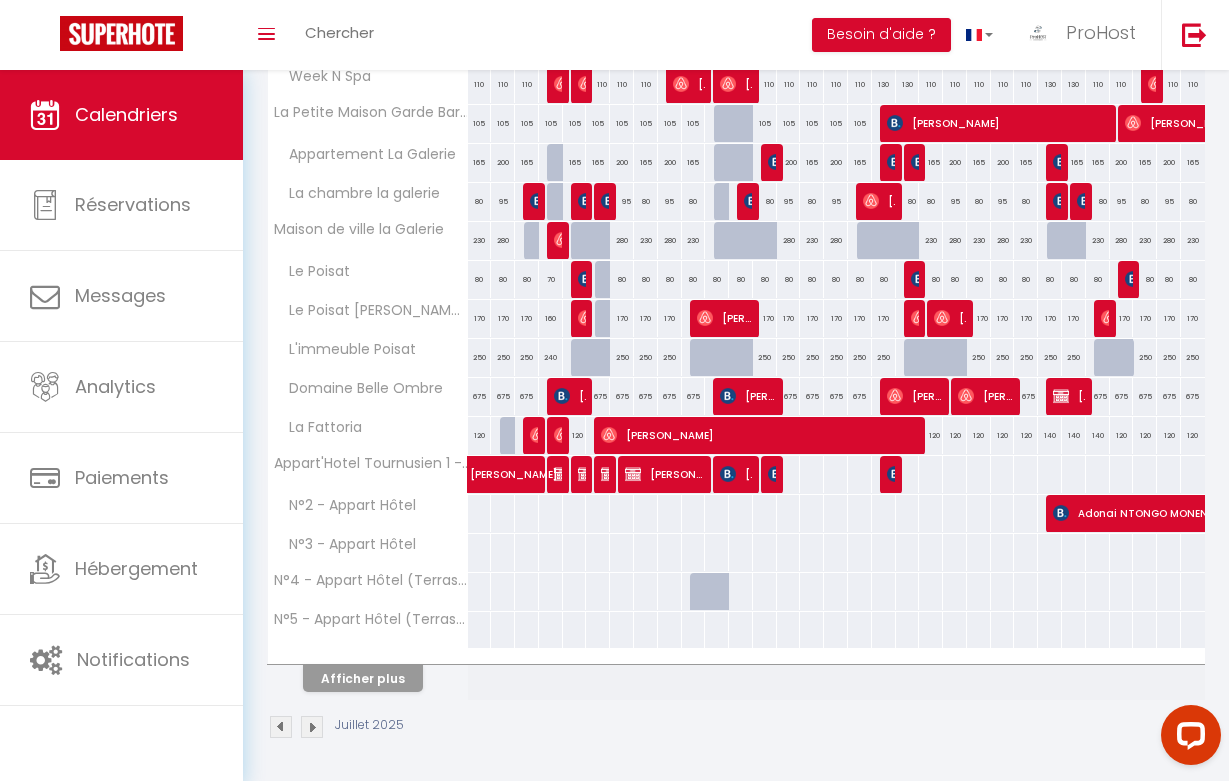 click on "Afficher plus" at bounding box center [363, 678] 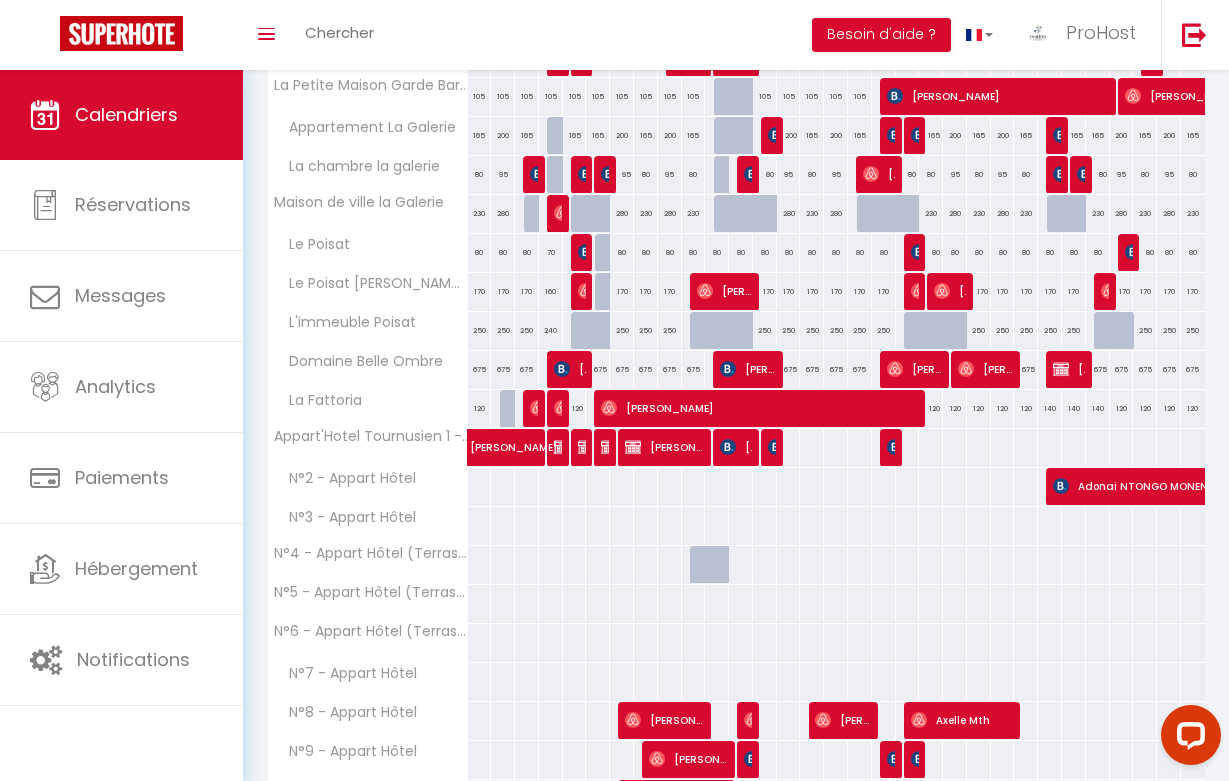 scroll, scrollTop: 567, scrollLeft: 0, axis: vertical 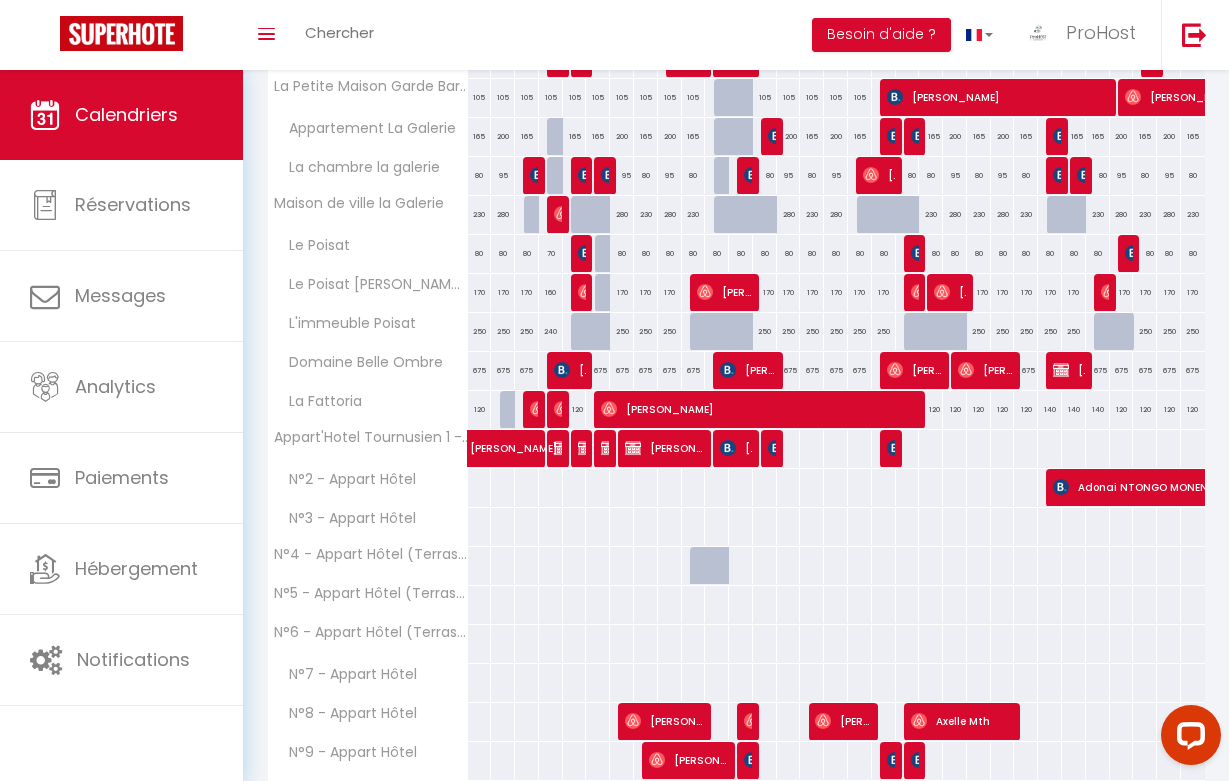 click at bounding box center [728, 448] 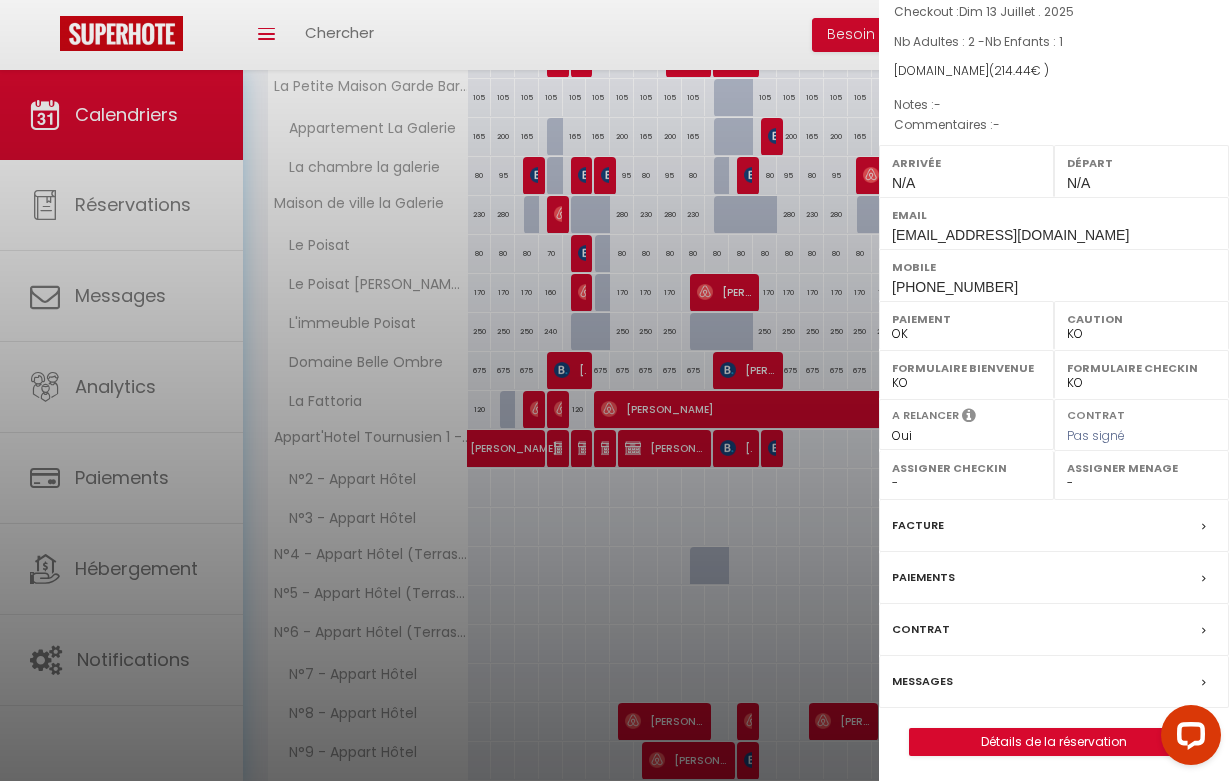scroll, scrollTop: 145, scrollLeft: 0, axis: vertical 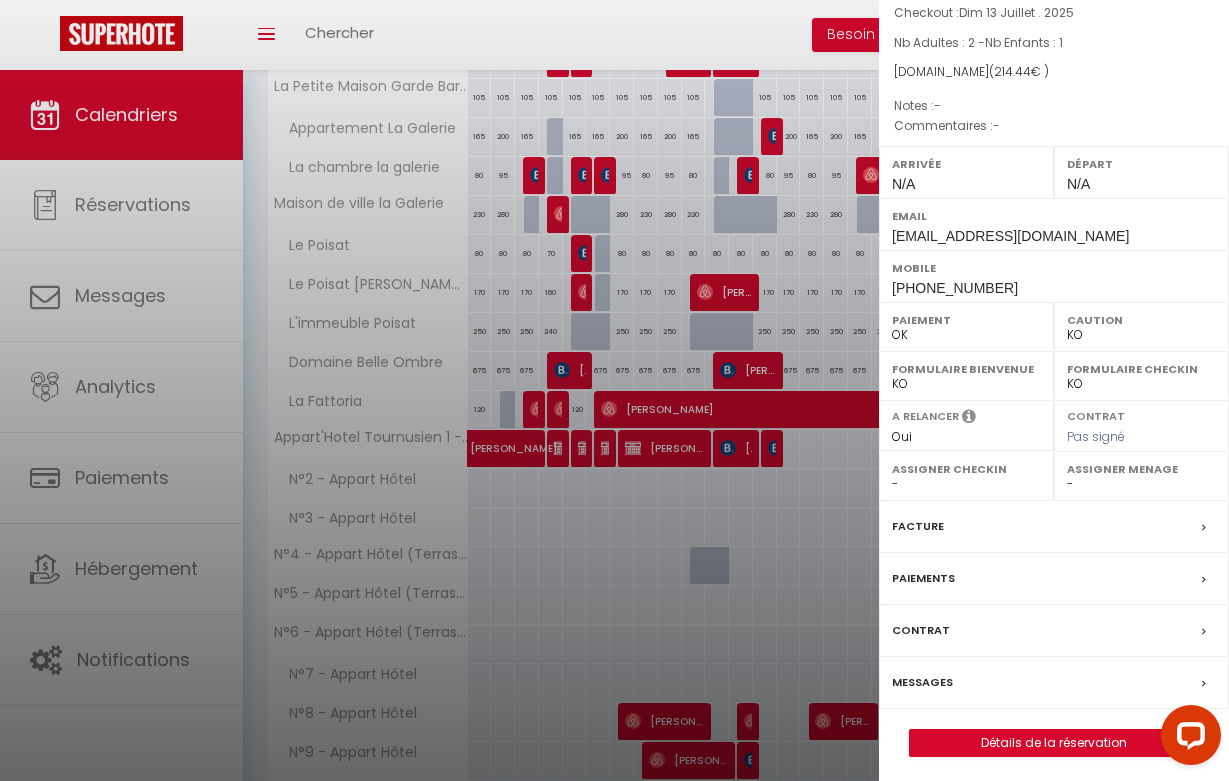 click on "Messages" at bounding box center [922, 682] 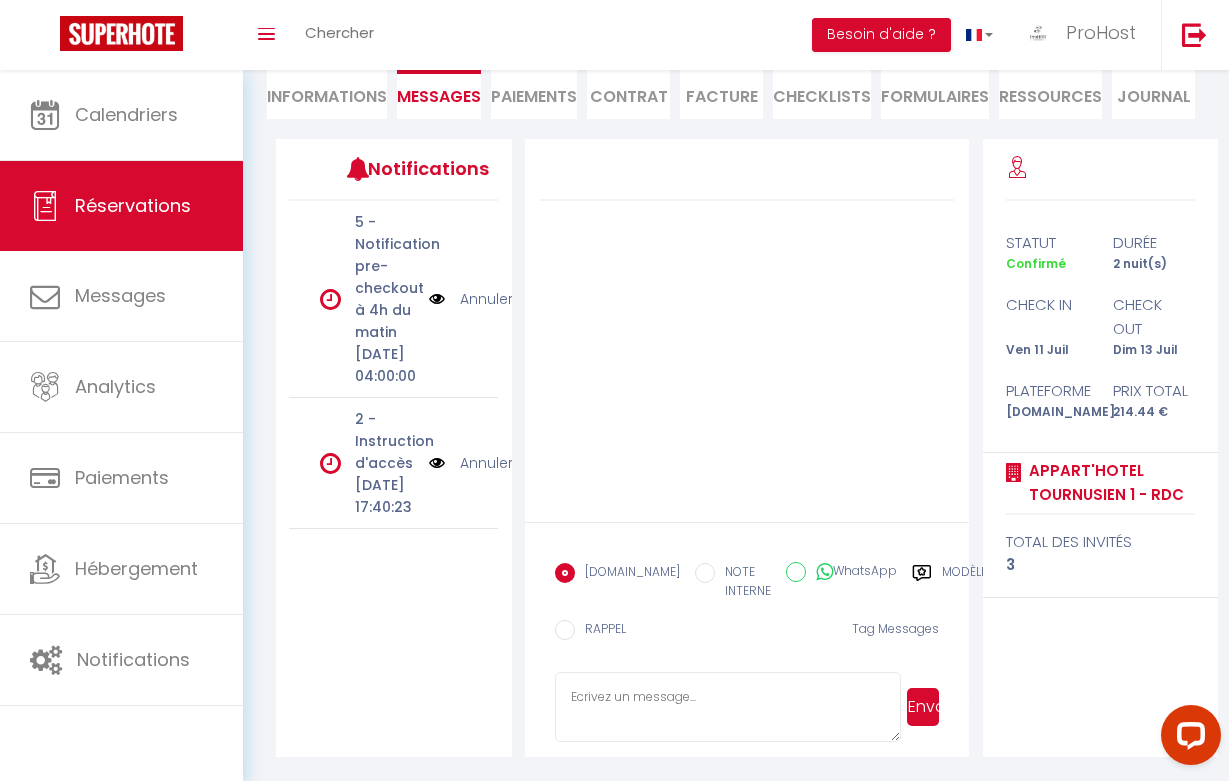 scroll, scrollTop: 191, scrollLeft: 0, axis: vertical 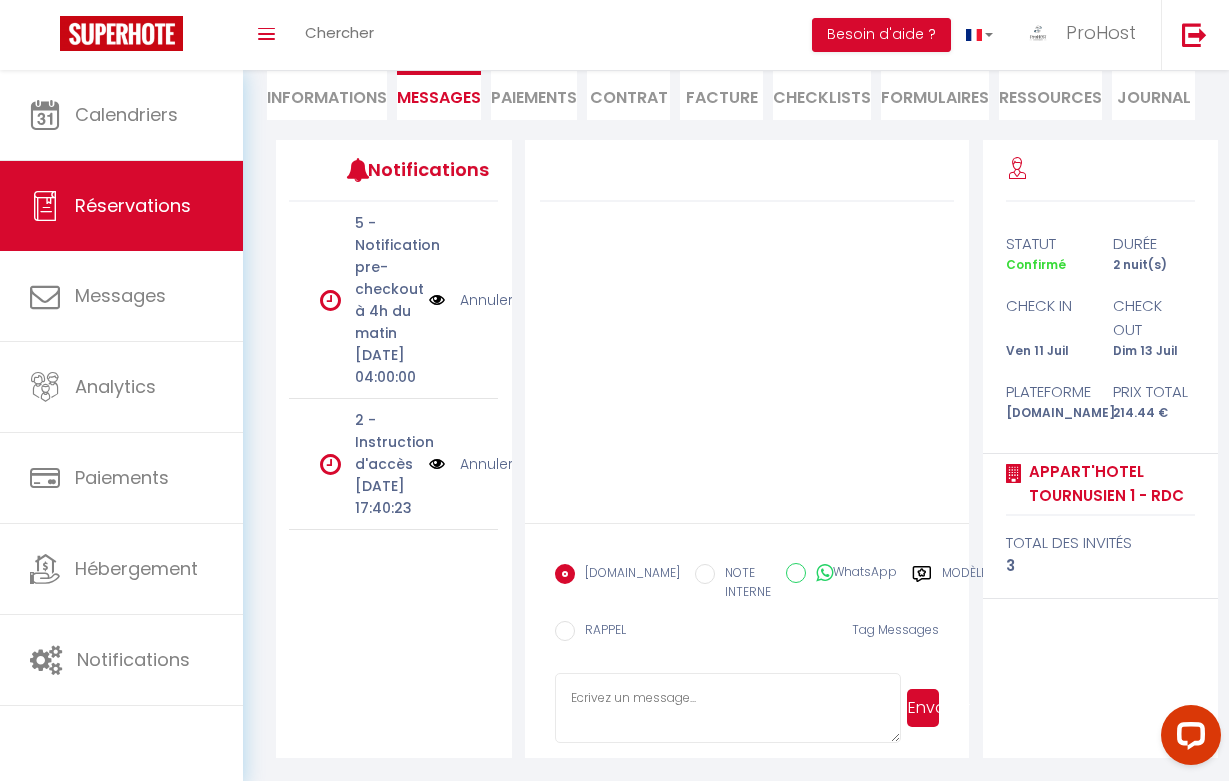 click on "Annuler" at bounding box center (486, 464) 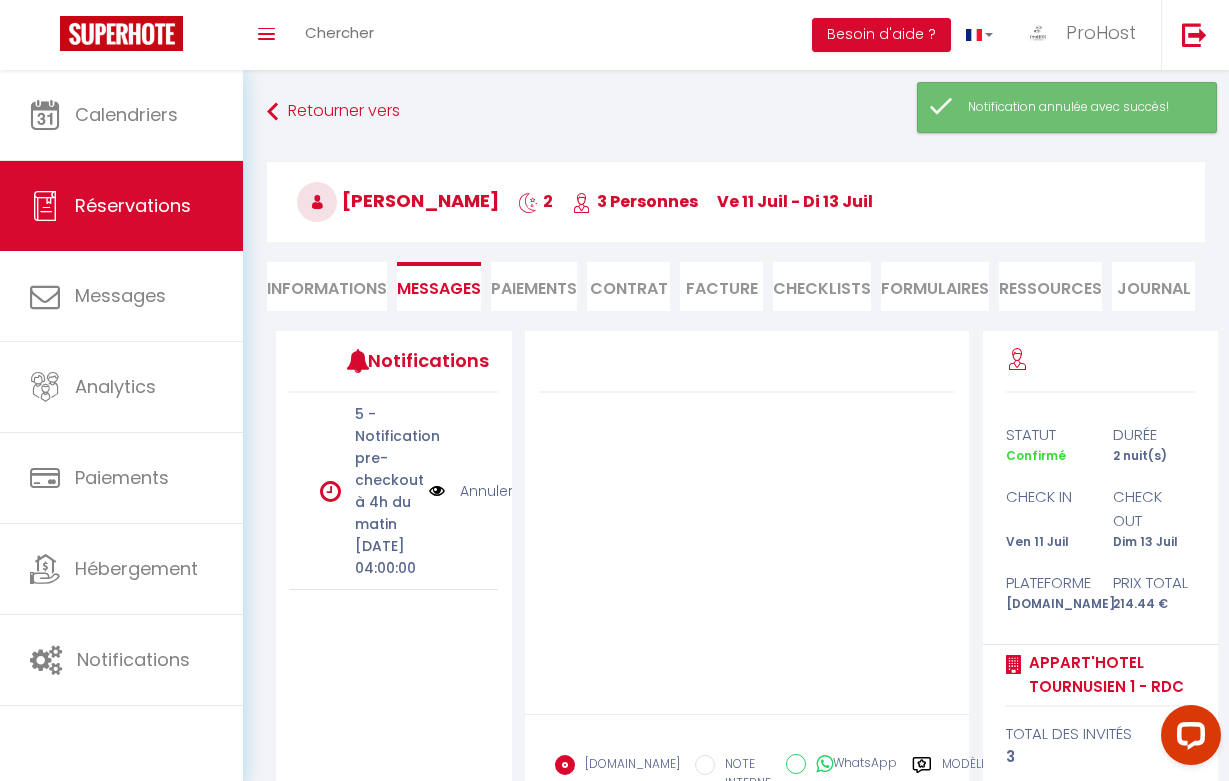 scroll, scrollTop: 0, scrollLeft: 0, axis: both 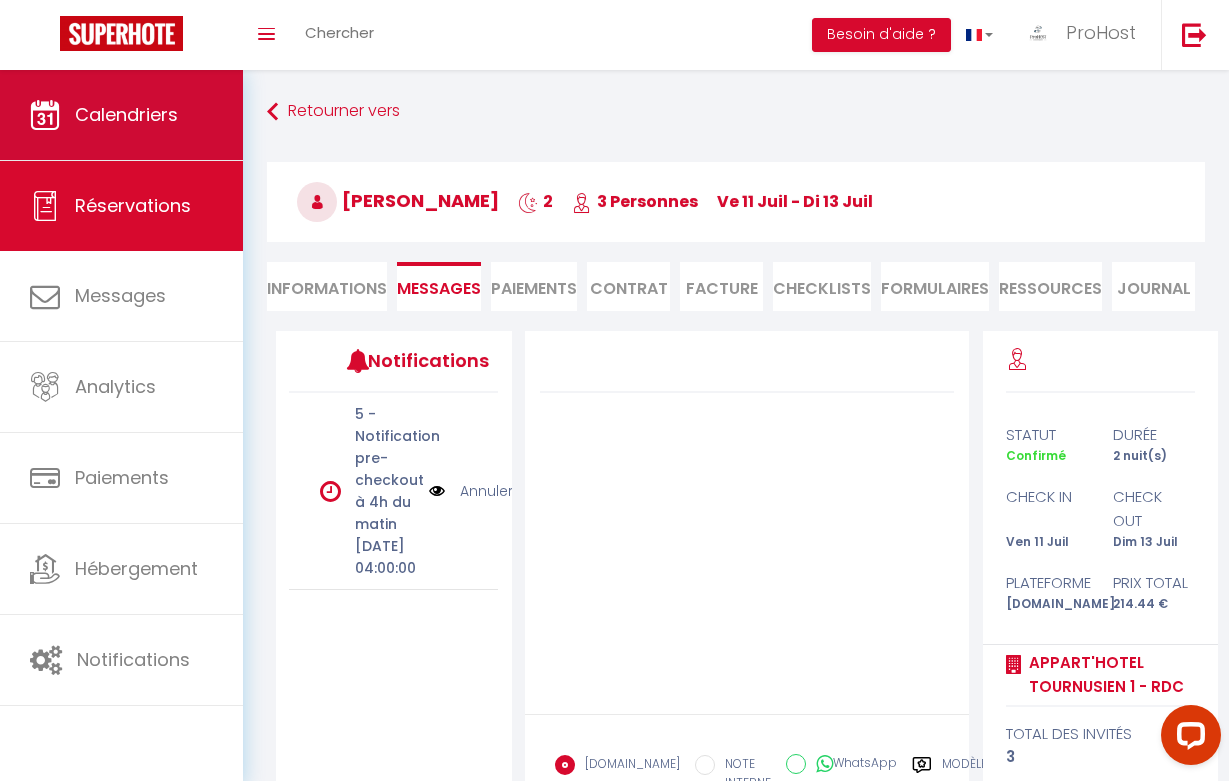 click on "Calendriers" at bounding box center [126, 114] 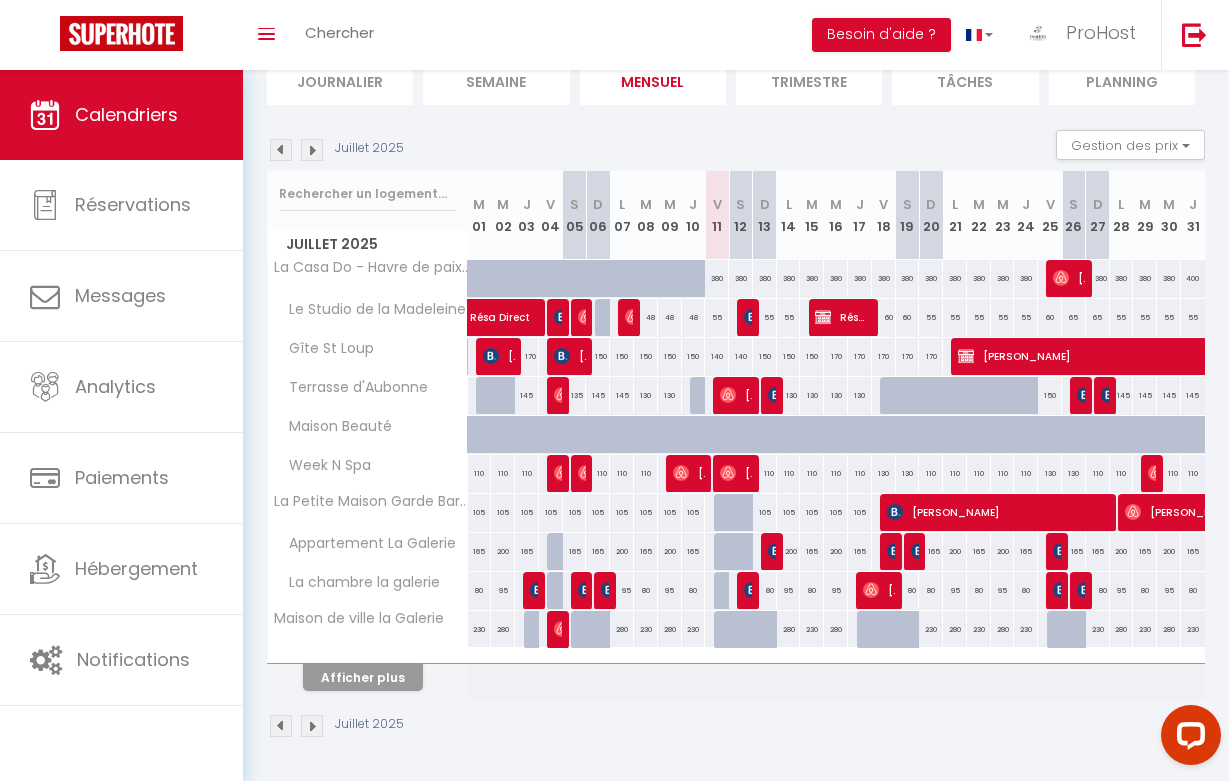 scroll, scrollTop: 151, scrollLeft: 0, axis: vertical 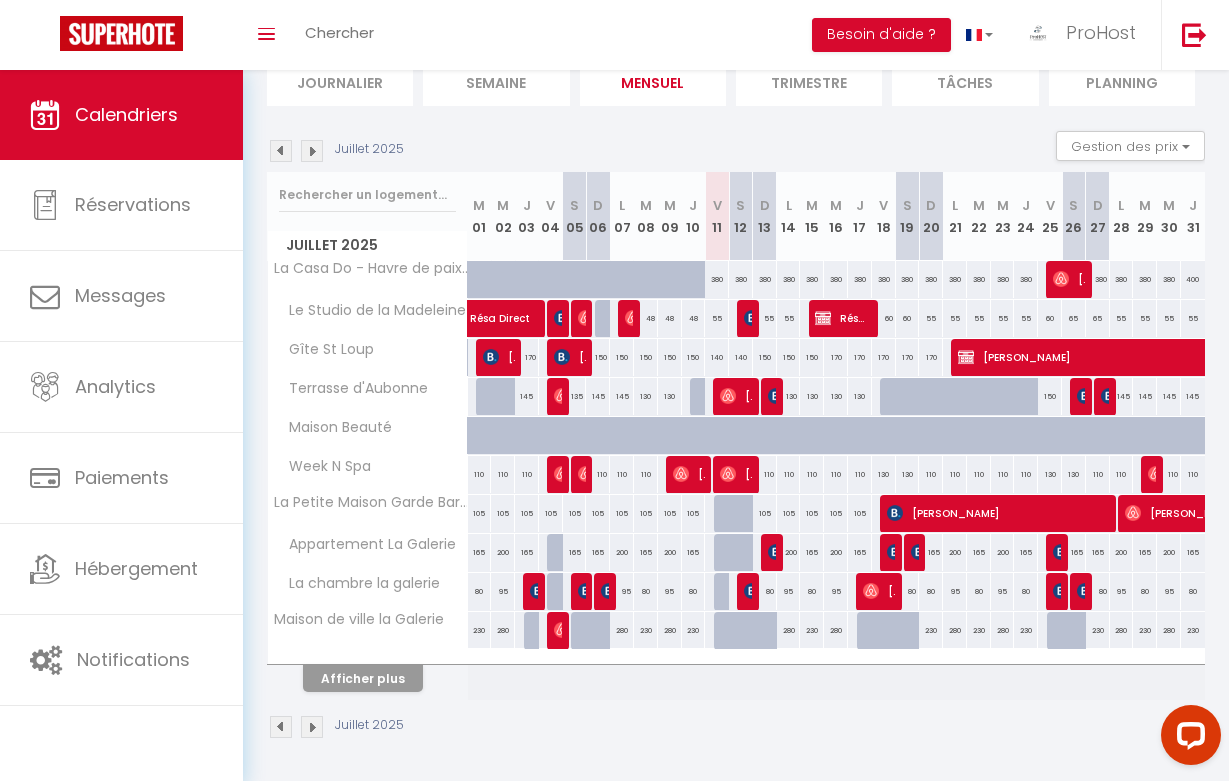 click on "Afficher plus" at bounding box center [363, 678] 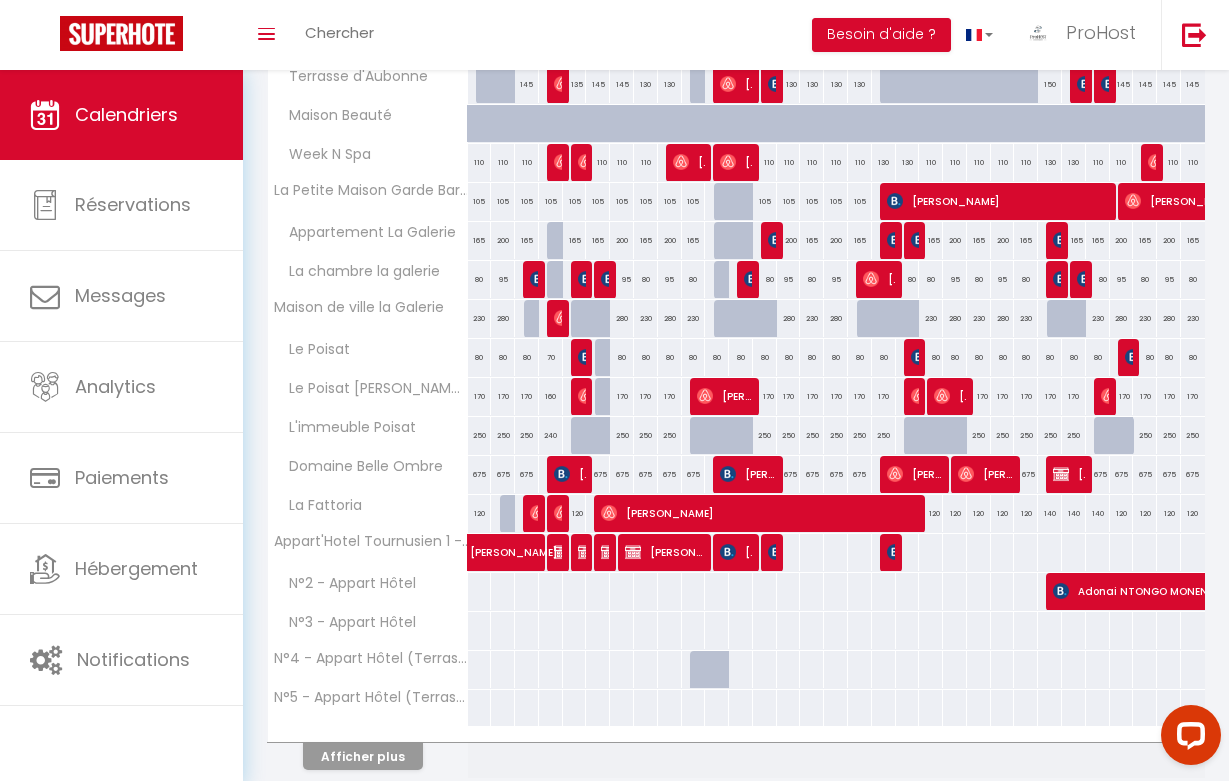 scroll, scrollTop: 467, scrollLeft: 0, axis: vertical 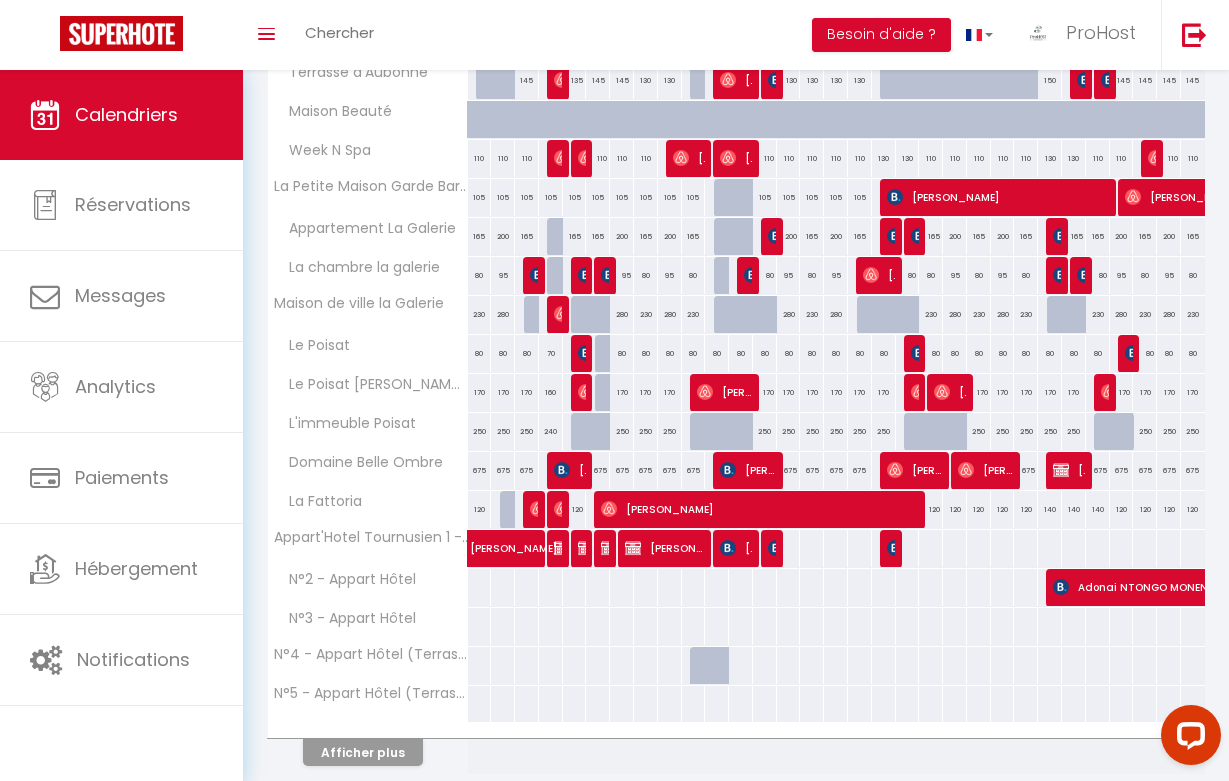 click on "Afficher plus" at bounding box center [363, 752] 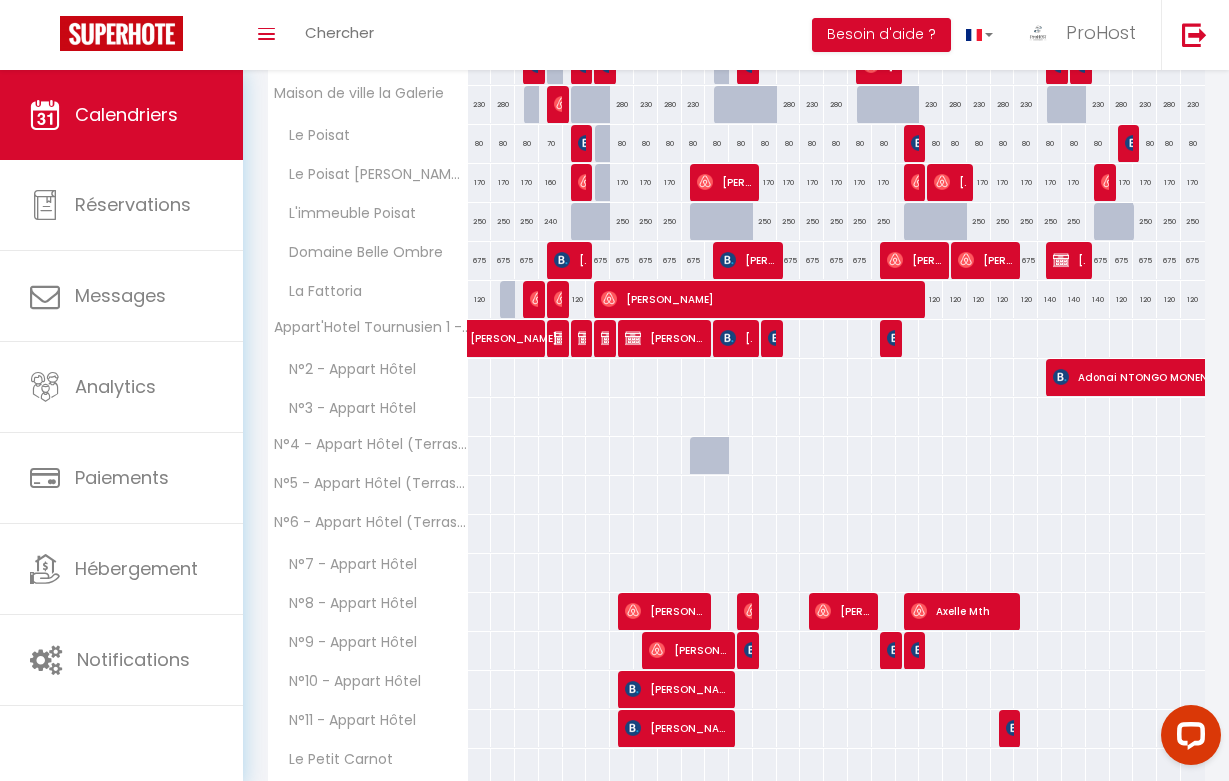 scroll, scrollTop: 680, scrollLeft: 0, axis: vertical 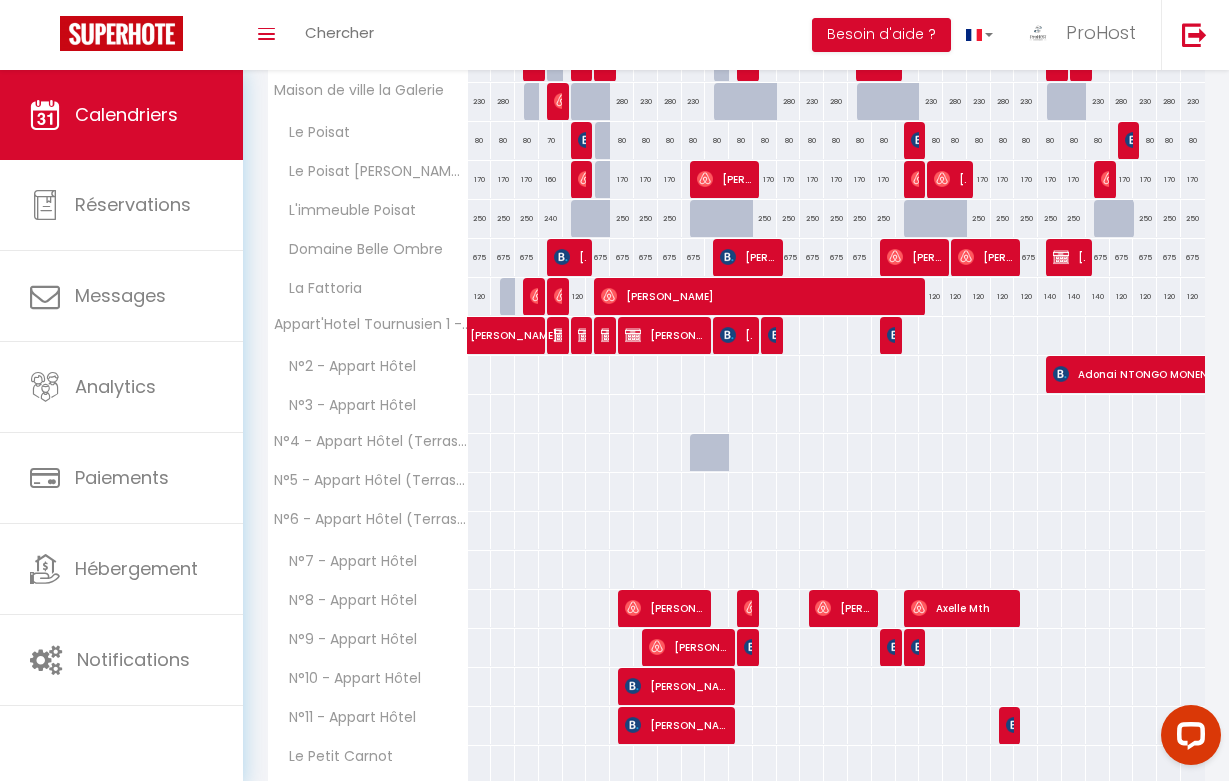click on "[PERSON_NAME]" at bounding box center [843, 608] 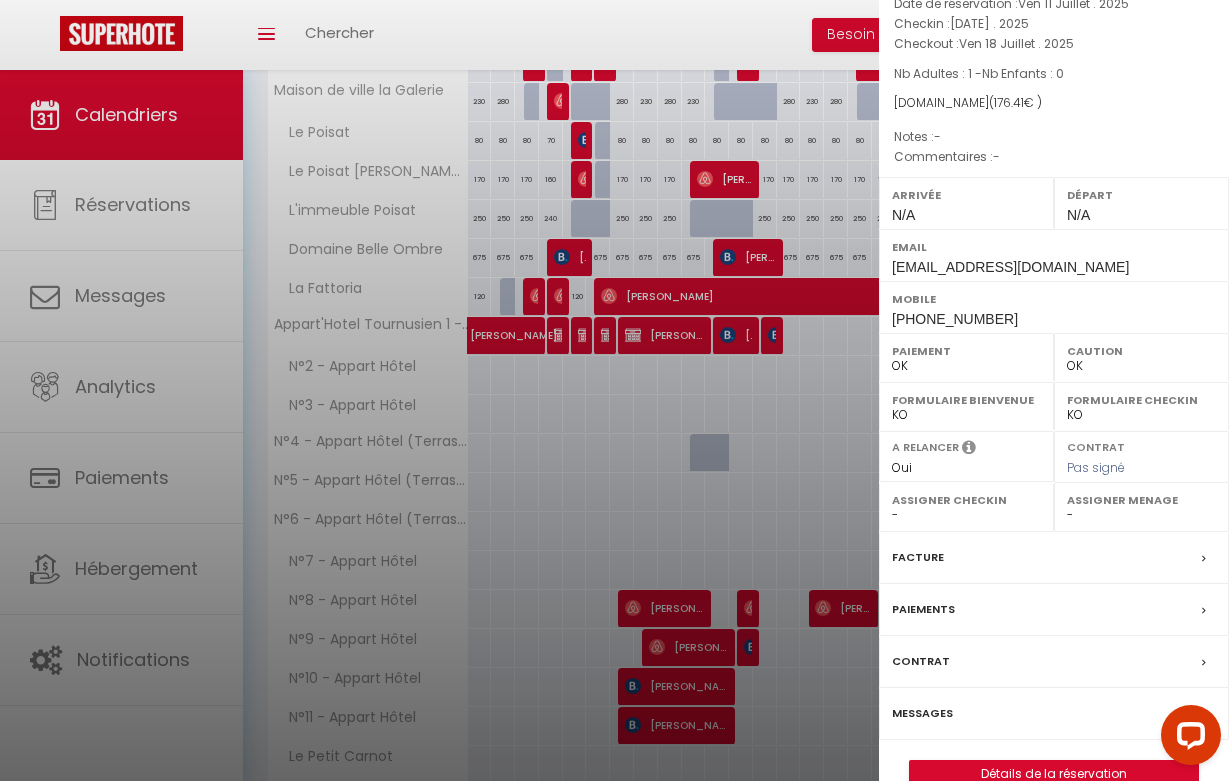 scroll, scrollTop: 128, scrollLeft: 0, axis: vertical 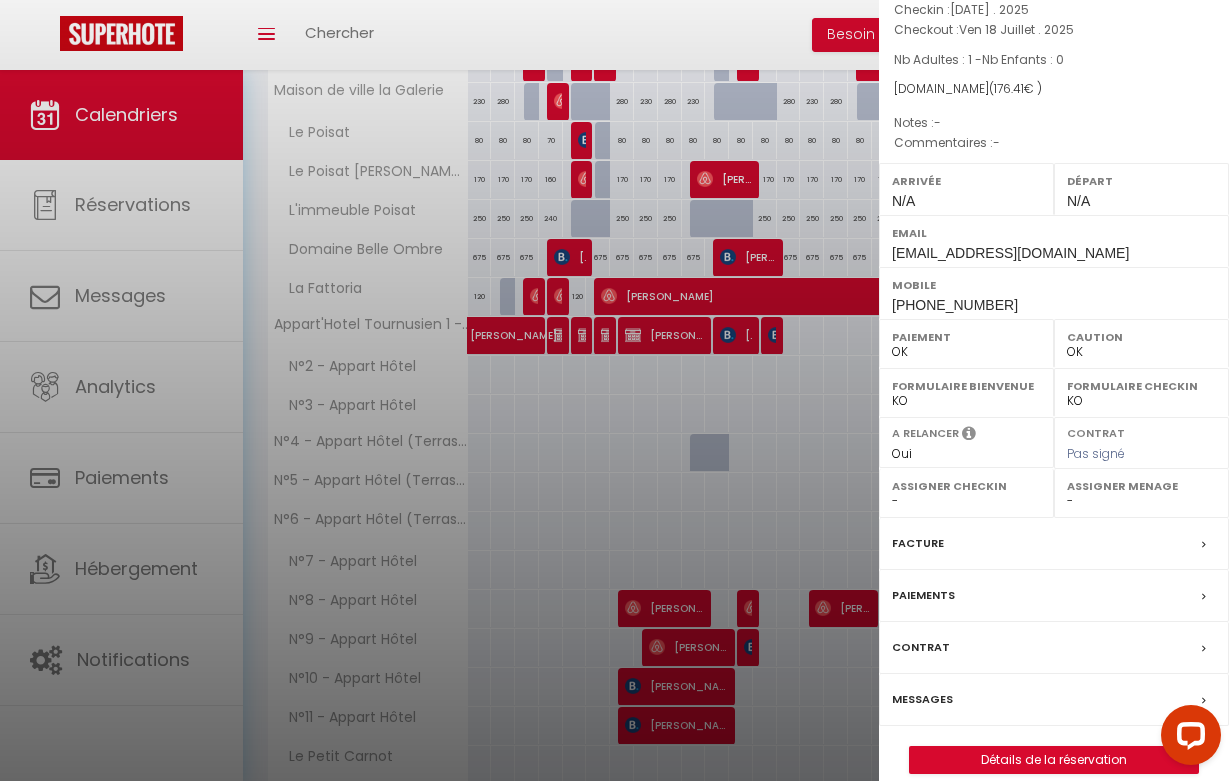 click on "Messages" at bounding box center [922, 699] 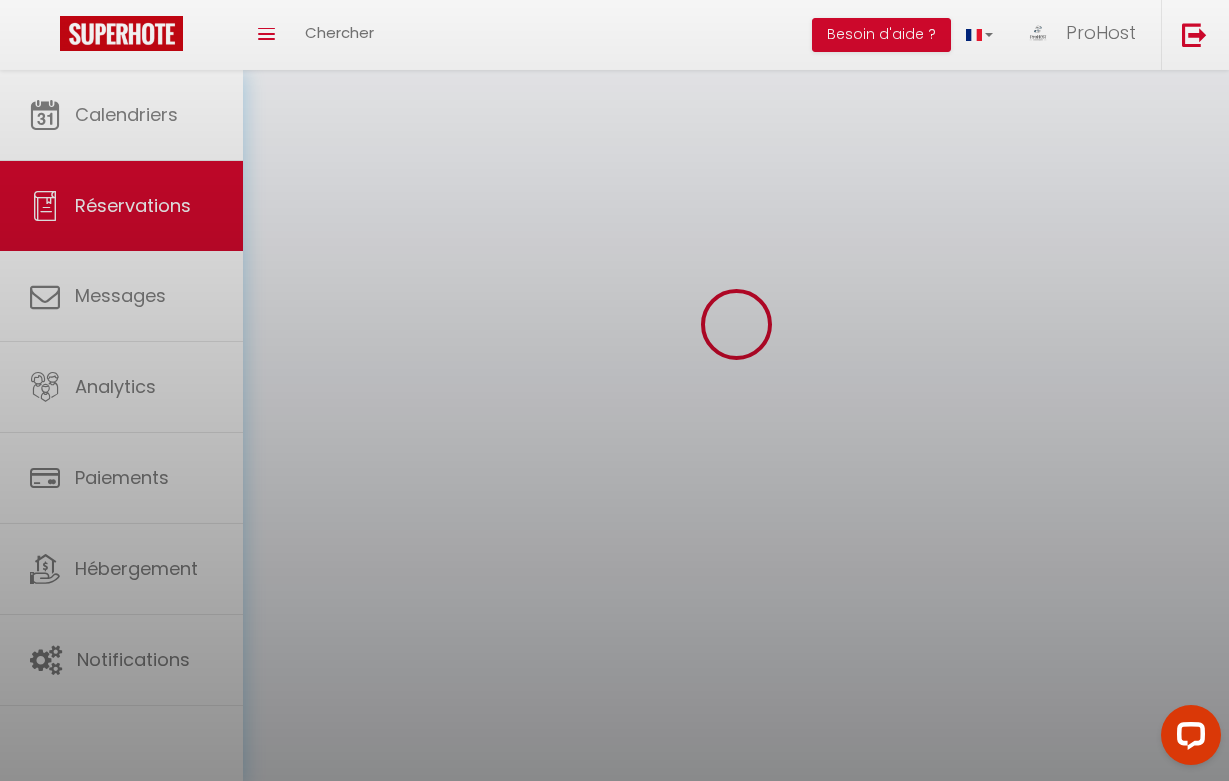scroll, scrollTop: 0, scrollLeft: 0, axis: both 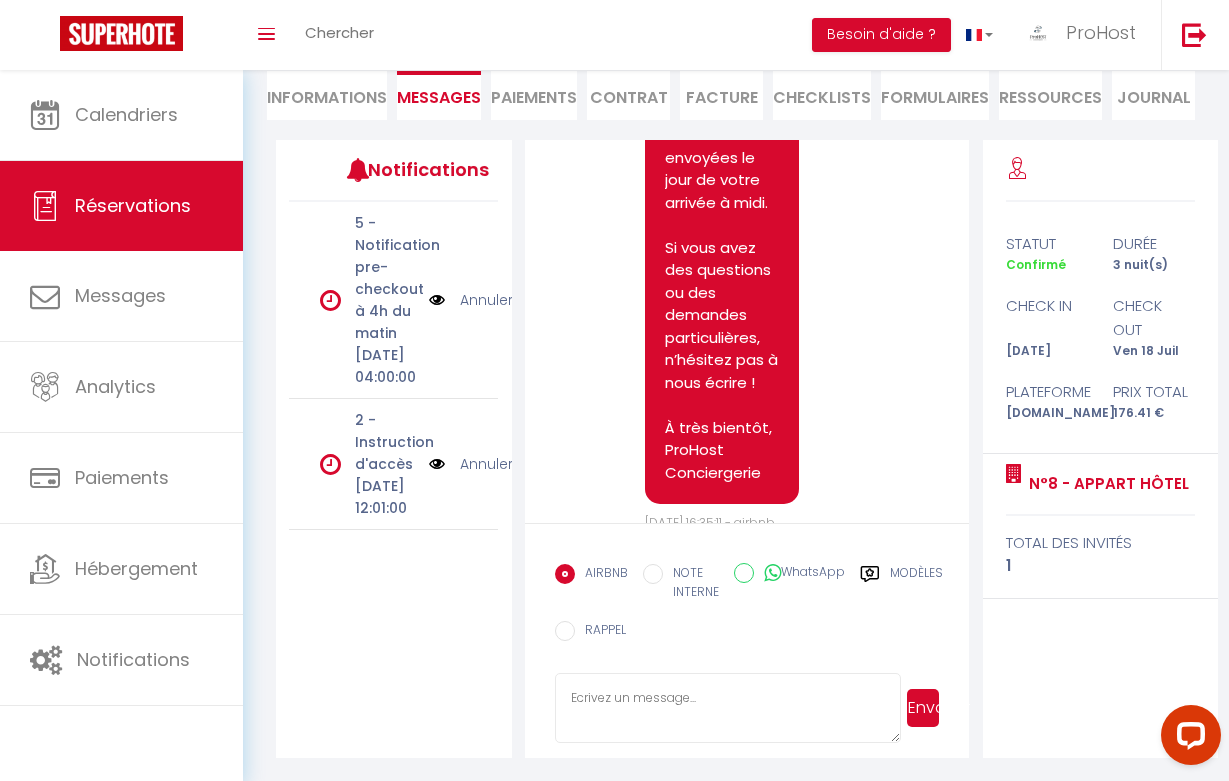 click 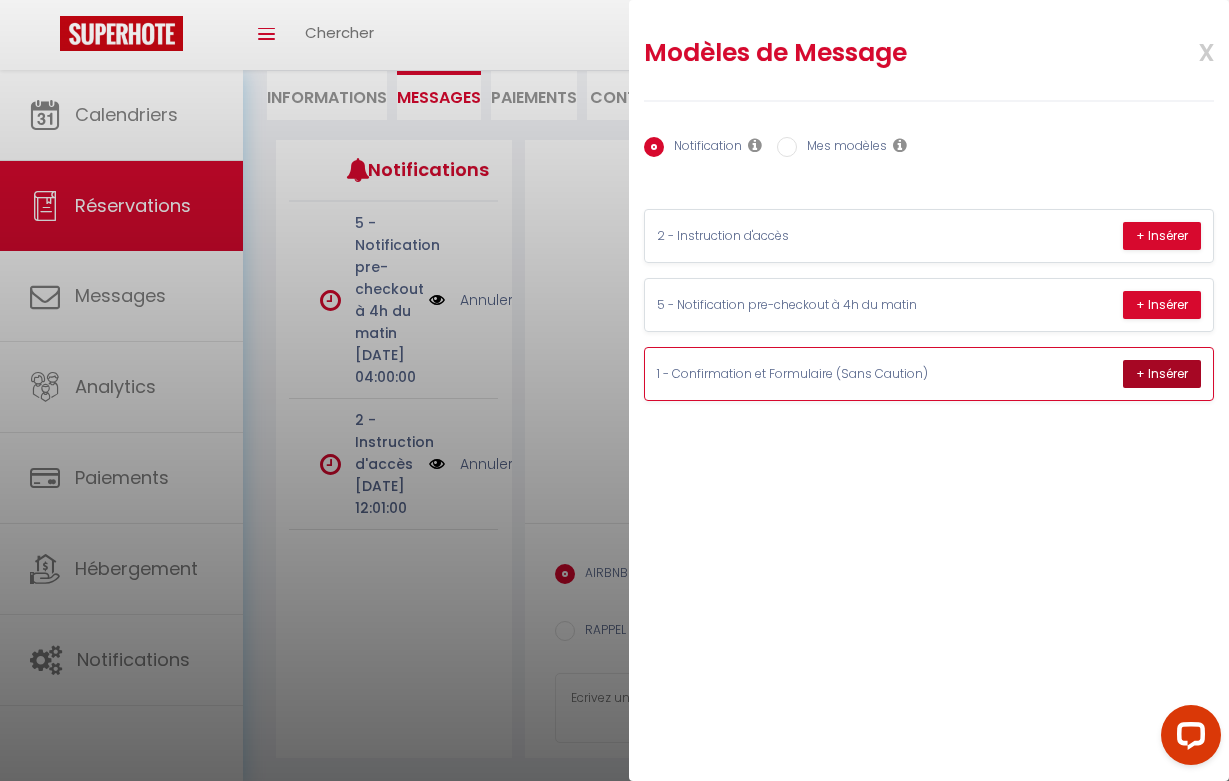 click on "+ Insérer" at bounding box center [1162, 374] 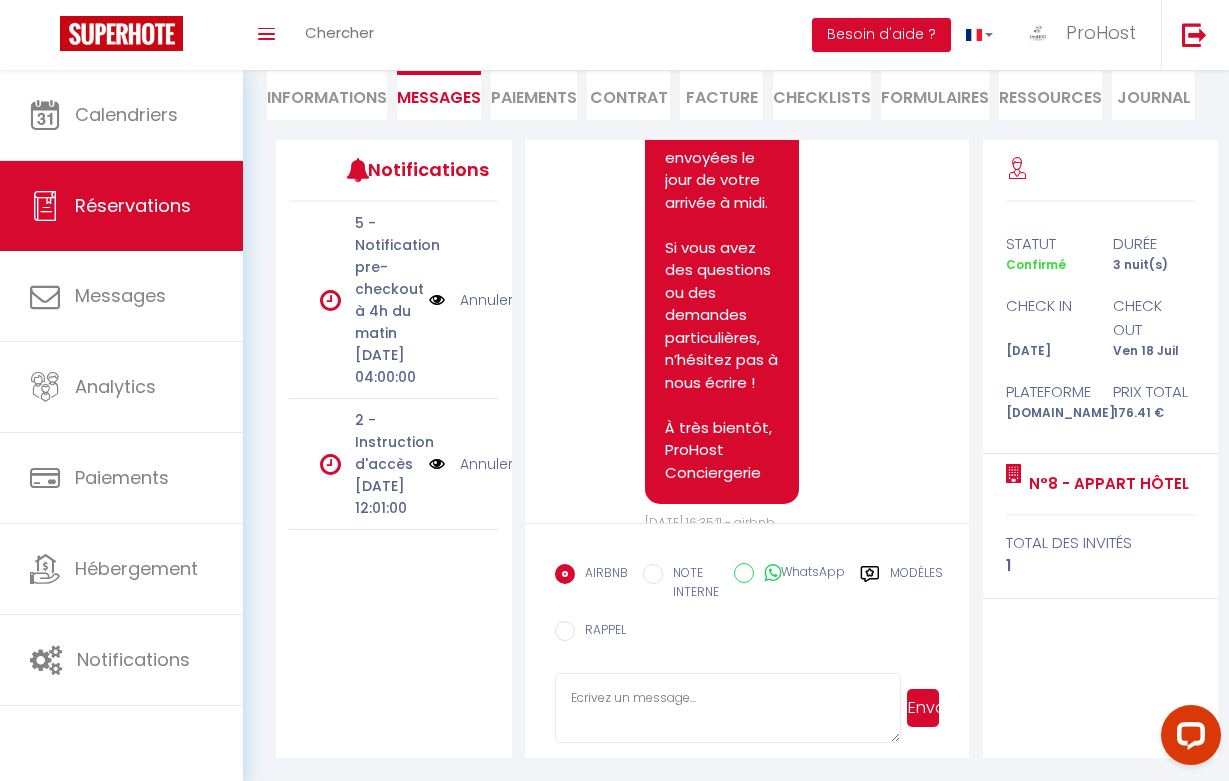 scroll, scrollTop: 0, scrollLeft: 0, axis: both 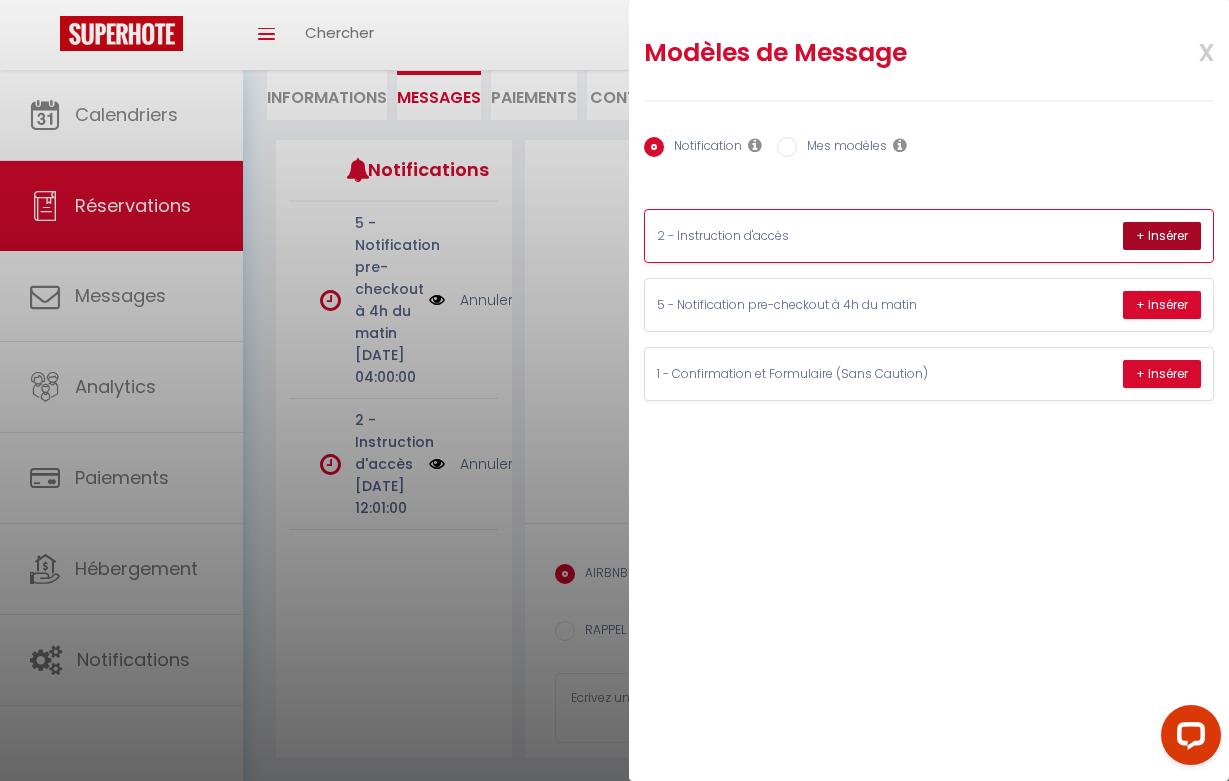 click on "+ Insérer" at bounding box center (1162, 236) 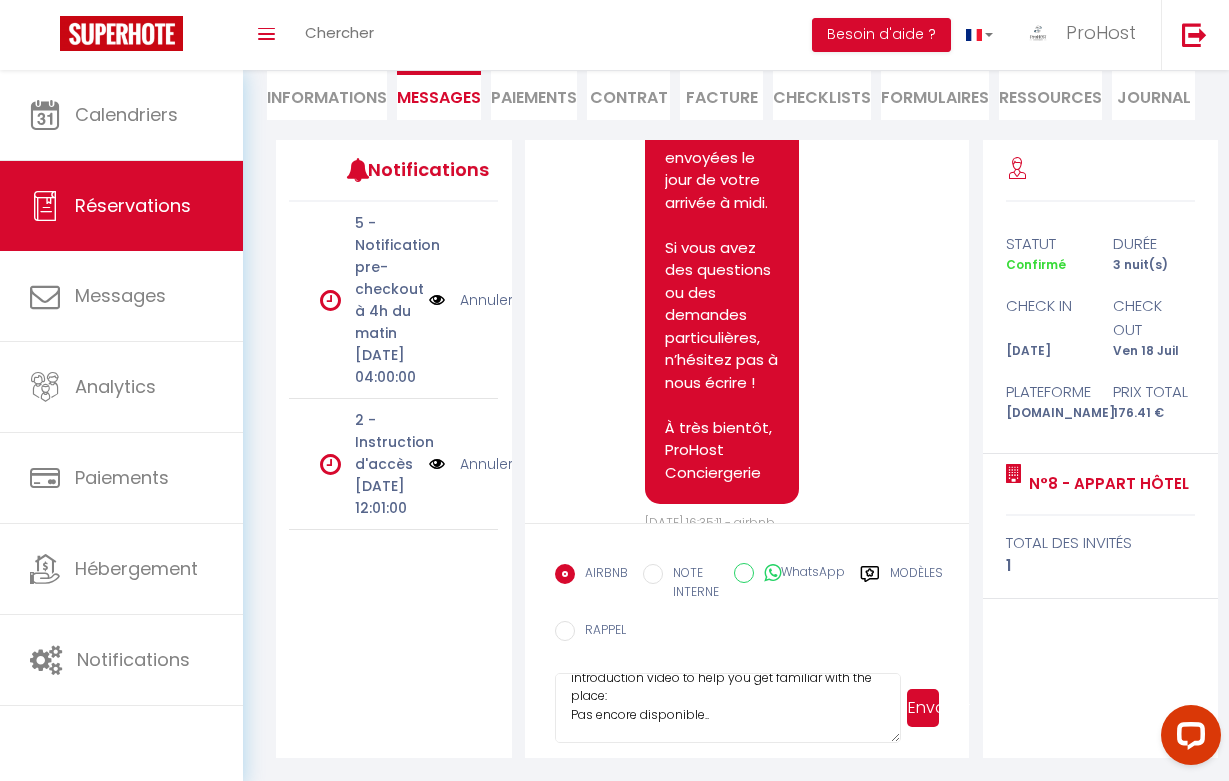 scroll, scrollTop: 477, scrollLeft: 0, axis: vertical 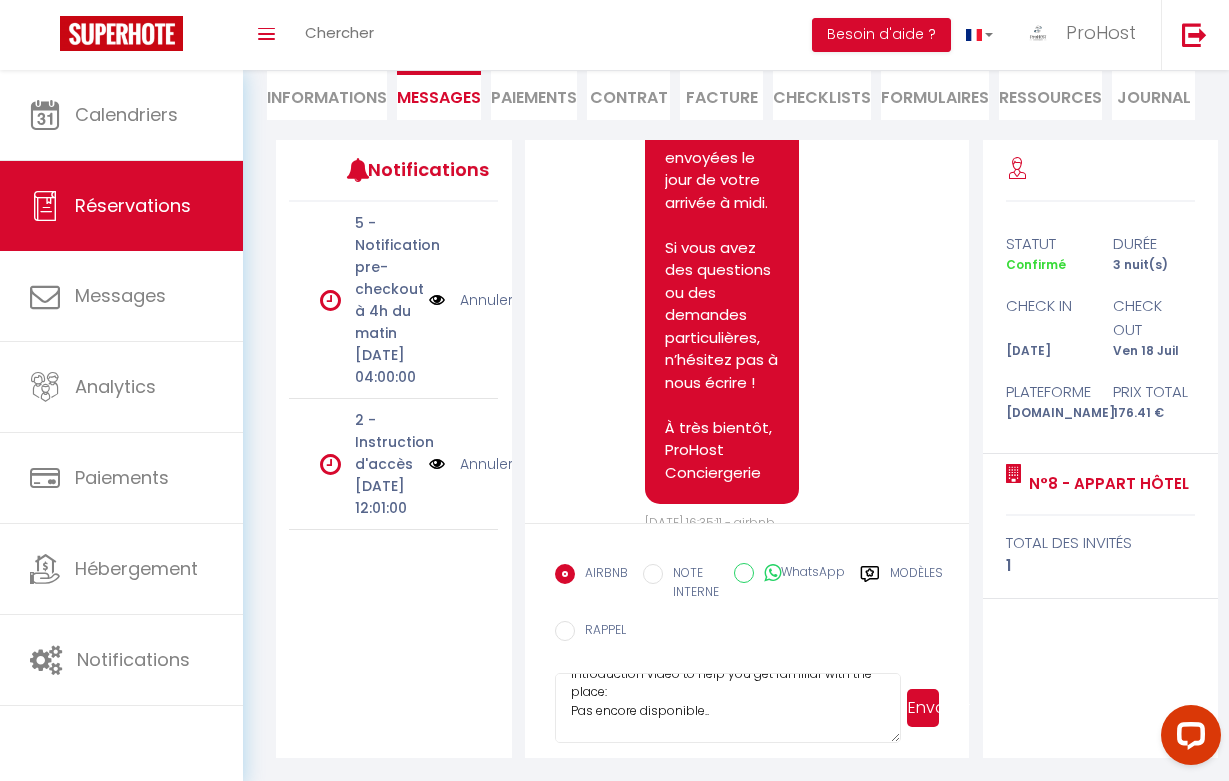 click on "Hello Adrien,
Your arrival is just around the corner!
We can't wait to welcome you to N°8 - Appart Hôtel.
Here is the exact address of the accommodation: 13 rue de la poisonnerie at Tournus.
To make your arrival smoother, here are a few additional details :
Check-in time : from 16:00.
Code for the external keypad: B1684B
Your apartment is Apartment 8, located on the second floor.
The code for the entrance key box is : 5401.
We are also sending you the link to the property’s introduction video to help you get familiar with the place:
Pas encore disponible..
Feel free to contact us if you need any more information.
Safe travels and see you soon!
ProHost Conciergerie" at bounding box center (728, 708) 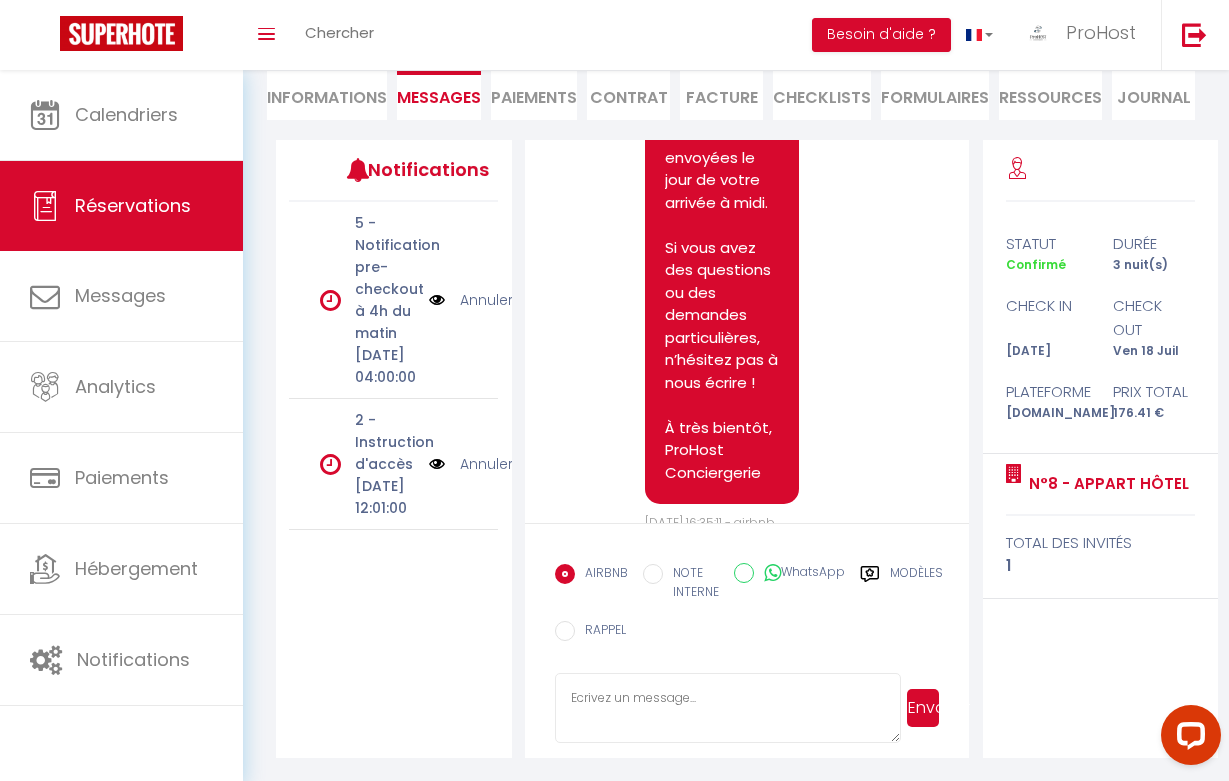 scroll, scrollTop: 0, scrollLeft: 0, axis: both 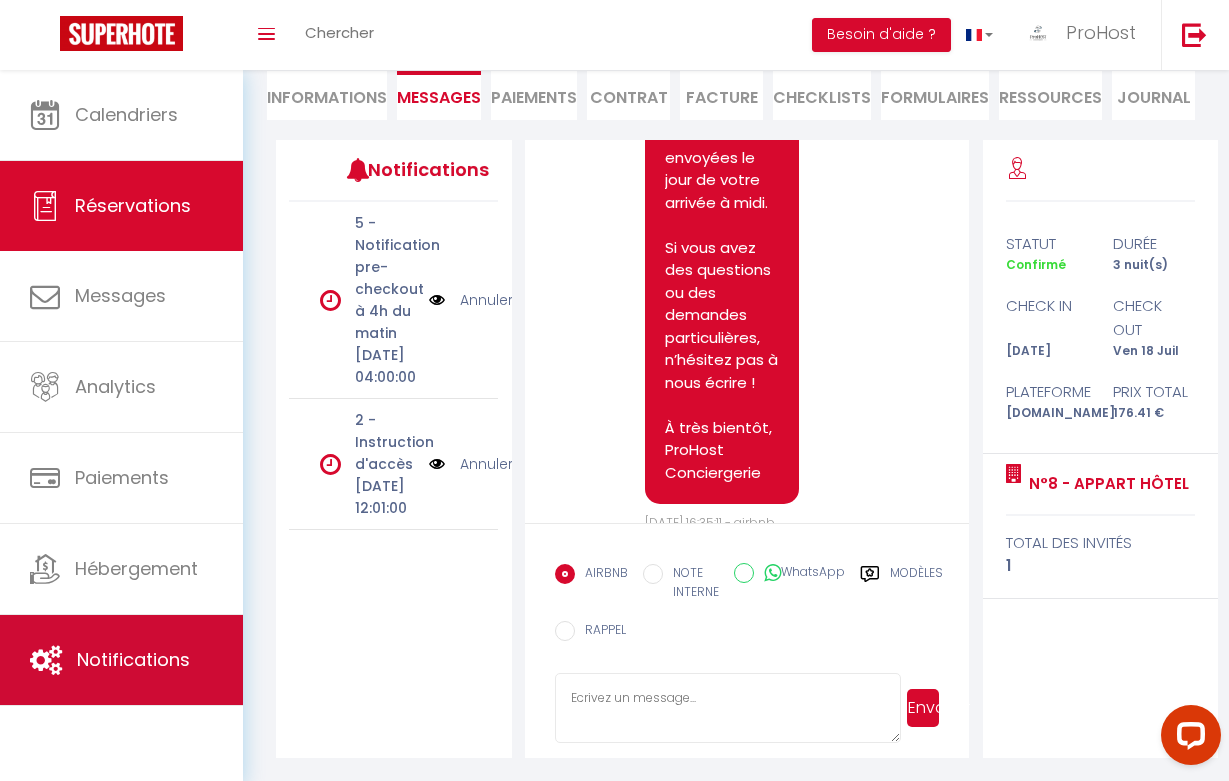 click on "Notifications" at bounding box center (121, 660) 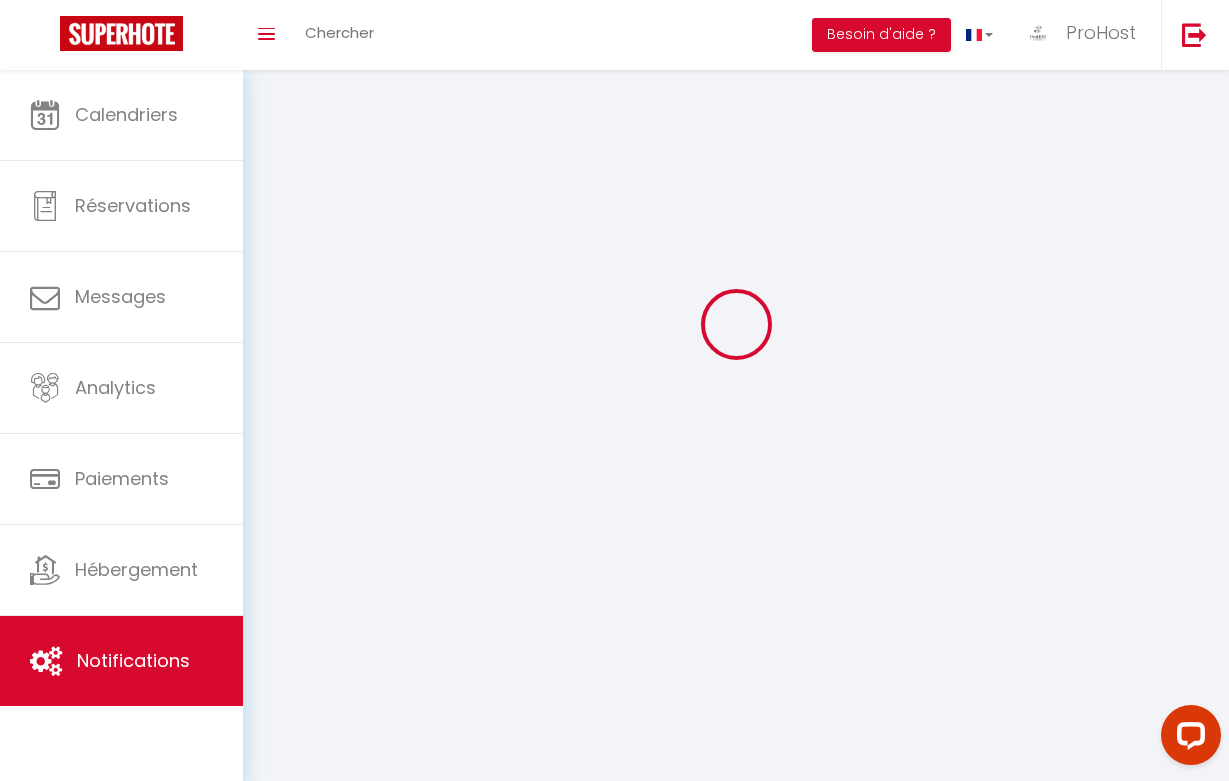 scroll, scrollTop: 0, scrollLeft: 0, axis: both 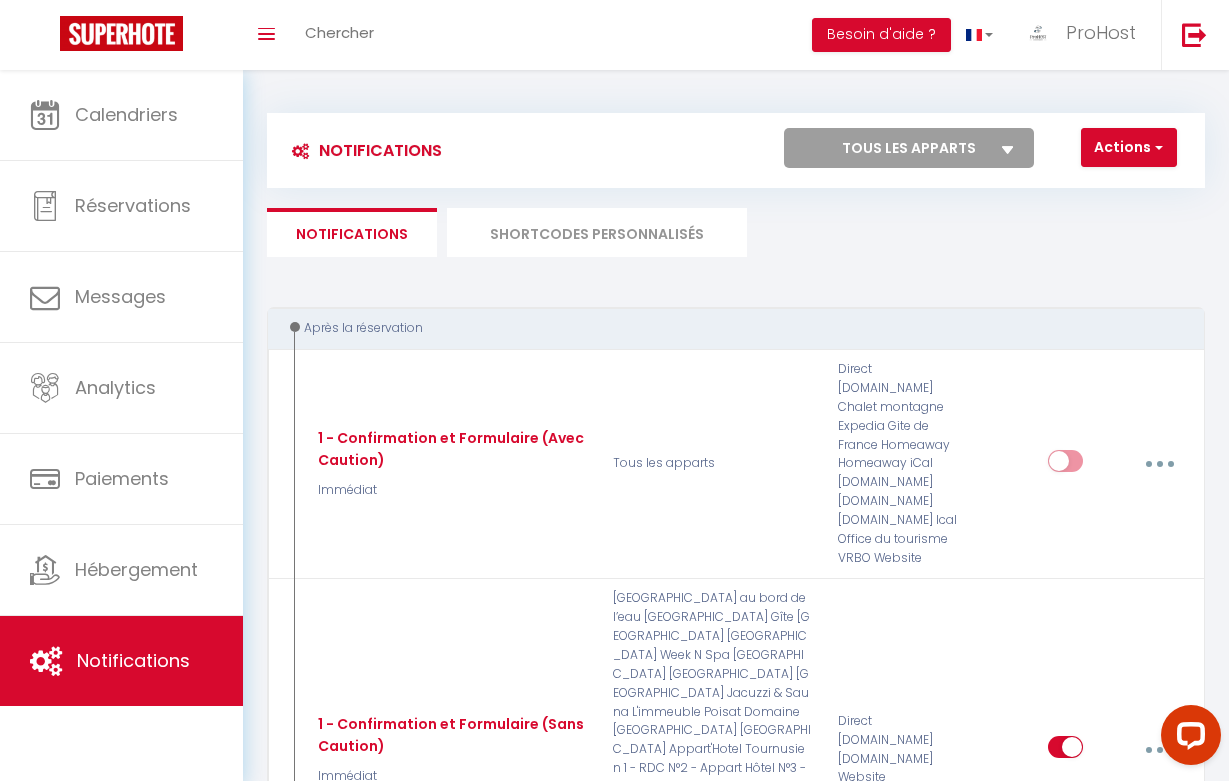 click on "SHORTCODES PERSONNALISÉS" at bounding box center [597, 232] 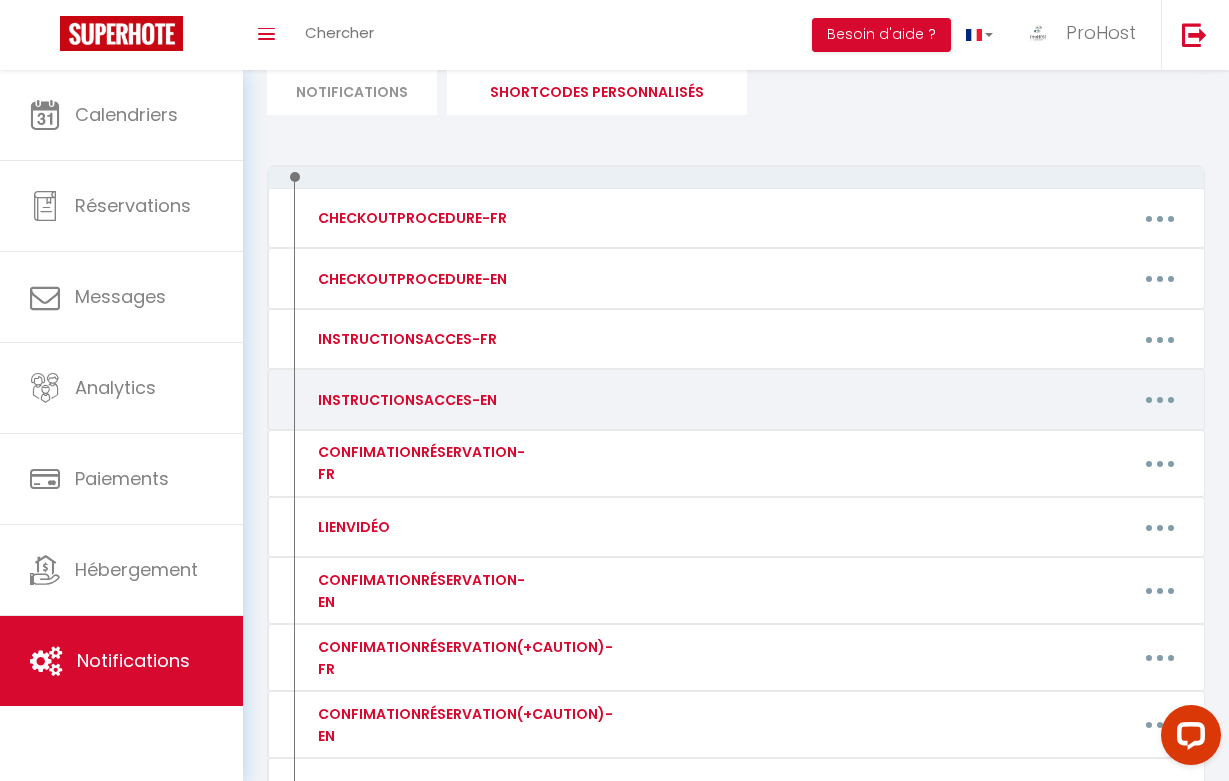 scroll, scrollTop: 146, scrollLeft: 0, axis: vertical 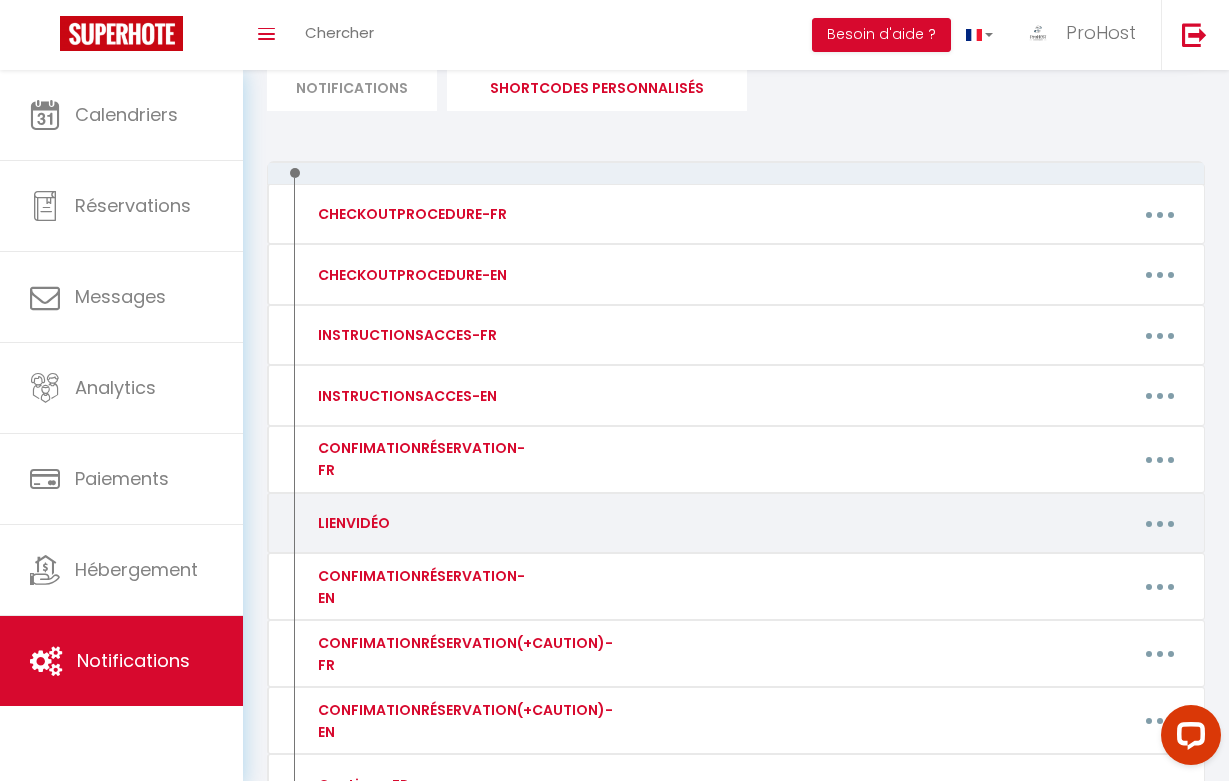 click at bounding box center (1160, 523) 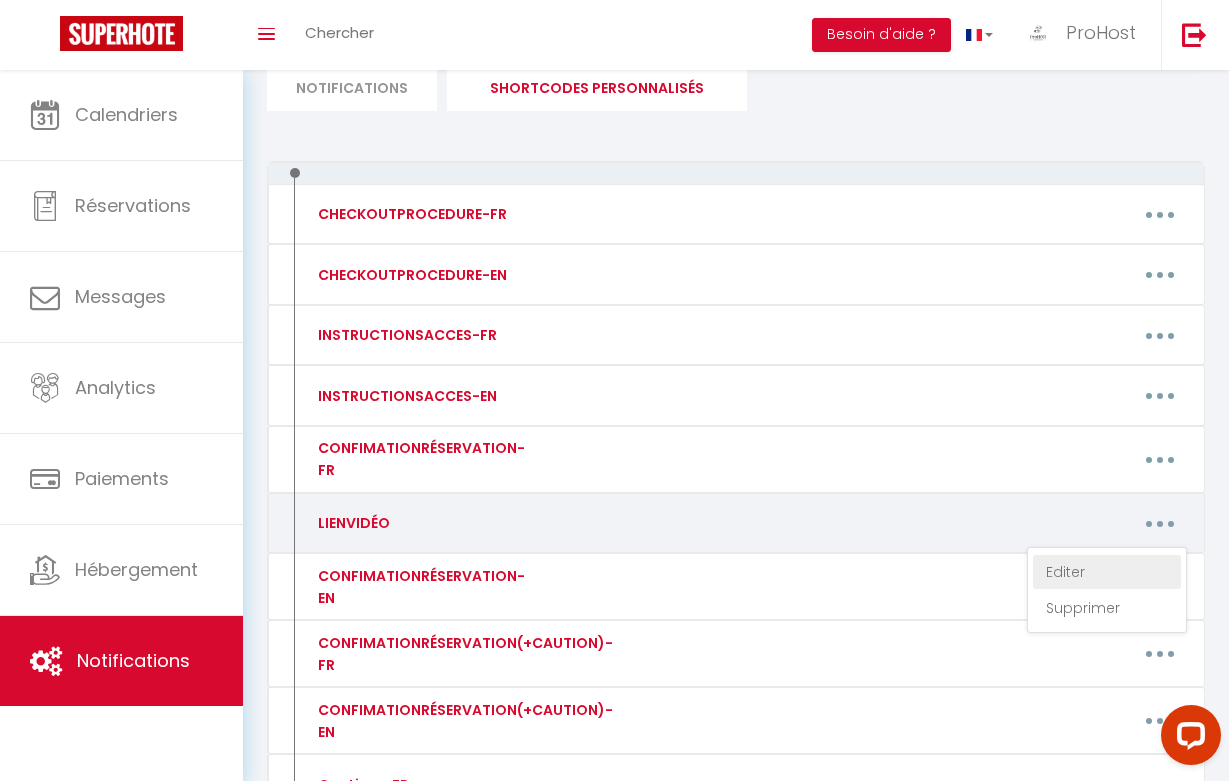 click on "Editer" at bounding box center (1107, 572) 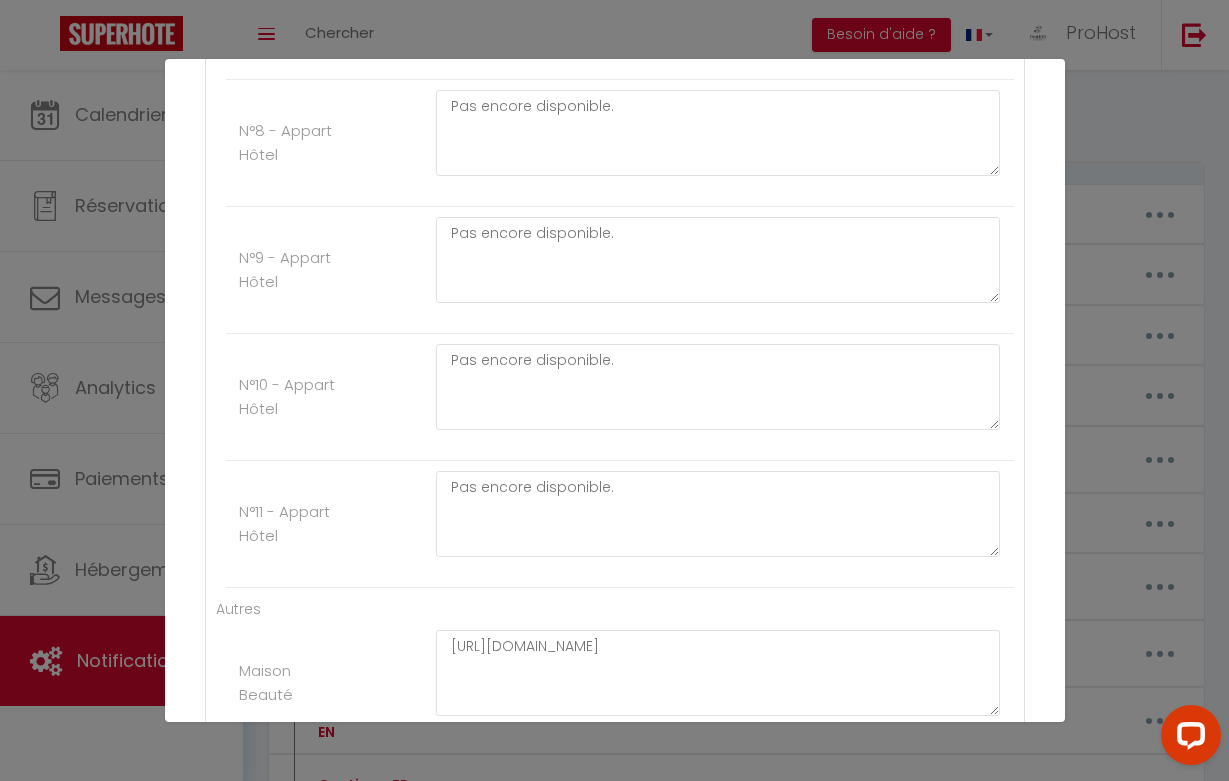 scroll, scrollTop: 3429, scrollLeft: 0, axis: vertical 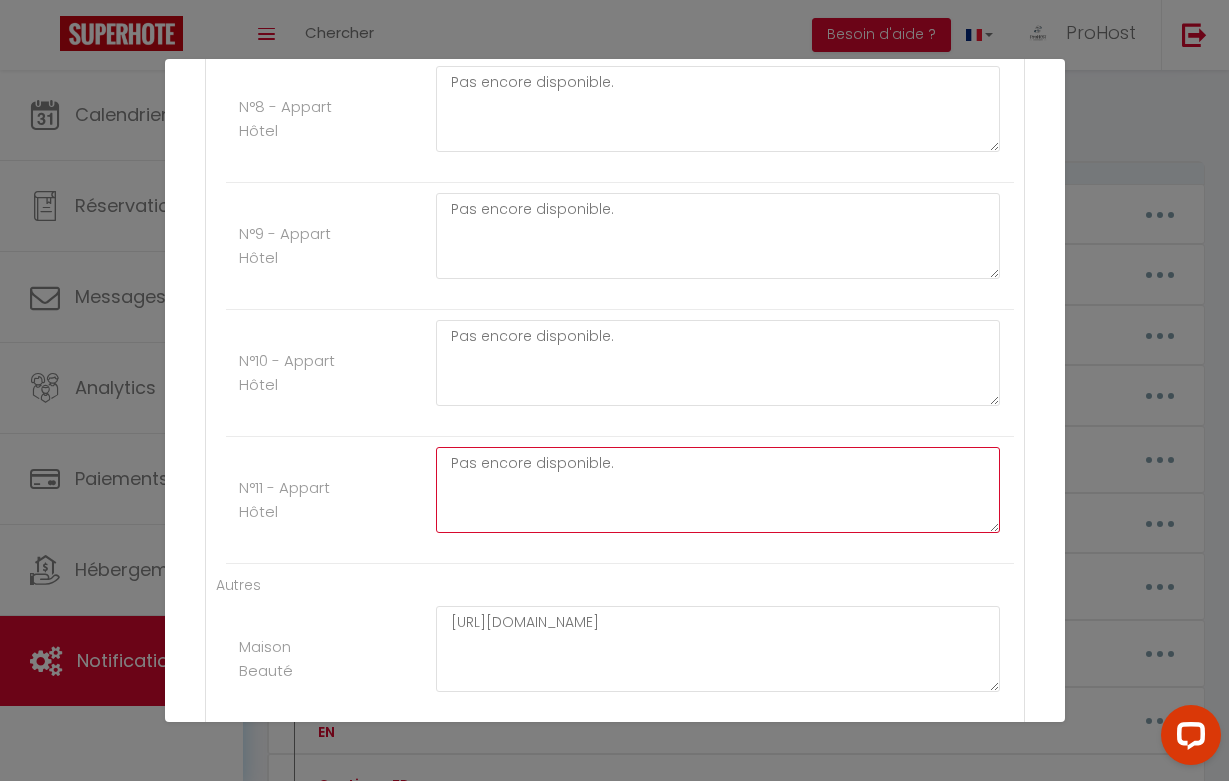click on "Pas encore disponible." at bounding box center (718, -1193) 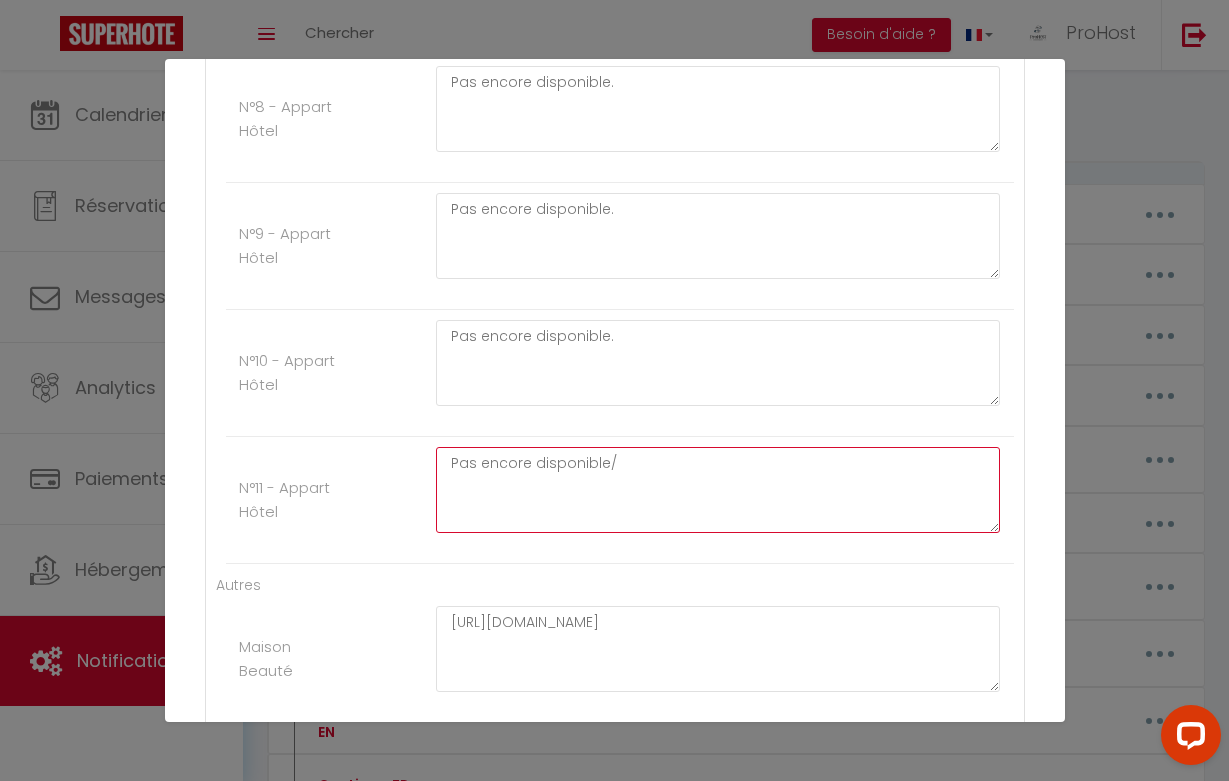paste on "Not yet available." 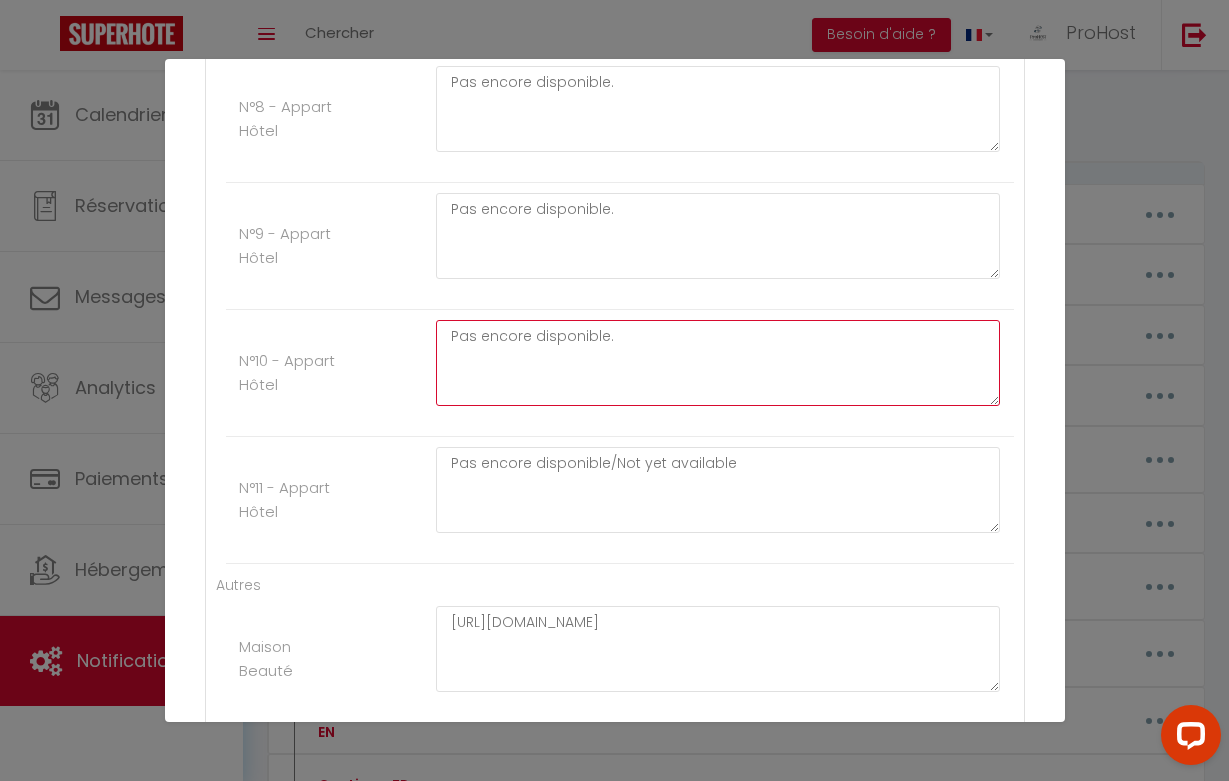 click on "Pas encore disponible." at bounding box center [718, -1320] 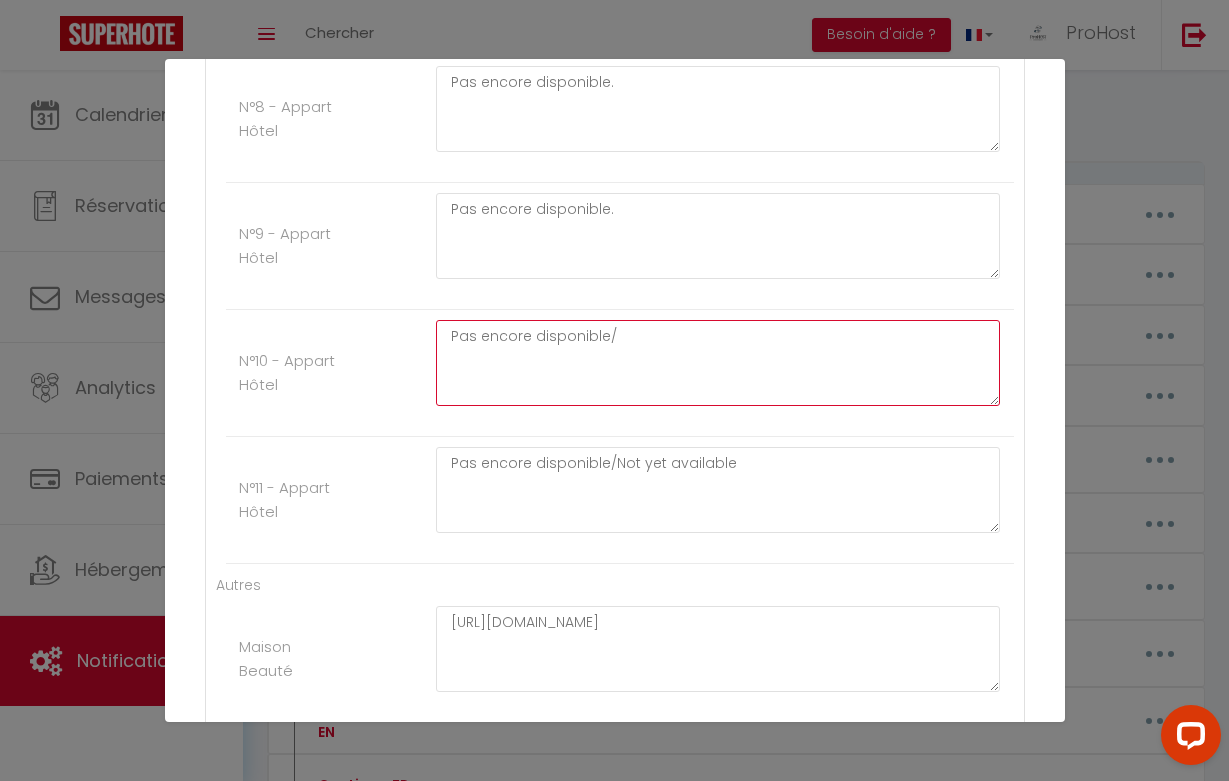 paste on "Not yet available." 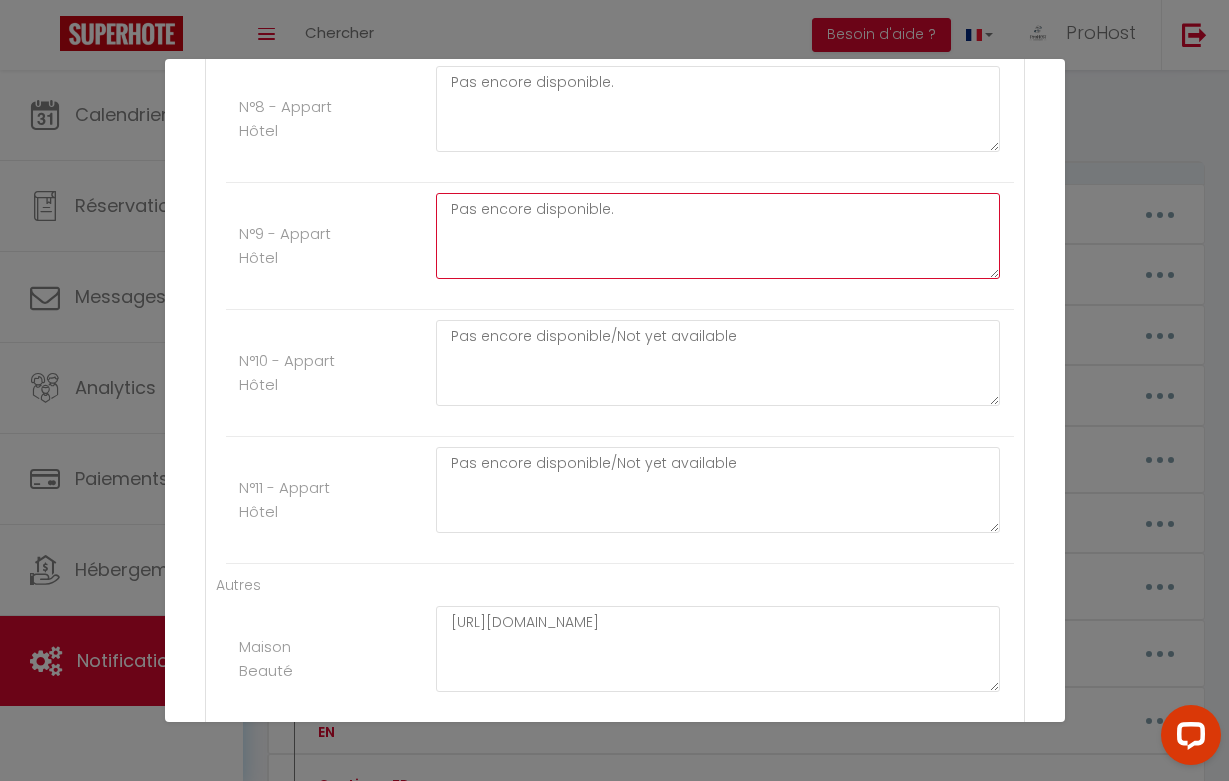 click on "Pas encore disponible." at bounding box center [718, -1447] 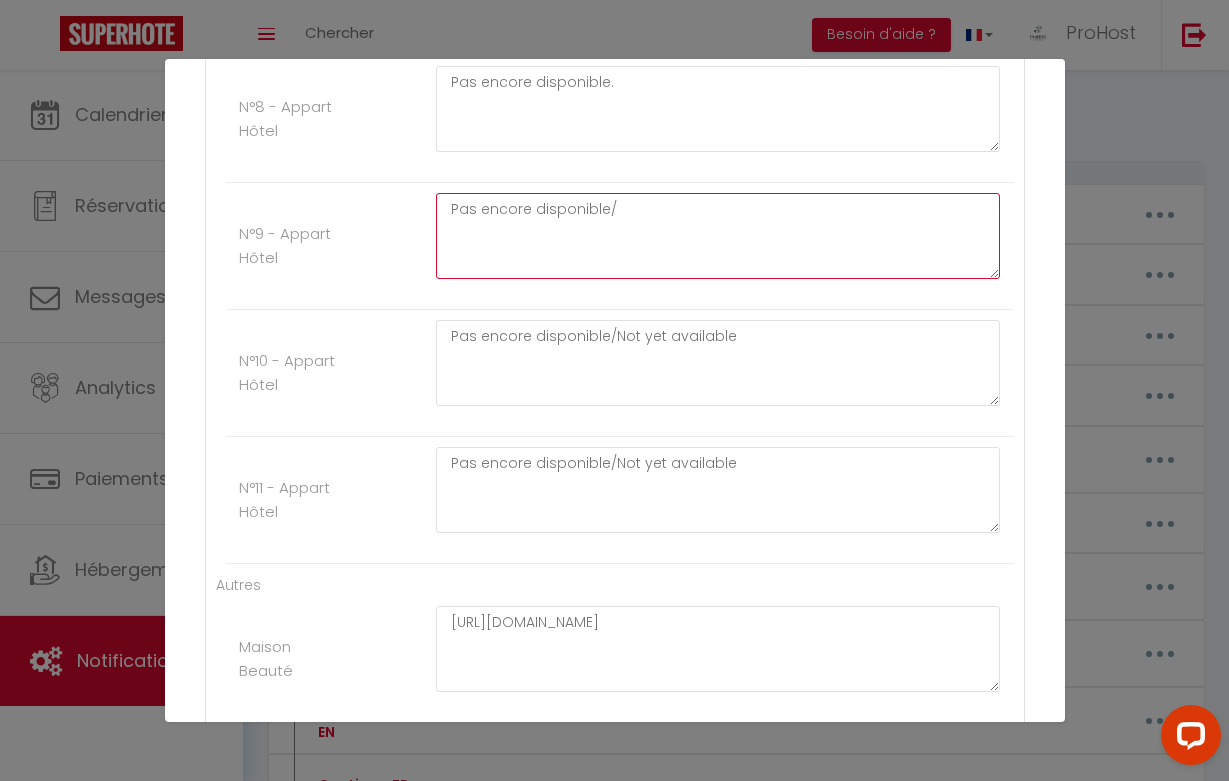 paste on "Not yet available." 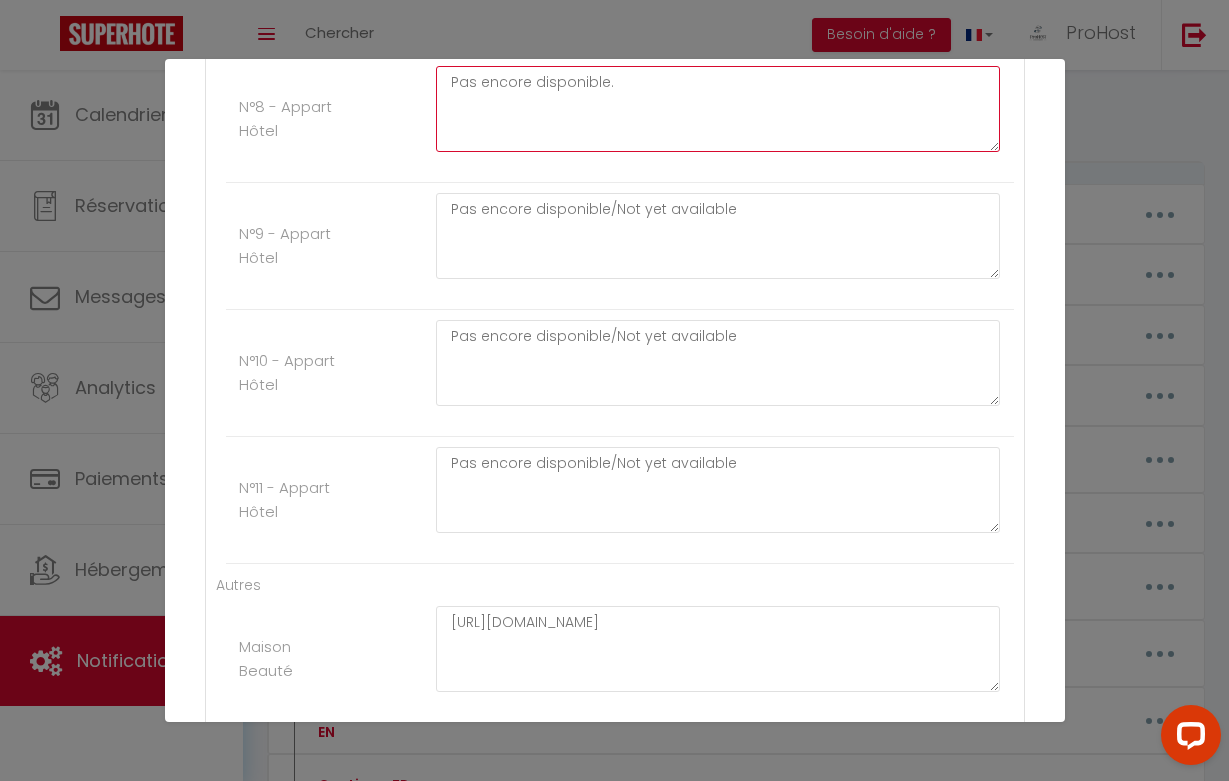 click on "Pas encore disponible." at bounding box center [718, -1574] 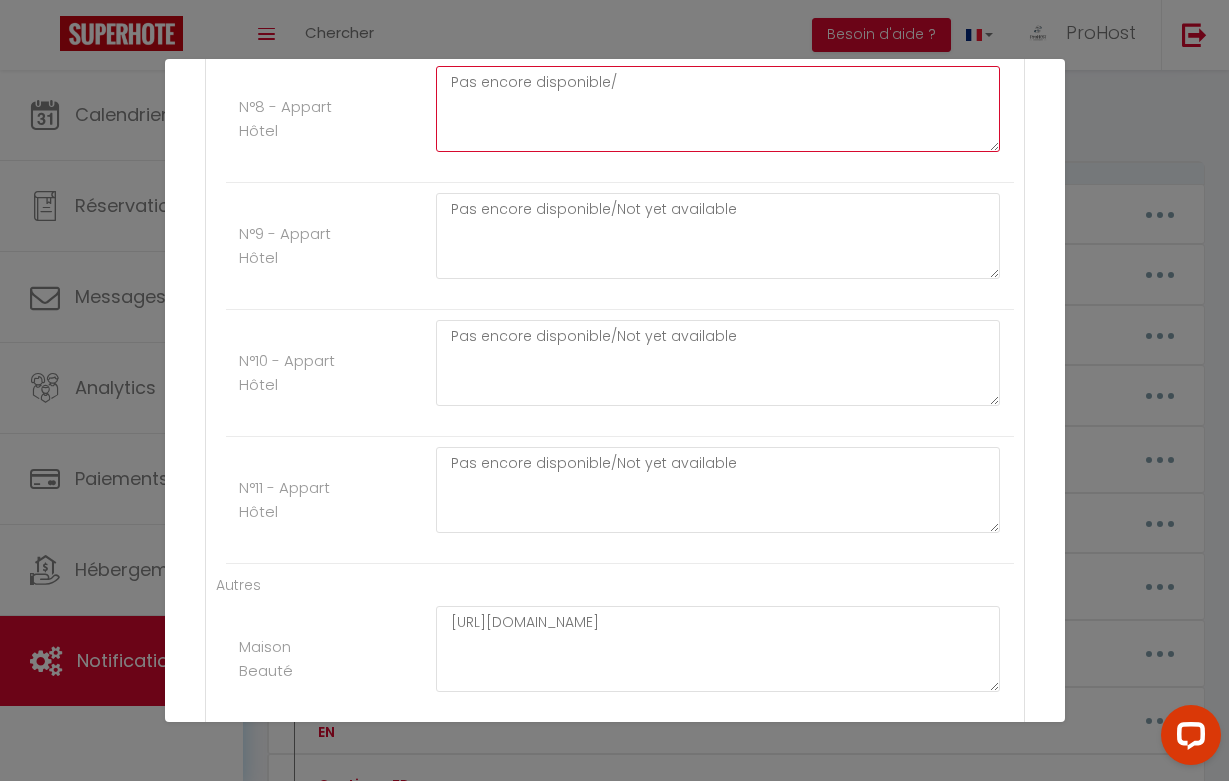 paste on "Not yet available." 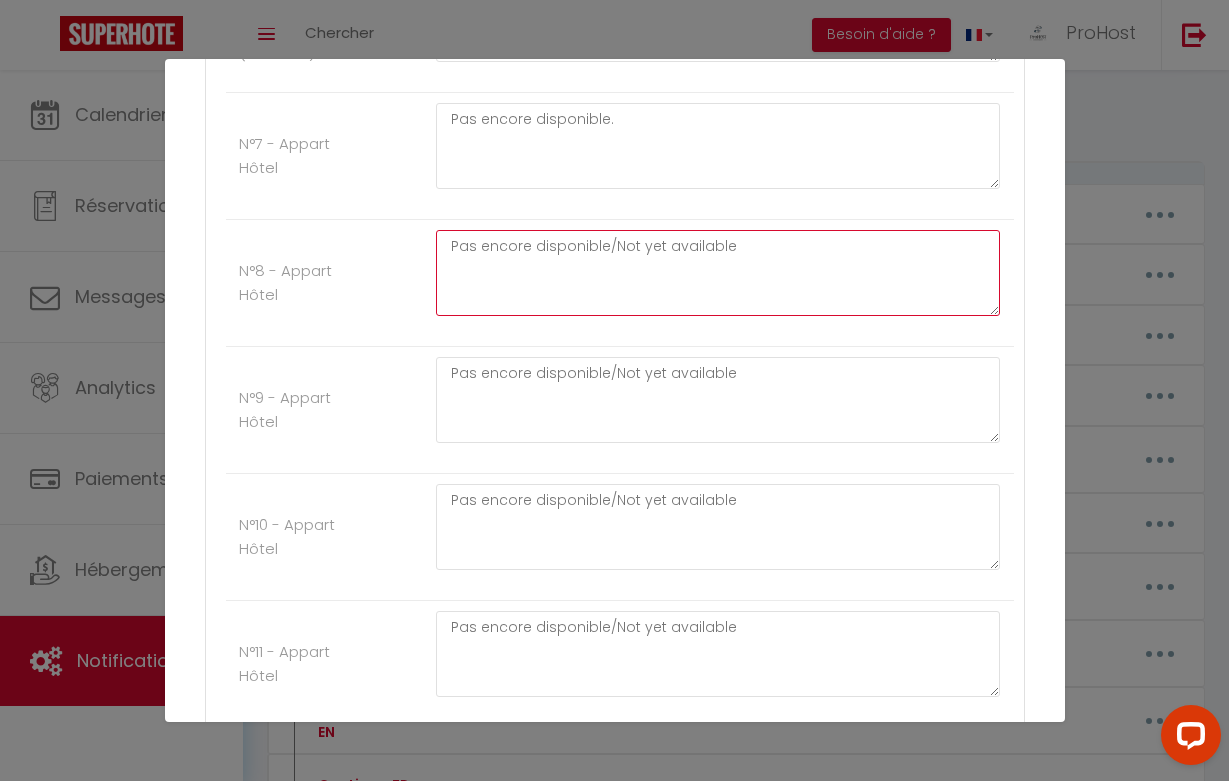 scroll, scrollTop: 3258, scrollLeft: 0, axis: vertical 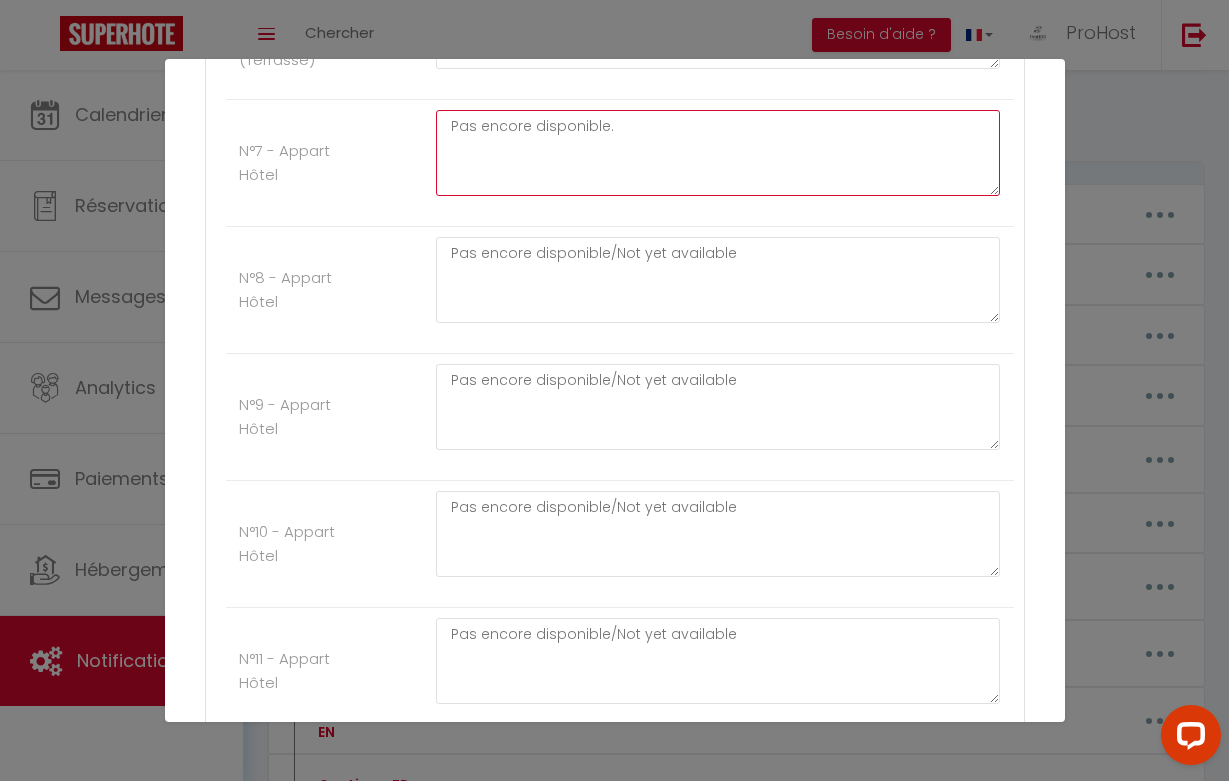 click on "Pas encore disponible." at bounding box center (718, -1530) 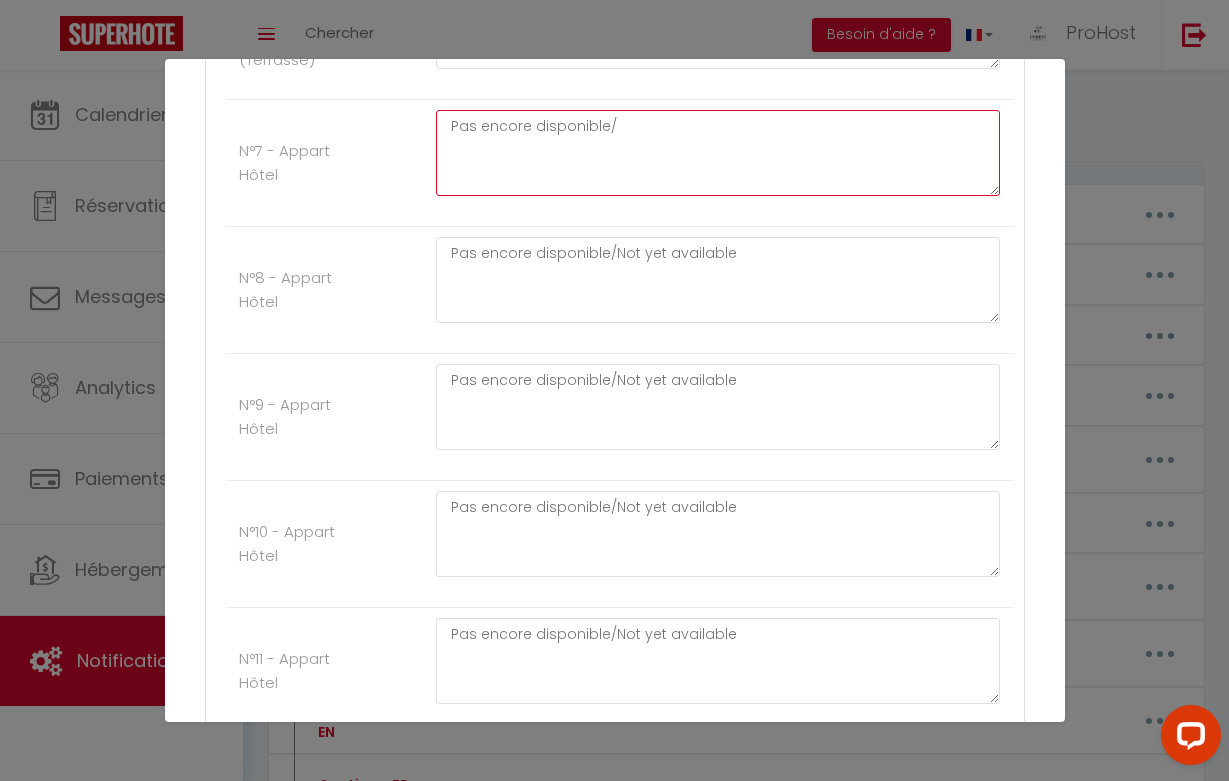 paste on "Not yet available." 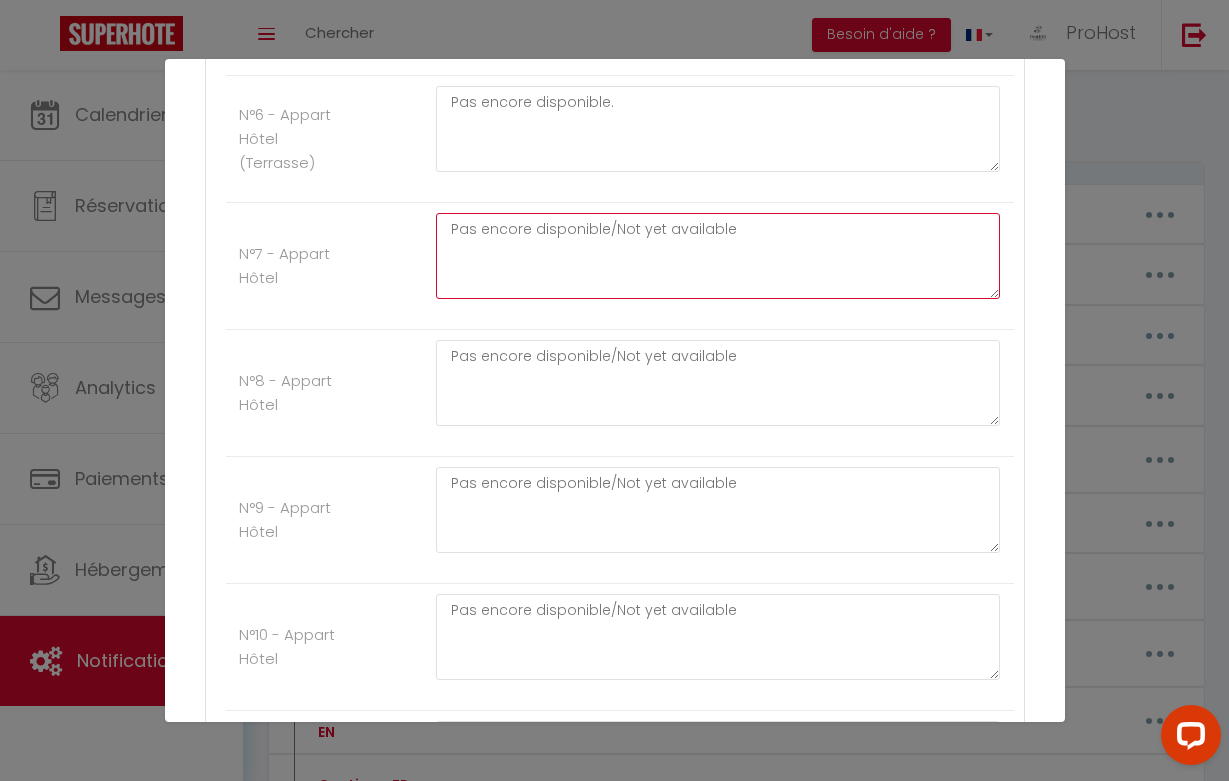 scroll, scrollTop: 3130, scrollLeft: 0, axis: vertical 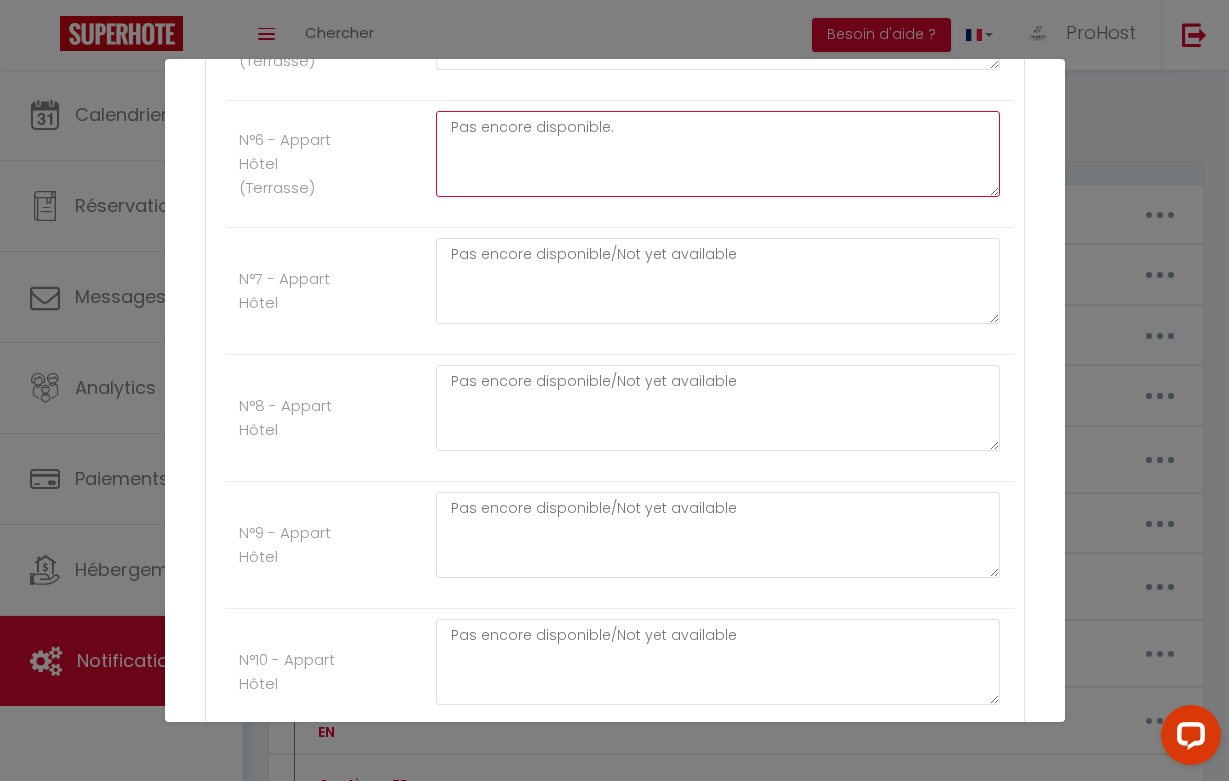 click on "Pas encore disponible." at bounding box center [718, -1529] 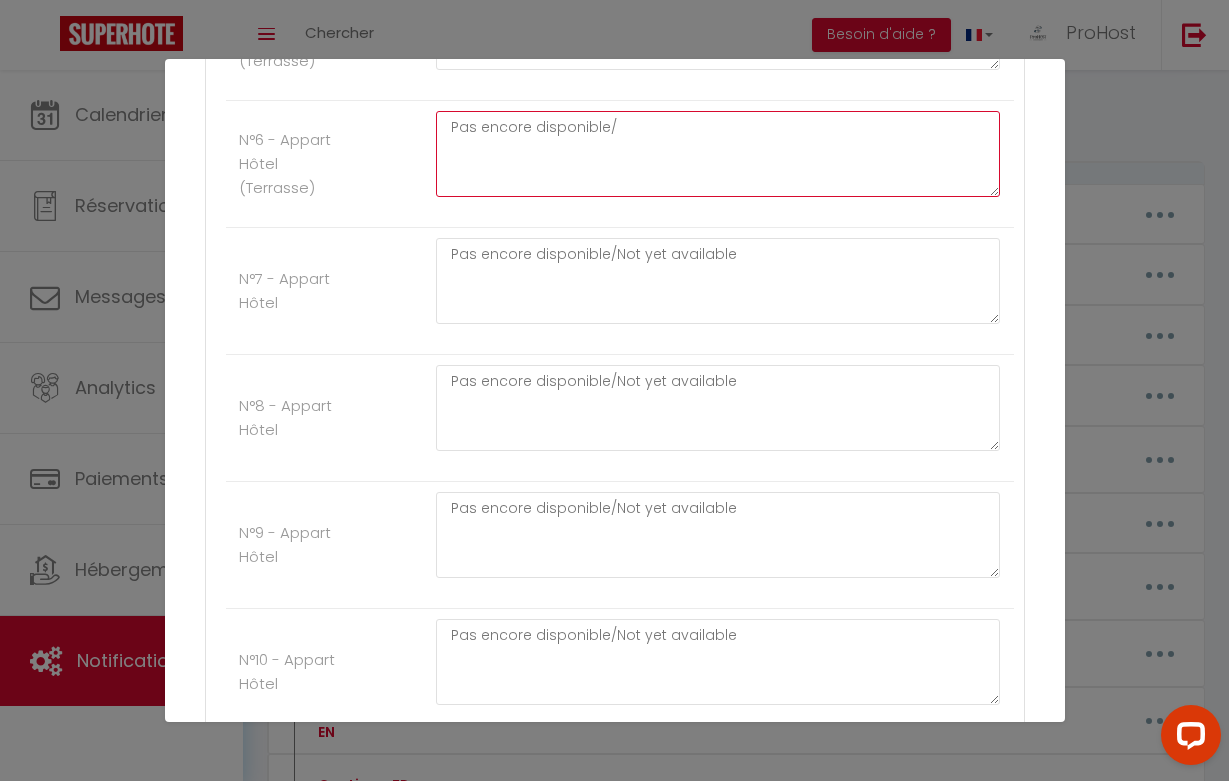paste on "Not yet available." 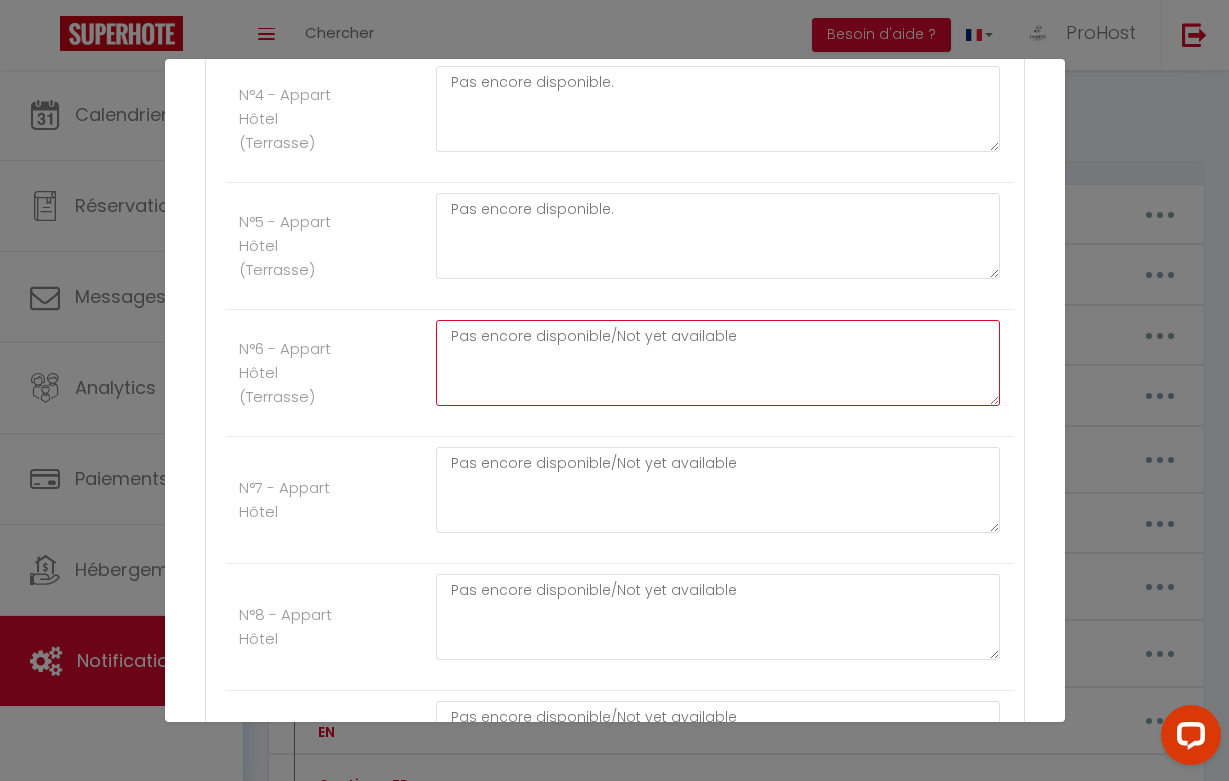 scroll, scrollTop: 2920, scrollLeft: 0, axis: vertical 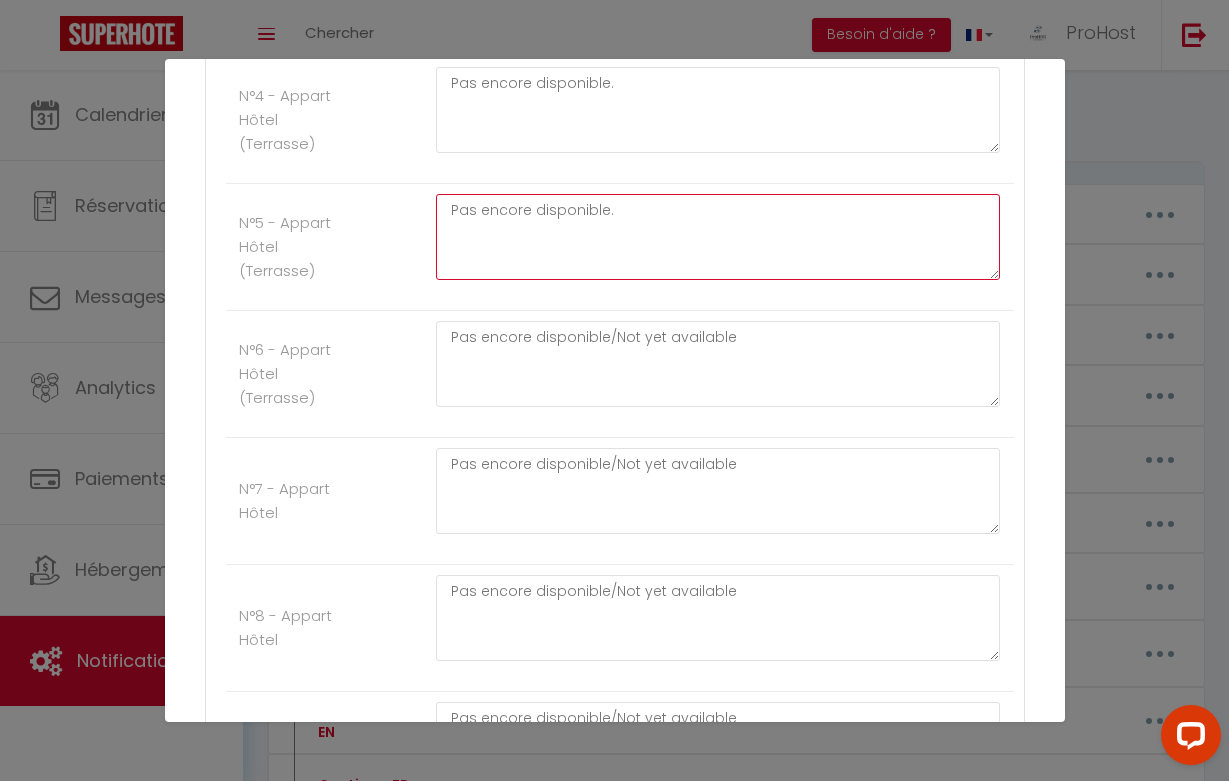 click on "Pas encore disponible." at bounding box center [718, -1446] 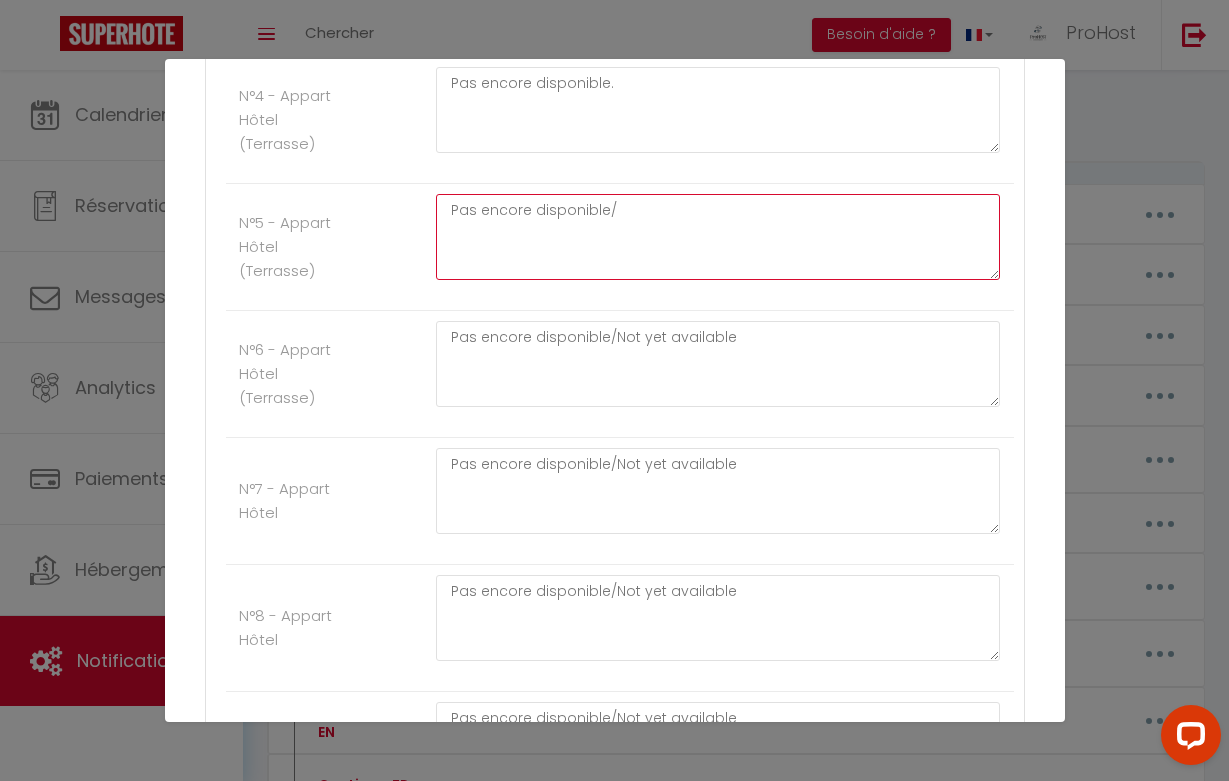 paste on "Not yet available." 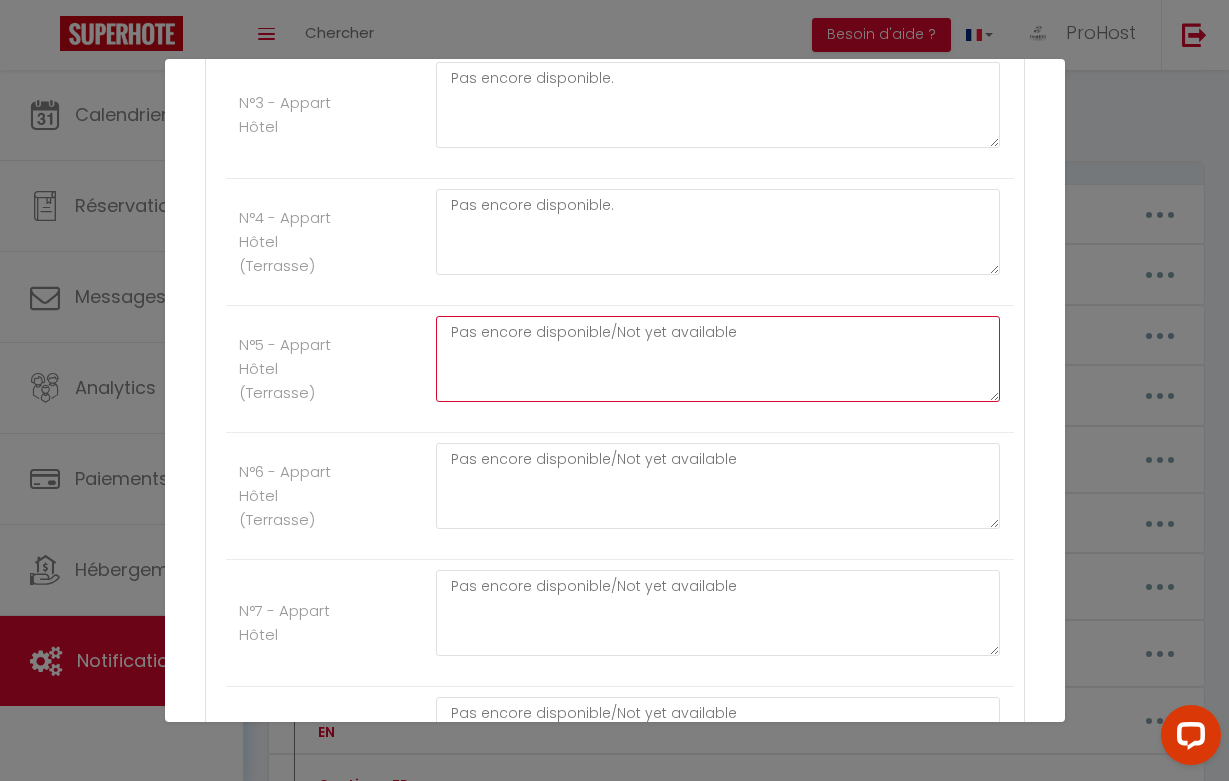 scroll, scrollTop: 2793, scrollLeft: 0, axis: vertical 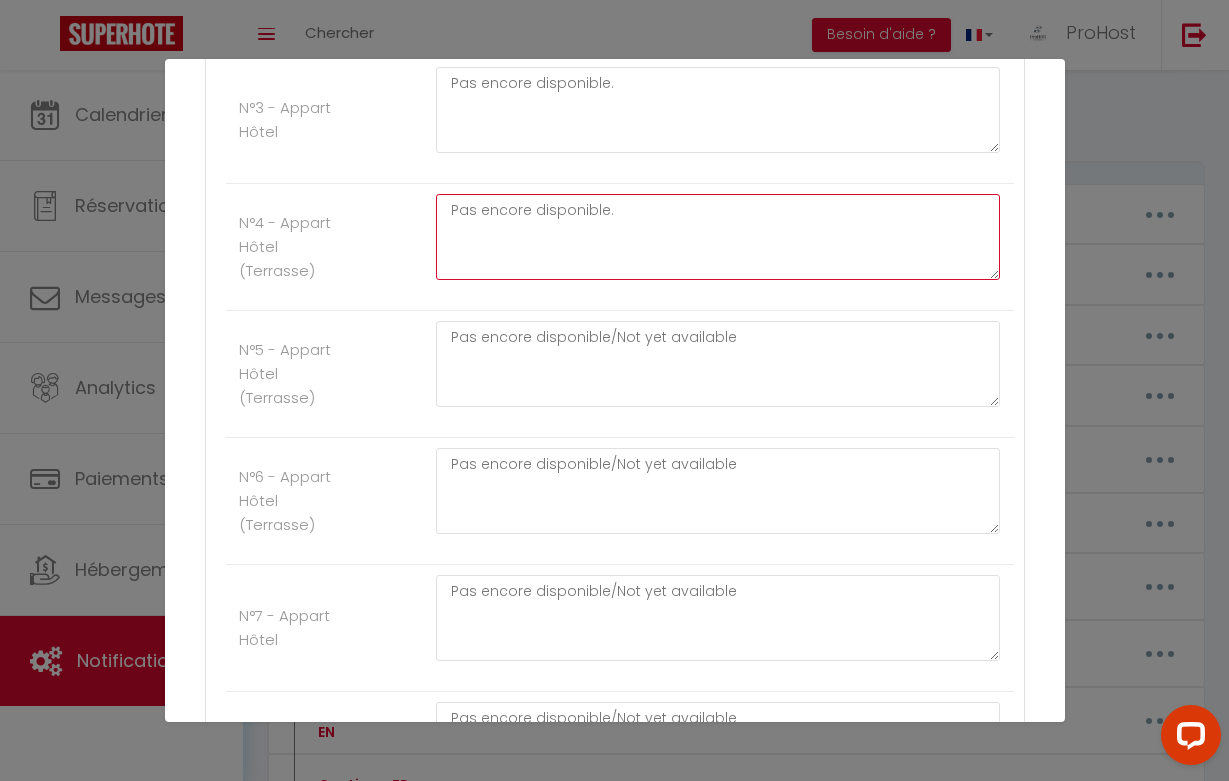 click on "Pas encore disponible." at bounding box center [718, -1446] 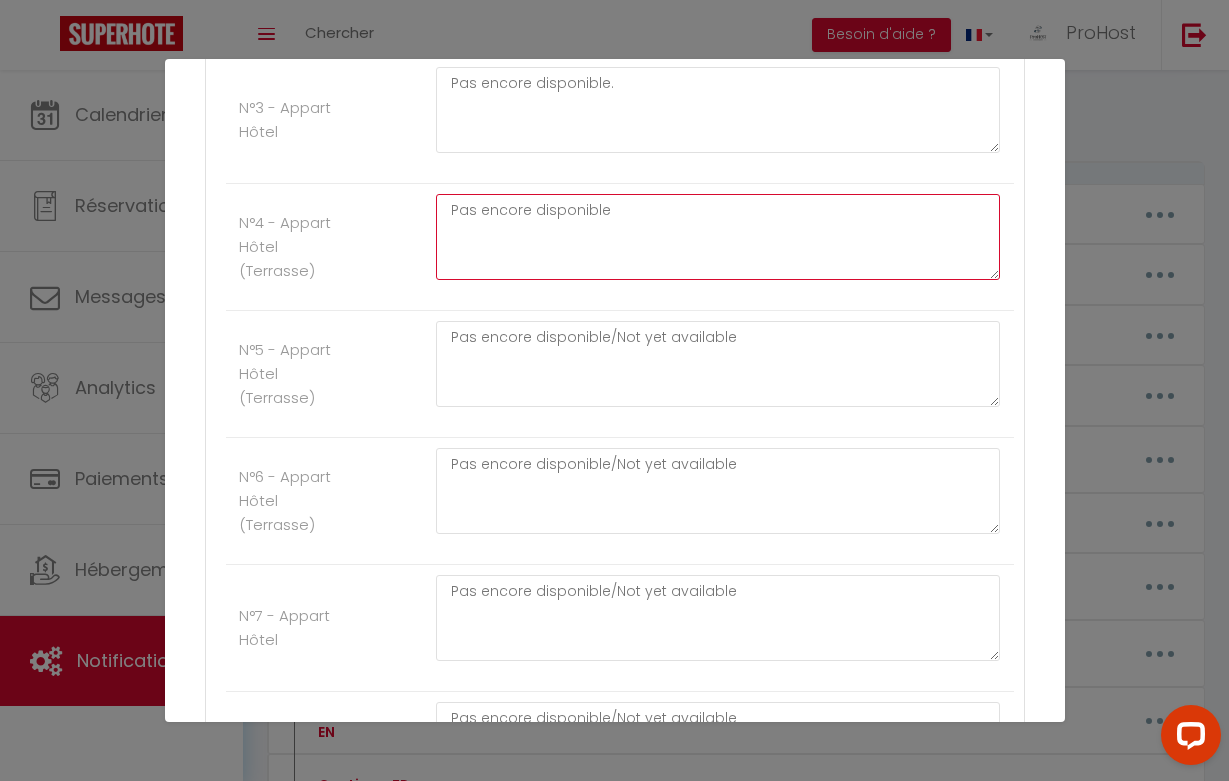 paste on "Not yet available." 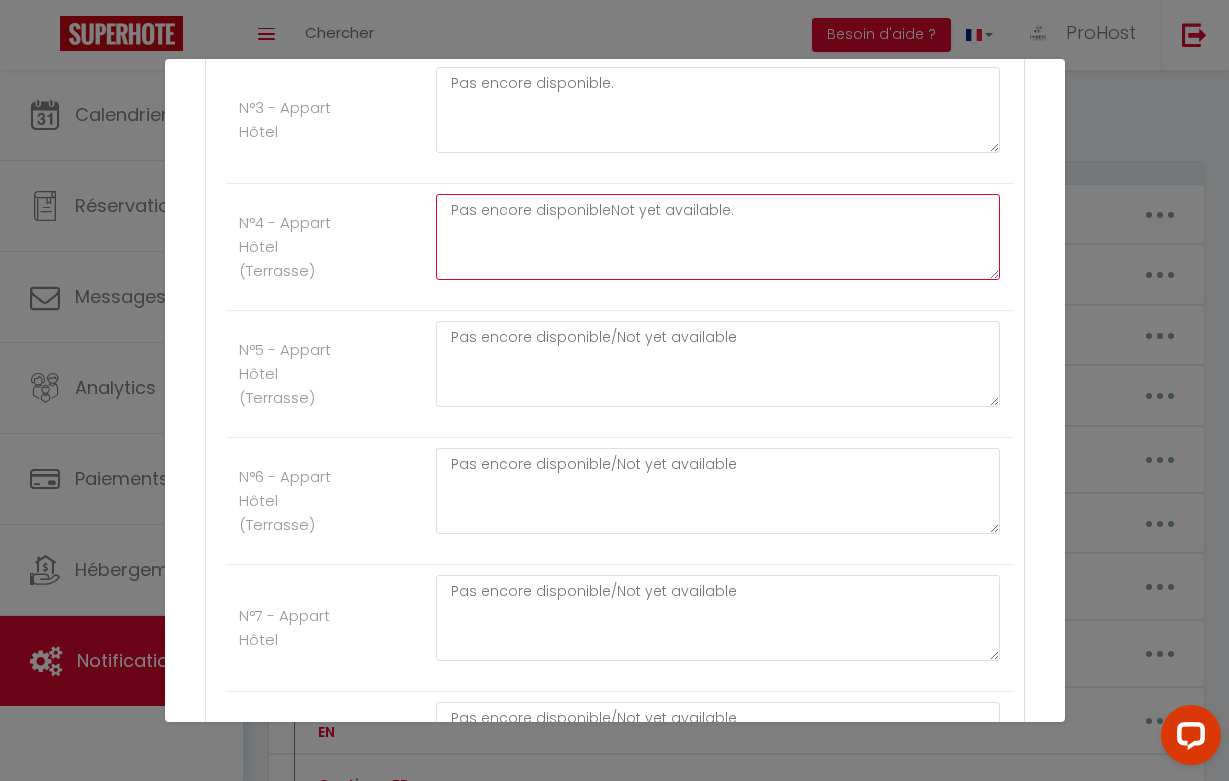click on "Pas encore disponibleNot yet available." at bounding box center [718, -1446] 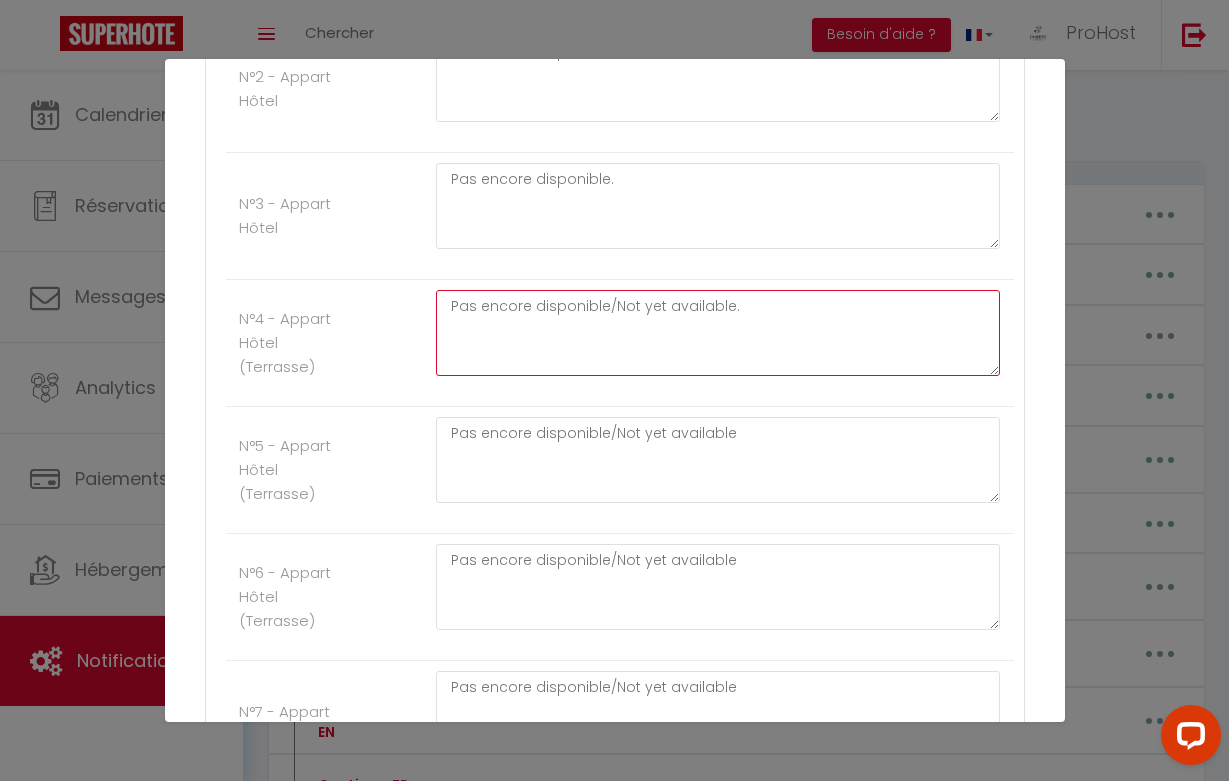 scroll, scrollTop: 2696, scrollLeft: 0, axis: vertical 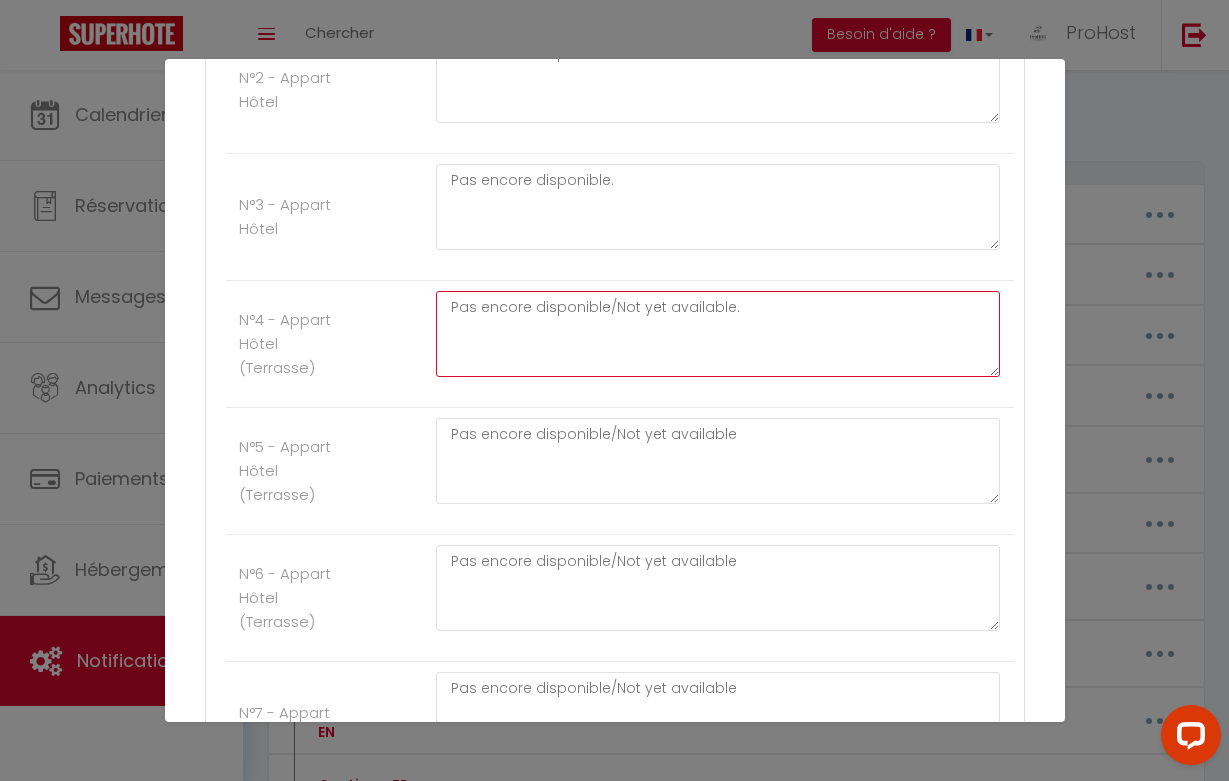 click on "Pas encore disponible/Not yet available." at bounding box center (718, -1349) 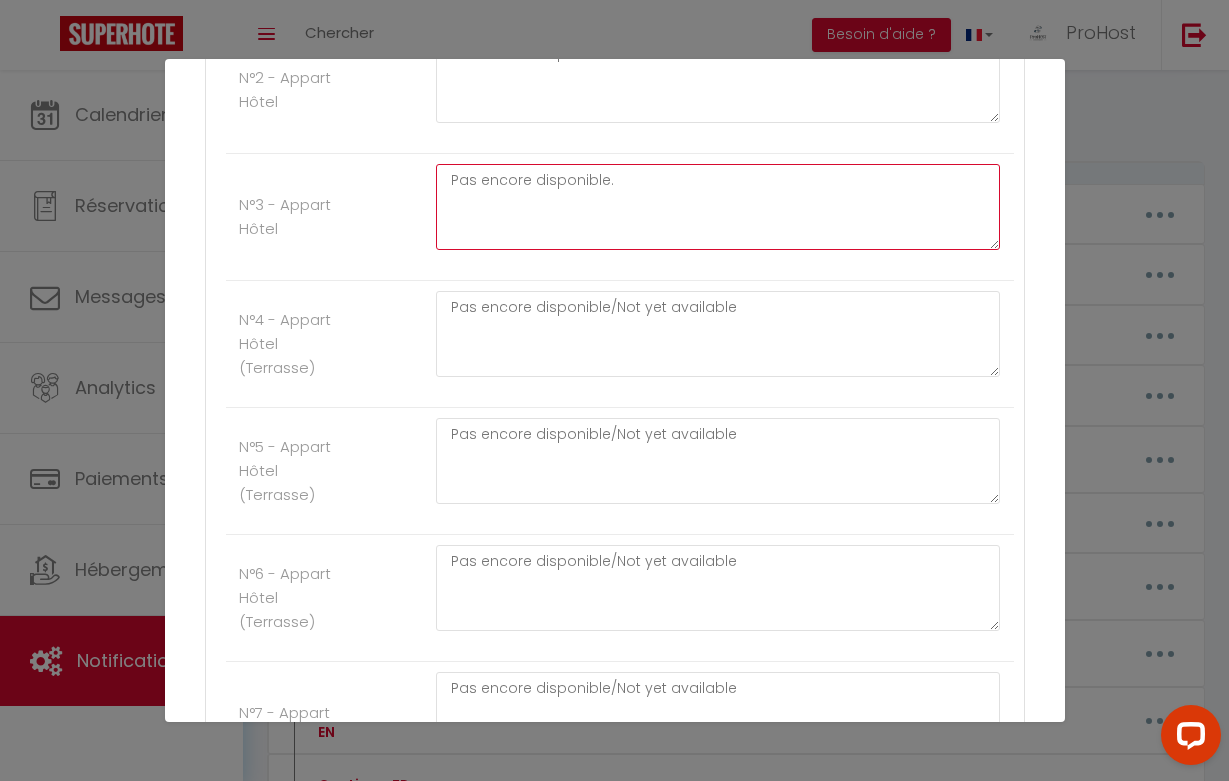 click on "Pas encore disponible." at bounding box center [718, -1889] 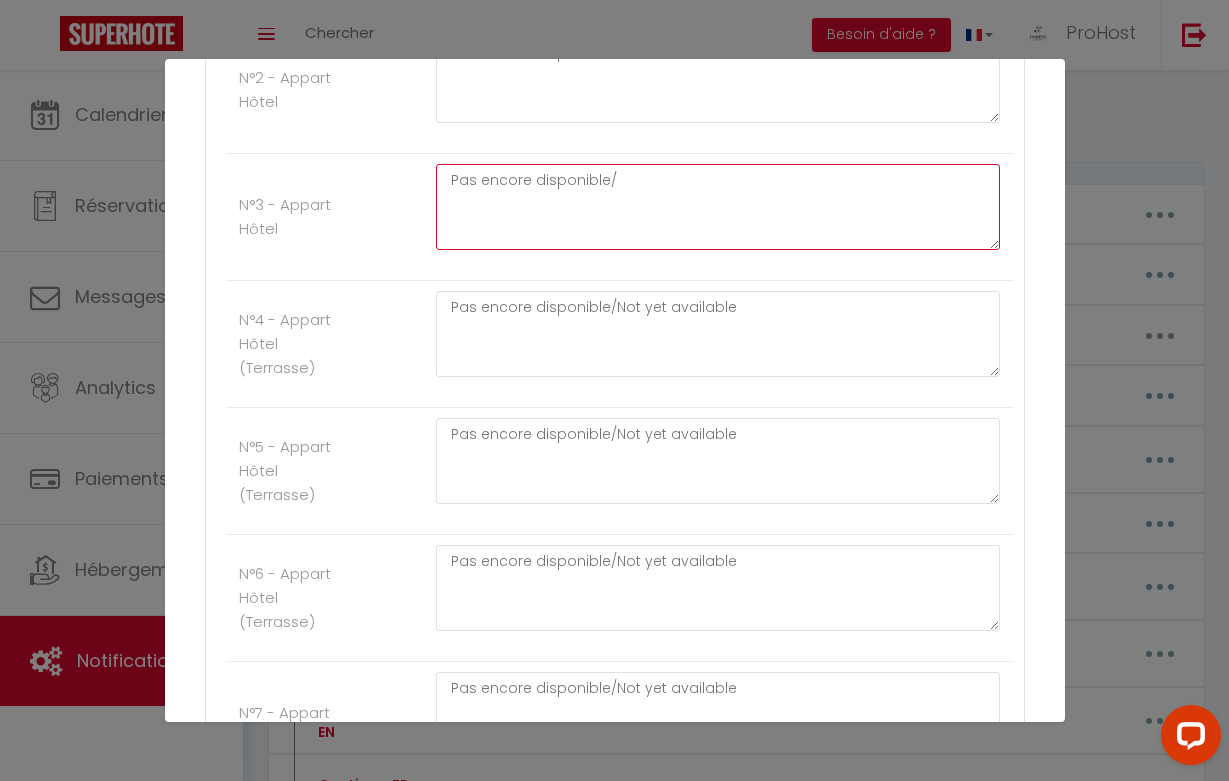 paste on "Not yet available." 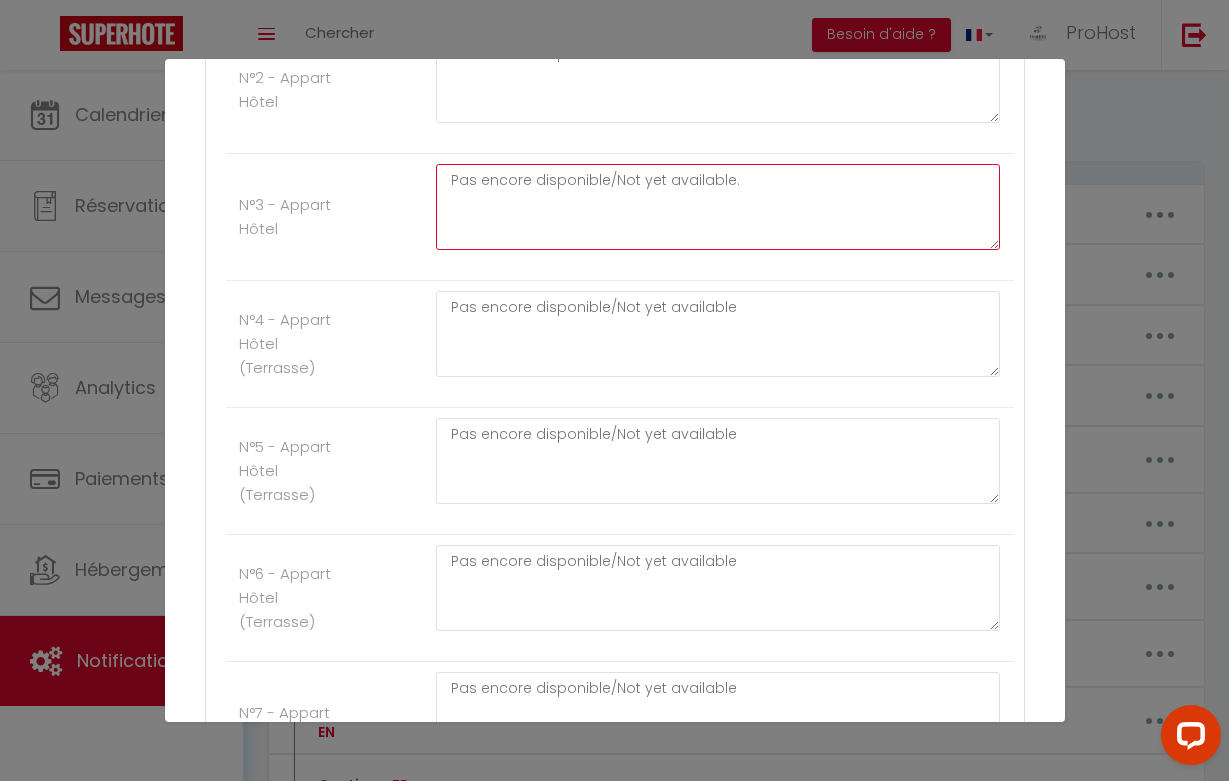scroll, scrollTop: 2632, scrollLeft: 0, axis: vertical 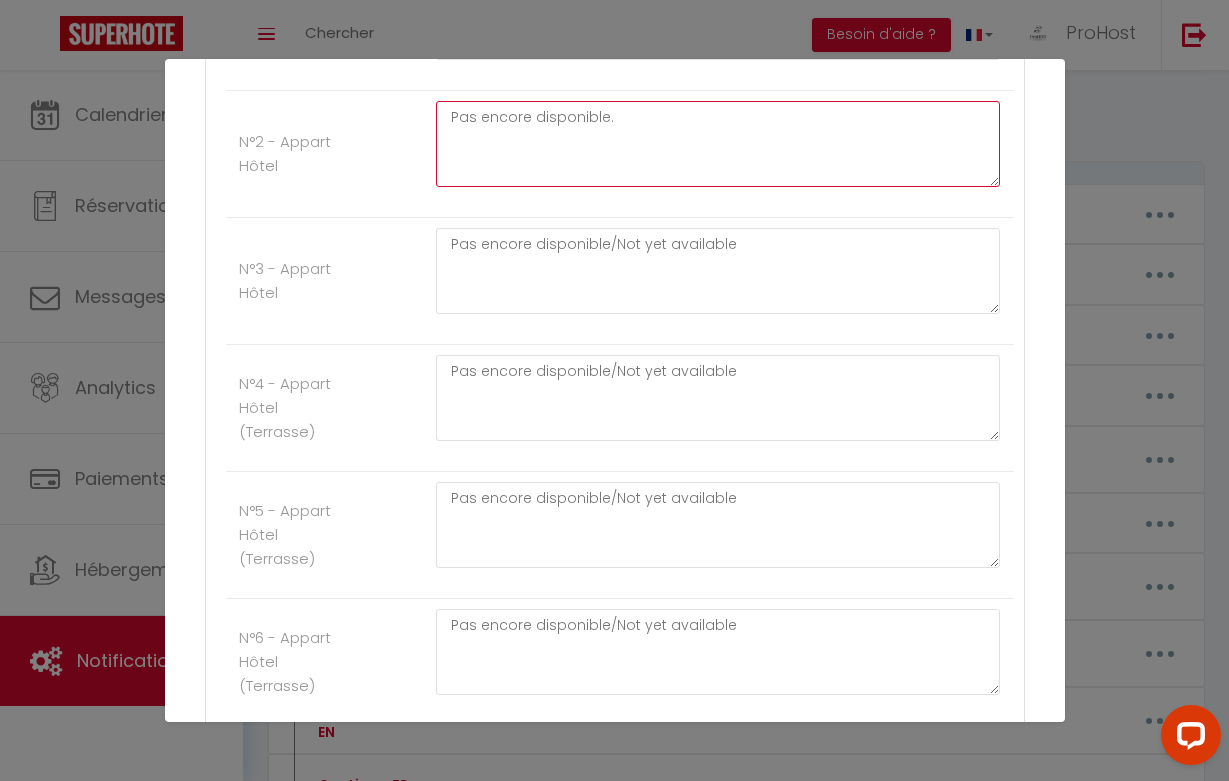 click on "Pas encore disponible." at bounding box center [718, -1952] 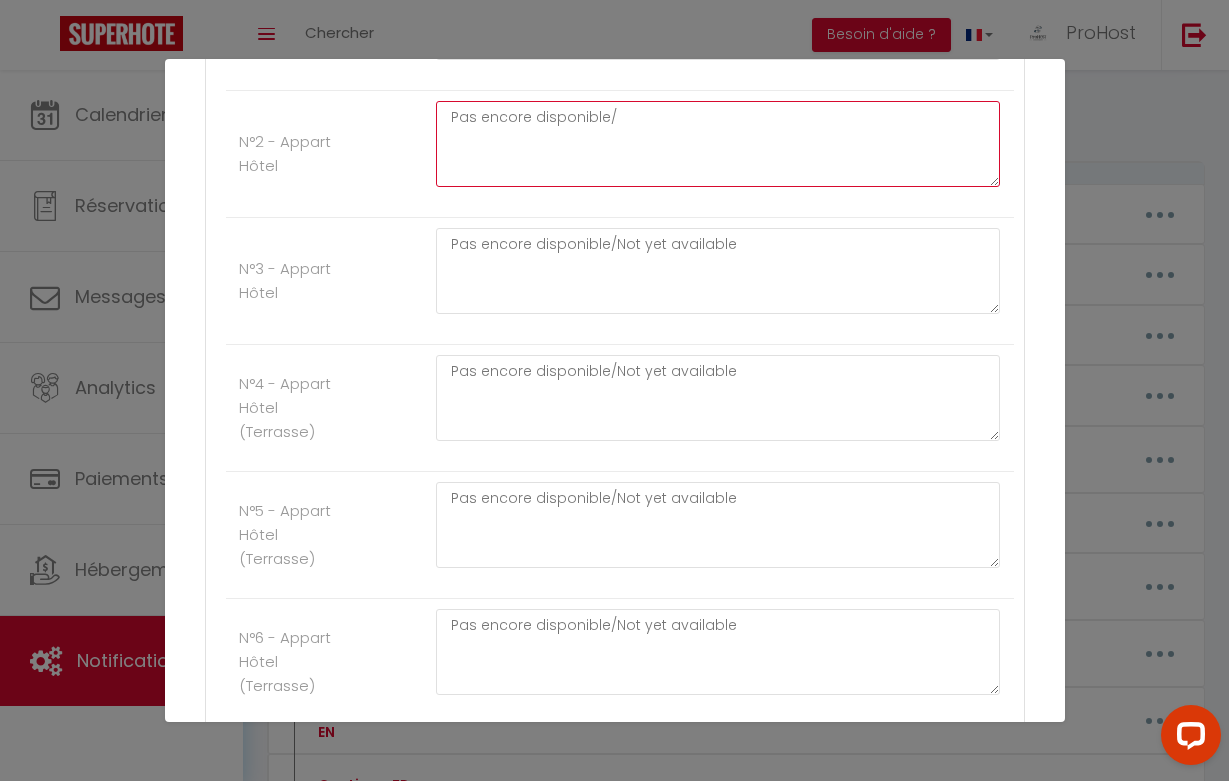 paste on "Not yet available." 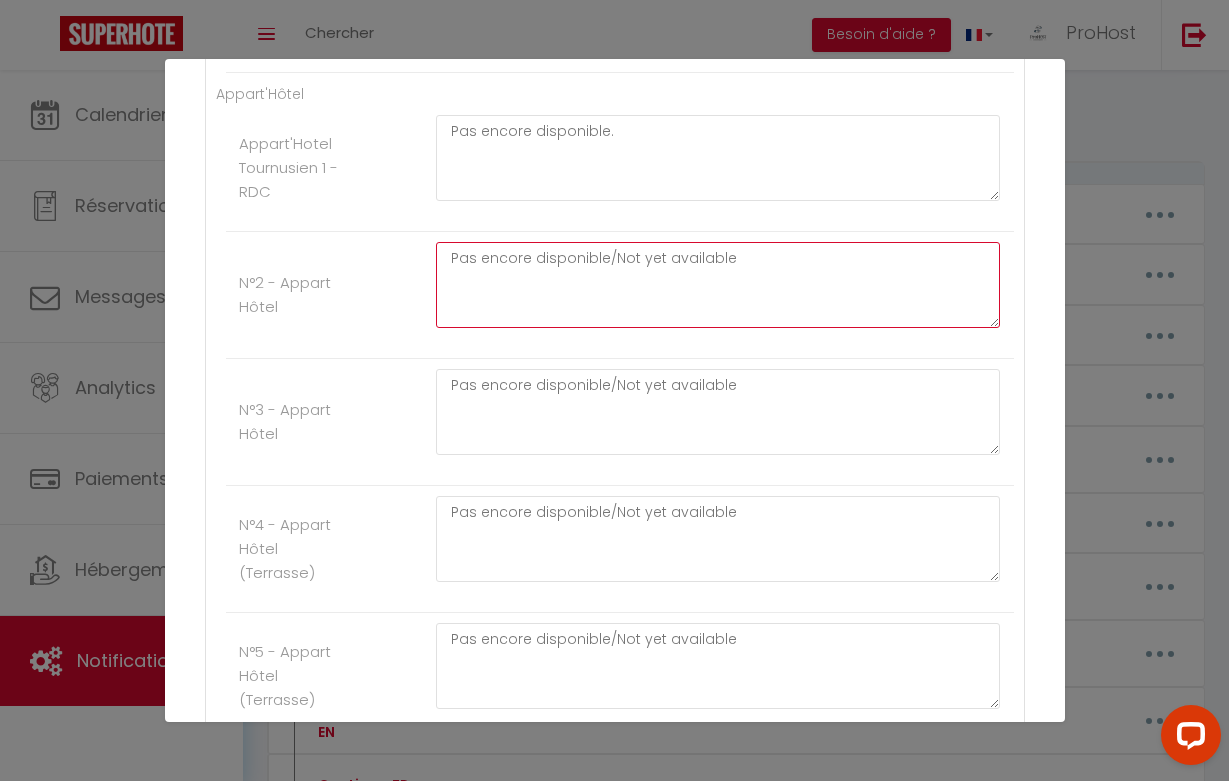 scroll, scrollTop: 2377, scrollLeft: 0, axis: vertical 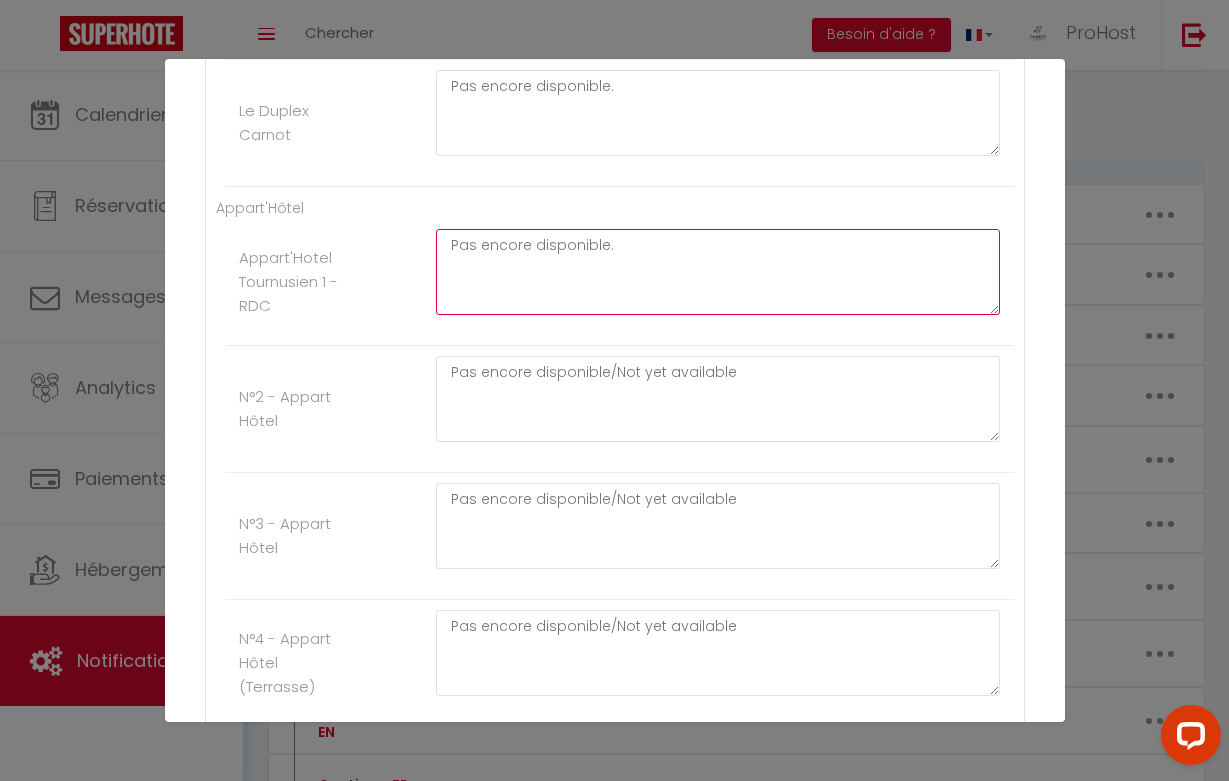 click on "Pas encore disponible." at bounding box center (718, -1824) 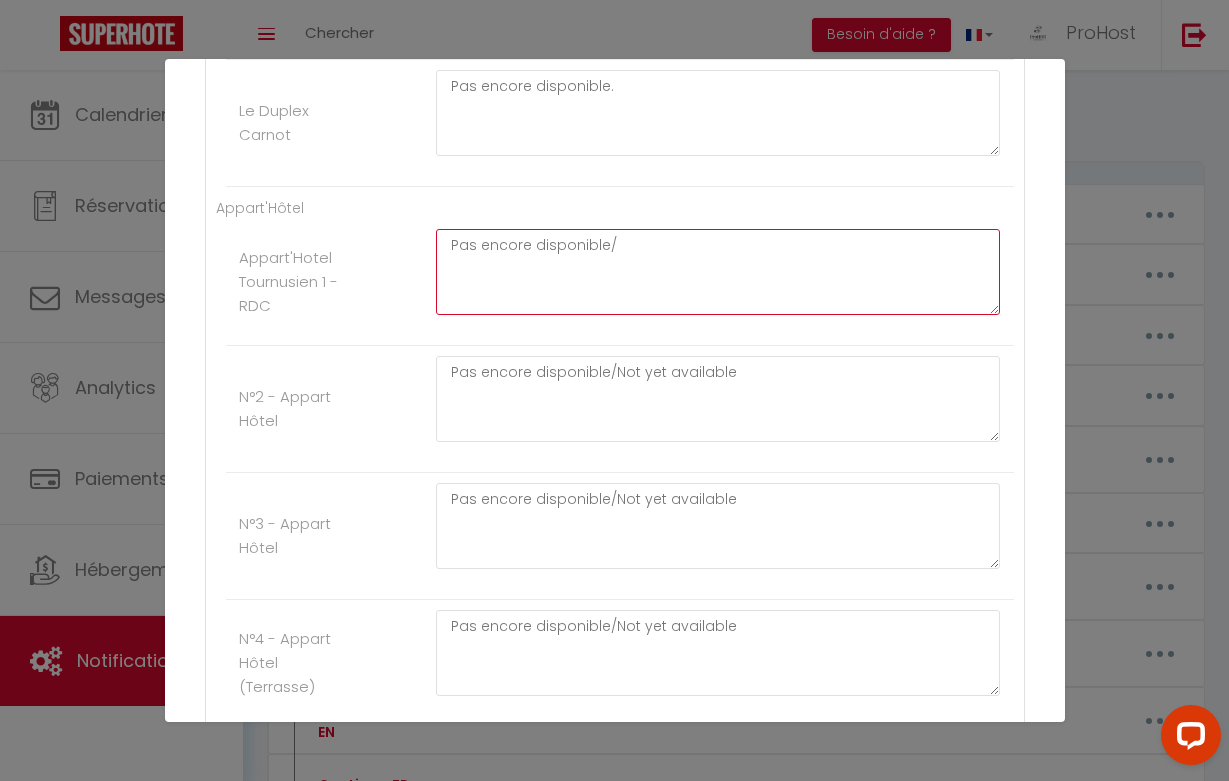 paste on "Not yet available." 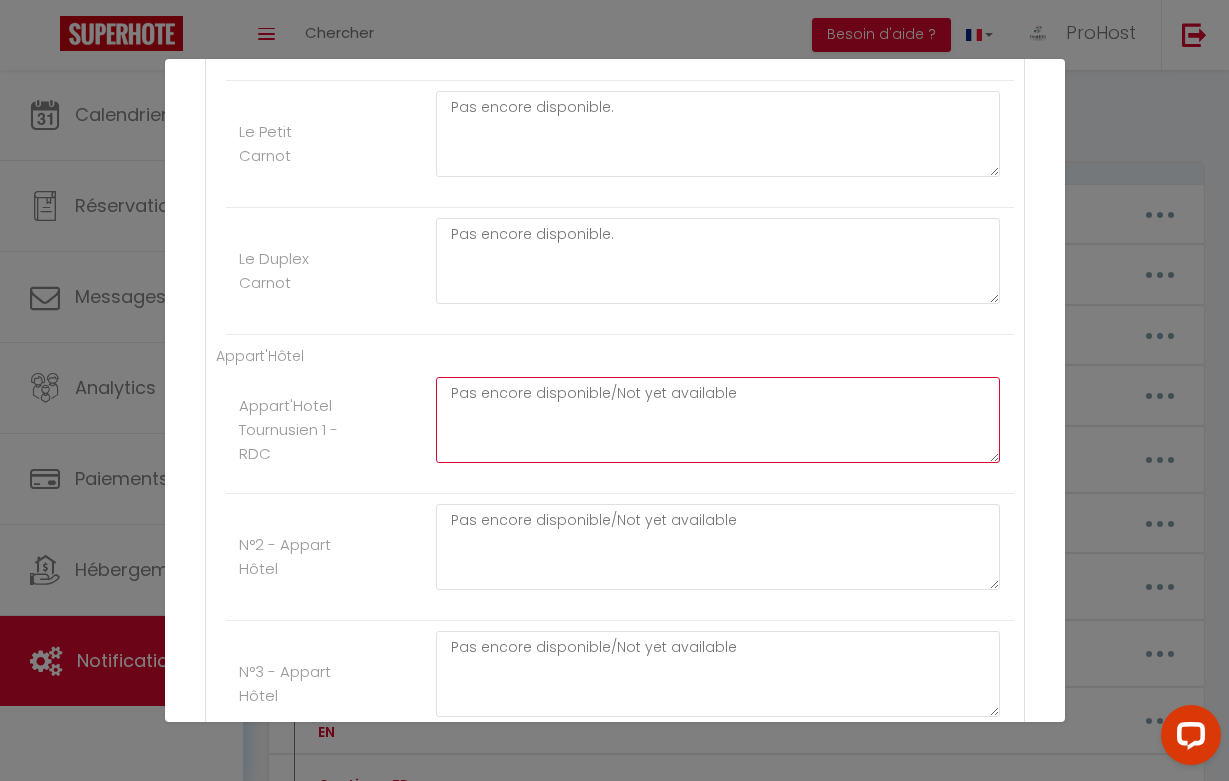 scroll, scrollTop: 2188, scrollLeft: 0, axis: vertical 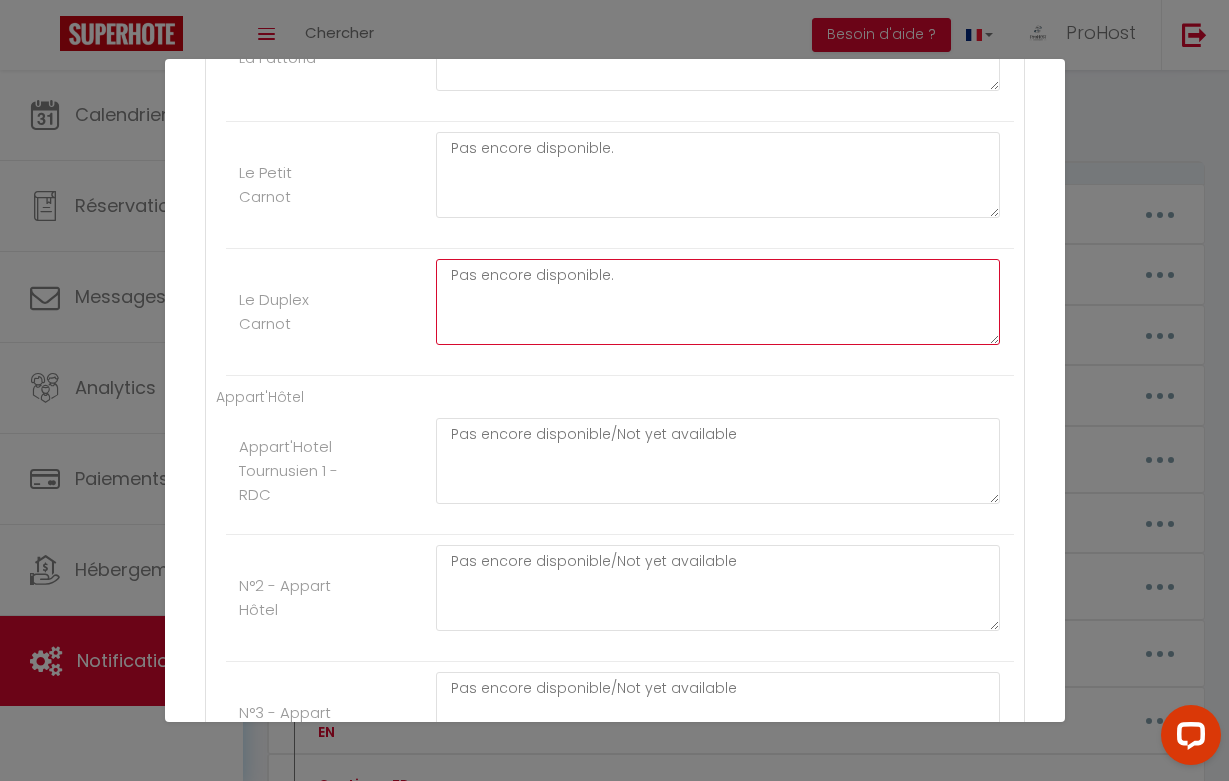 click on "Pas encore disponible." at bounding box center [718, 302] 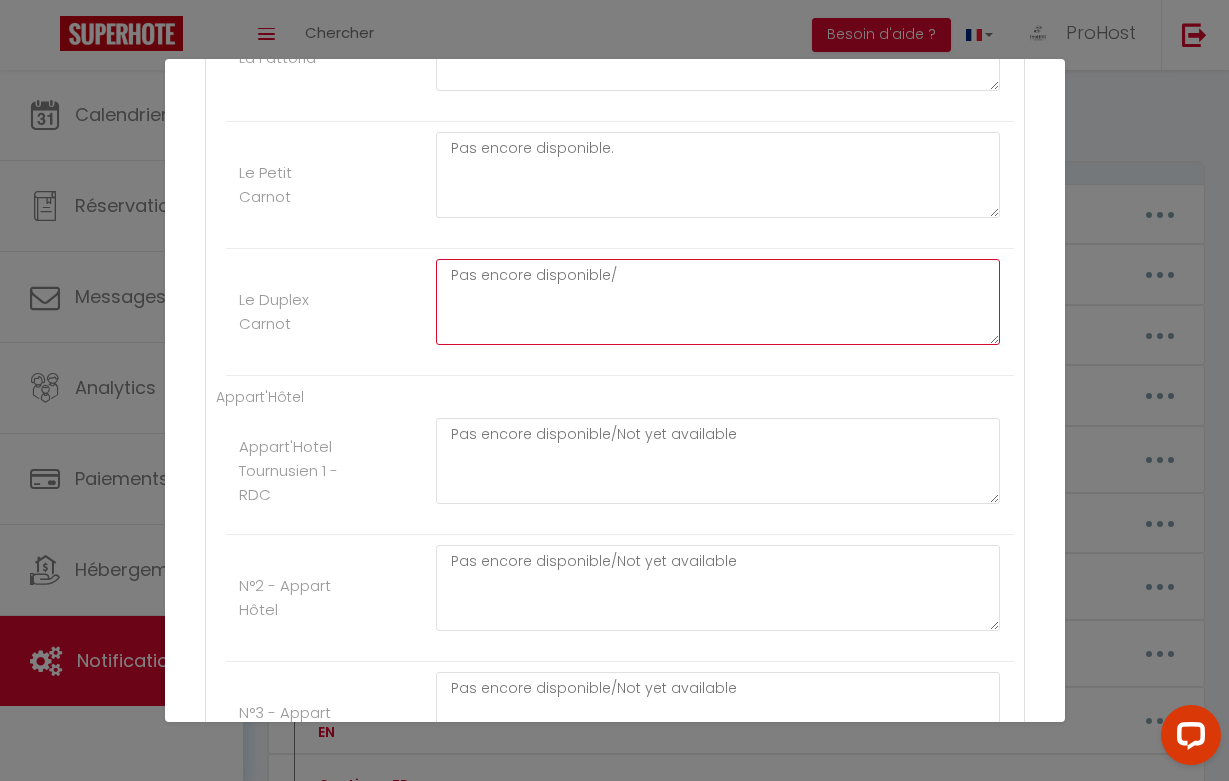 paste on "Not yet available." 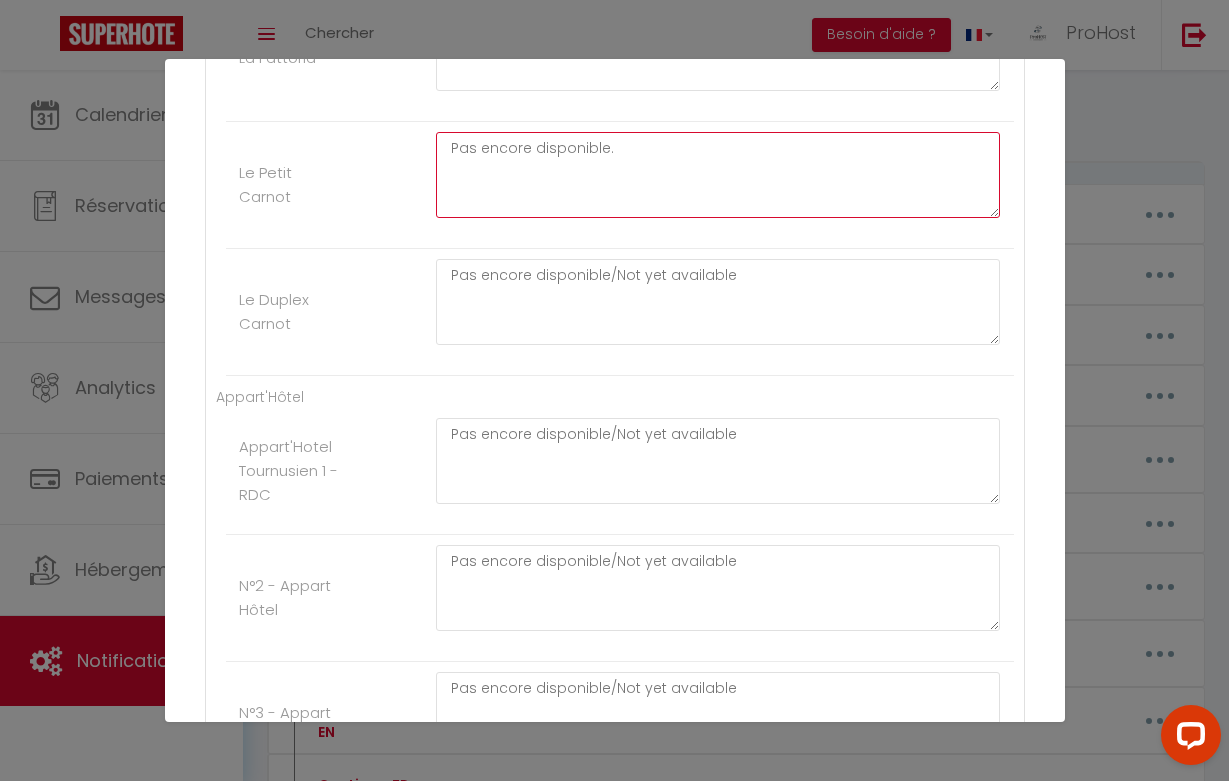 click on "Pas encore disponible." at bounding box center [718, 175] 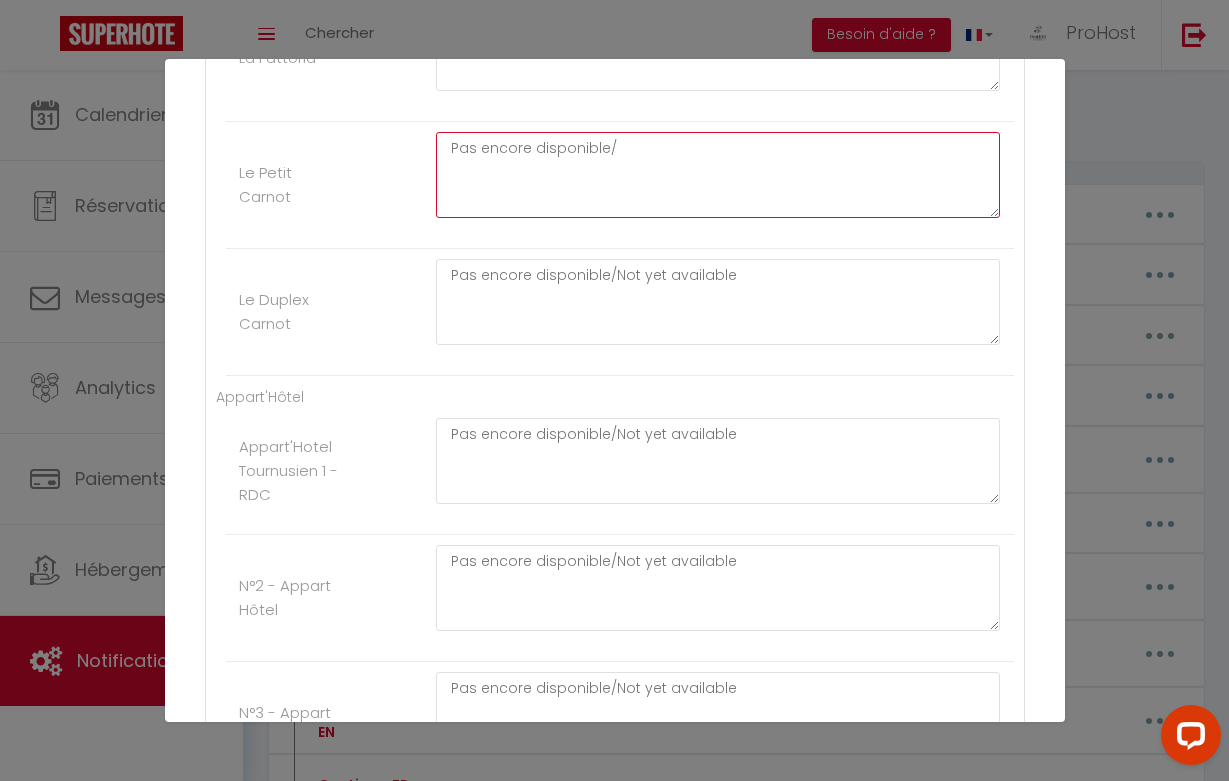 paste on "Not yet available." 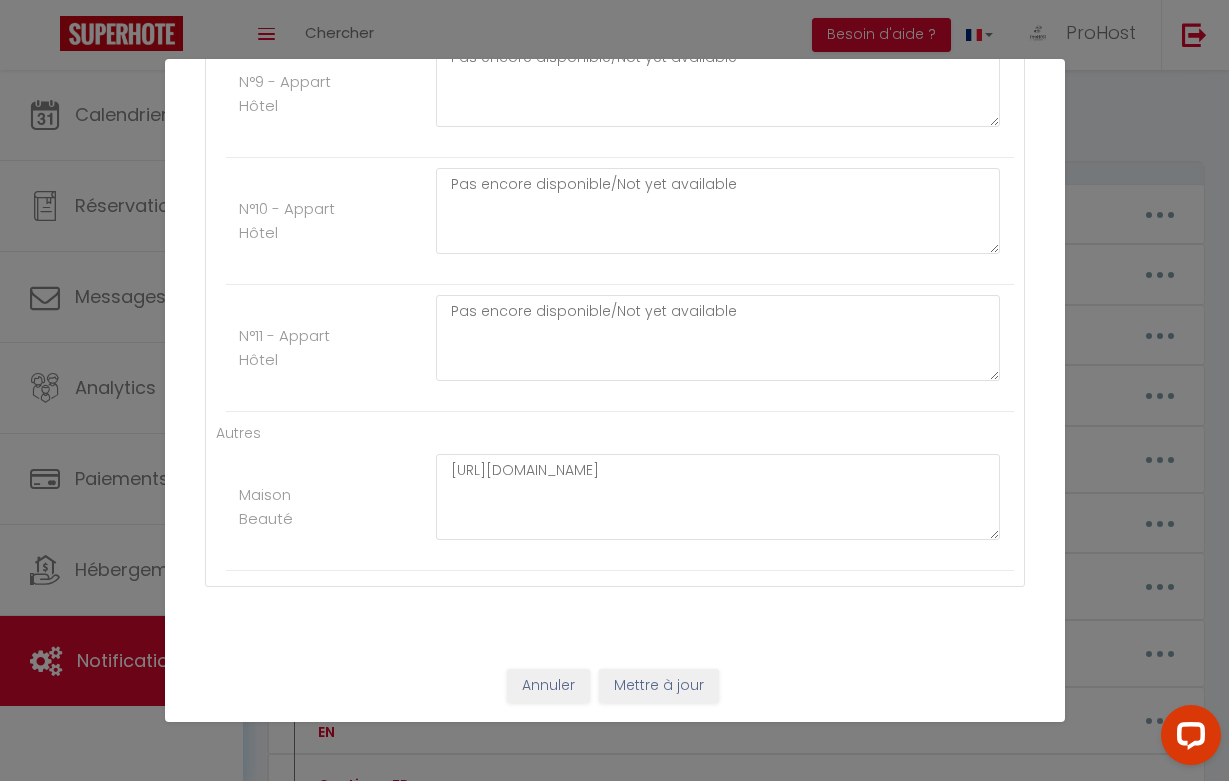 scroll, scrollTop: 3580, scrollLeft: 0, axis: vertical 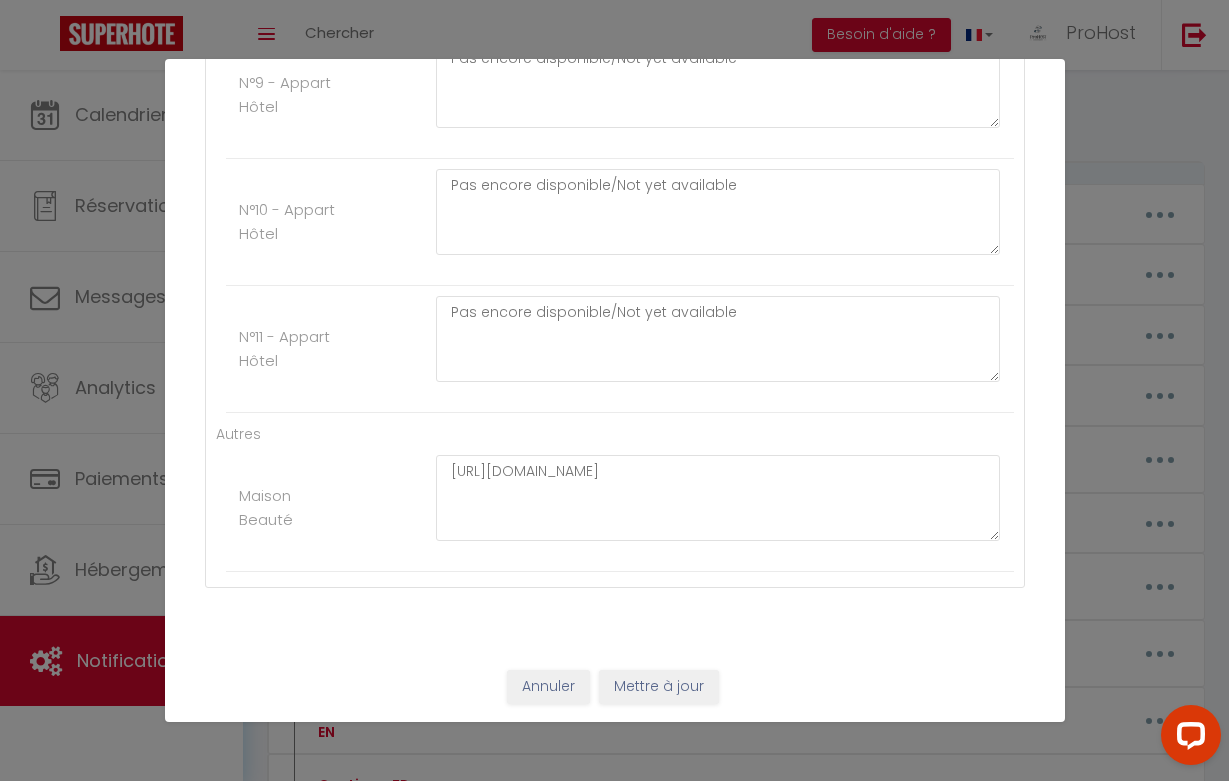 click on "Mettre à jour" at bounding box center (659, 687) 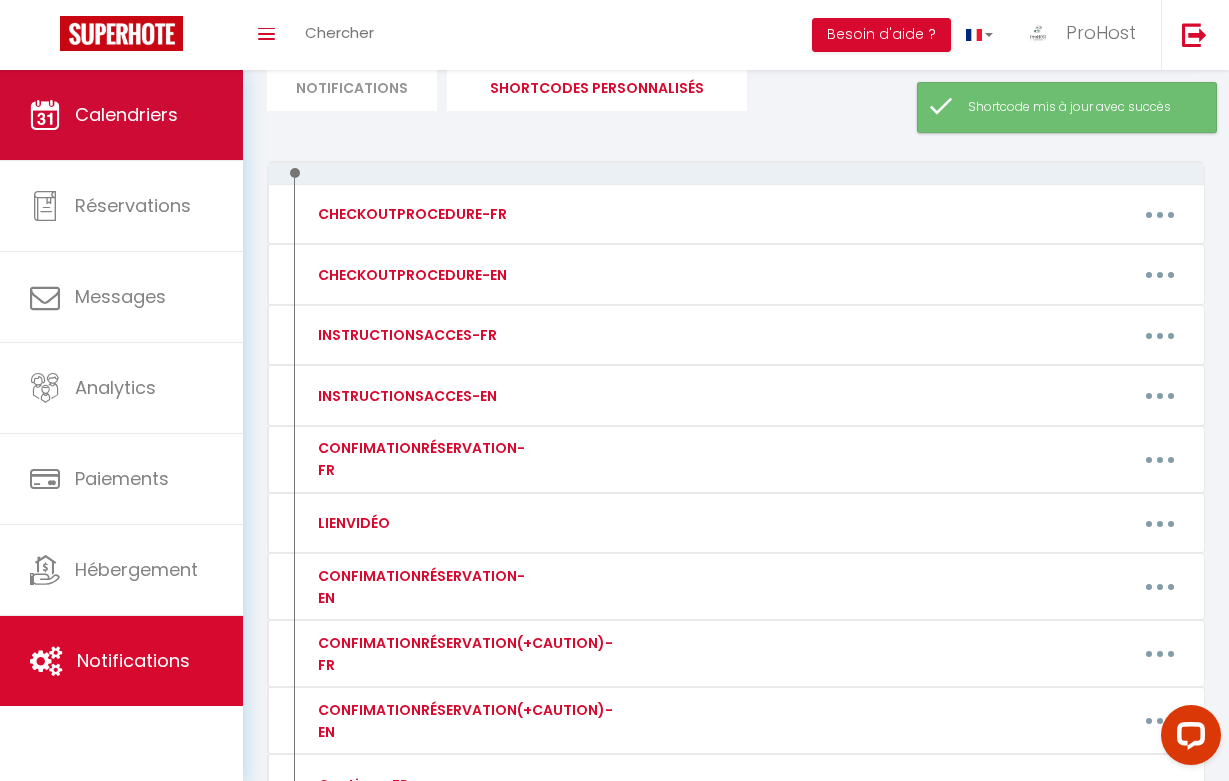 click on "Calendriers" at bounding box center [126, 114] 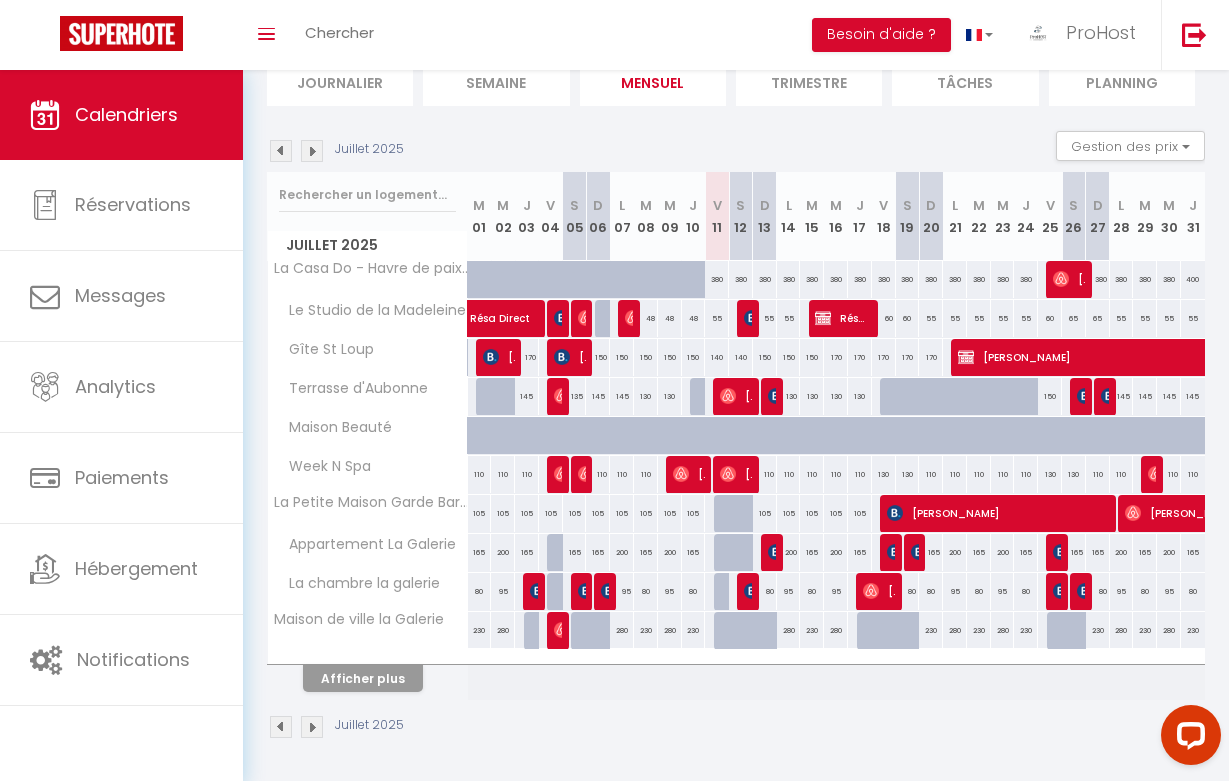 click on "Afficher plus" at bounding box center (363, 678) 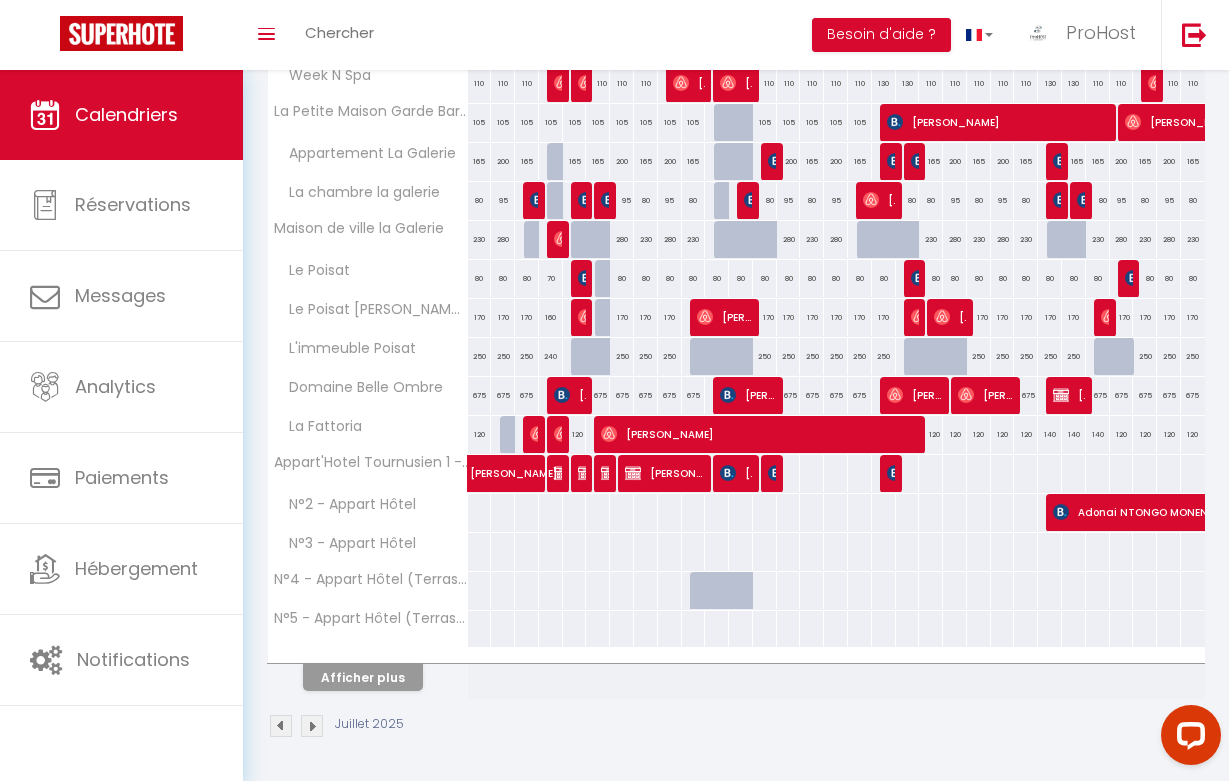 scroll, scrollTop: 541, scrollLeft: 0, axis: vertical 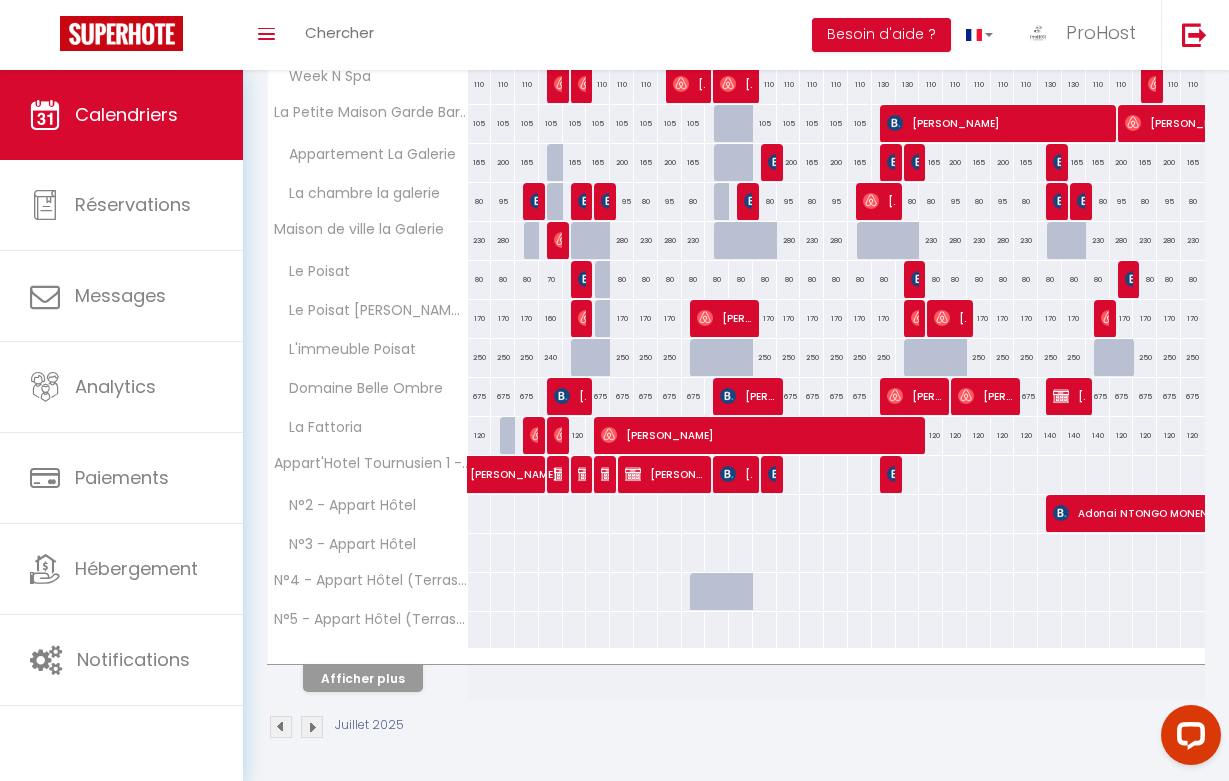click on "Afficher plus" at bounding box center (363, 678) 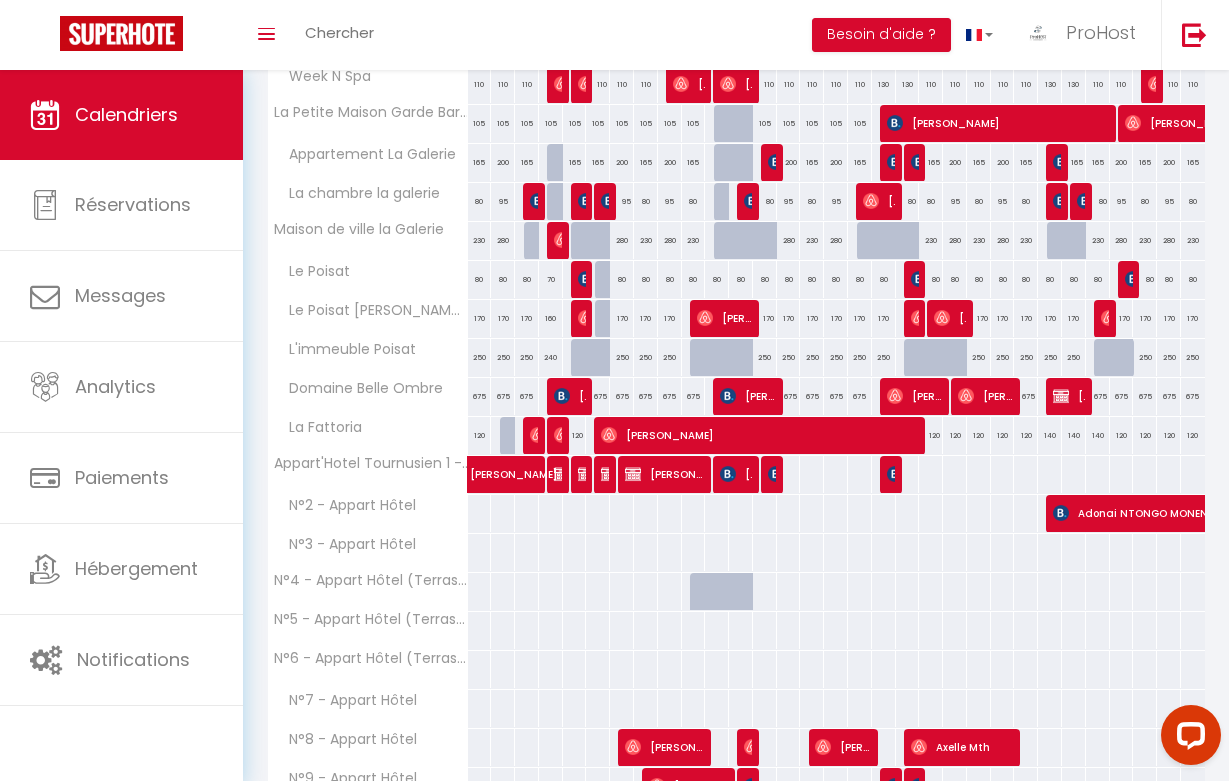 click on "Adonai NTONGO MONENE" at bounding box center (1812, 513) 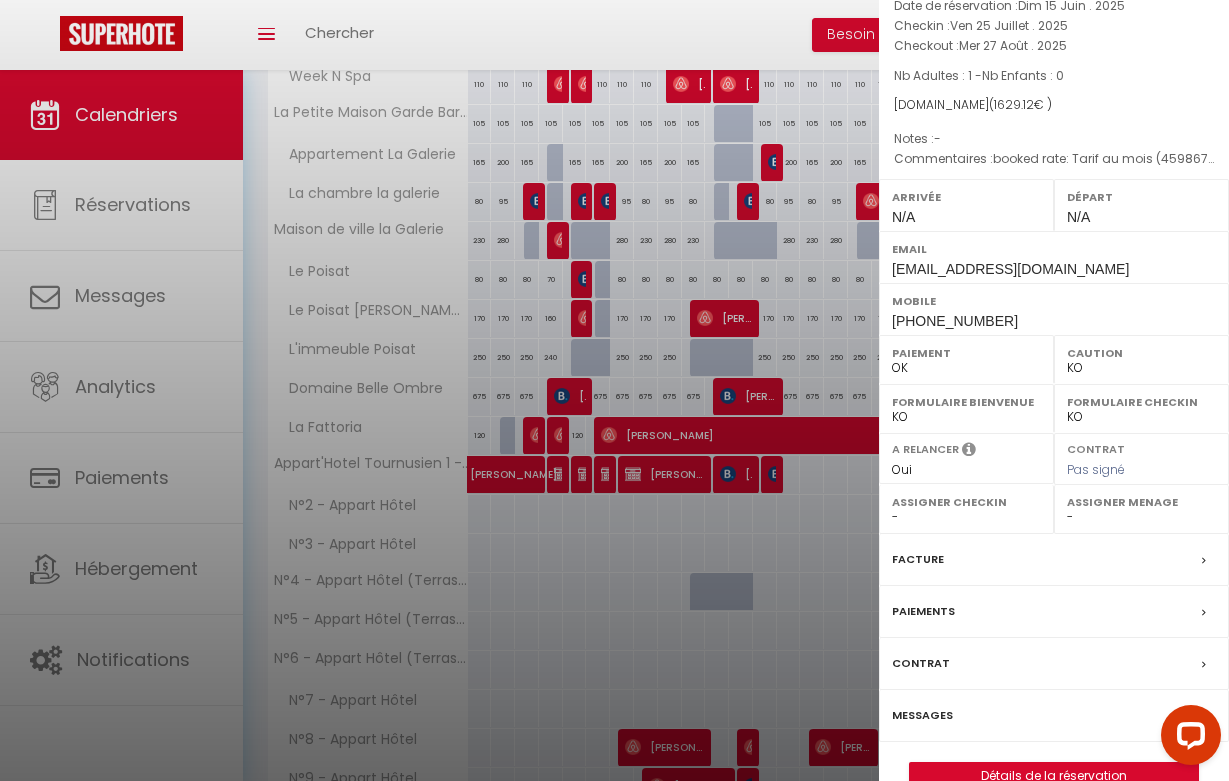 scroll, scrollTop: 146, scrollLeft: 0, axis: vertical 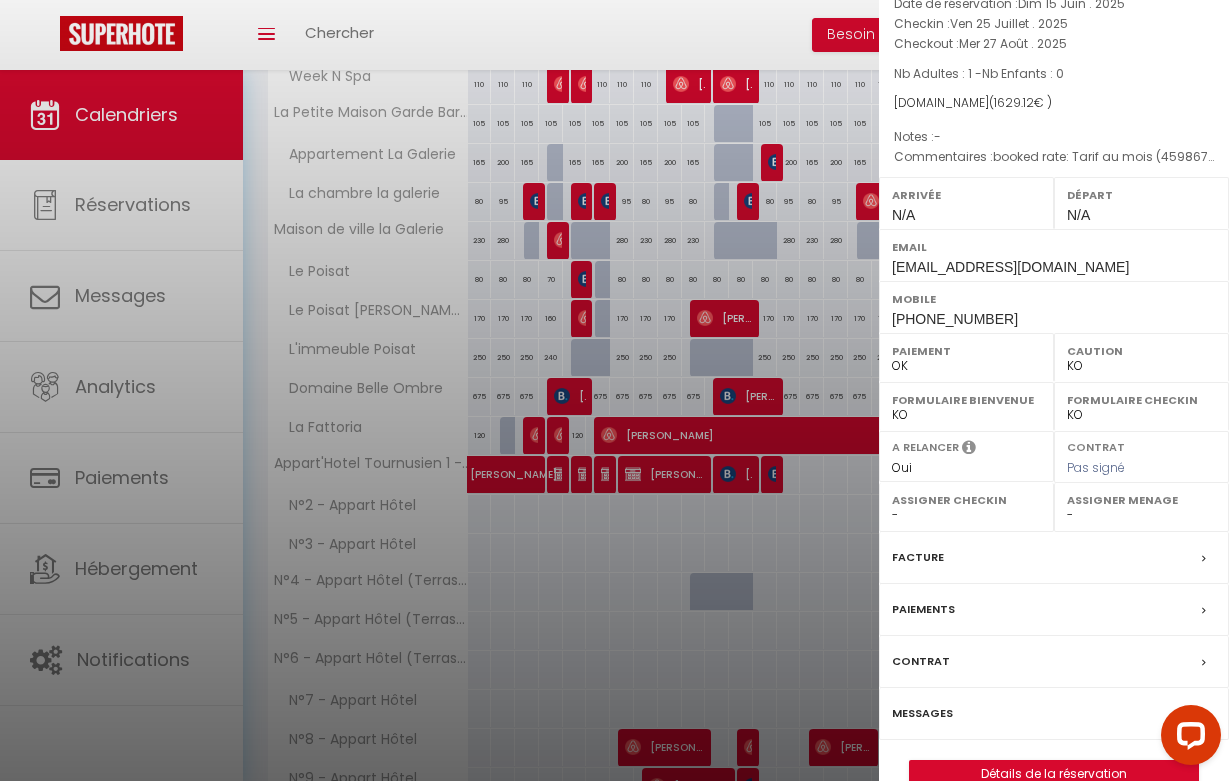 click on "Messages" at bounding box center (922, 713) 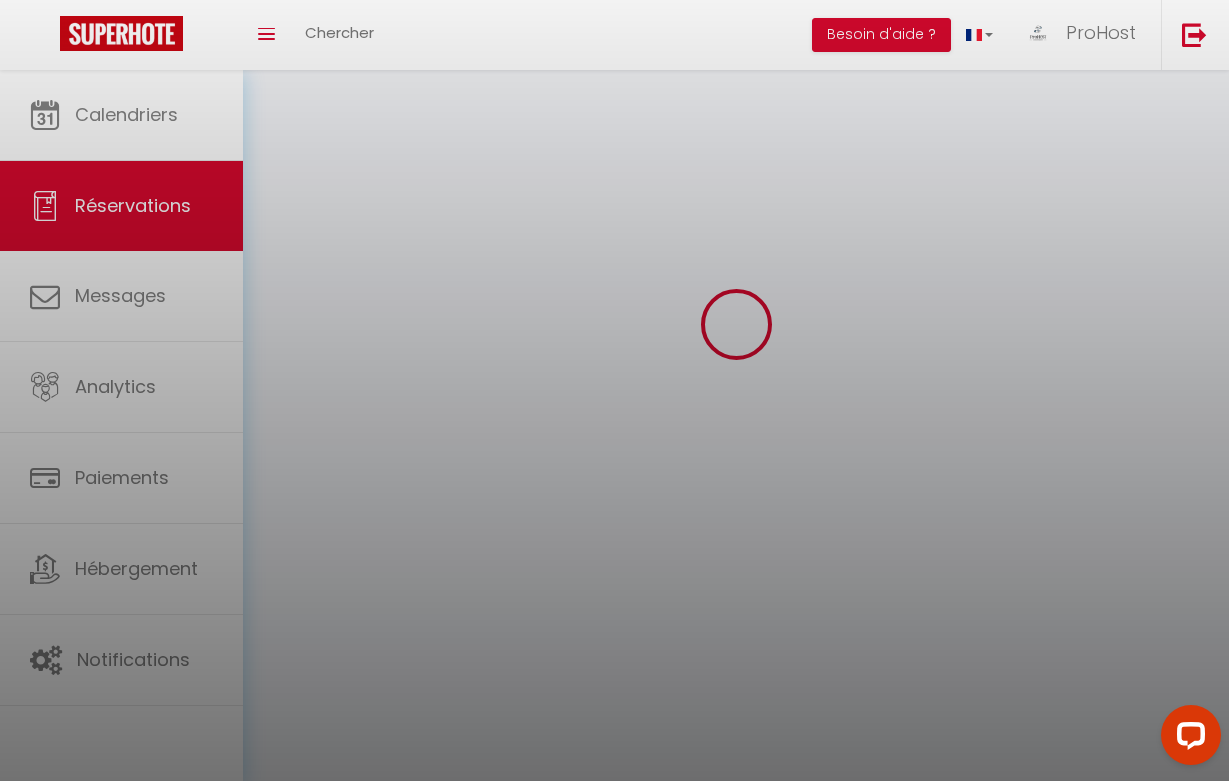 scroll, scrollTop: 0, scrollLeft: 0, axis: both 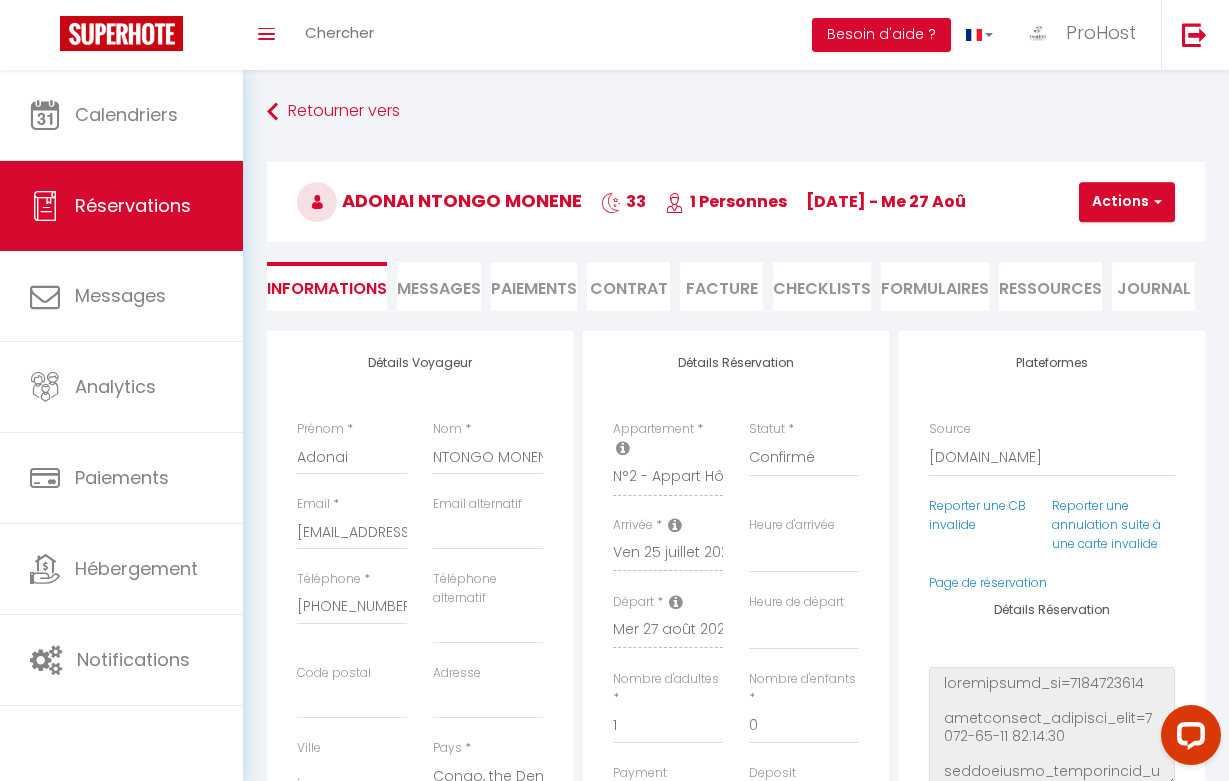 click on "Messages" at bounding box center (439, 288) 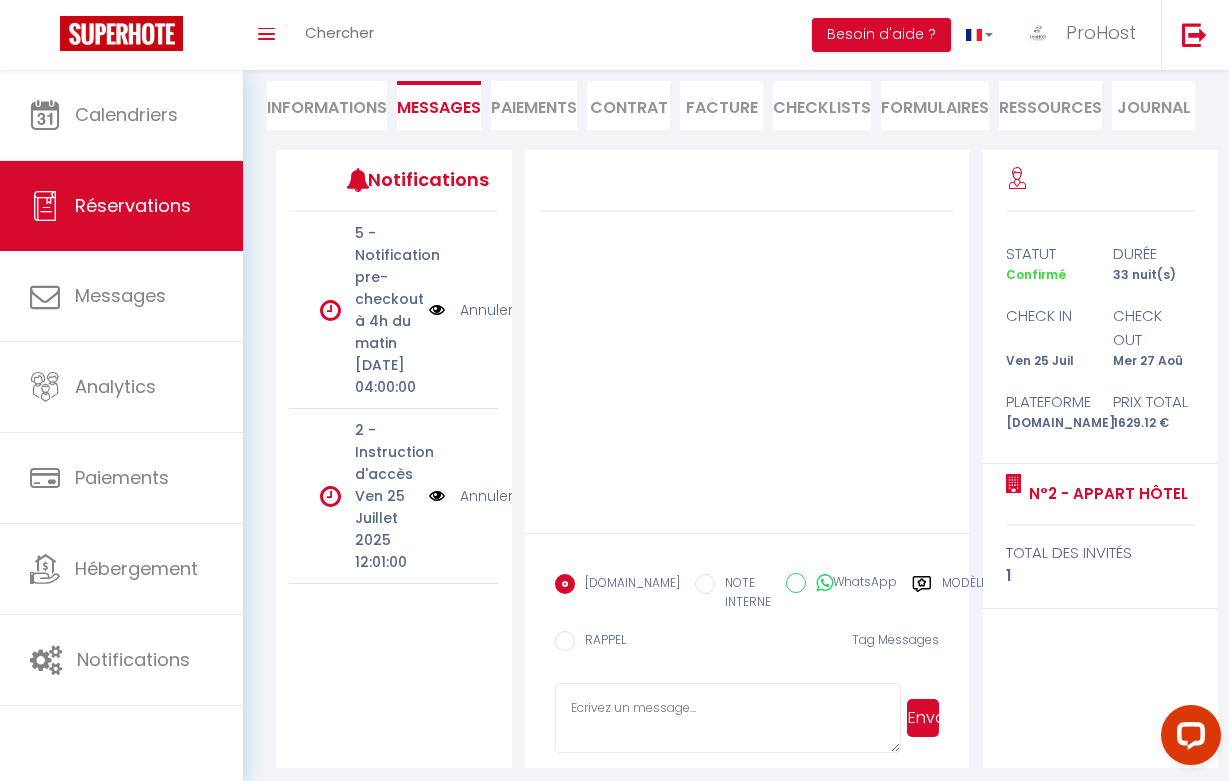 scroll, scrollTop: 191, scrollLeft: 0, axis: vertical 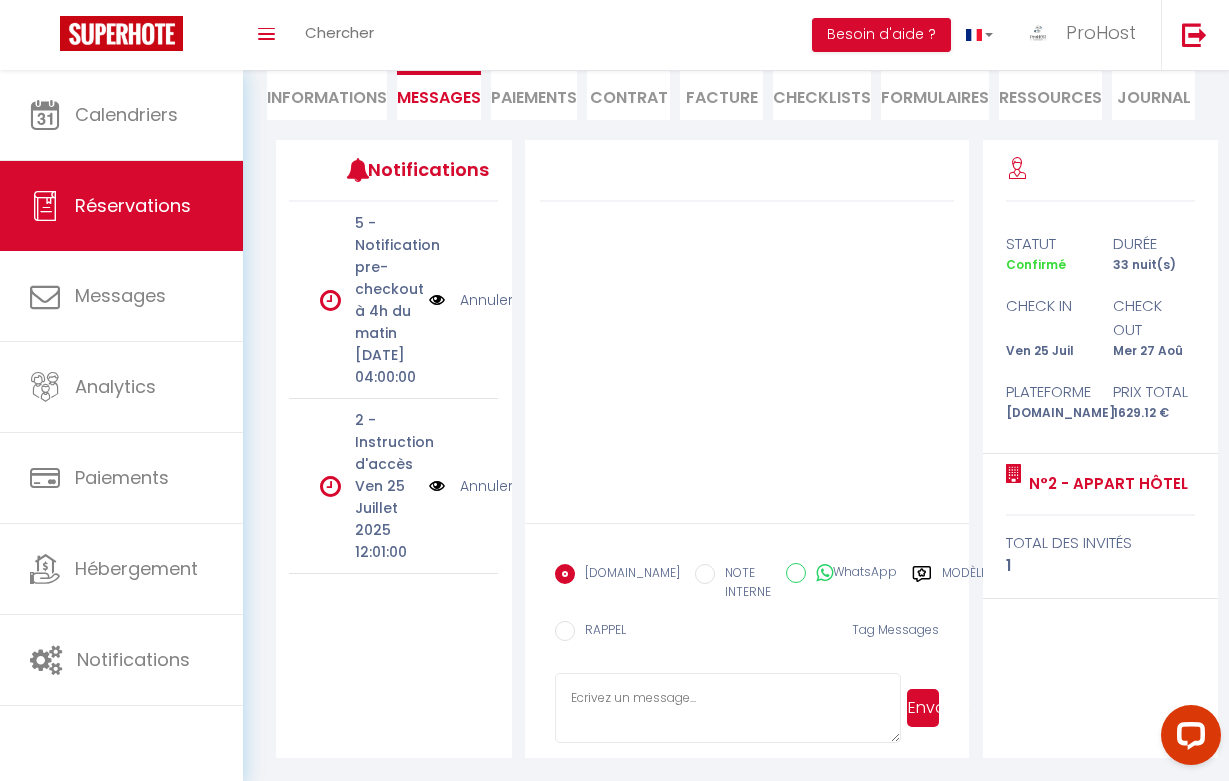 click 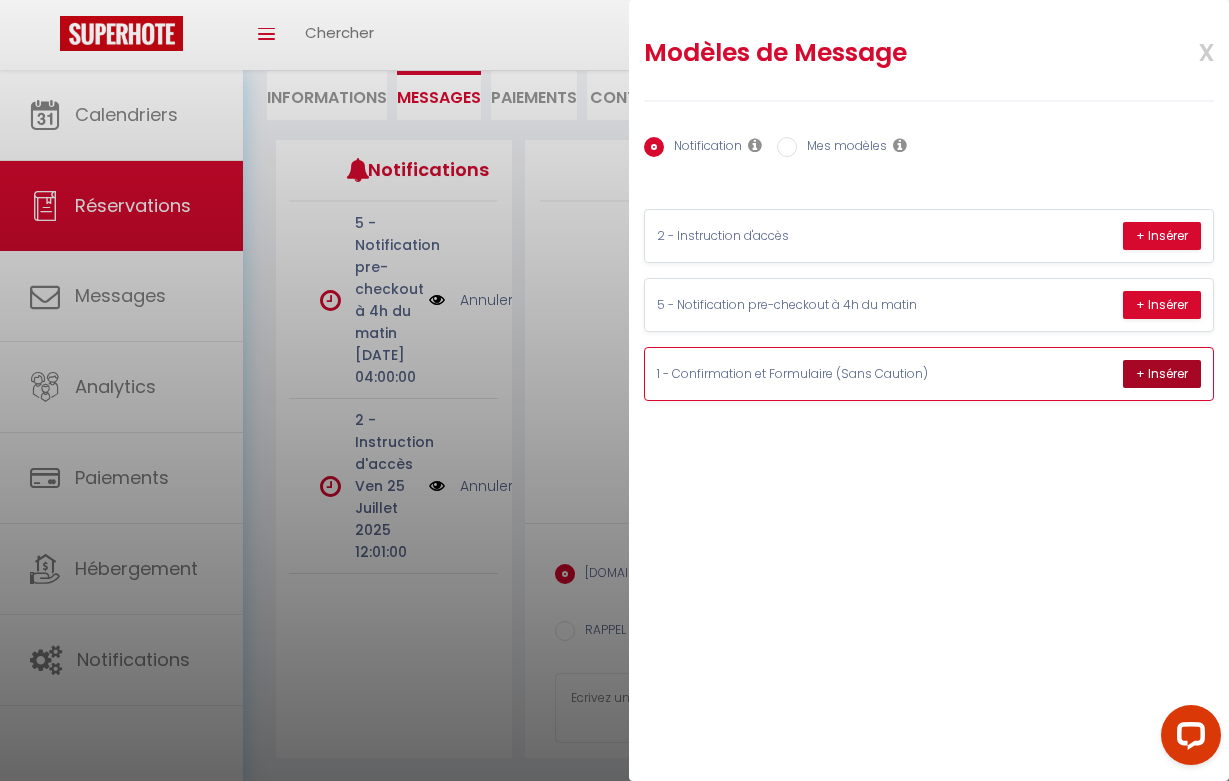click on "+ Insérer" at bounding box center (1162, 374) 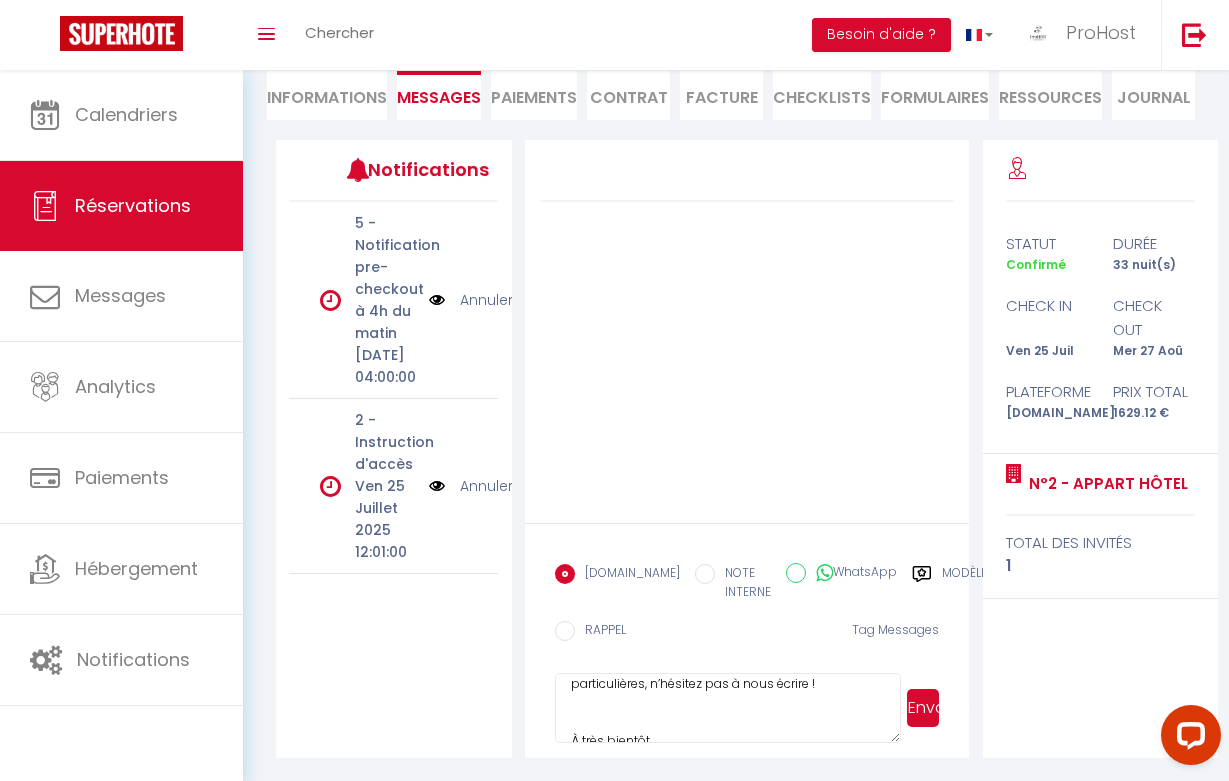 scroll, scrollTop: 435, scrollLeft: 0, axis: vertical 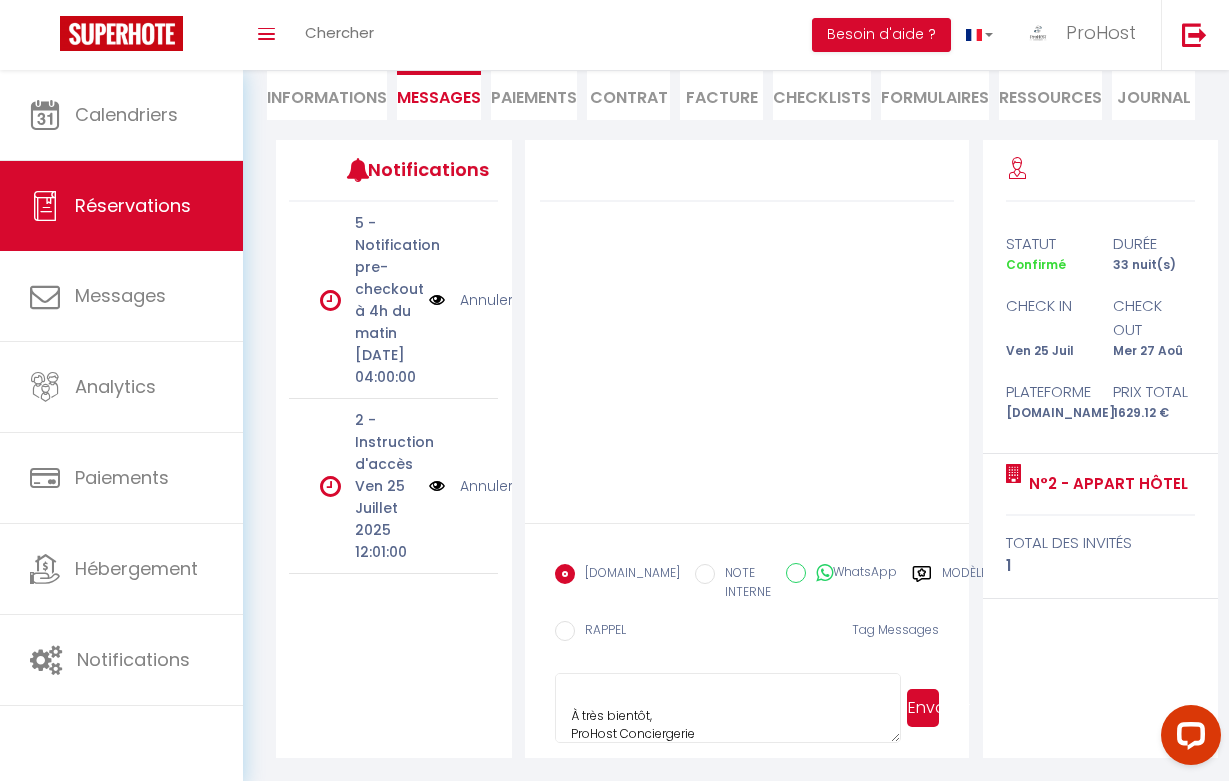 click on "Bonjour Adonai ,
Merci d’avoir réservé notre logement N°2 - Appart Hôtel à Tournus avec ProHost Conciergerie.
Nous avons hâte de vous accueillir.
Afin de préparer au mieux votre arrivée, merci de remplir ce court formulaire:
https://superhote.com/applink/booking/S0vMH6Yh5L/welcome
Toutes les instructions pour votre arrivée et l’accès au logement vous seront envoyées le jour de votre arrivée à midi.
Si vous avez des questions ou des demandes particulières, n’hésitez pas à nous écrire !
À très bientôt,
ProHost Conciergerie" at bounding box center (728, 708) 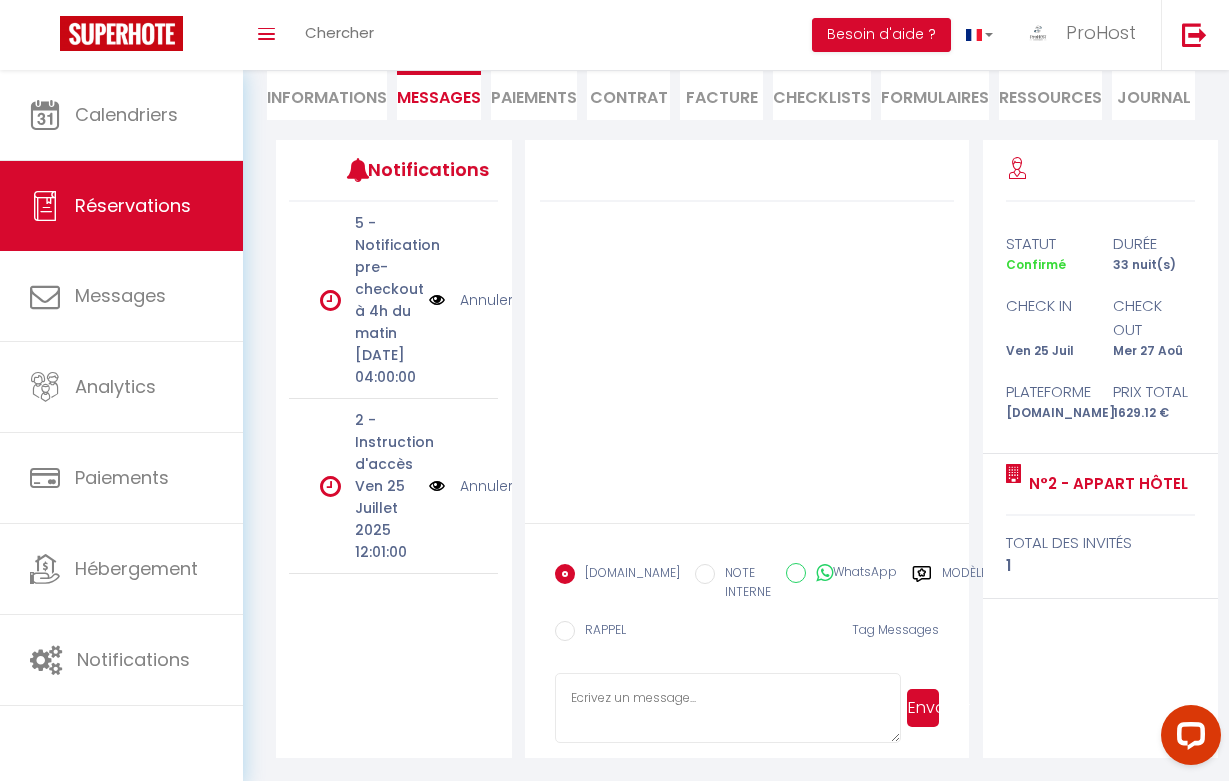 scroll, scrollTop: 0, scrollLeft: 0, axis: both 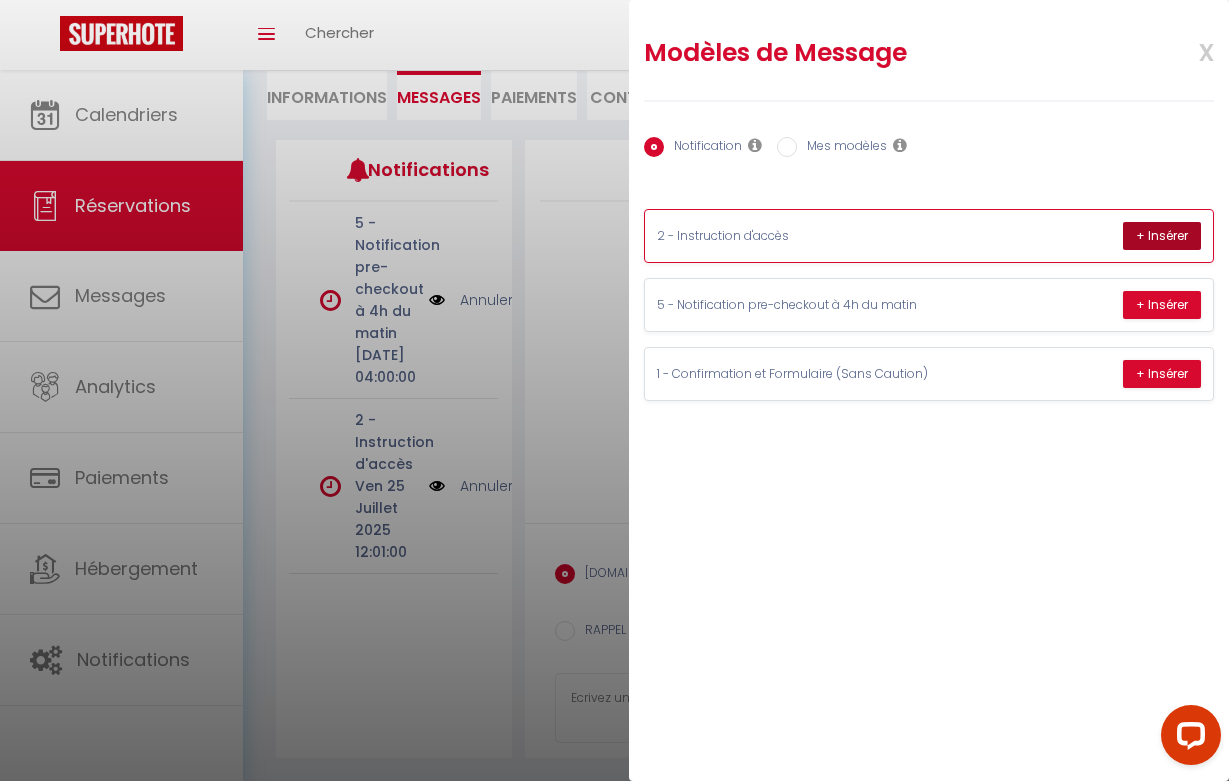 click on "+ Insérer" at bounding box center (1162, 236) 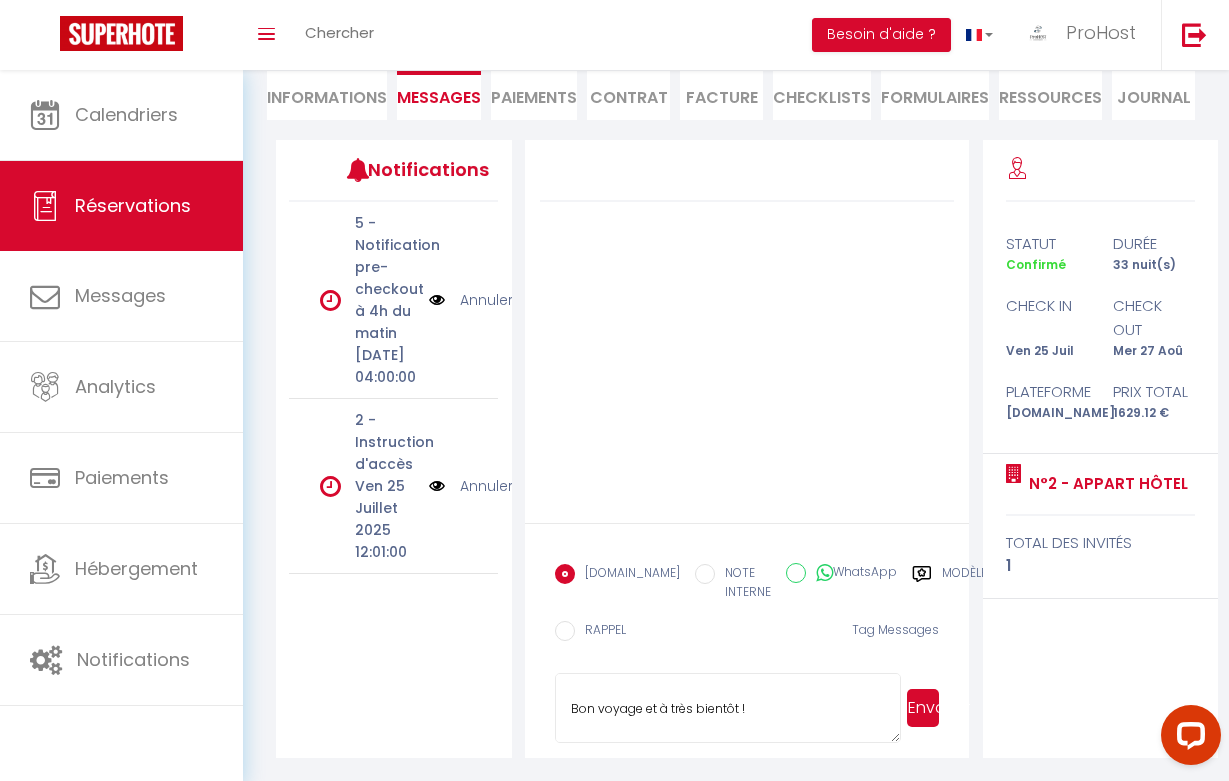 scroll, scrollTop: 610, scrollLeft: 0, axis: vertical 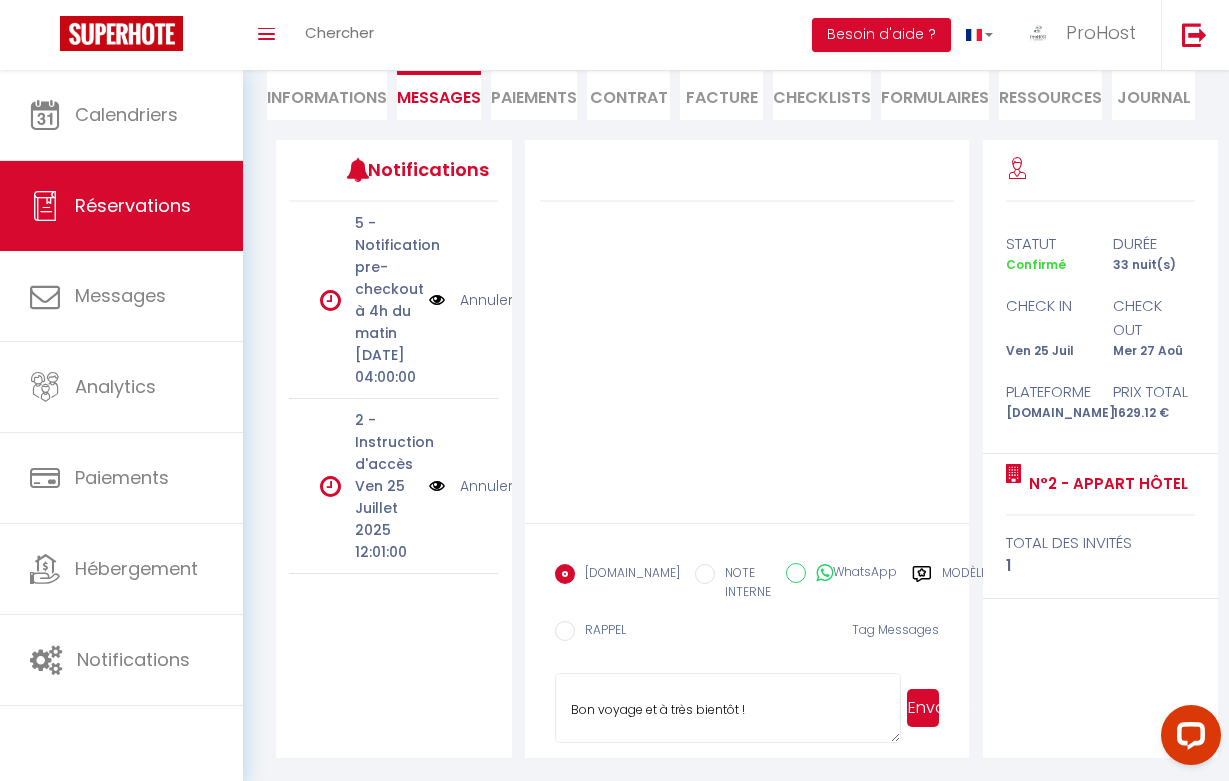 click on "Bonjour Adonai,
Votre arrivée approche à grands pas !
Nous avons hâte de vous accueillir à N°2 - Appart Hôtel.
Voici l'adresse exacte du logement : 13 rue de la poisonnerie à Tournus.
Pour faciliter votre arrivée, voici quelques détails supplémentaires :
Heure d'arrivée : à partir de 16:00.
Code du digicode extérieur : B1684B
Votre logement est l'appartement 2, situé au premier étage.
Le code de la boite à clef à l'entrée du logement est : 3955.
Nous vous envoyons également le lien de la vidéo de présentation du logement pour vous familiariser avec les lieux :
Pas encore disponible/Not yet available
N'hésitez pas à nous contacter si vous avez besoin de plus d'informations.
Bon voyage et à très bientôt !
ProHost Conciergerie" at bounding box center [728, 708] 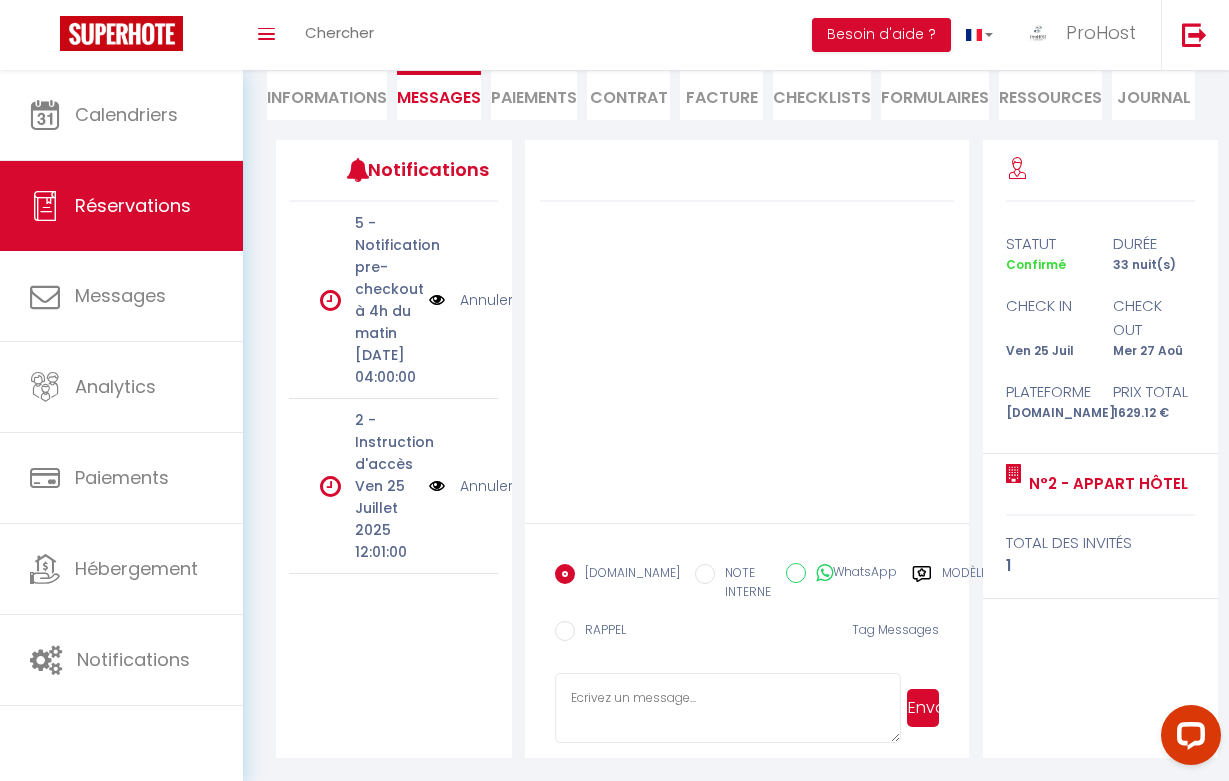 scroll, scrollTop: 0, scrollLeft: 0, axis: both 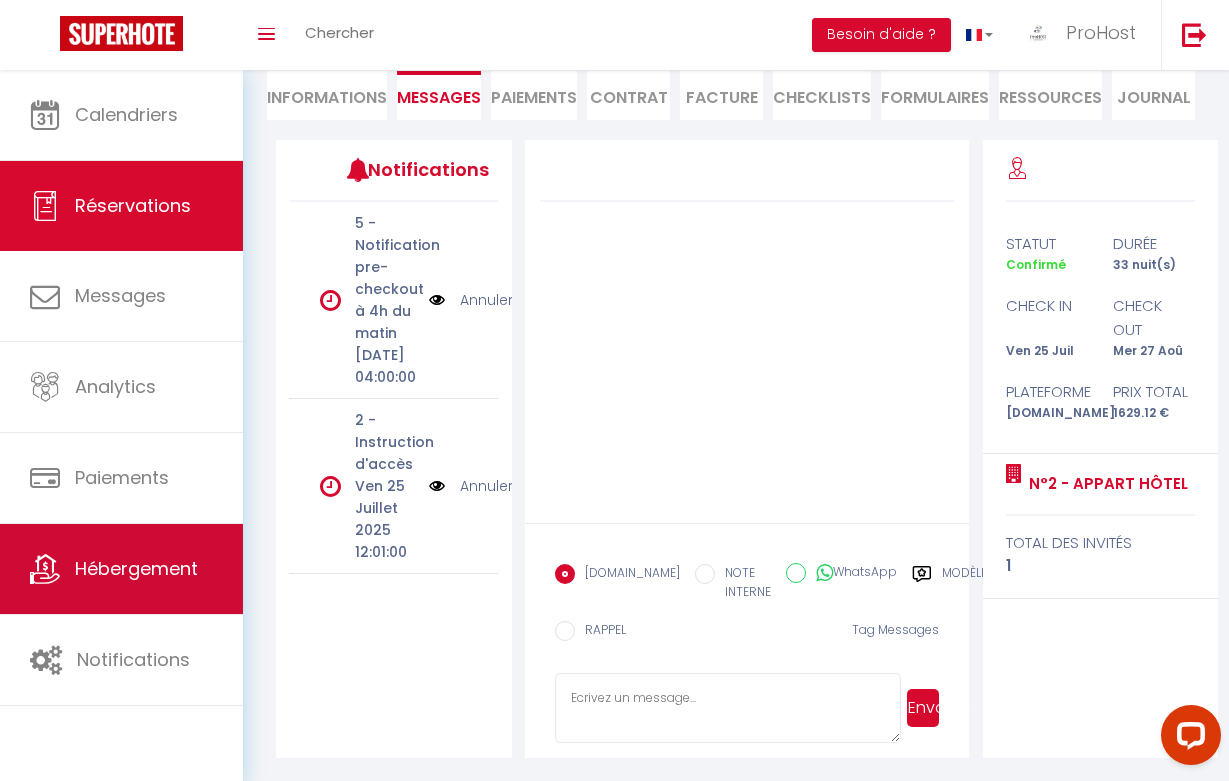 click on "Hébergement" at bounding box center [121, 569] 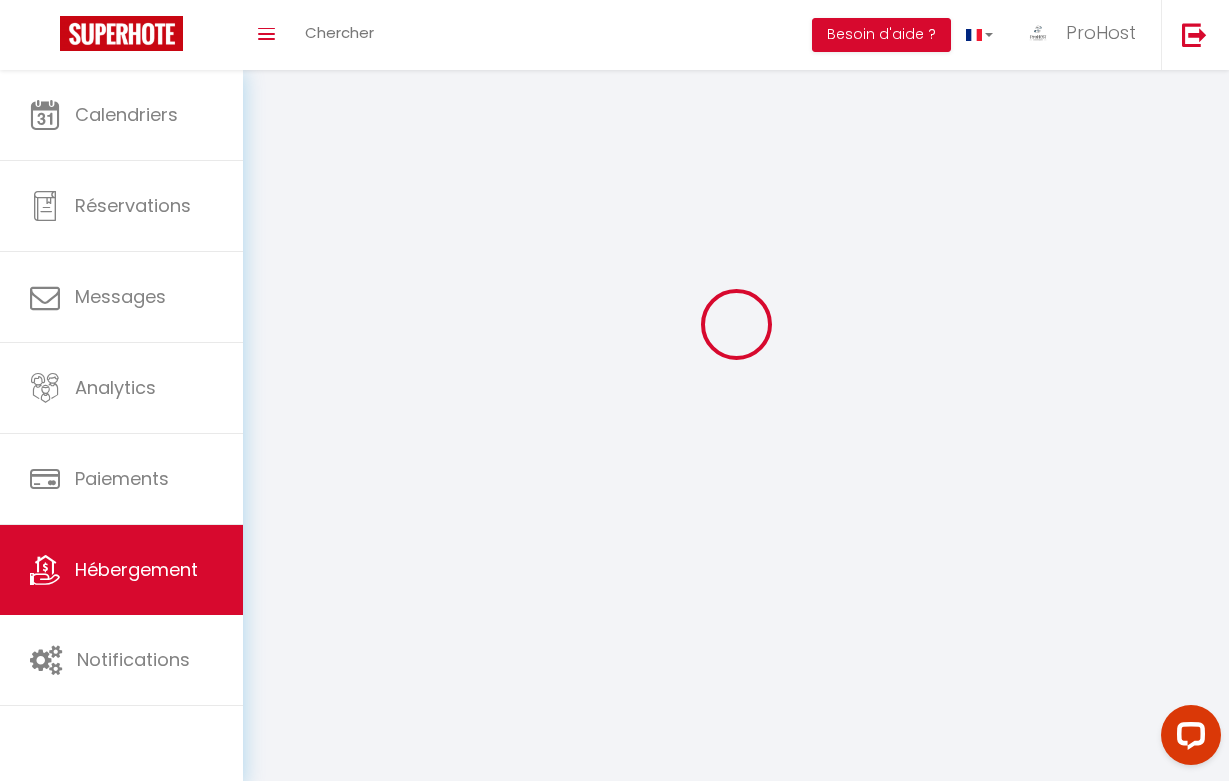 scroll, scrollTop: 0, scrollLeft: 0, axis: both 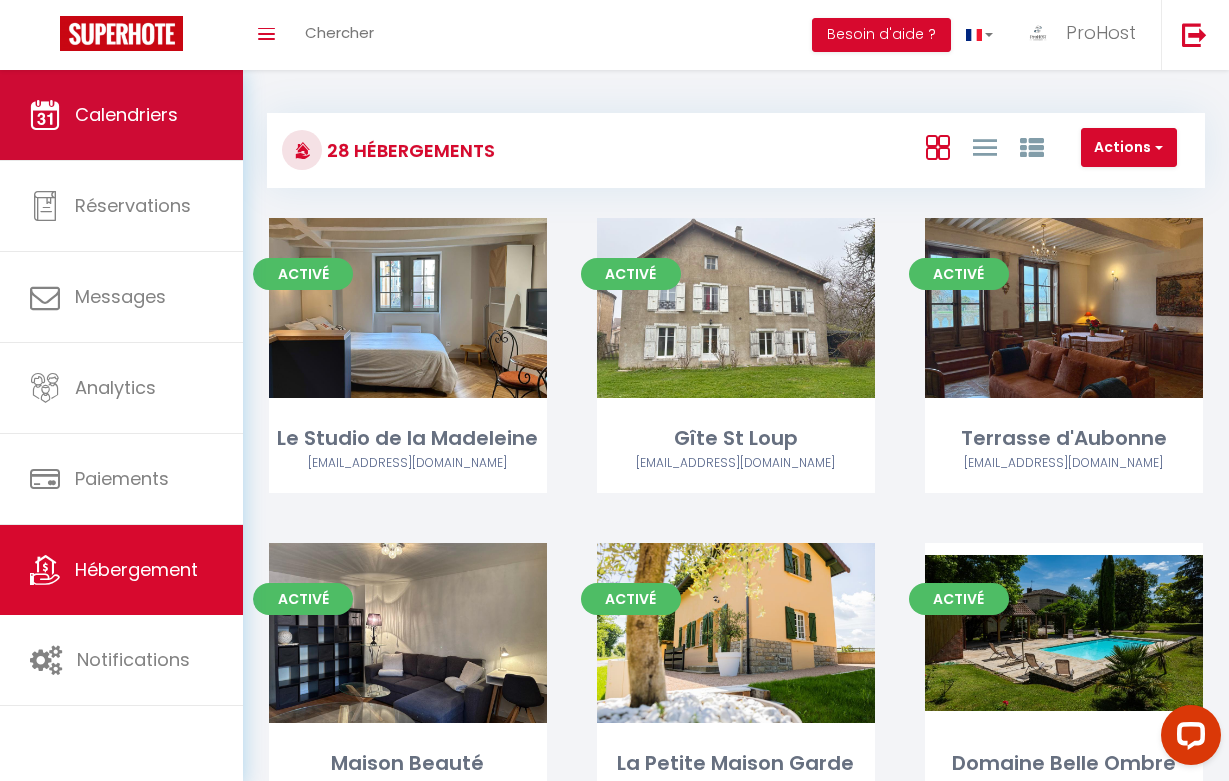 click on "Calendriers" at bounding box center (121, 115) 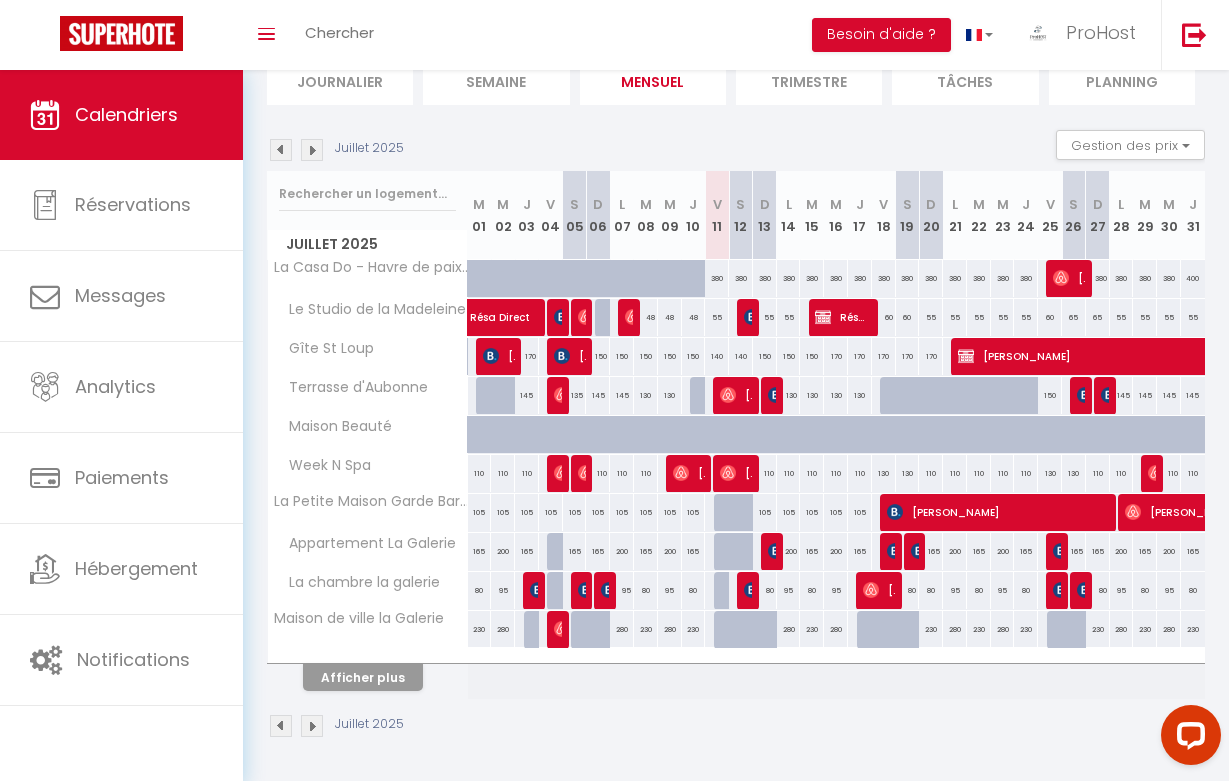scroll, scrollTop: 151, scrollLeft: 0, axis: vertical 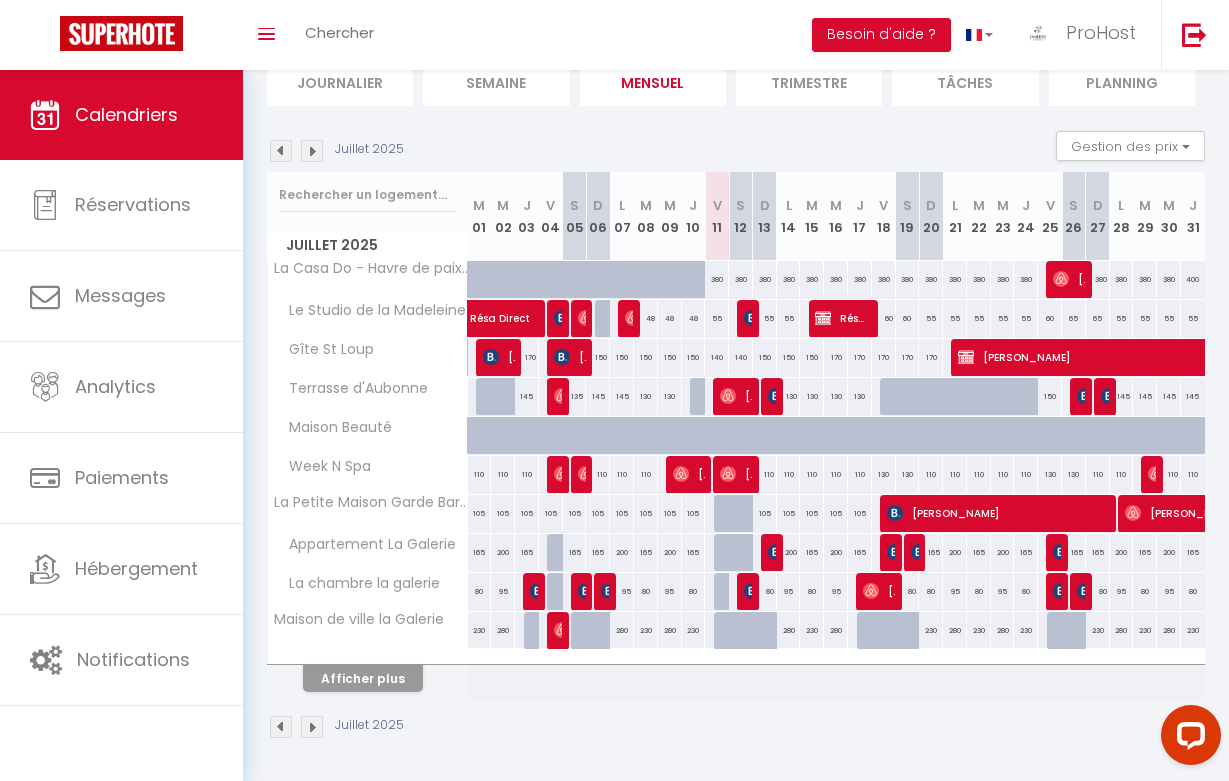click on "Afficher plus" at bounding box center (363, 678) 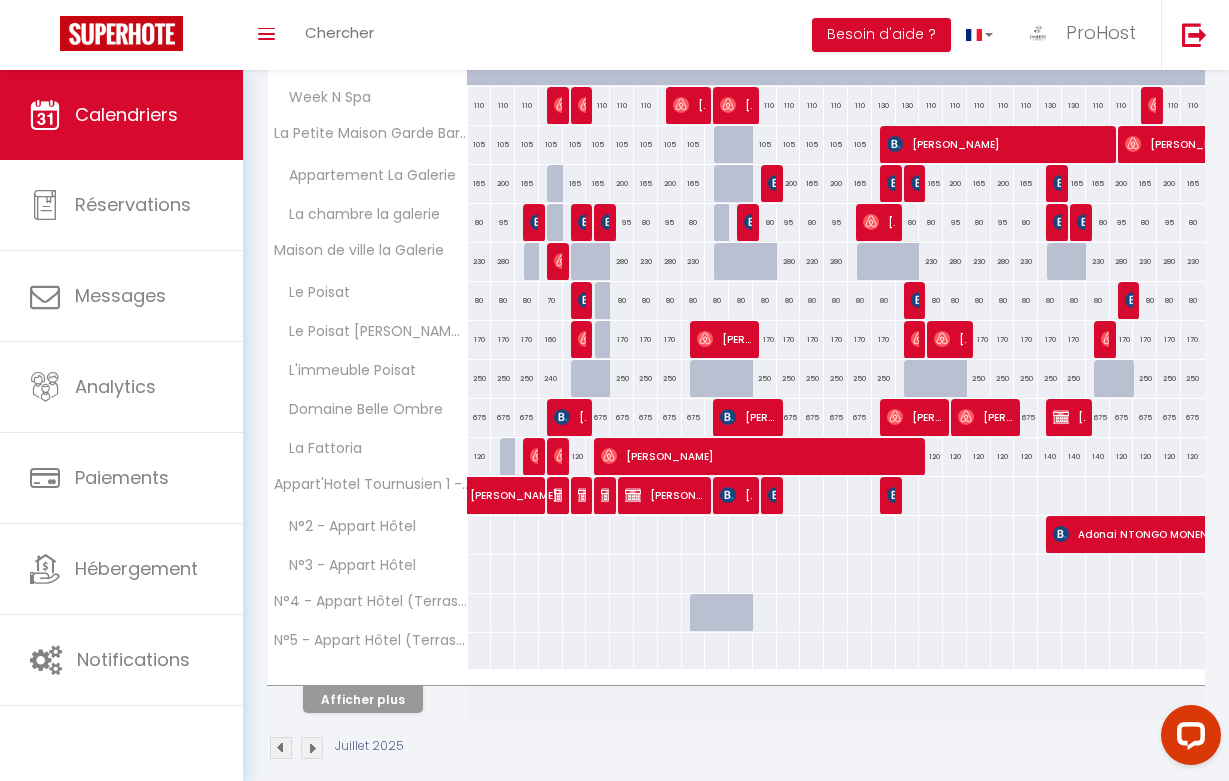 scroll, scrollTop: 522, scrollLeft: 0, axis: vertical 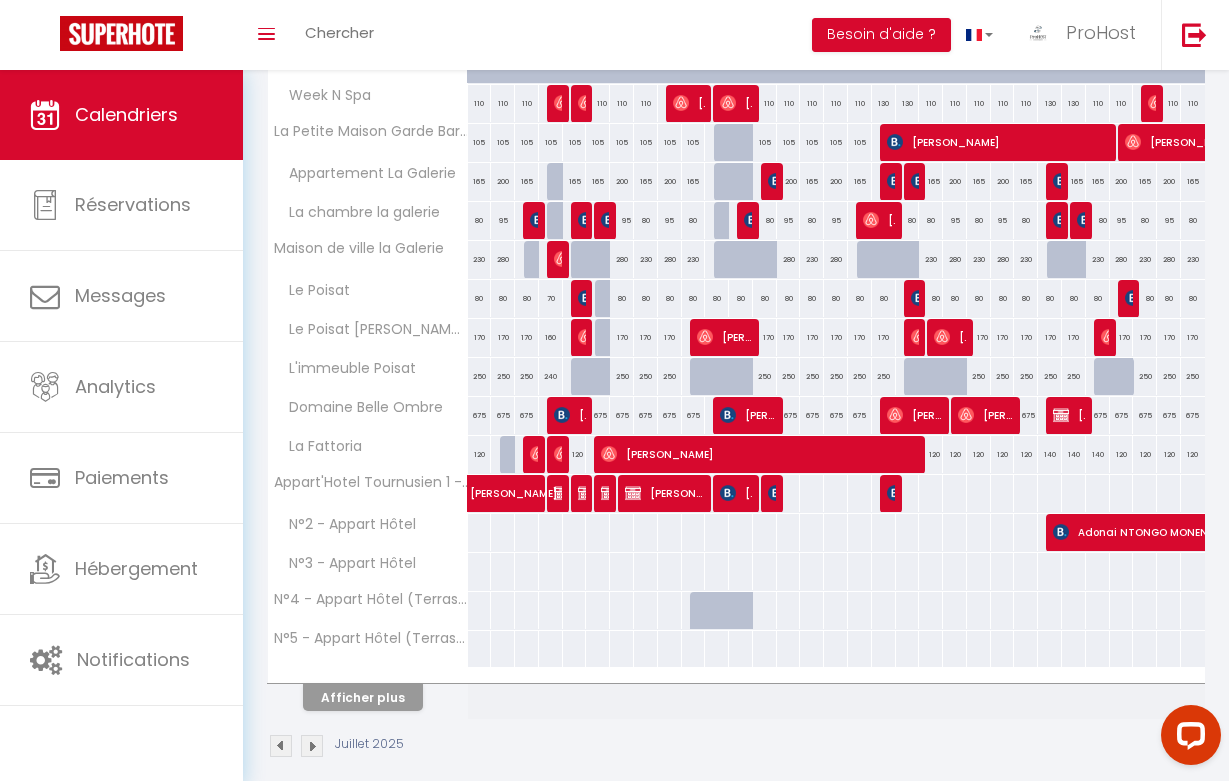 click at bounding box center [895, 493] 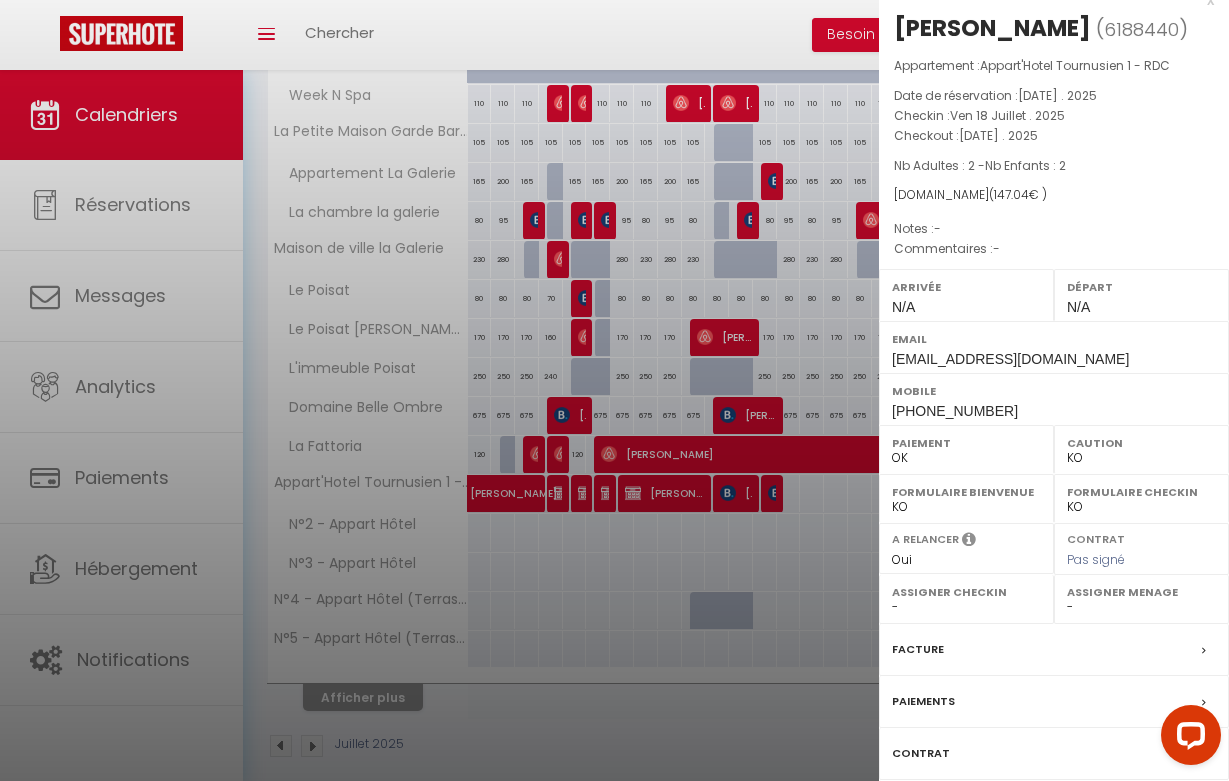 scroll, scrollTop: 23, scrollLeft: 0, axis: vertical 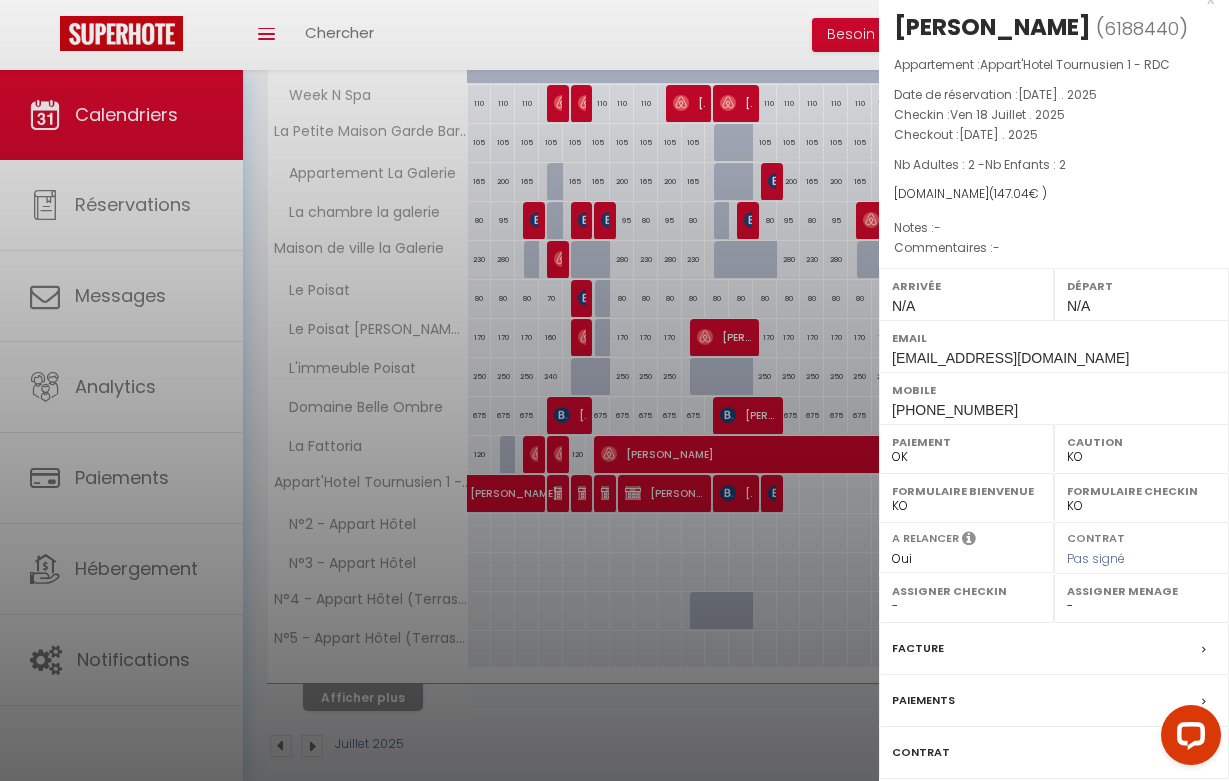 click at bounding box center (614, 390) 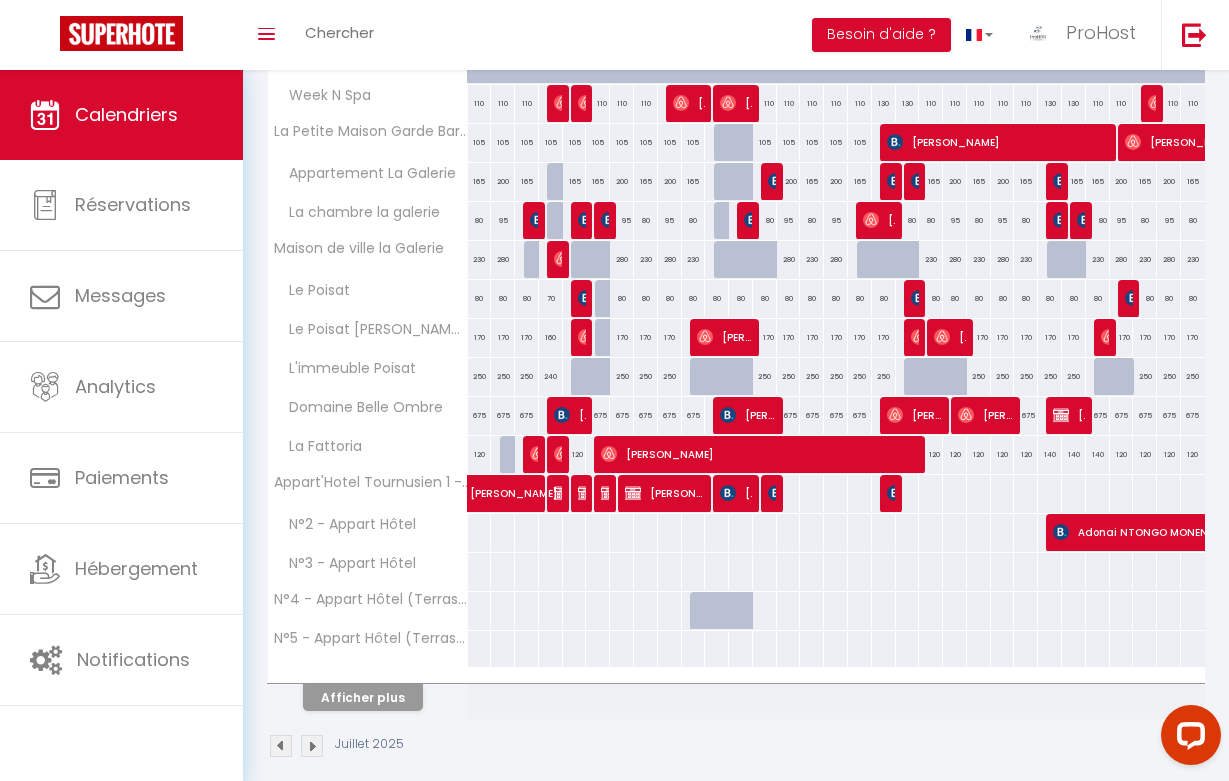 click at bounding box center [728, 493] 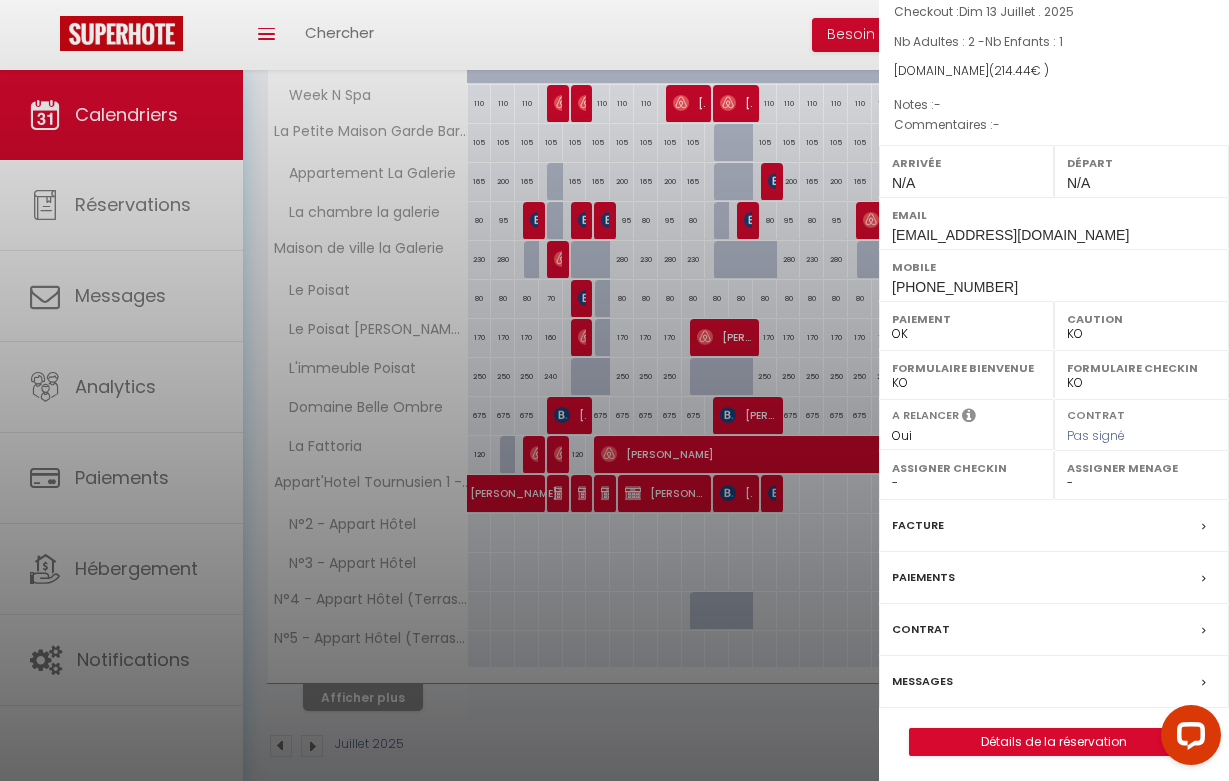 scroll, scrollTop: 145, scrollLeft: 0, axis: vertical 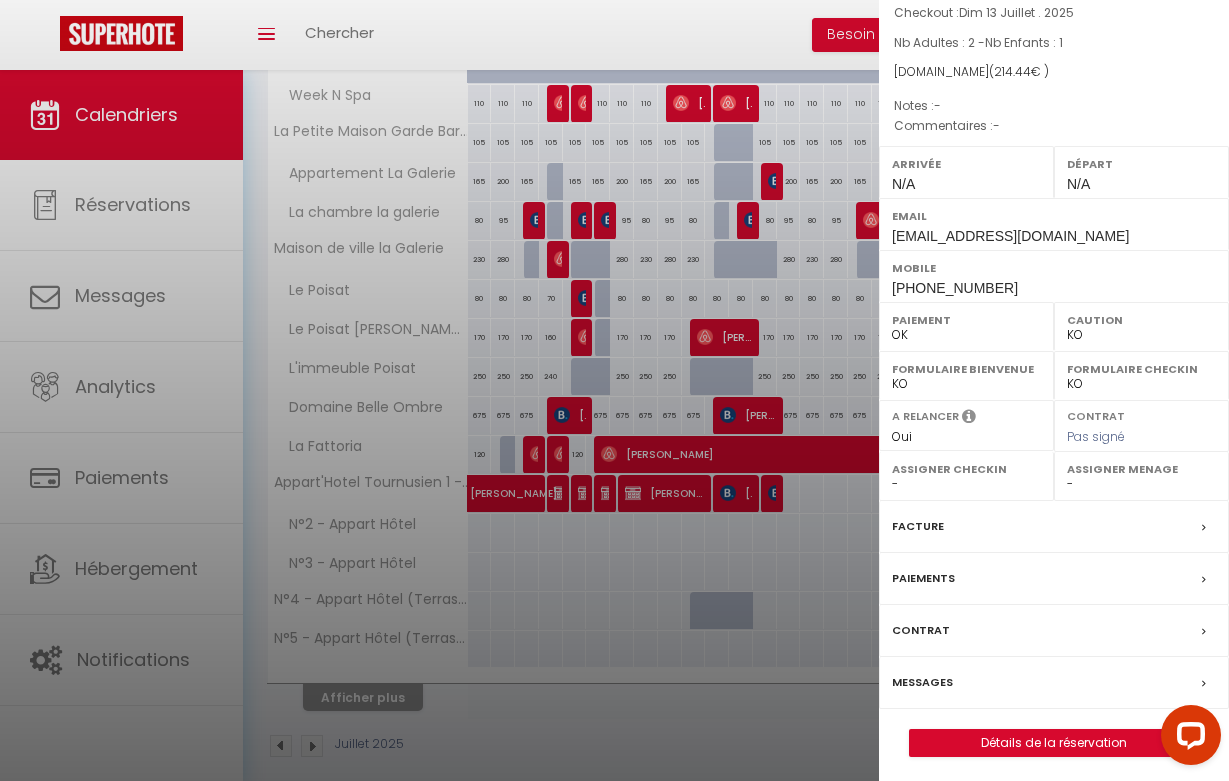 click on "Messages" at bounding box center [922, 682] 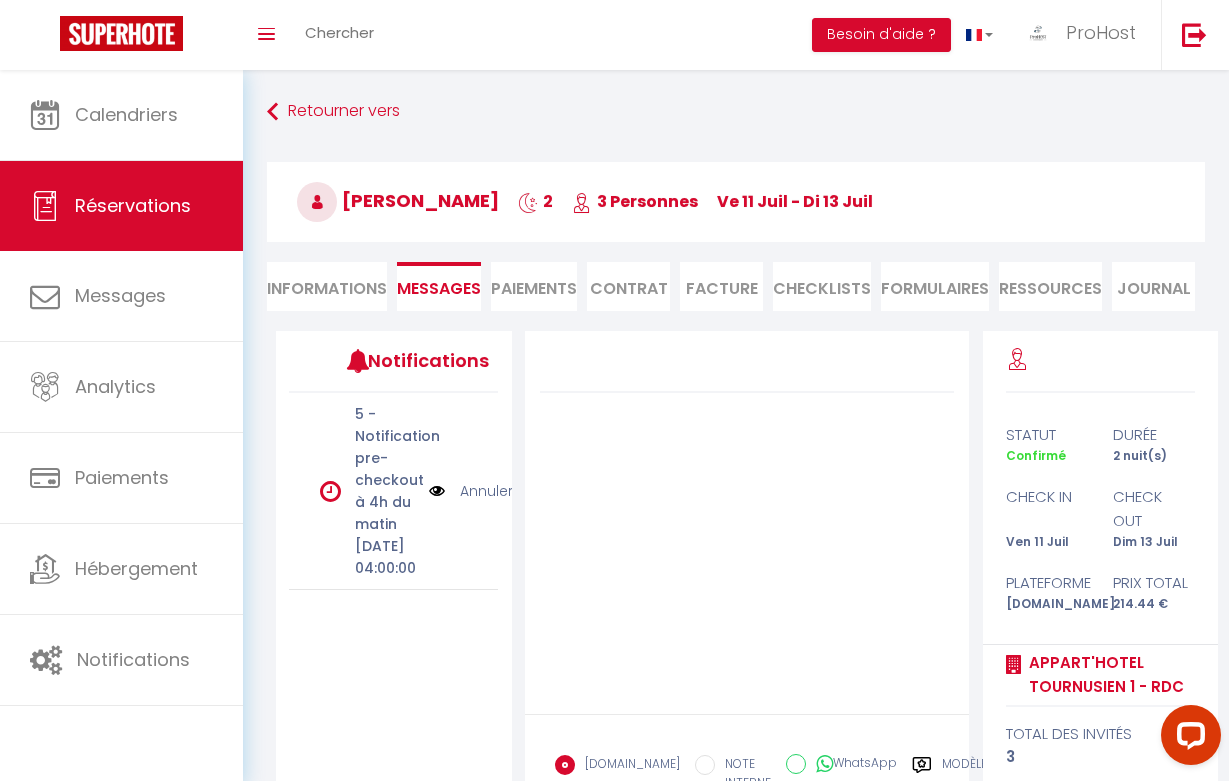 click on "Messages" at bounding box center [439, 286] 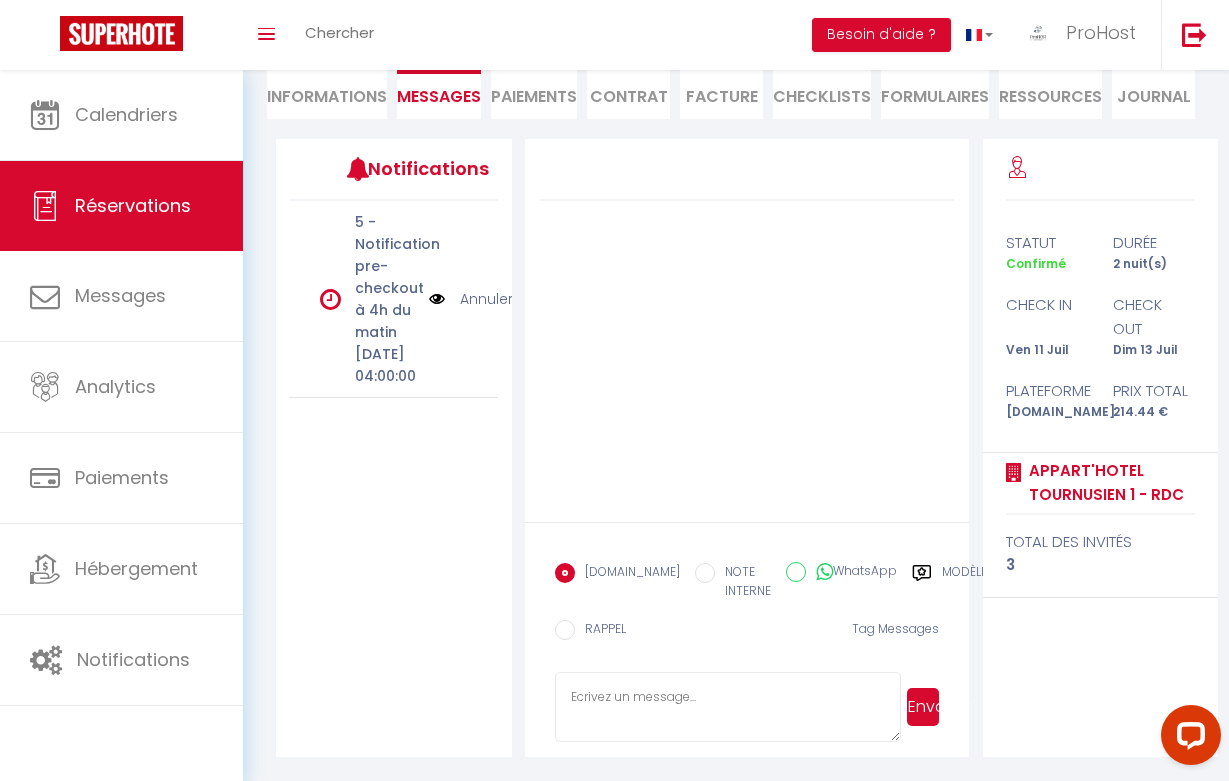 scroll, scrollTop: 191, scrollLeft: 0, axis: vertical 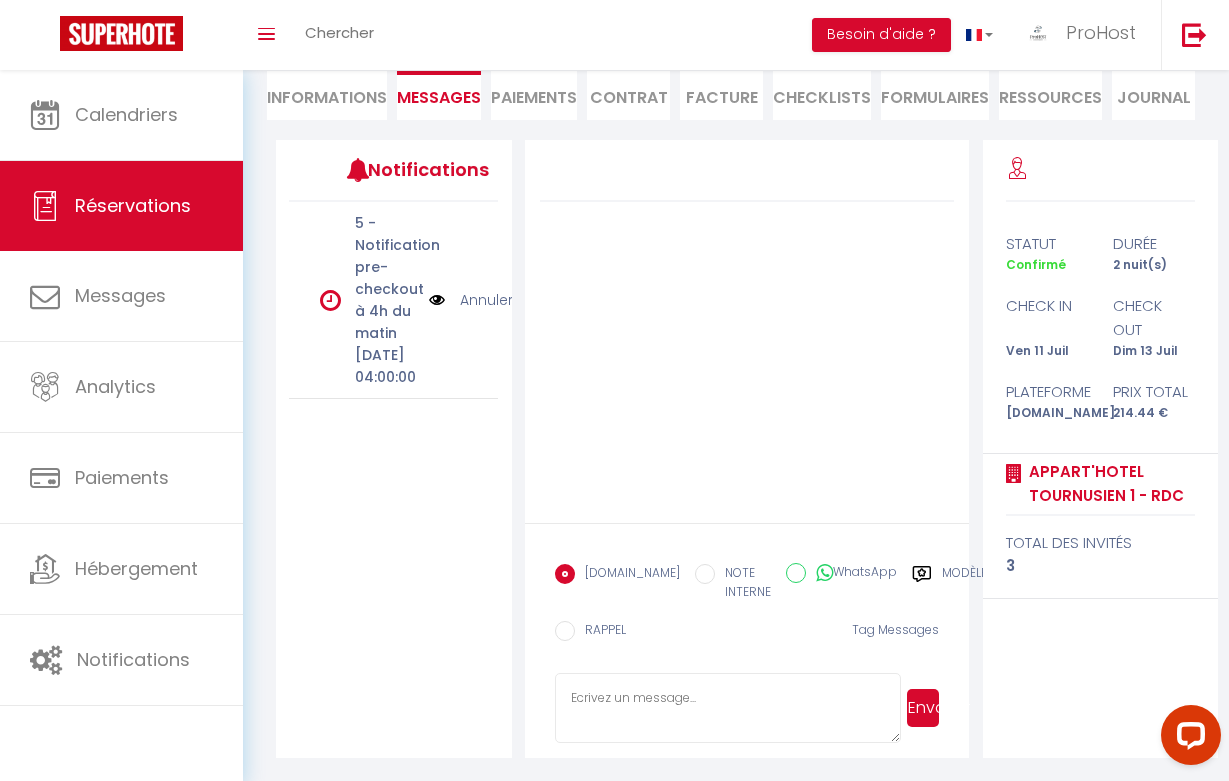 click 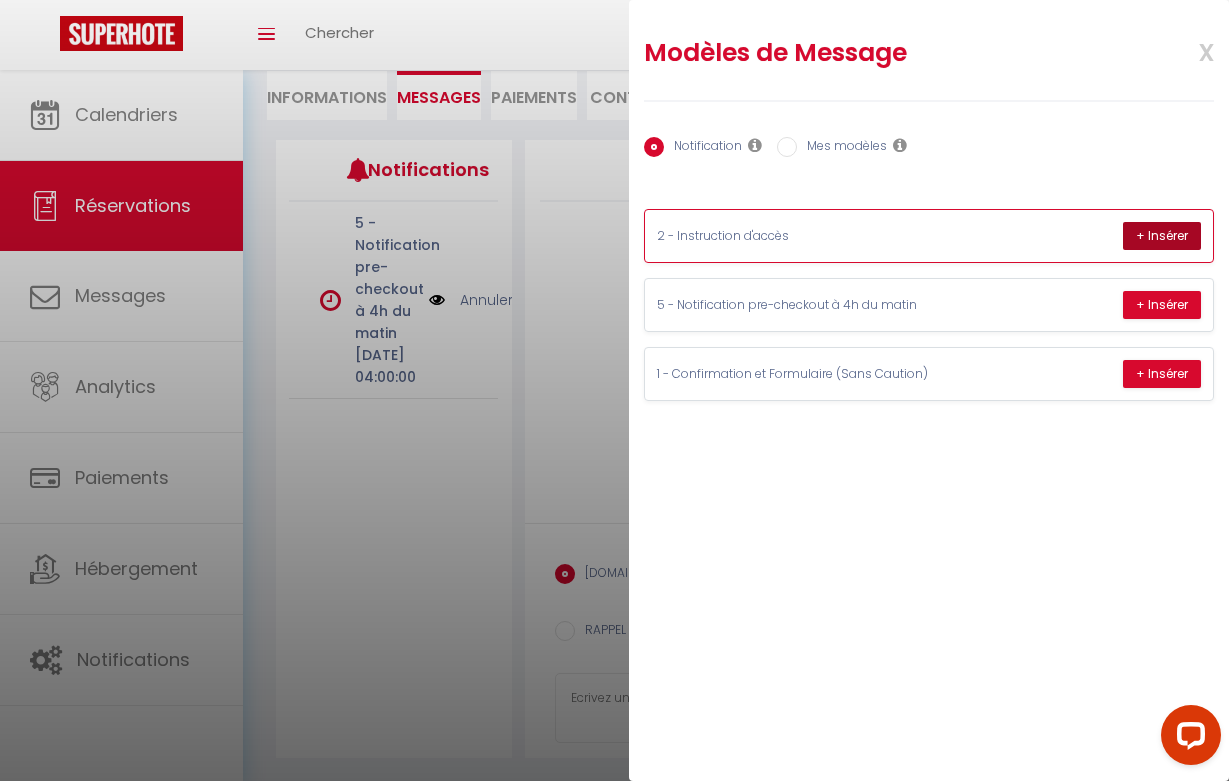 click on "+ Insérer" at bounding box center [1162, 236] 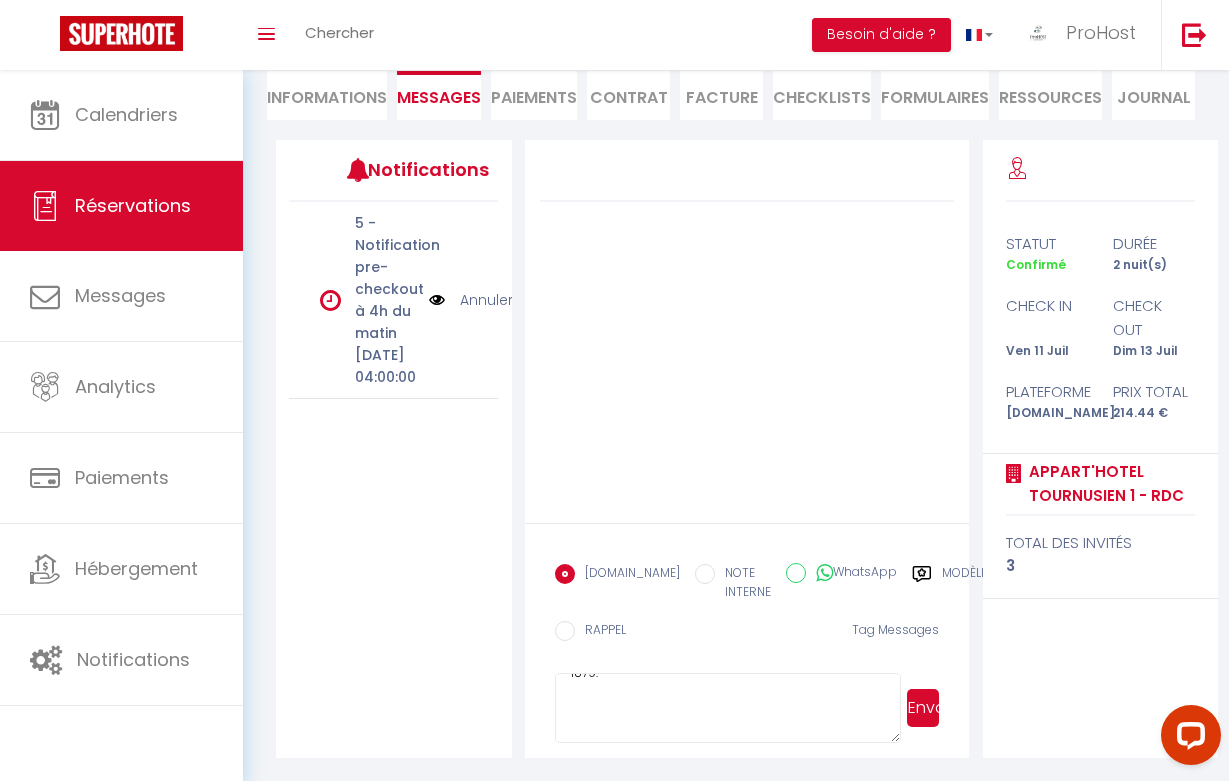 scroll, scrollTop: 405, scrollLeft: 0, axis: vertical 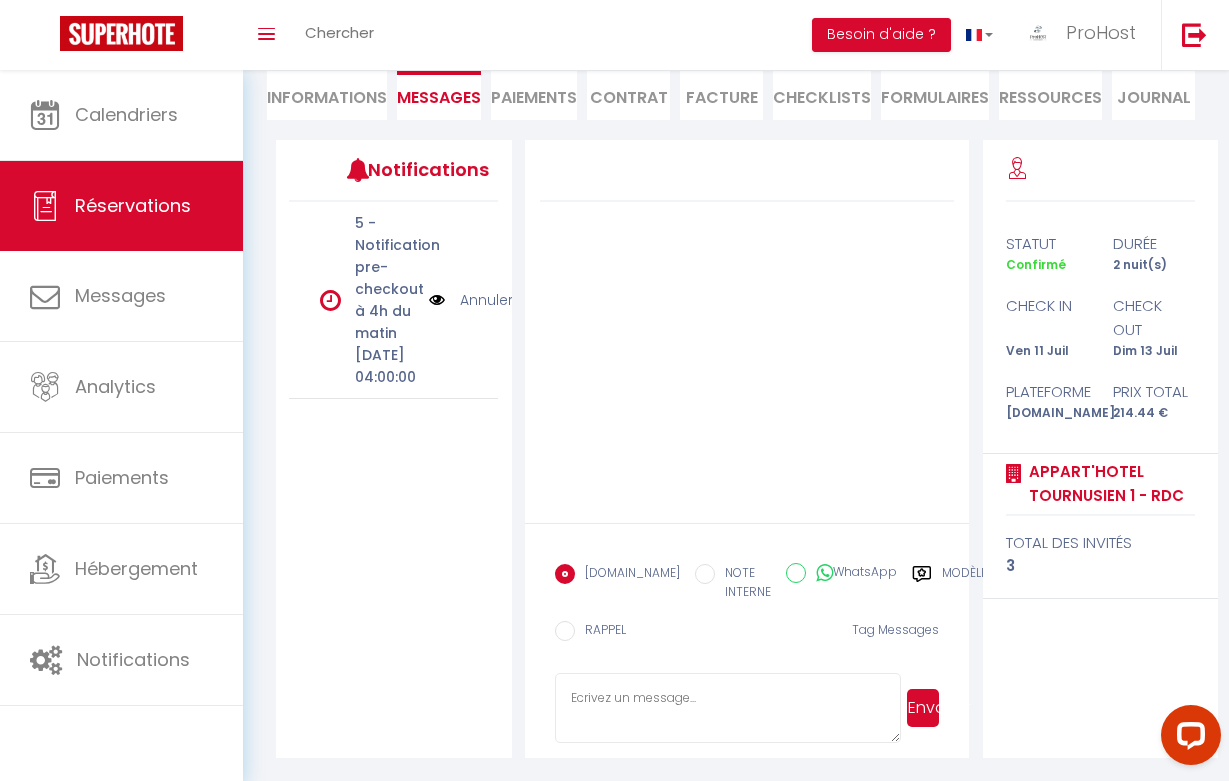 click 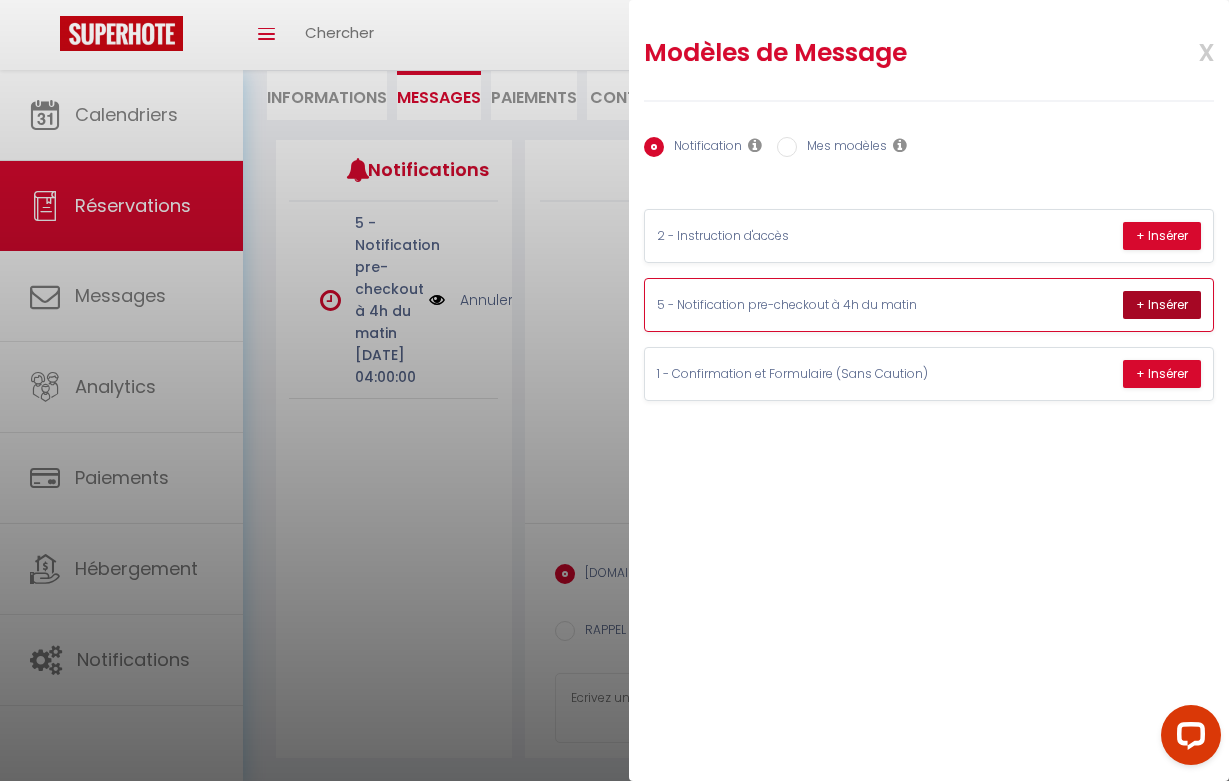 click on "+ Insérer" at bounding box center (1162, 305) 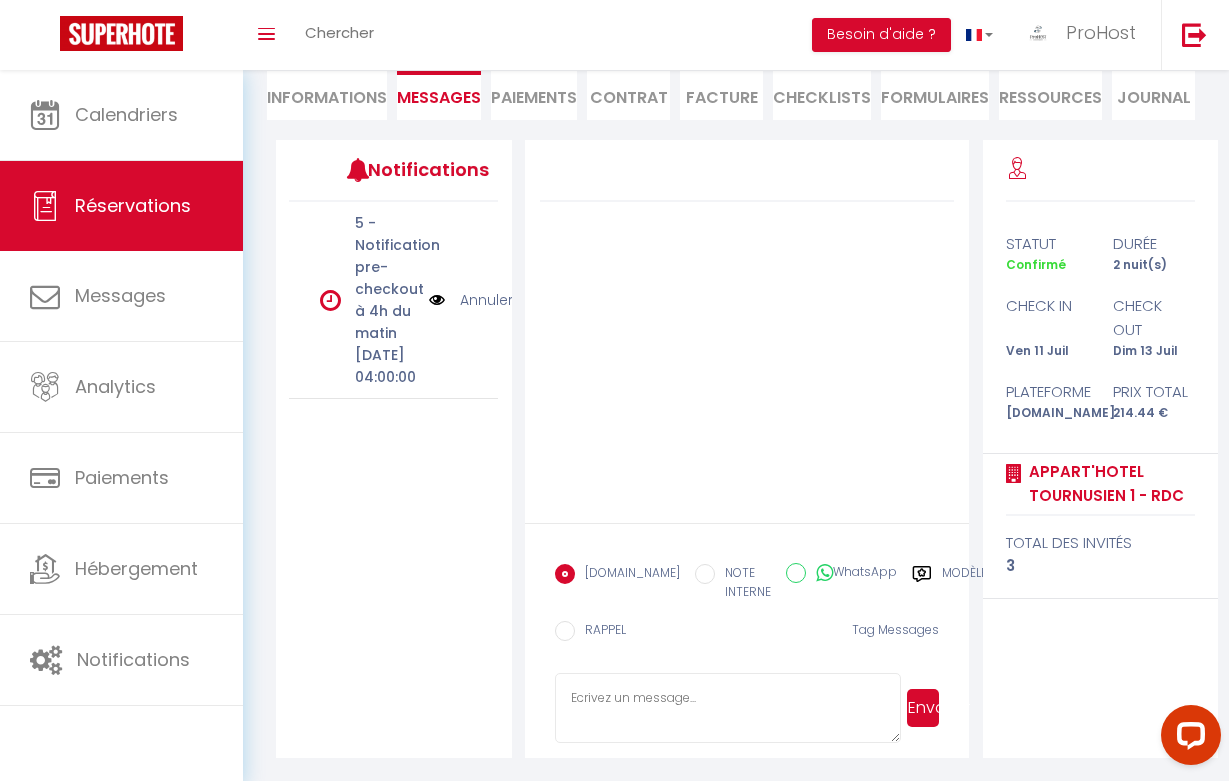 scroll, scrollTop: 0, scrollLeft: 0, axis: both 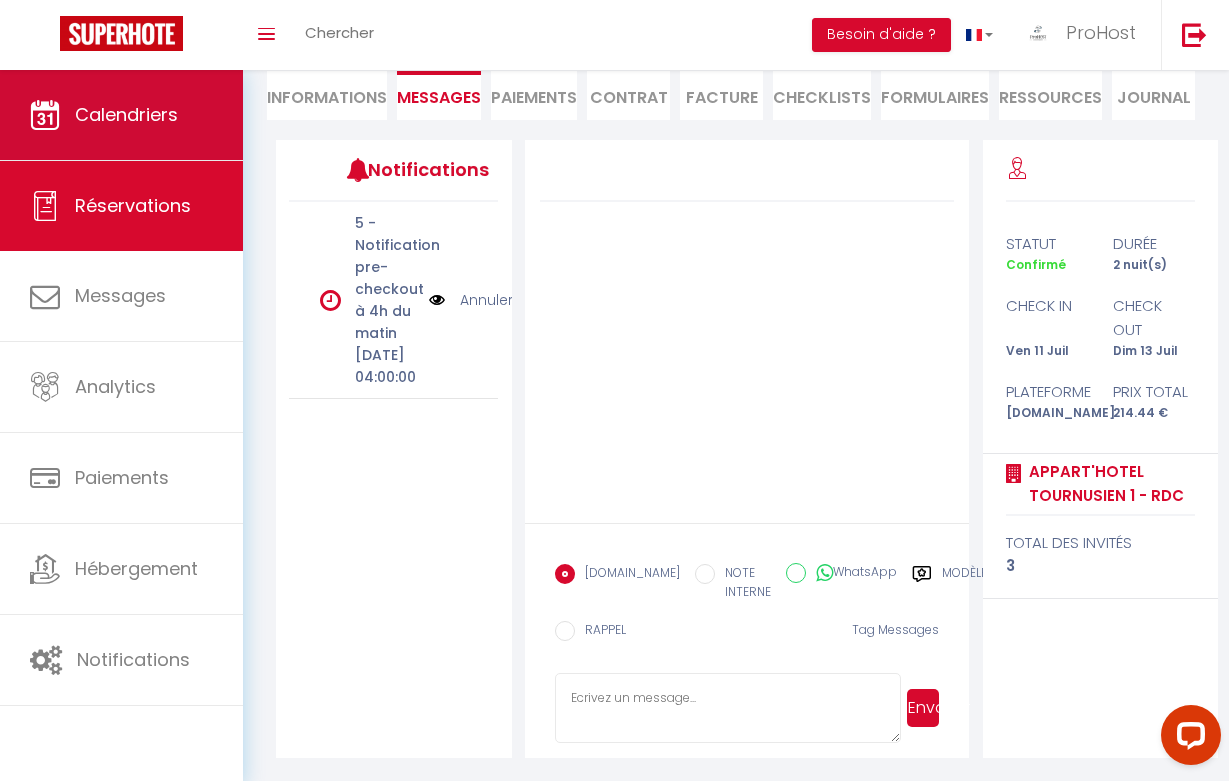 click on "Calendriers" at bounding box center (126, 114) 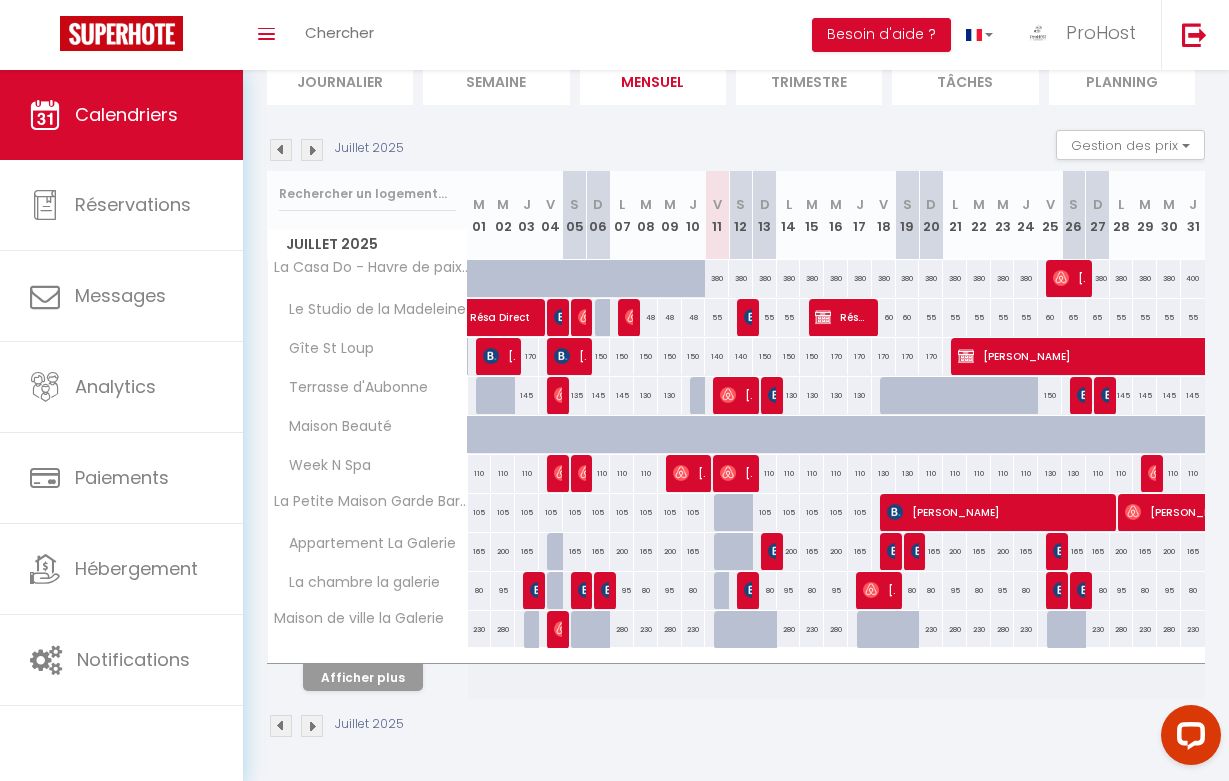 scroll, scrollTop: 151, scrollLeft: 0, axis: vertical 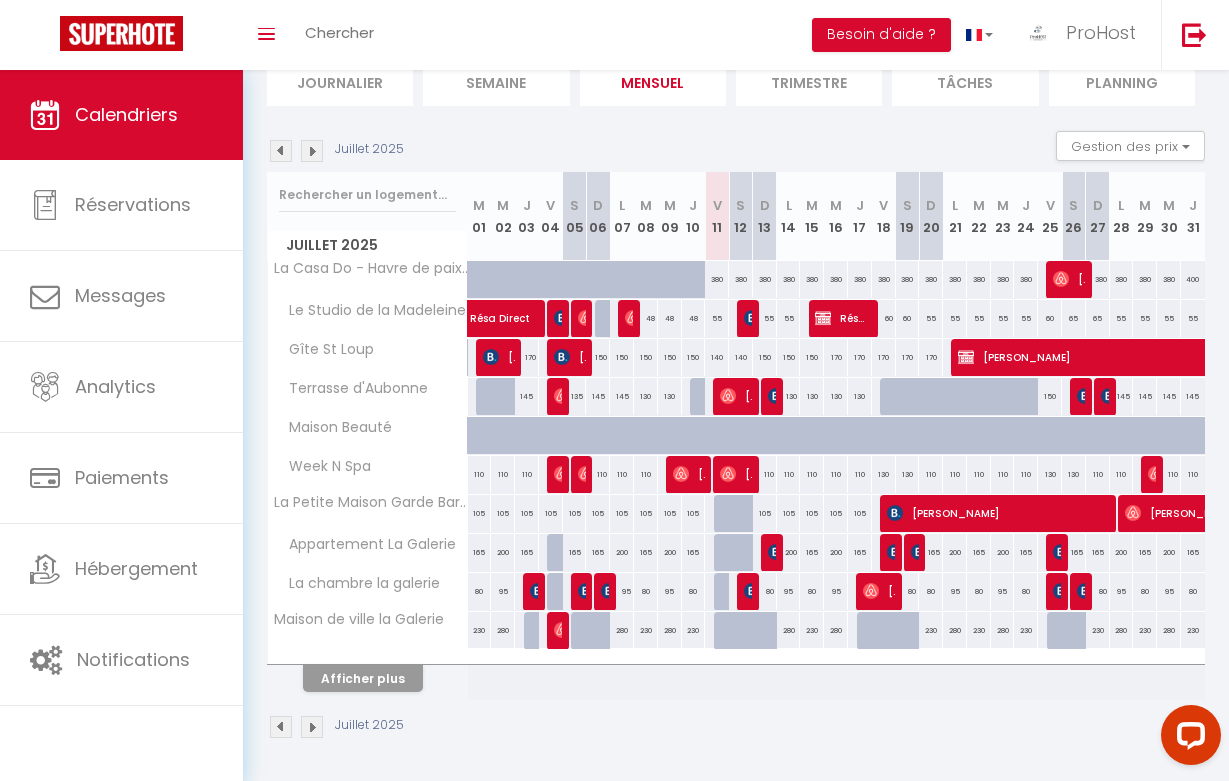 click on "Afficher plus" at bounding box center [363, 678] 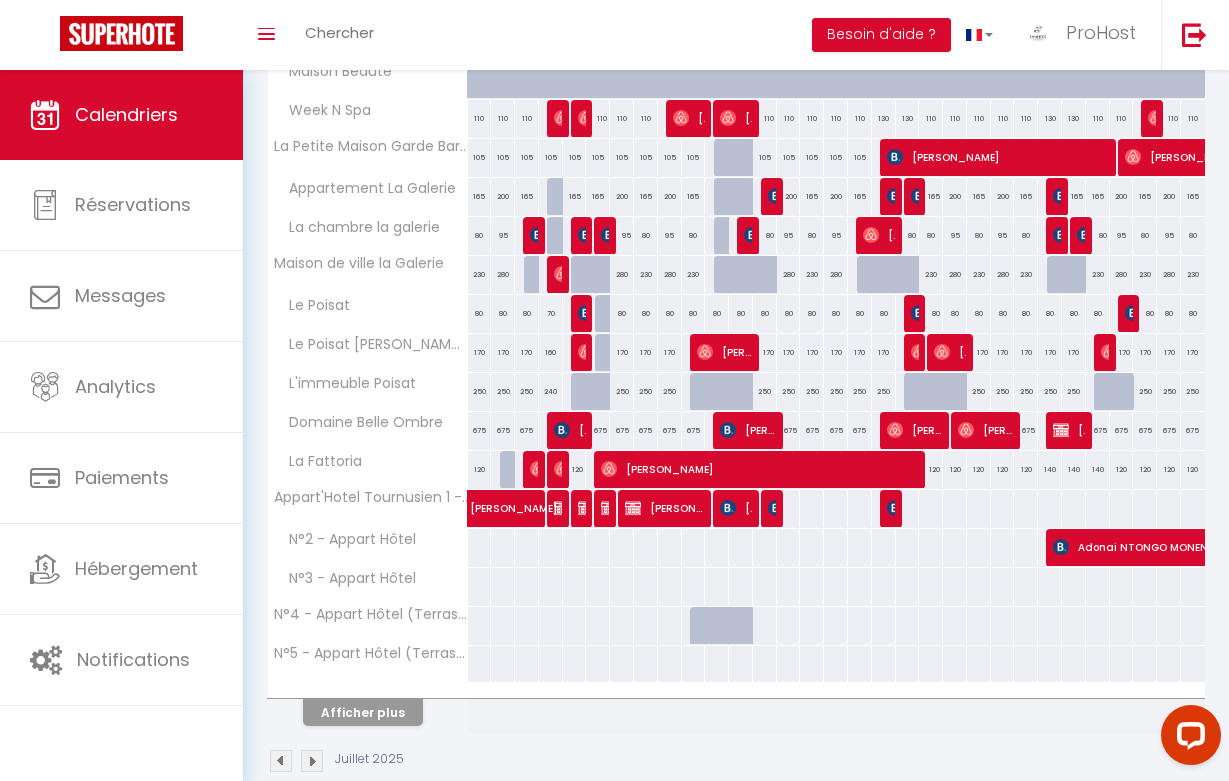 scroll, scrollTop: 507, scrollLeft: 0, axis: vertical 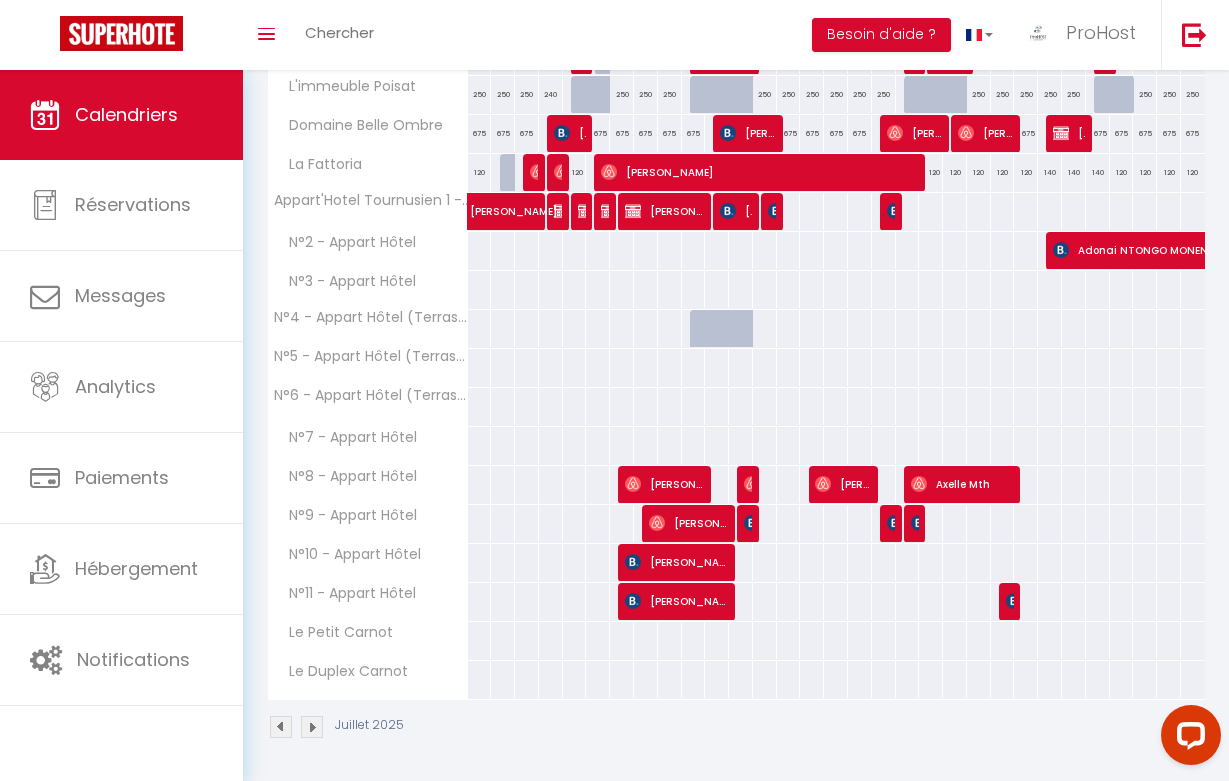 click on "[PERSON_NAME]" at bounding box center [689, 523] 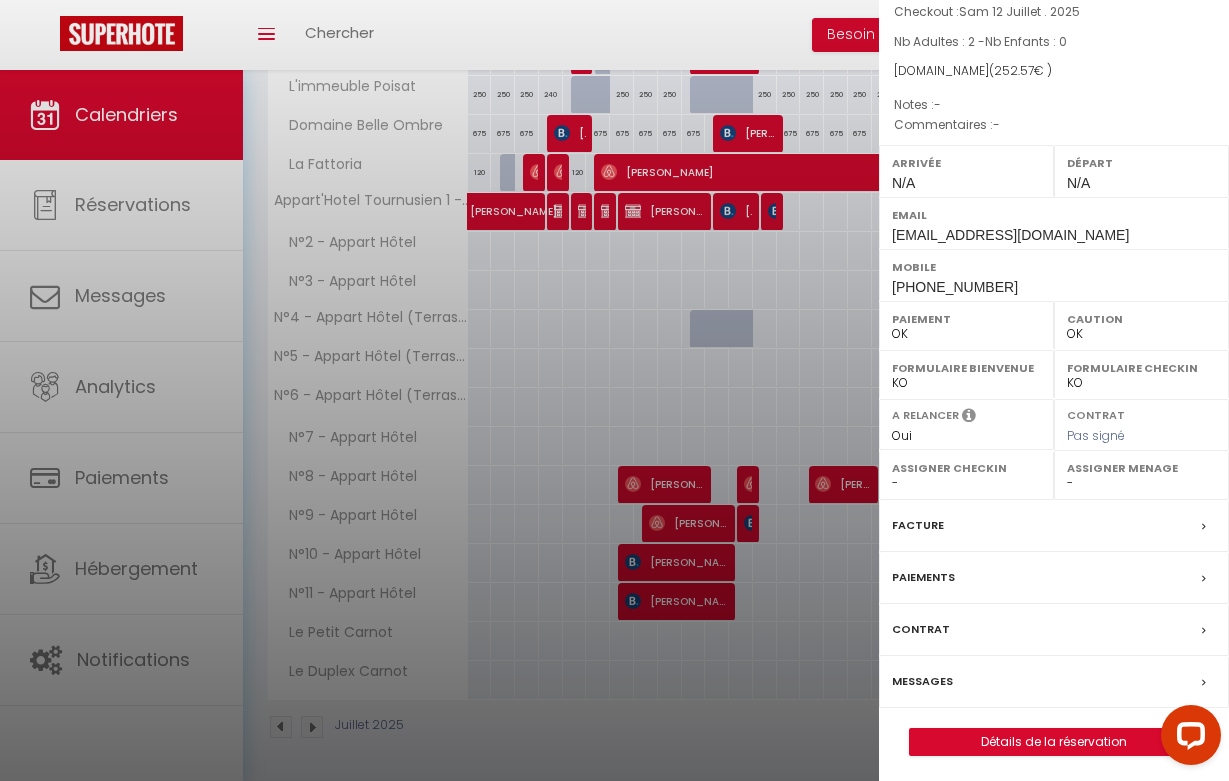 scroll, scrollTop: 145, scrollLeft: 0, axis: vertical 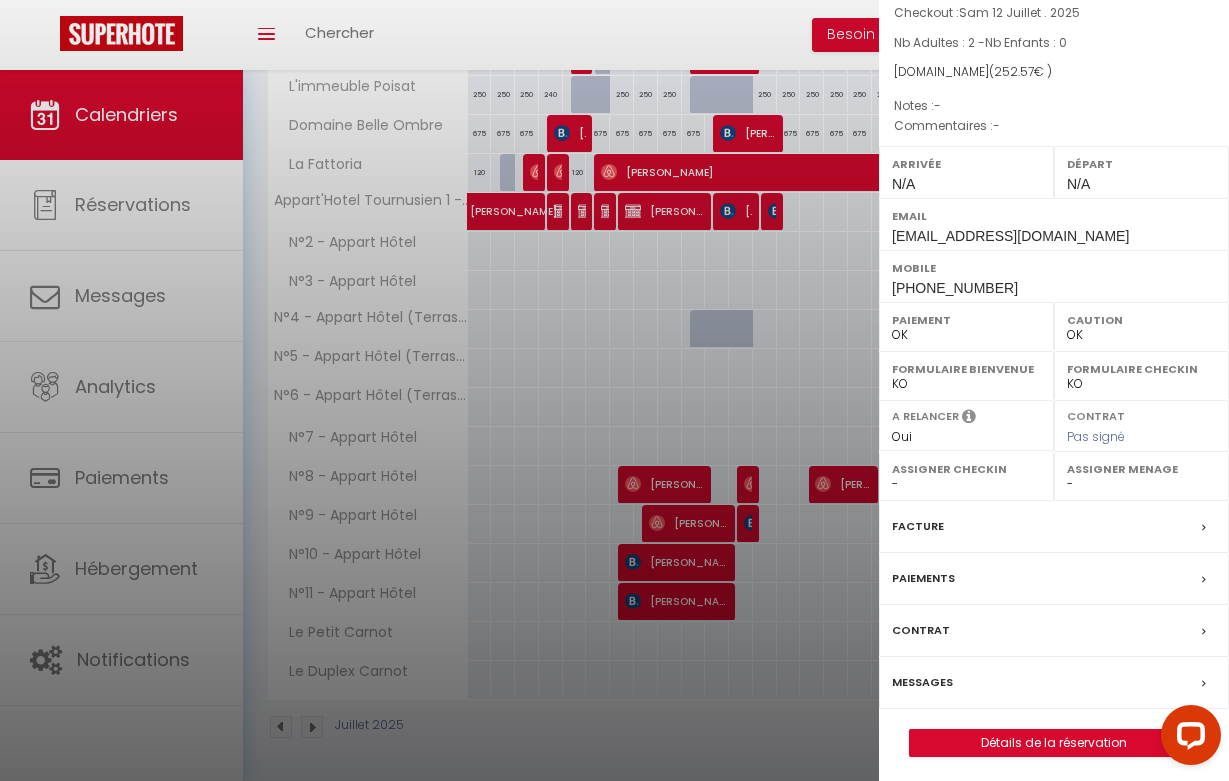 click on "Messages" at bounding box center [922, 682] 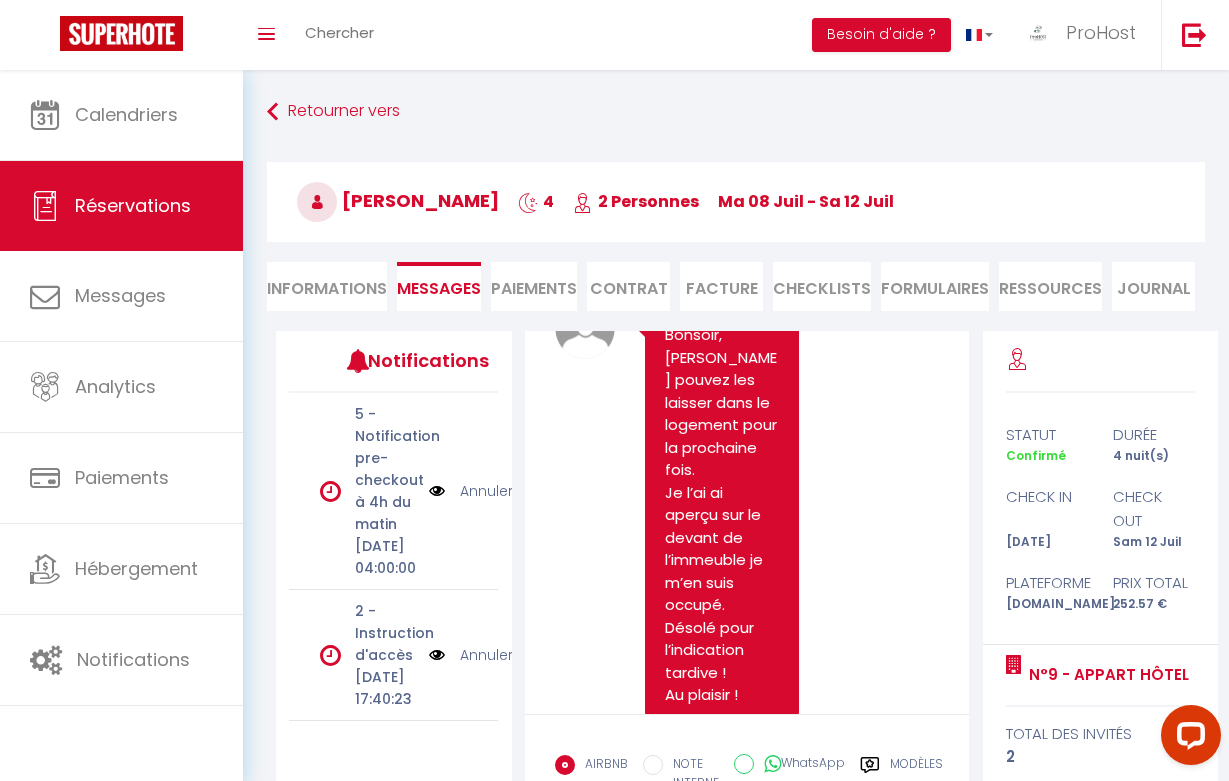 scroll, scrollTop: 6119, scrollLeft: 0, axis: vertical 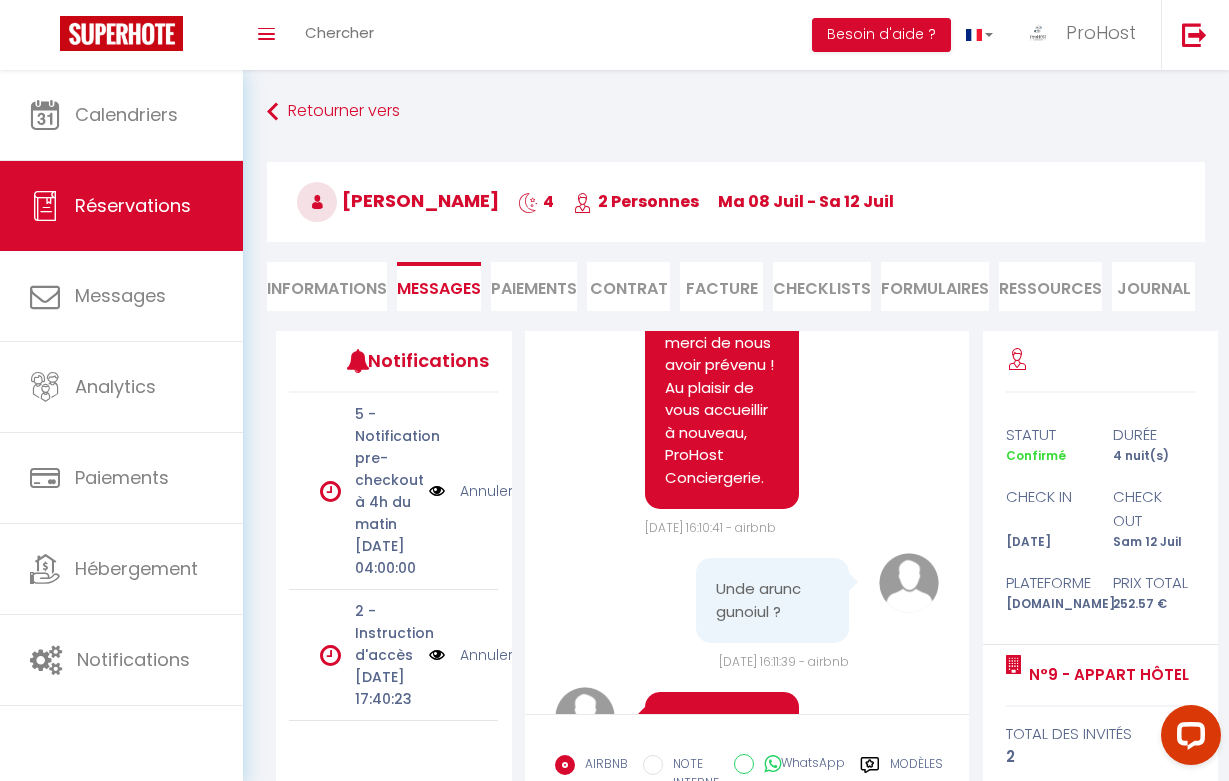 click on "Annuler" at bounding box center (486, 655) 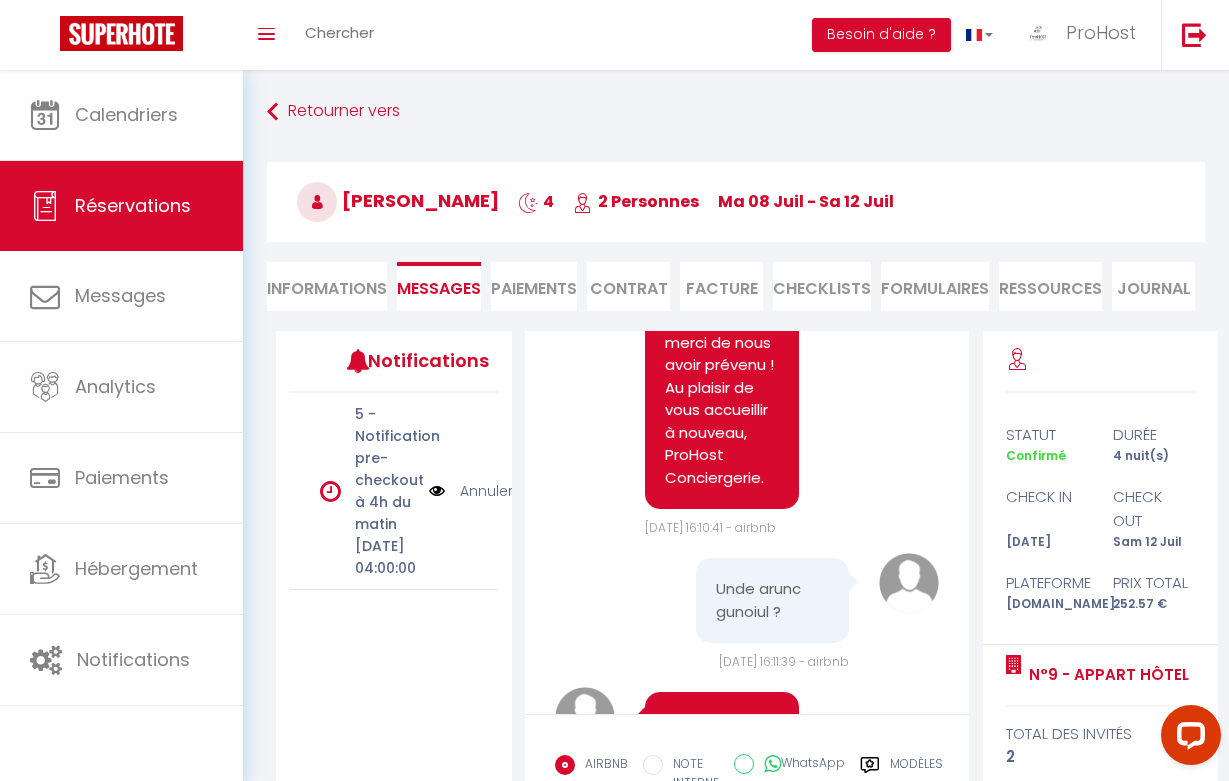 scroll, scrollTop: 0, scrollLeft: 0, axis: both 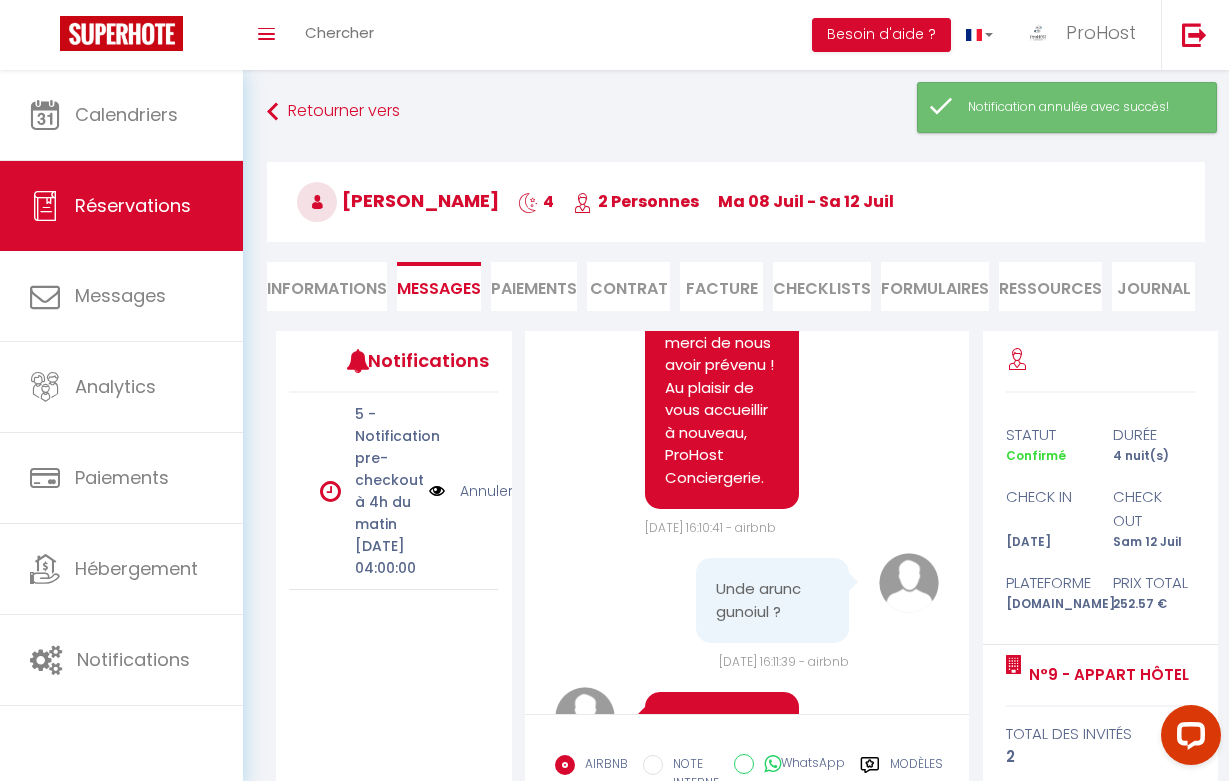 click on "Annuler" at bounding box center [486, 491] 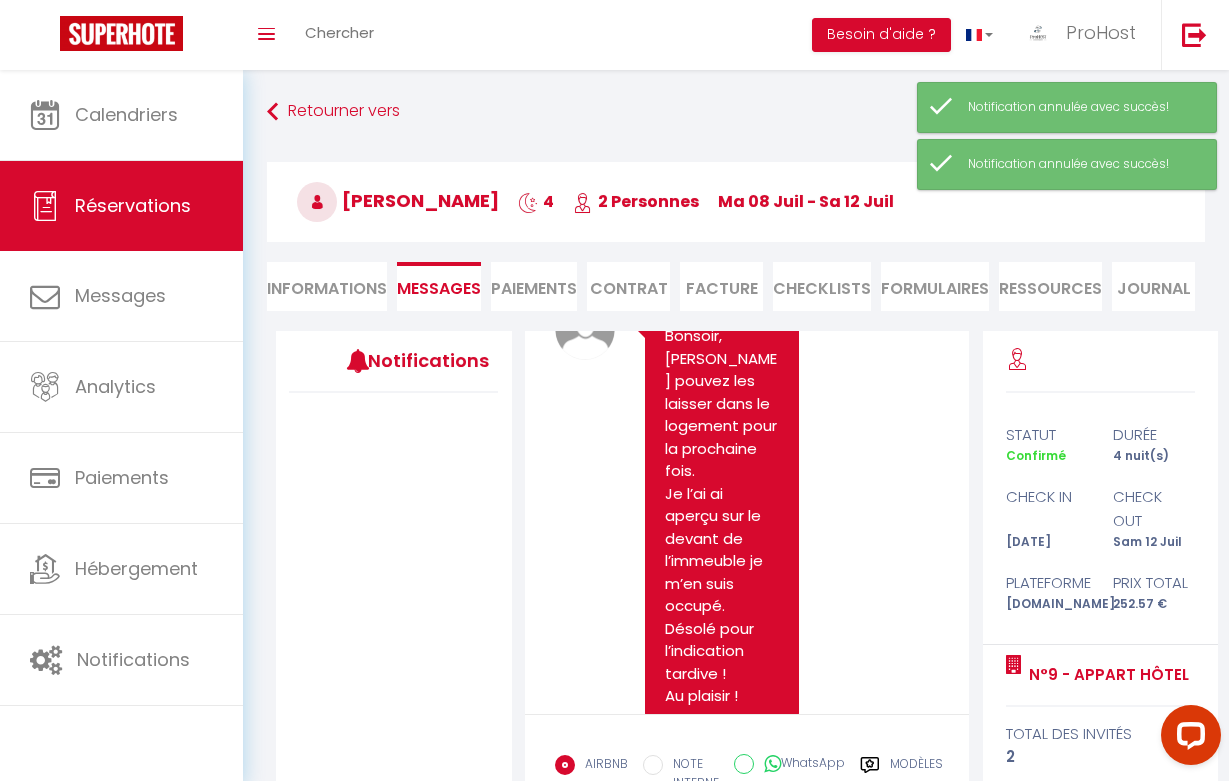 scroll, scrollTop: 6119, scrollLeft: 0, axis: vertical 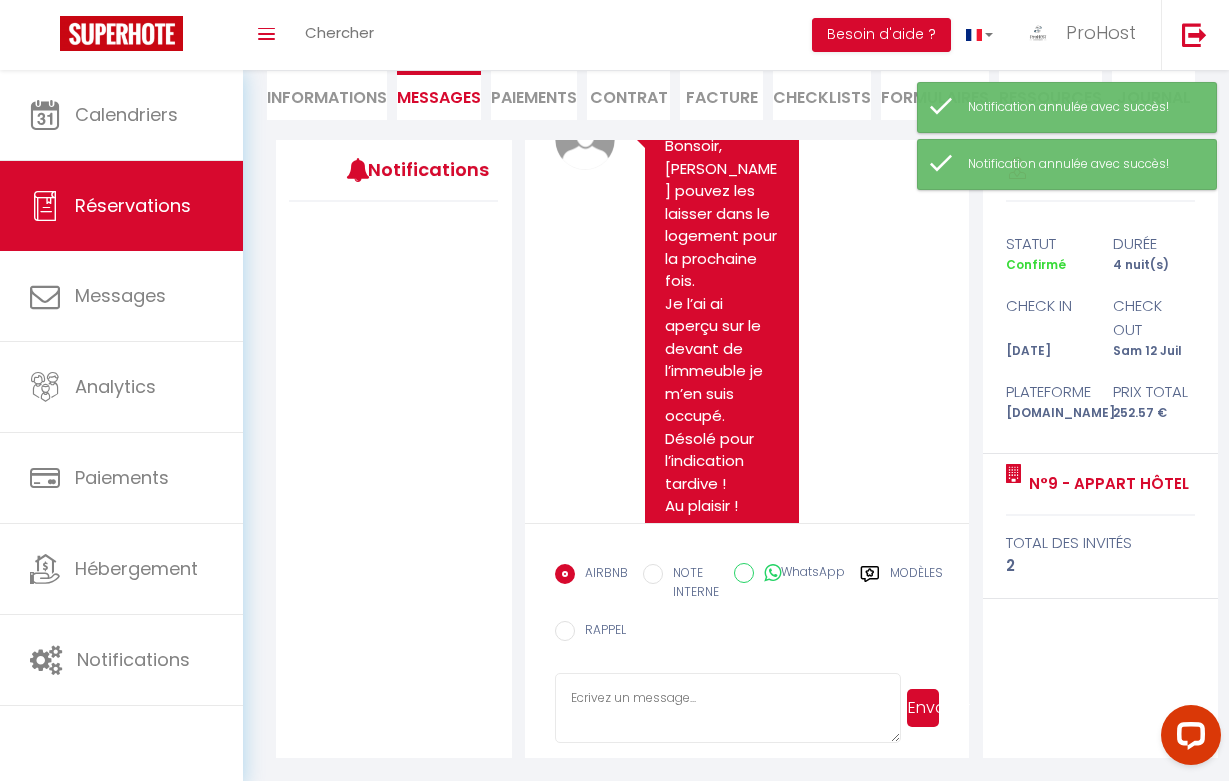 click 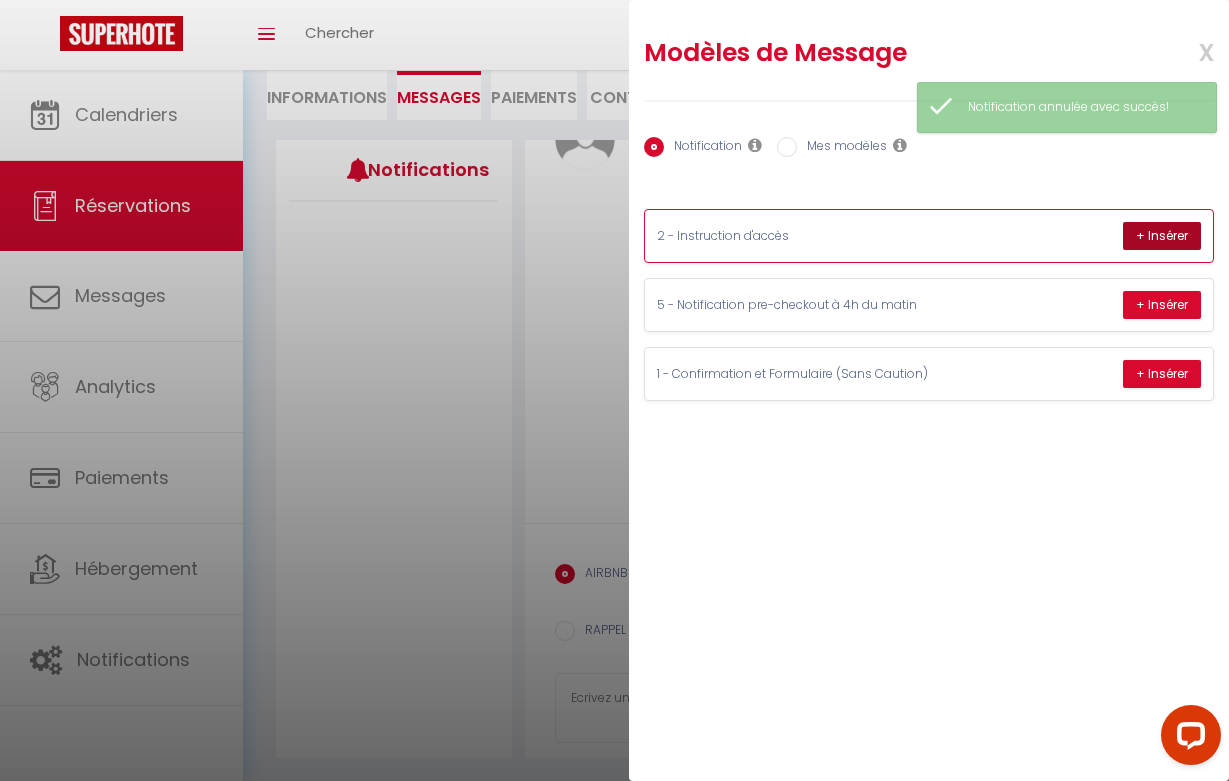 click on "+ Insérer" at bounding box center (1162, 236) 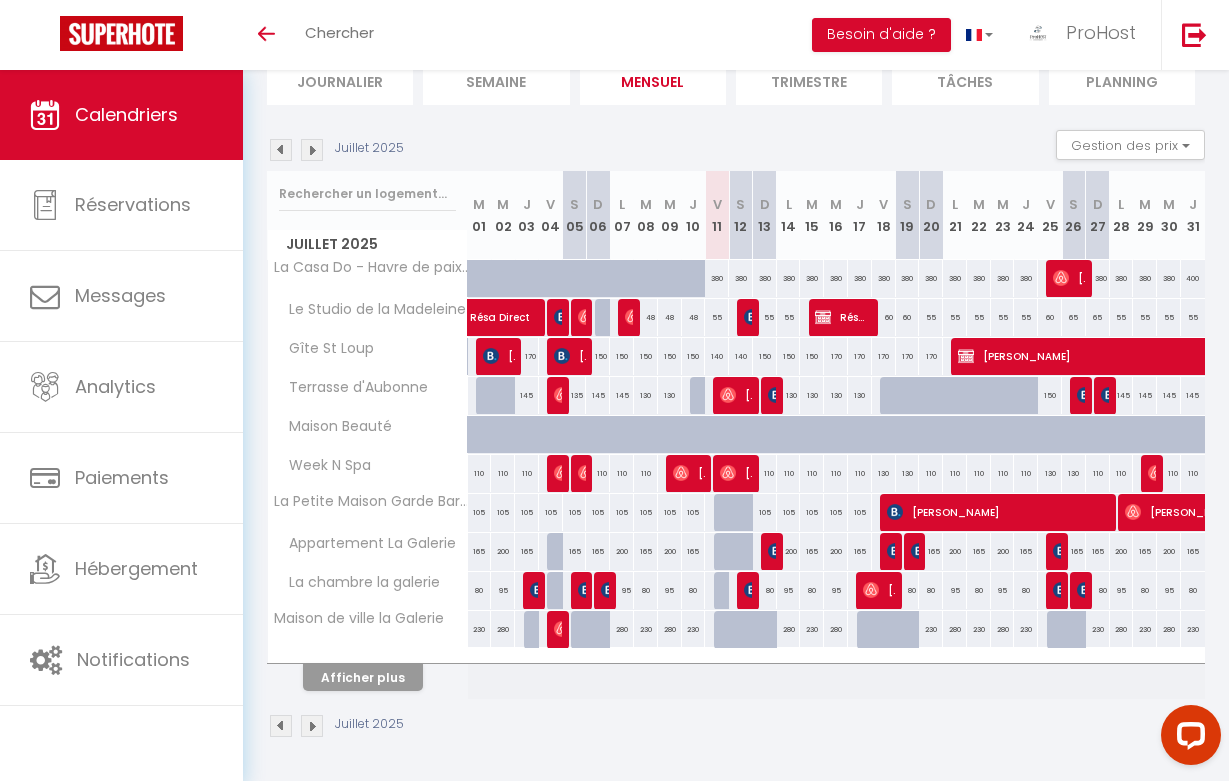 scroll, scrollTop: 151, scrollLeft: 0, axis: vertical 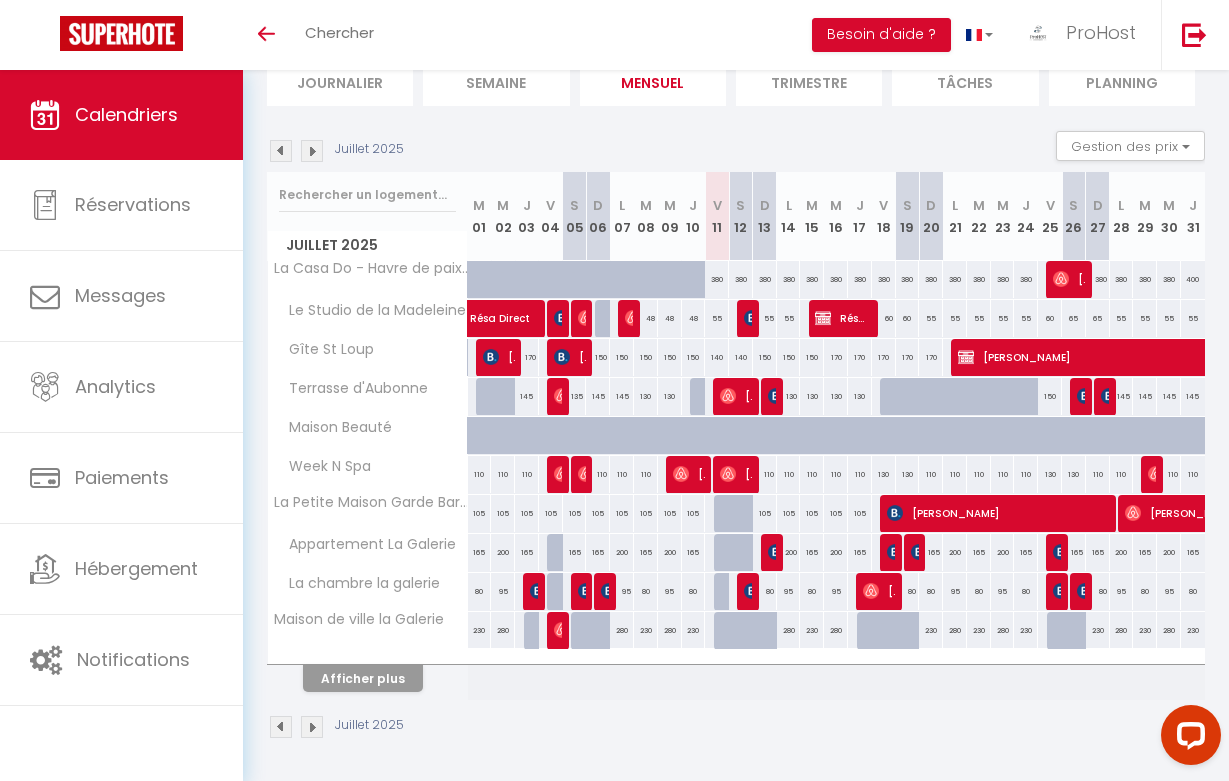 click on "Afficher plus" at bounding box center (363, 678) 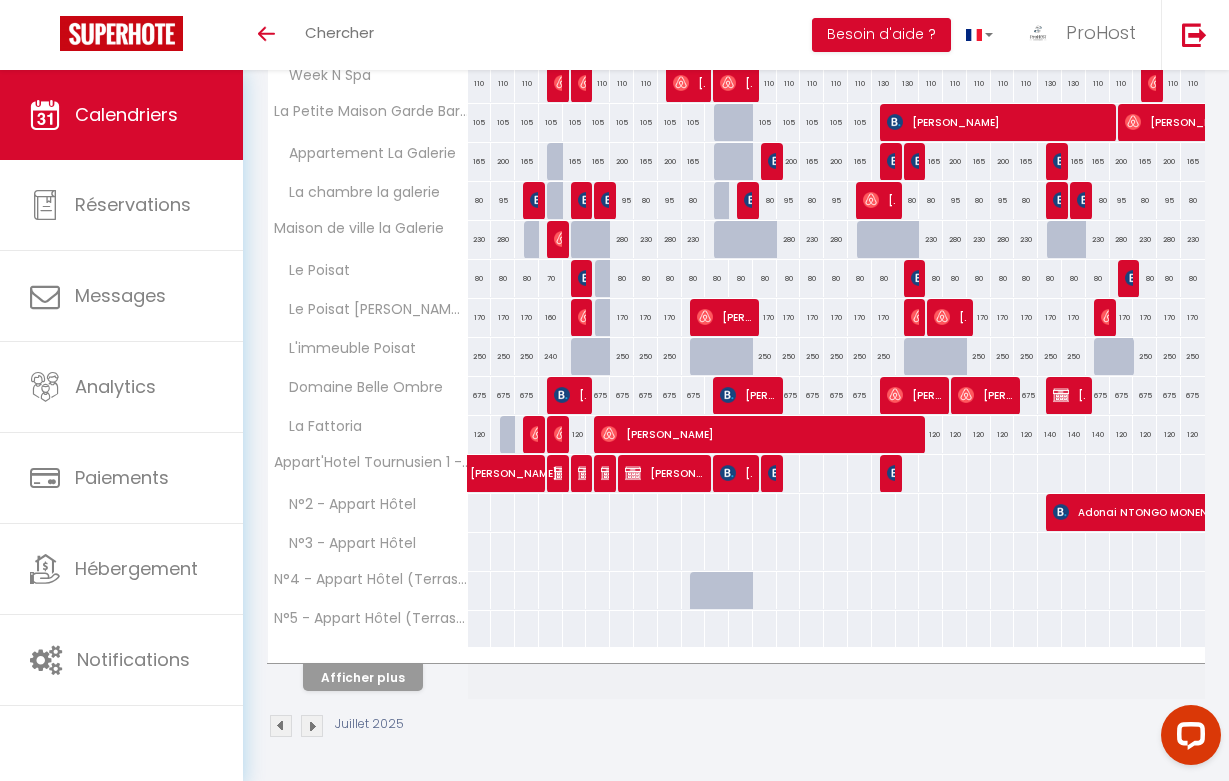 scroll, scrollTop: 541, scrollLeft: 0, axis: vertical 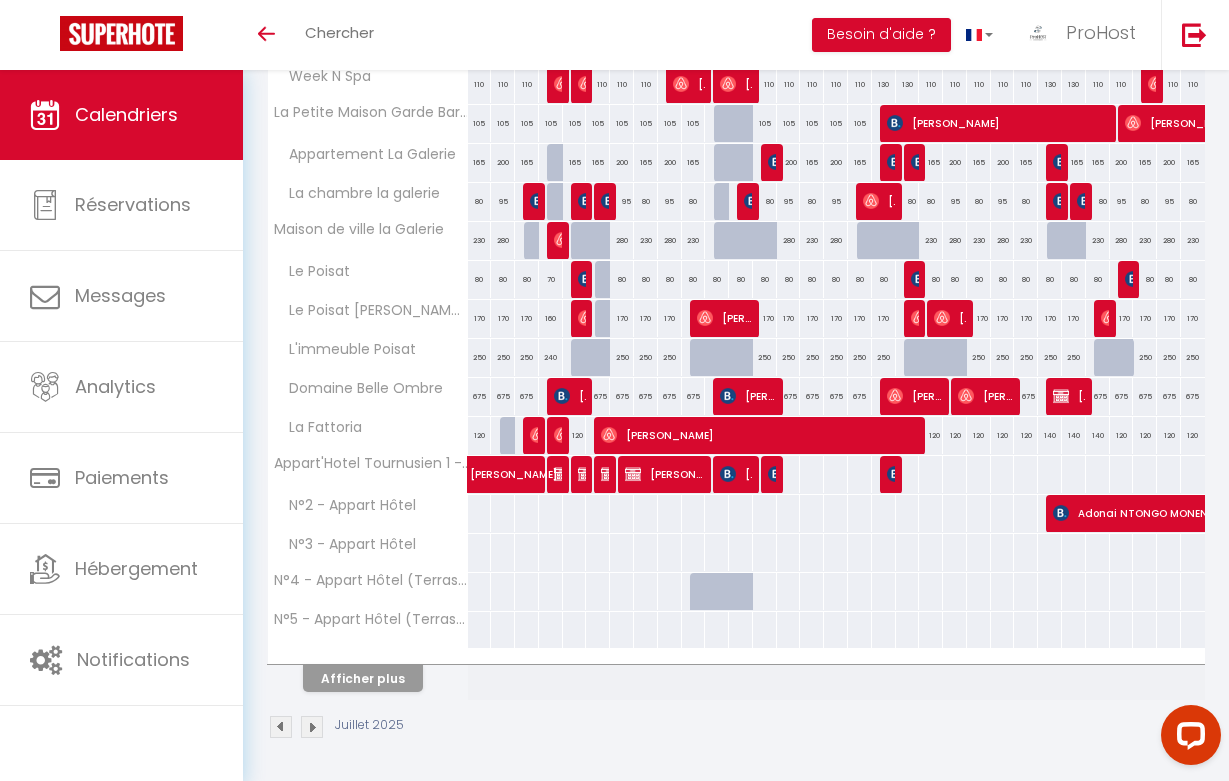 click on "Afficher plus" at bounding box center (363, 678) 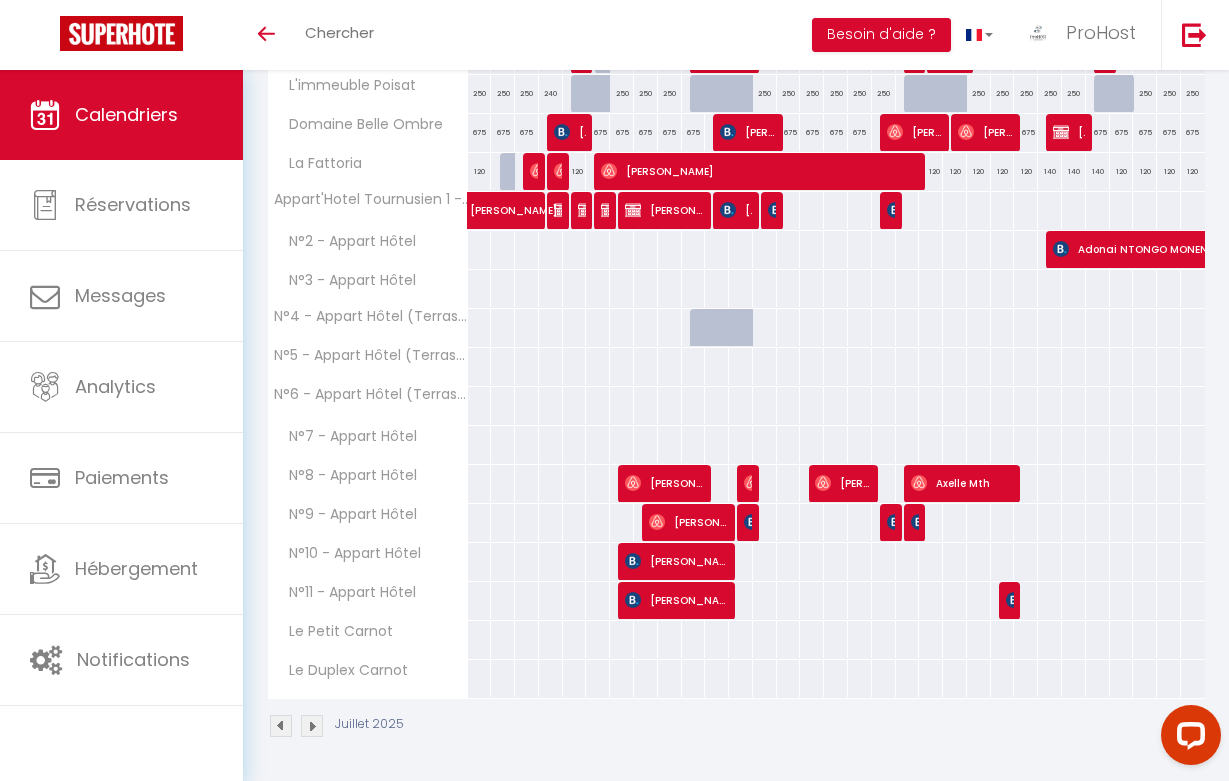 scroll, scrollTop: 804, scrollLeft: 0, axis: vertical 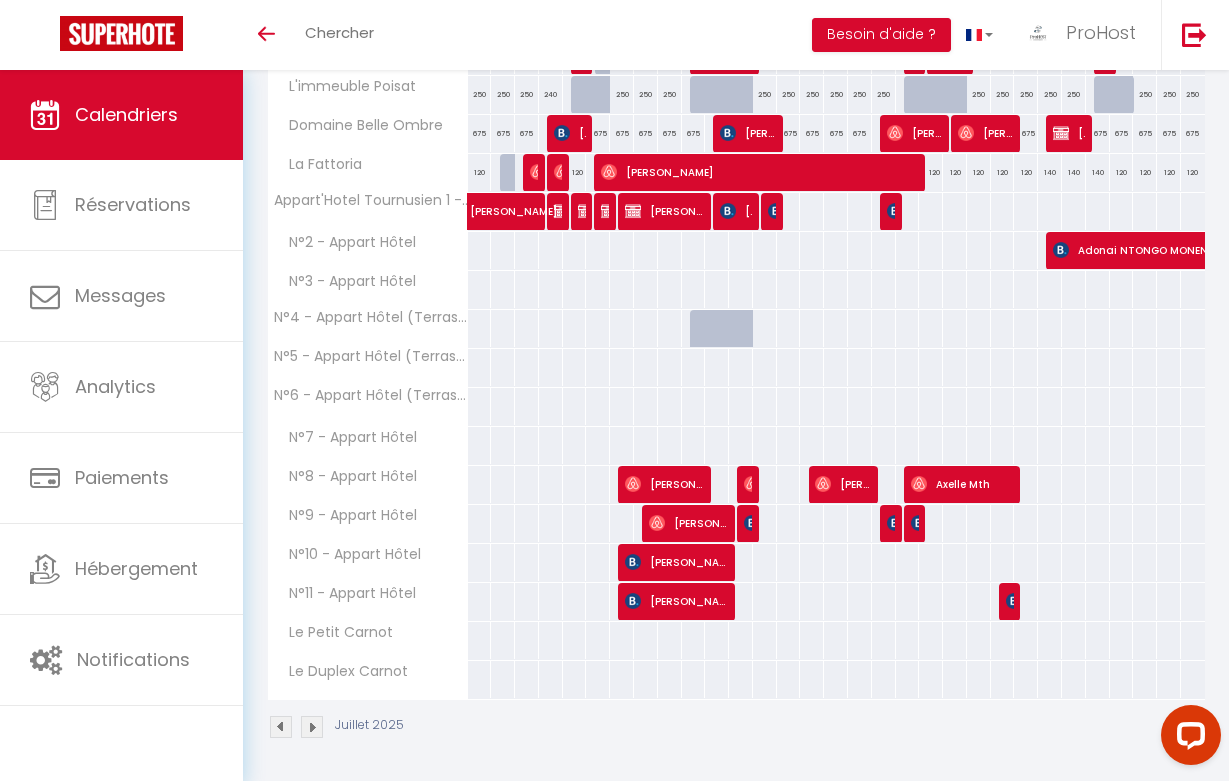 click on "[PERSON_NAME] [PERSON_NAME]" at bounding box center [677, 601] 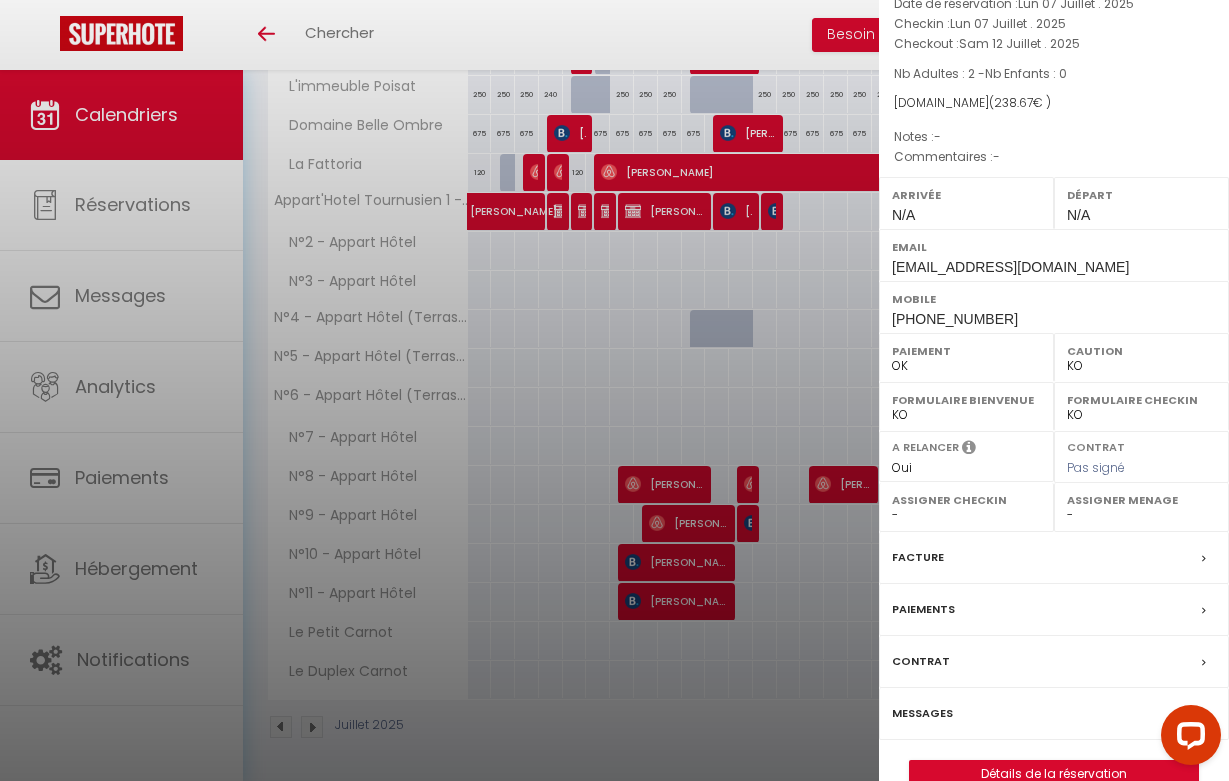scroll, scrollTop: 177, scrollLeft: 0, axis: vertical 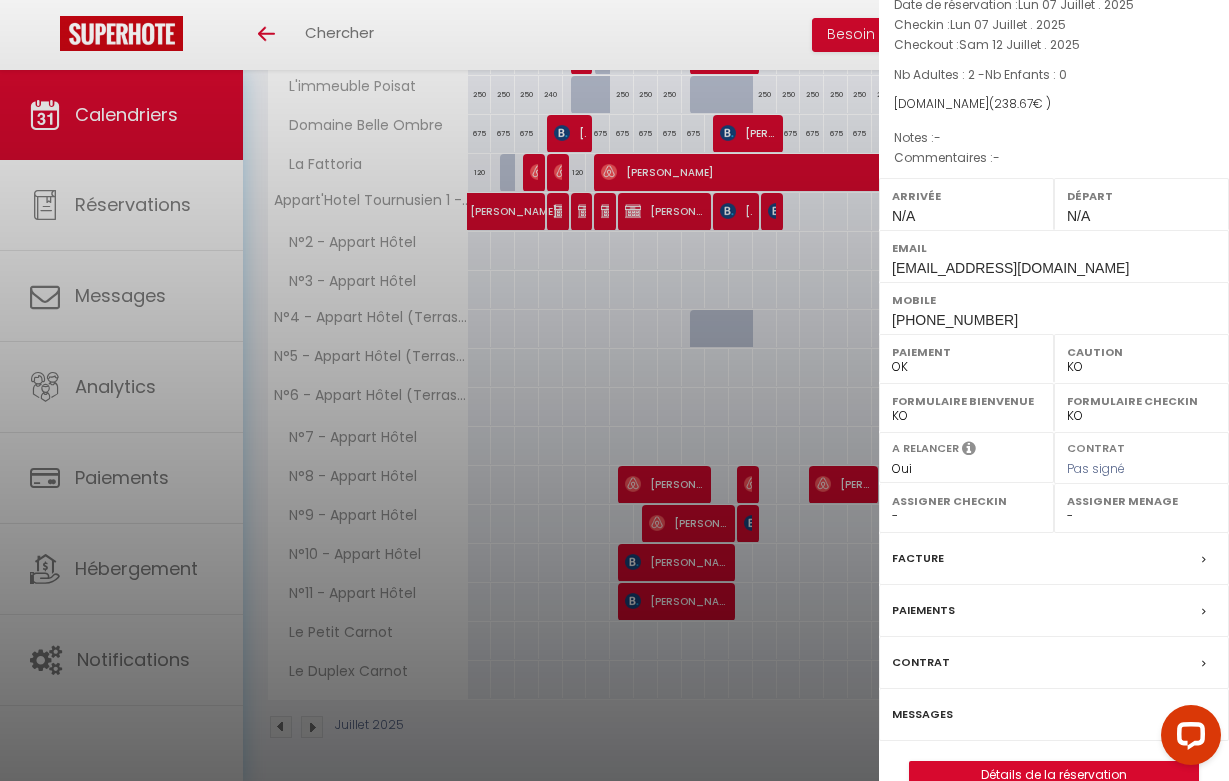 click on "Messages" at bounding box center [922, 714] 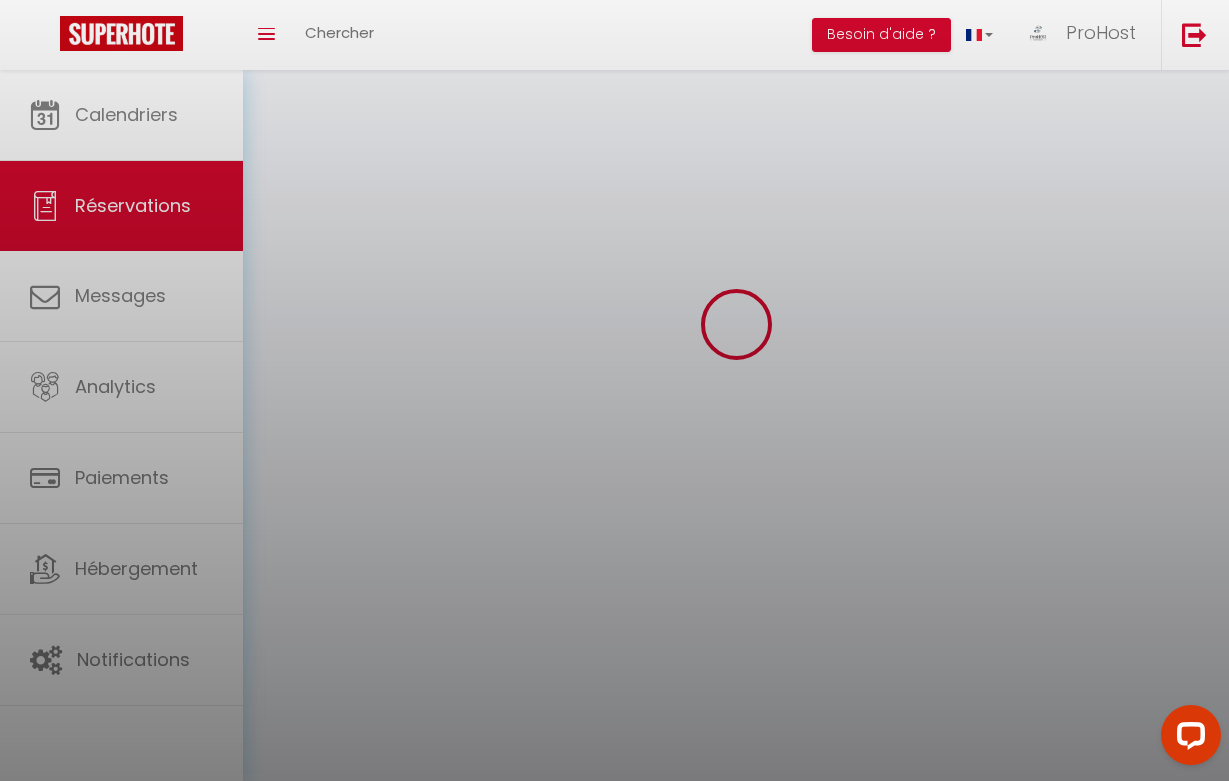 scroll, scrollTop: 0, scrollLeft: 0, axis: both 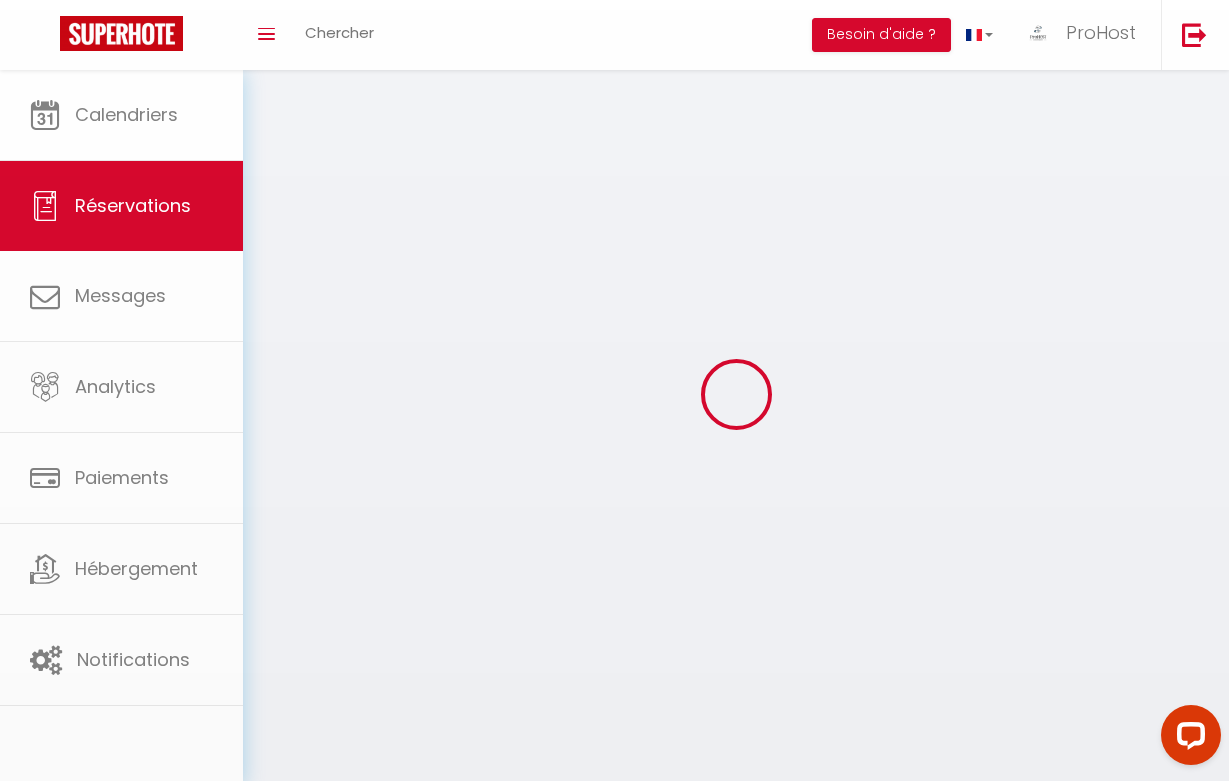 select 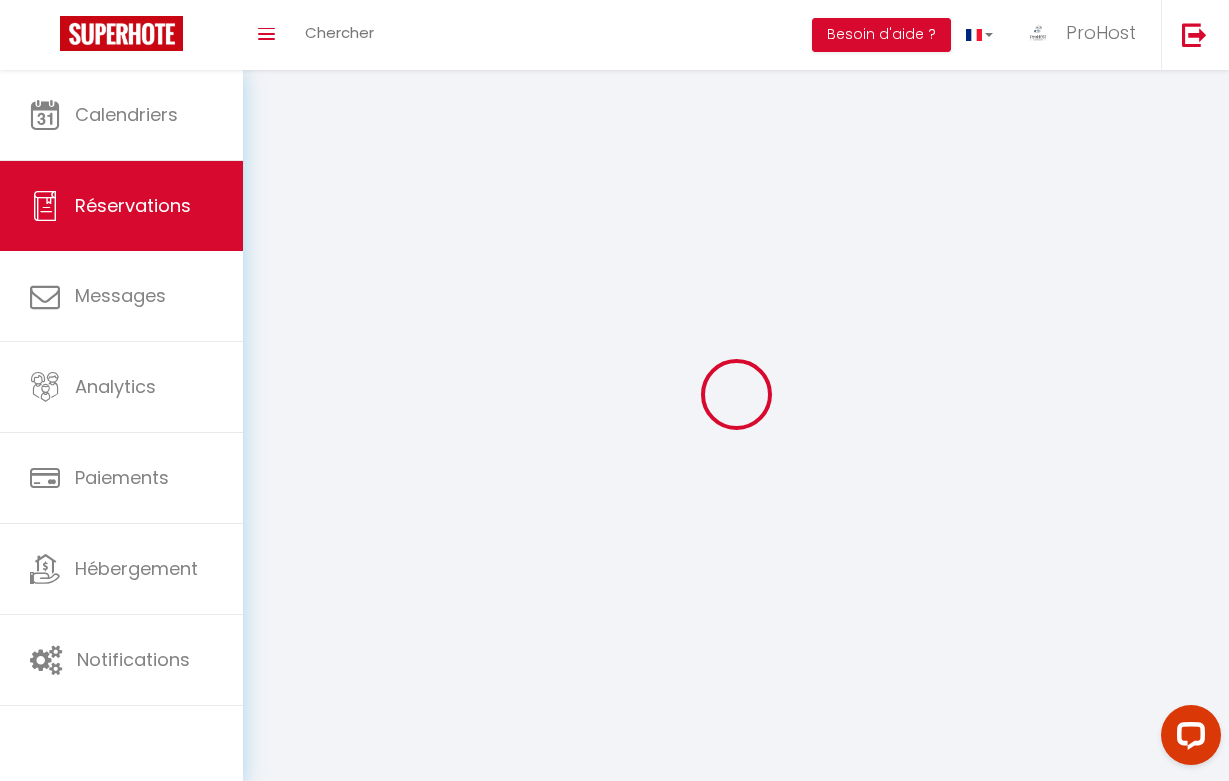 type on "[PERSON_NAME]" 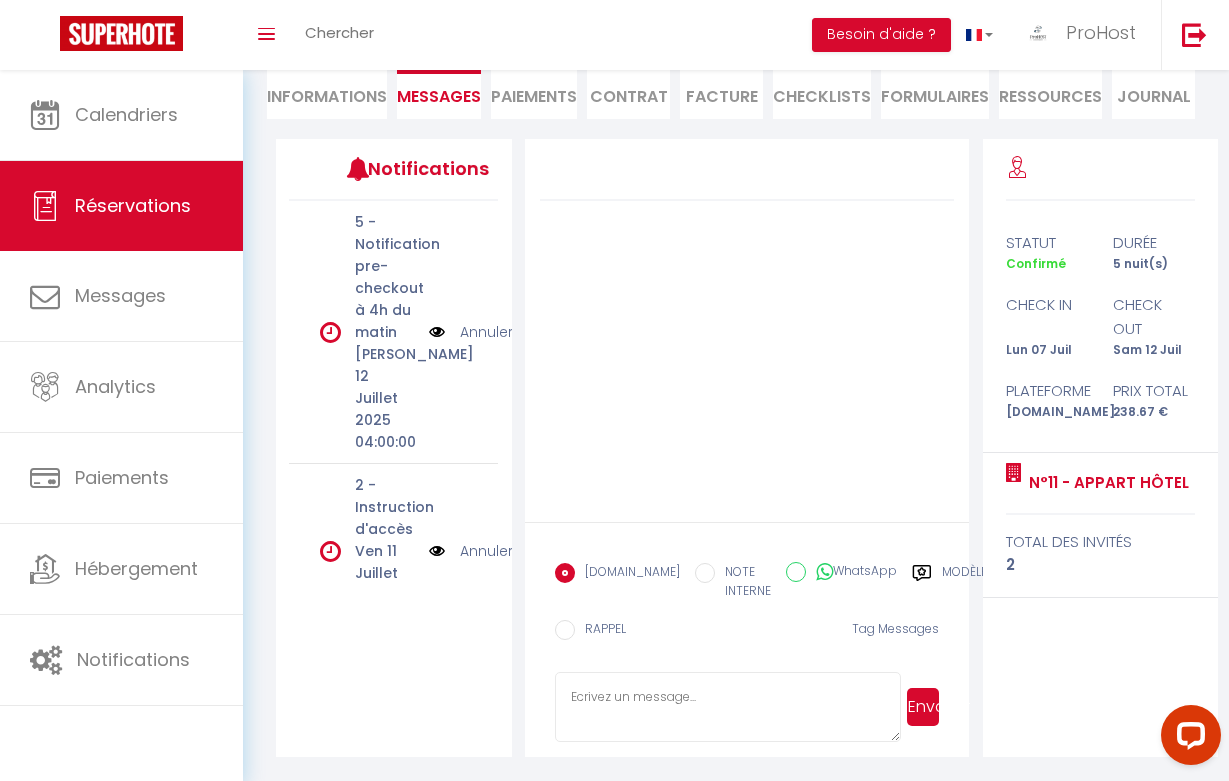 scroll, scrollTop: 191, scrollLeft: 0, axis: vertical 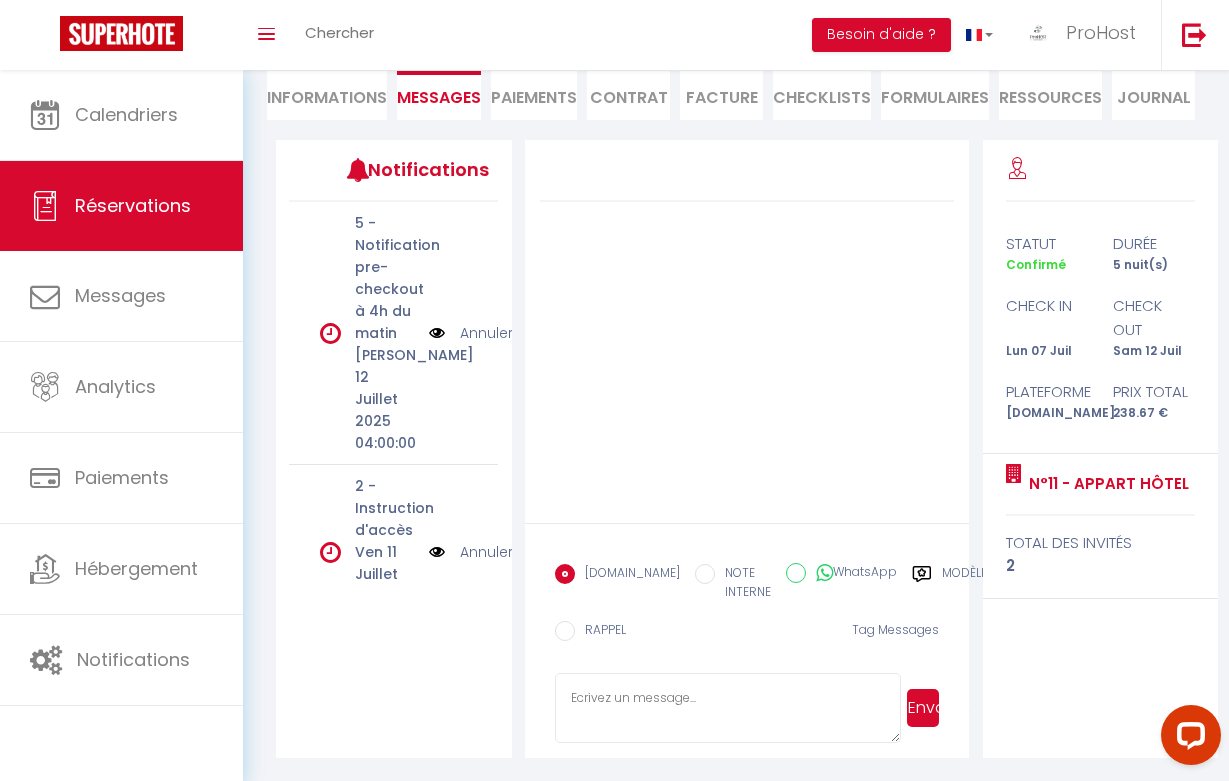 click at bounding box center [728, 708] 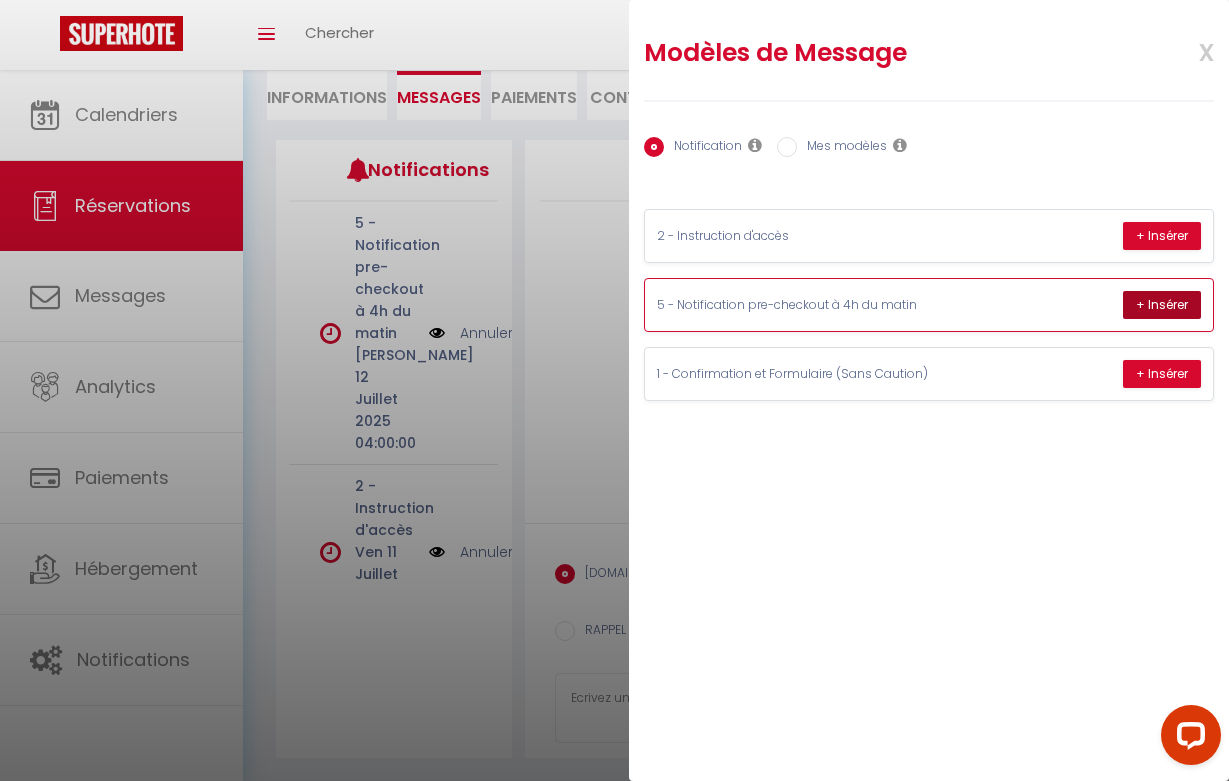 click on "+ Insérer" at bounding box center (1162, 305) 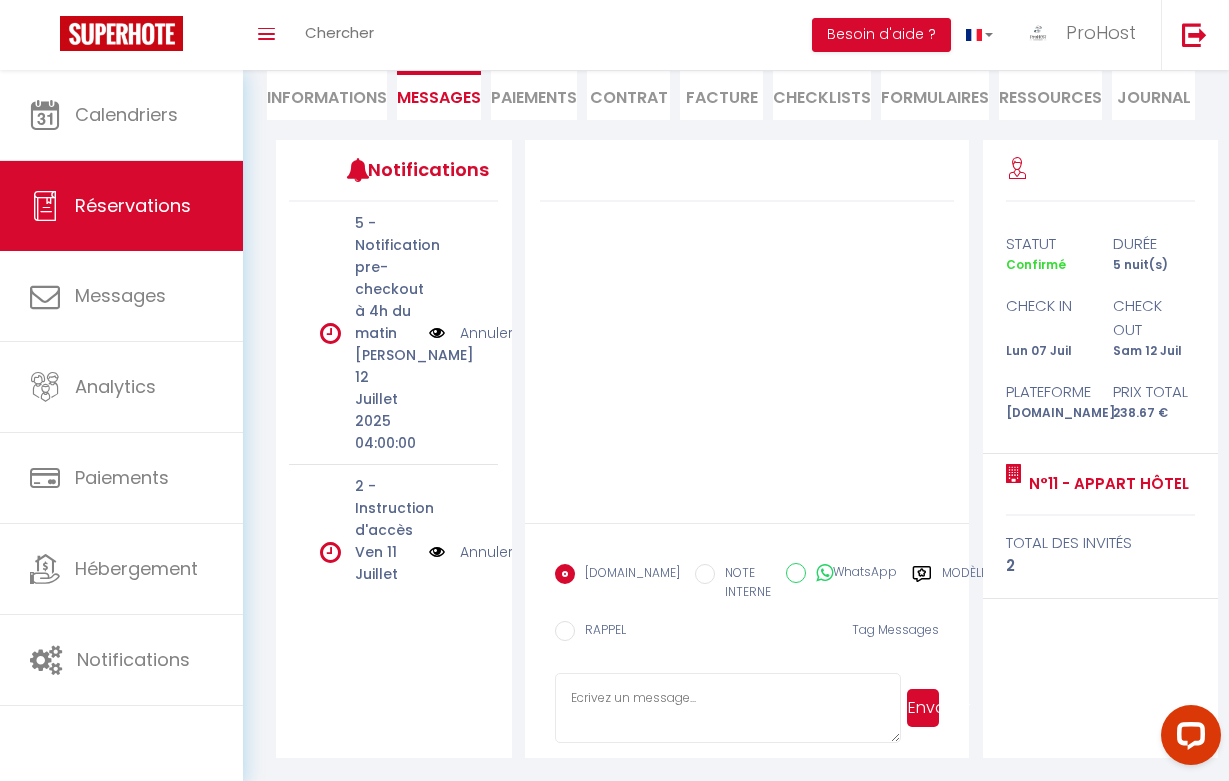scroll, scrollTop: 0, scrollLeft: 0, axis: both 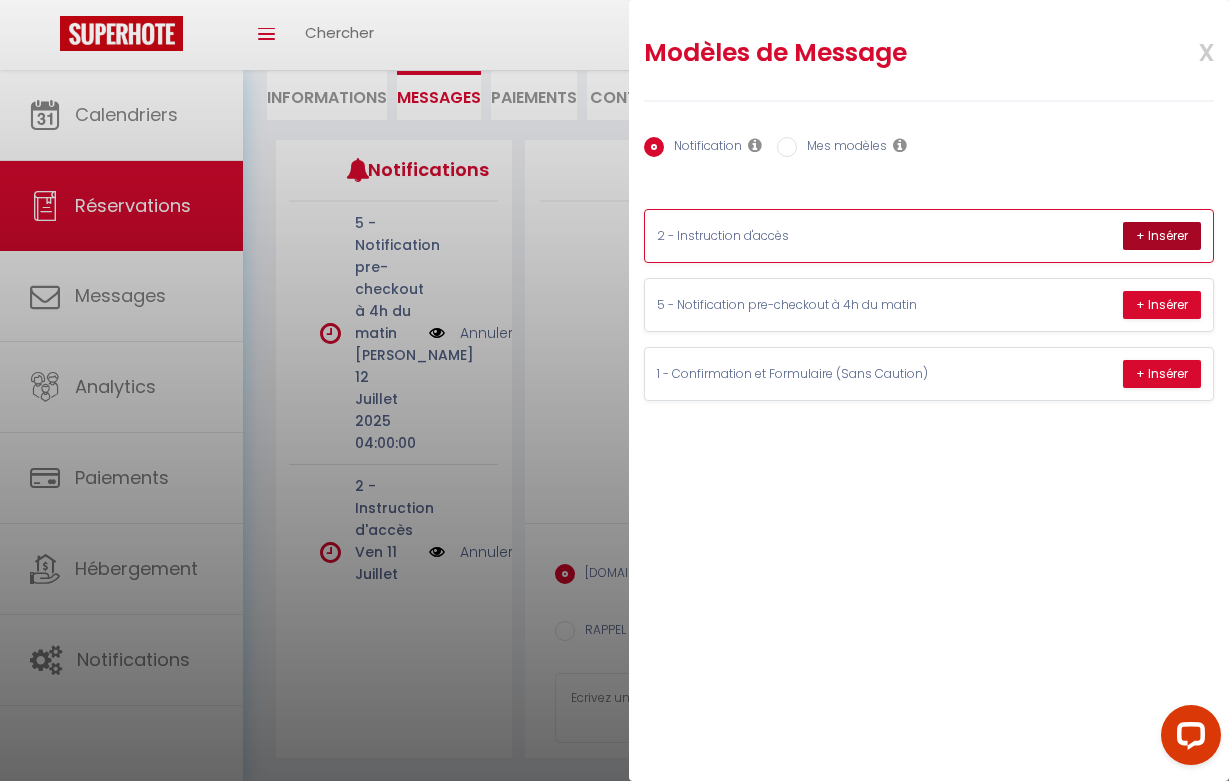 click on "+ Insérer" at bounding box center [1162, 236] 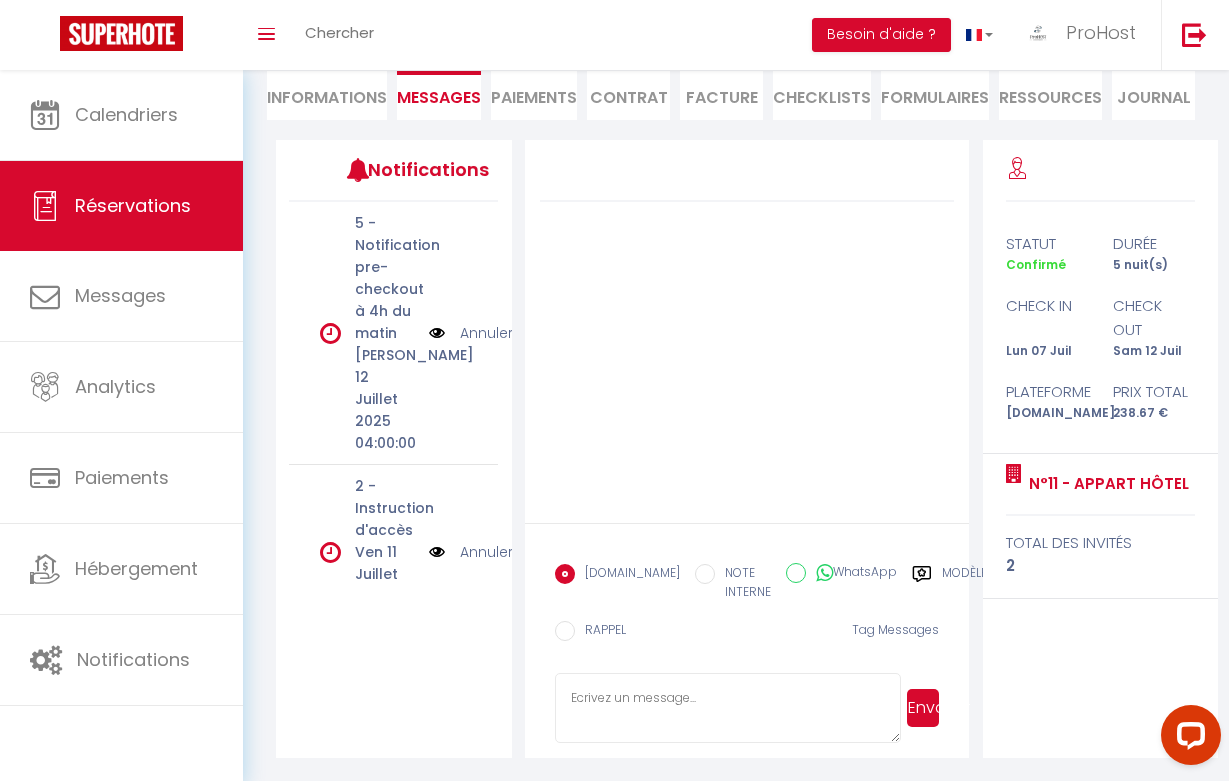 scroll, scrollTop: 0, scrollLeft: 0, axis: both 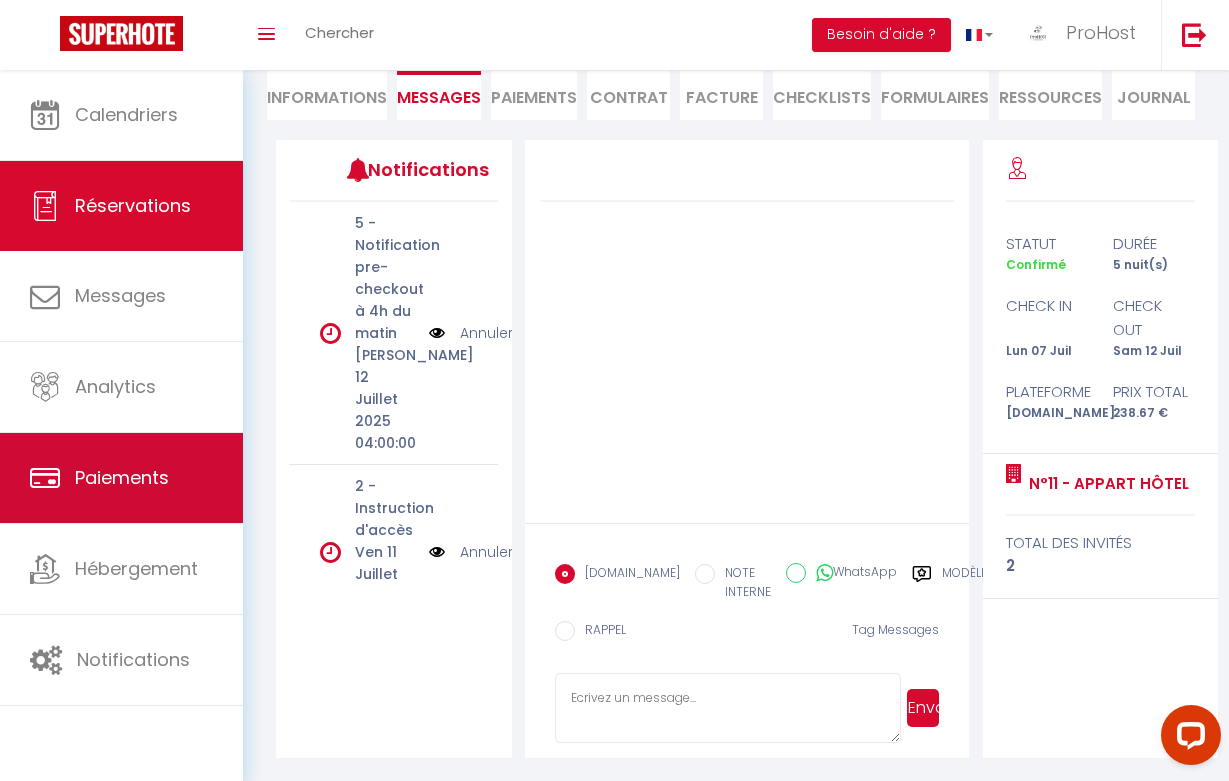 type 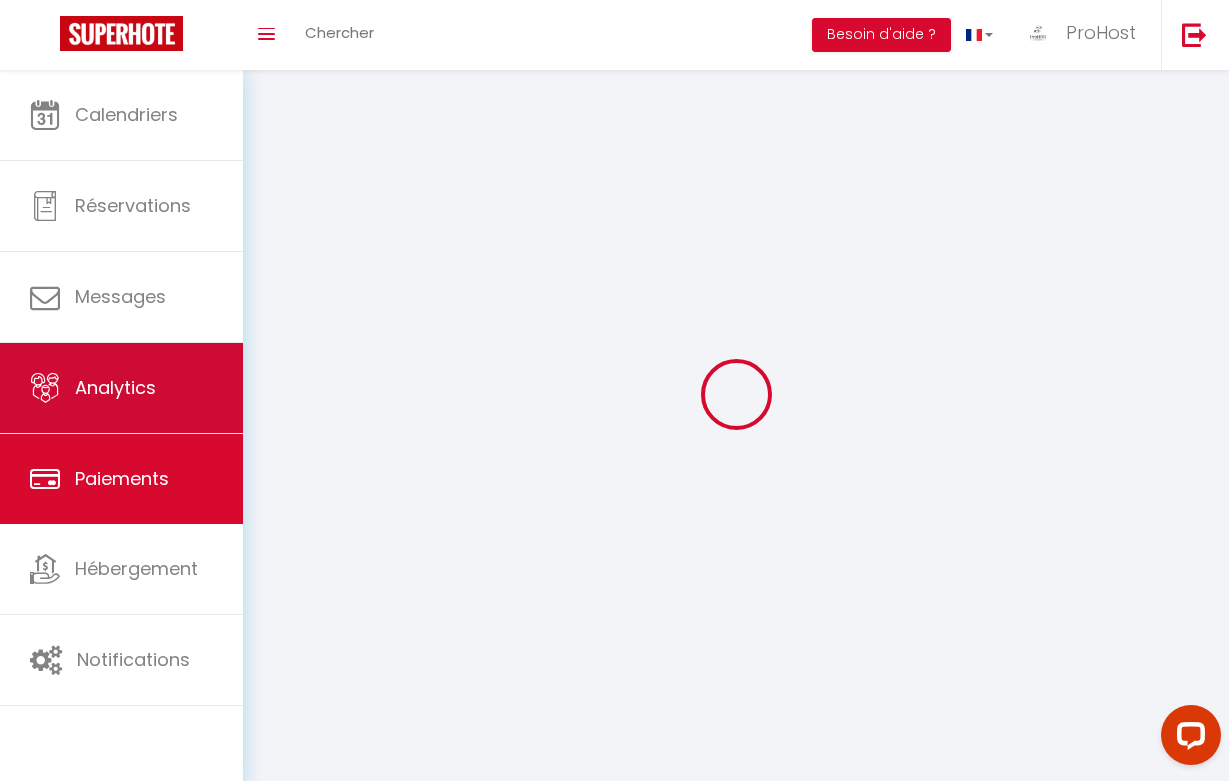 select on "2" 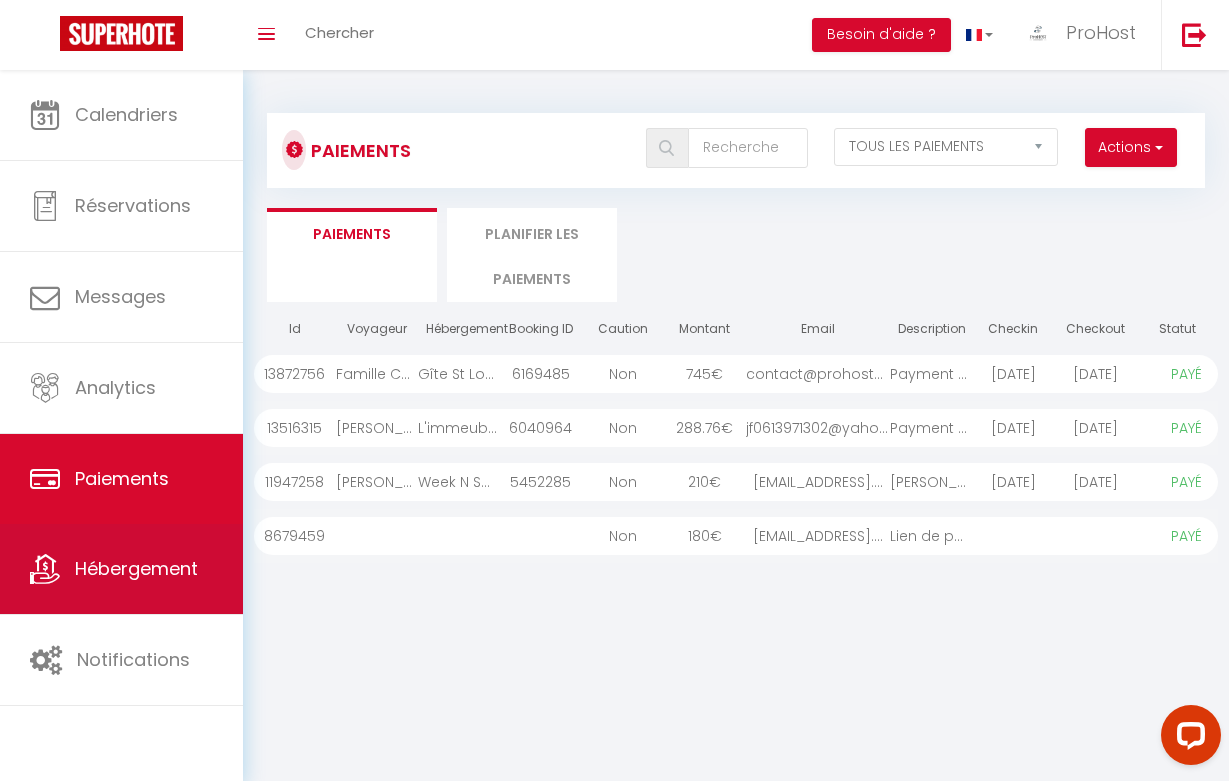 click on "Hébergement" at bounding box center [136, 568] 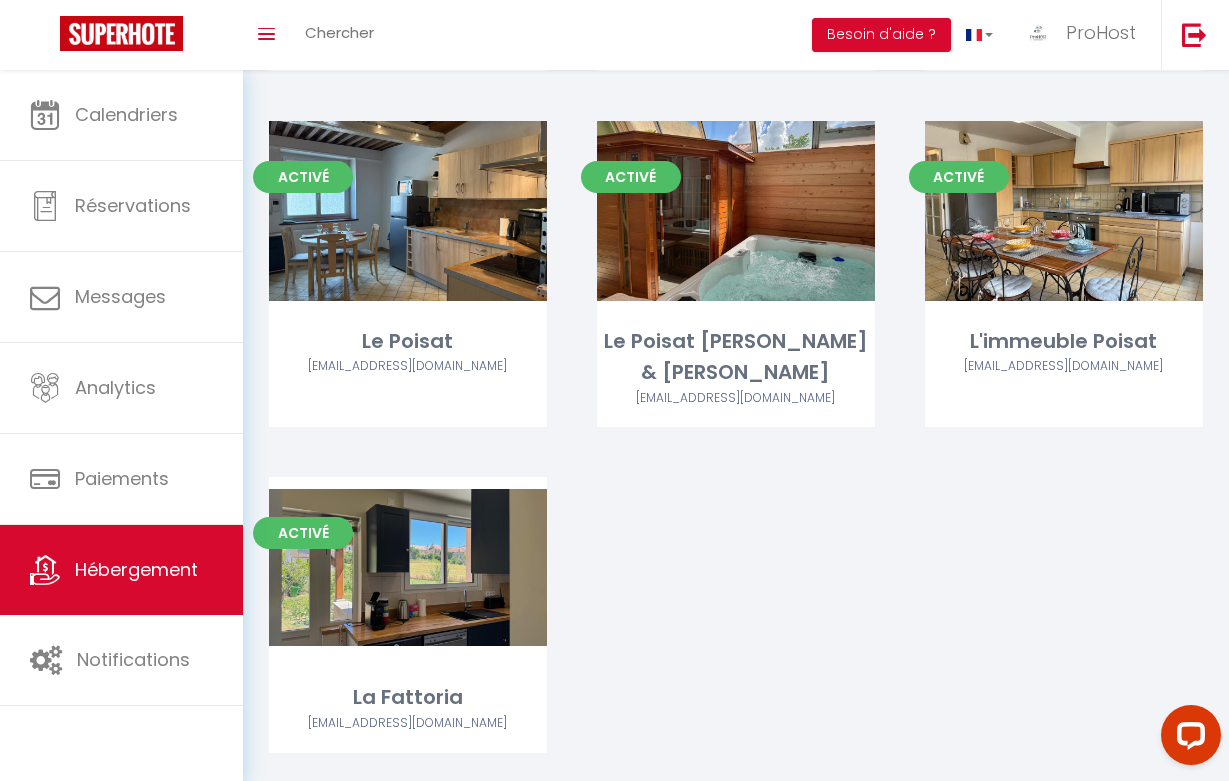scroll, scrollTop: 2824, scrollLeft: 0, axis: vertical 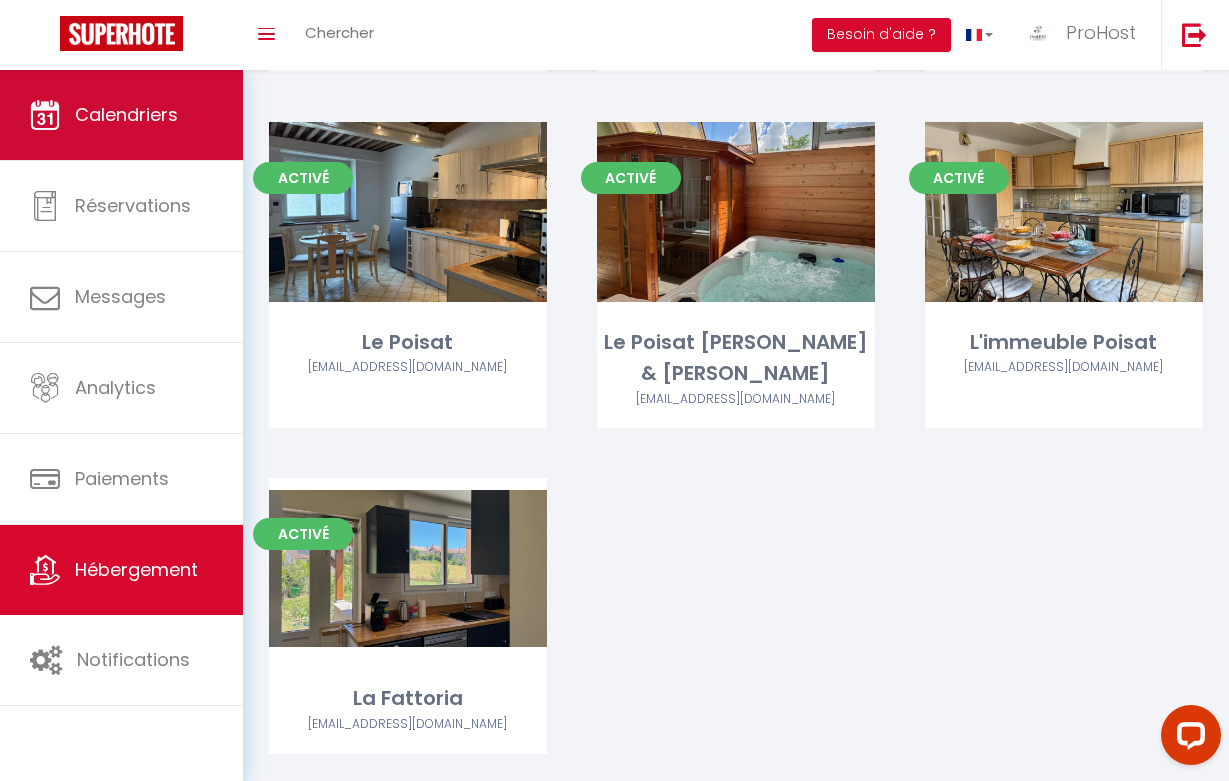 click on "Calendriers" at bounding box center (121, 115) 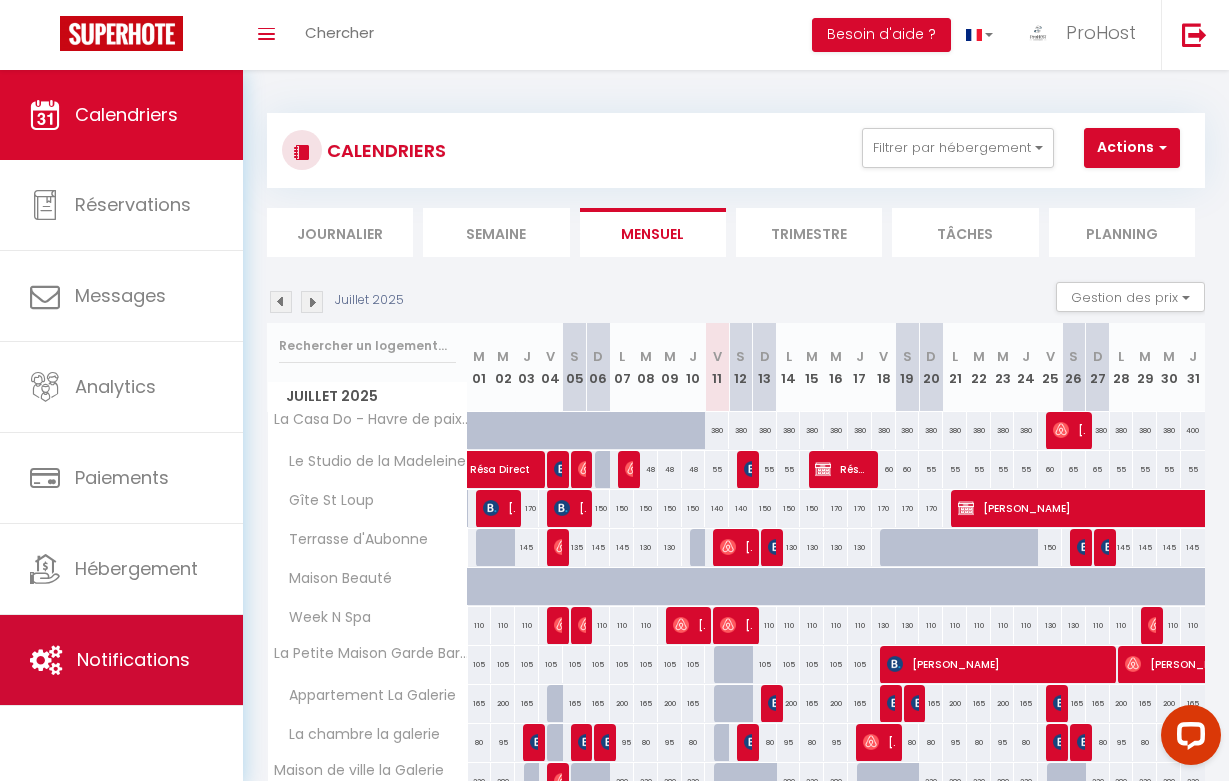 click on "Notifications" at bounding box center (133, 659) 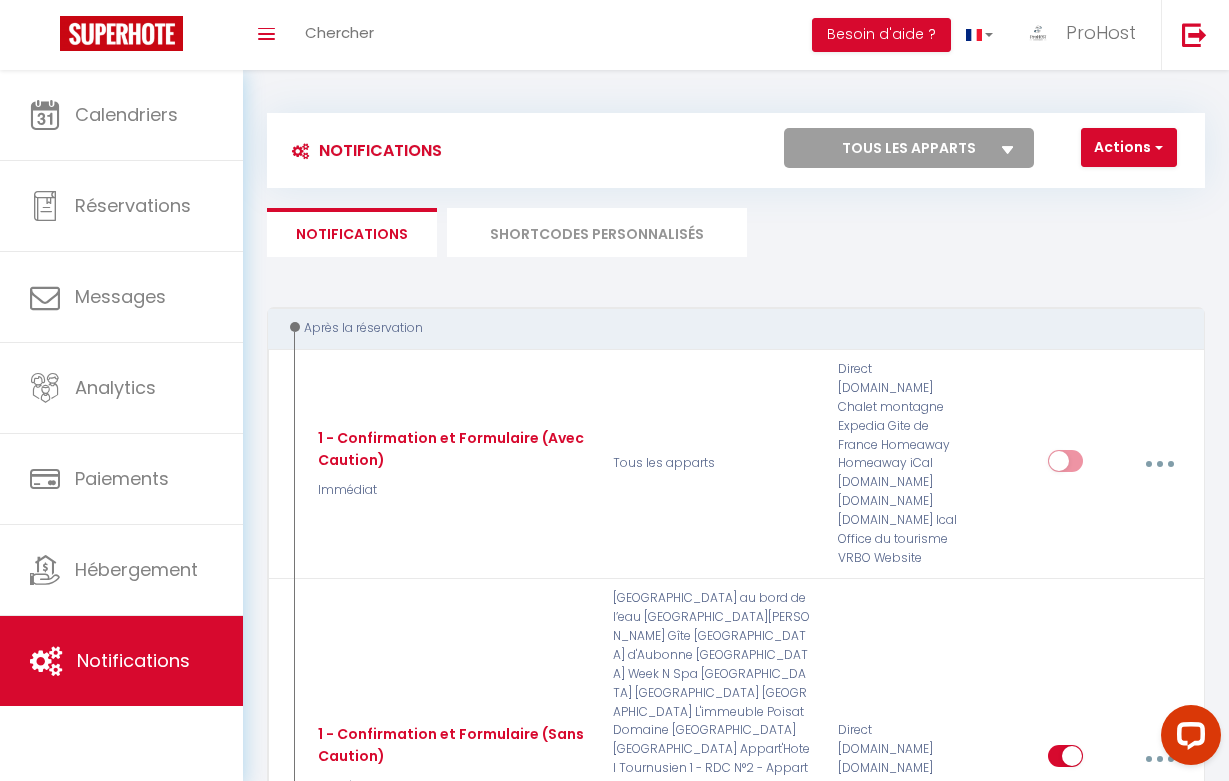 click on "SHORTCODES PERSONNALISÉS" at bounding box center (597, 232) 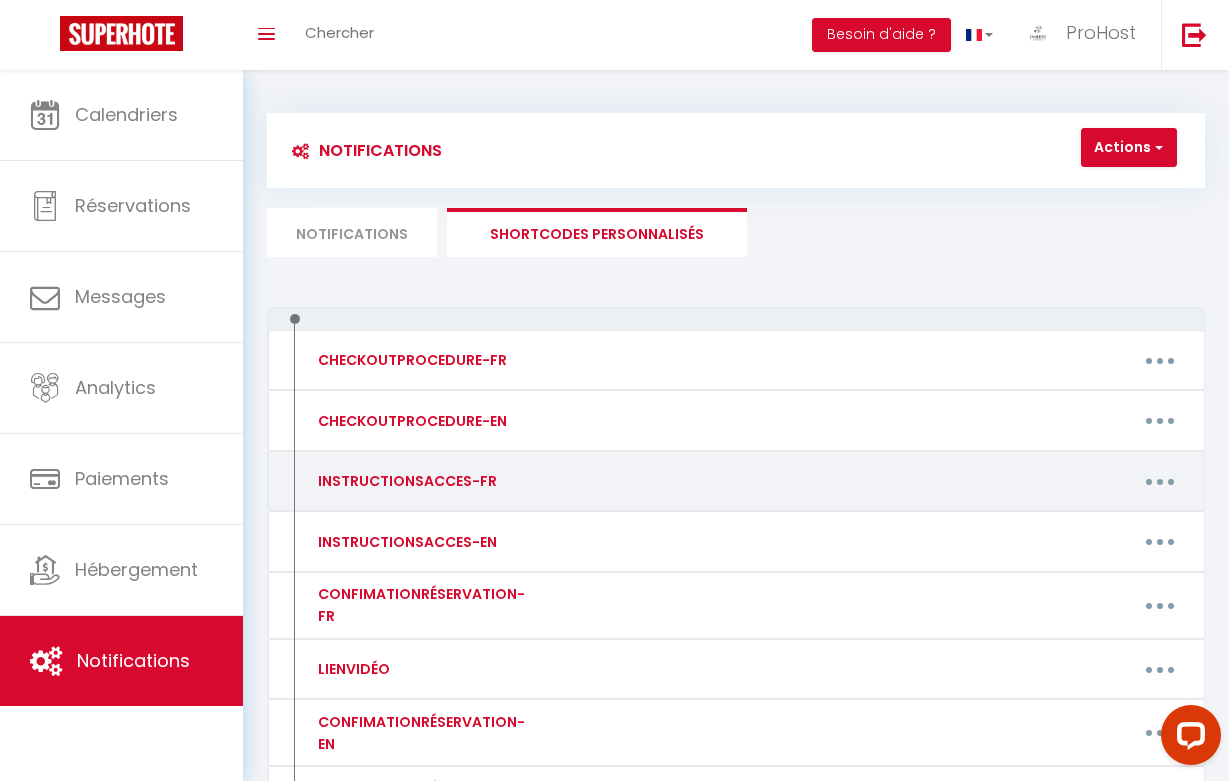 click at bounding box center [1160, 481] 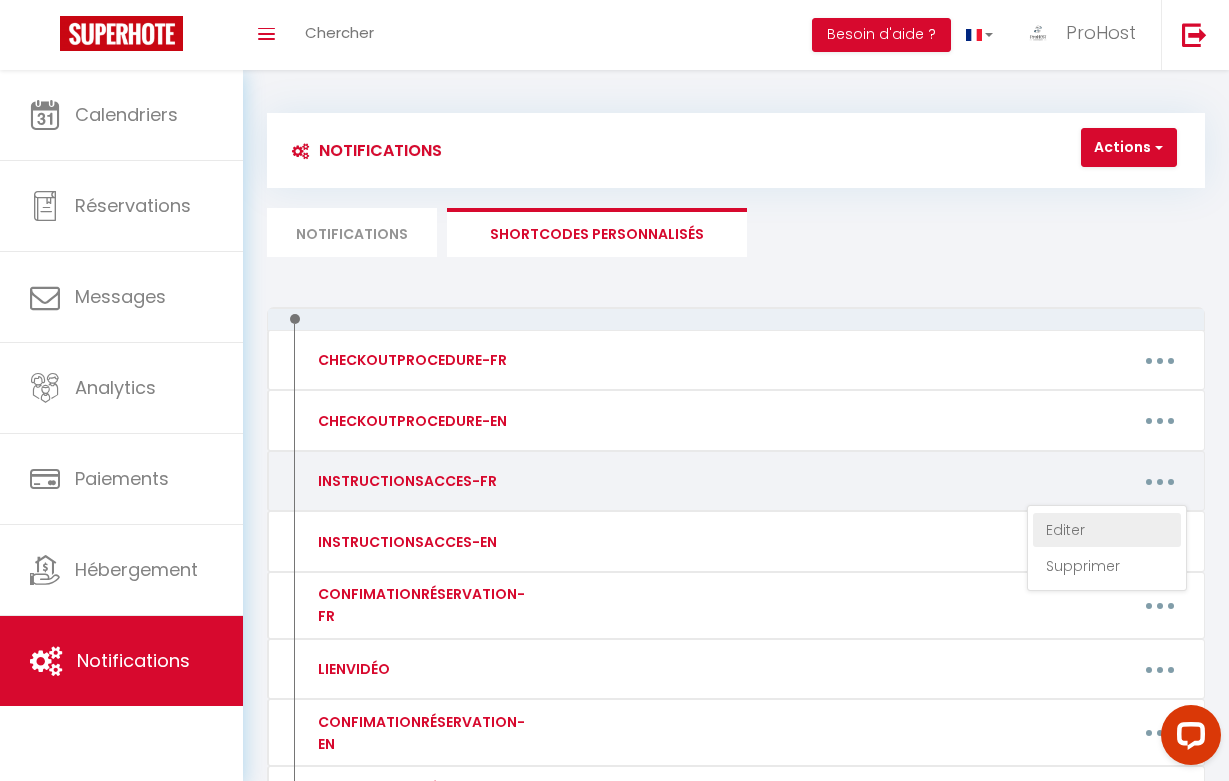 click on "Editer" at bounding box center (1107, 530) 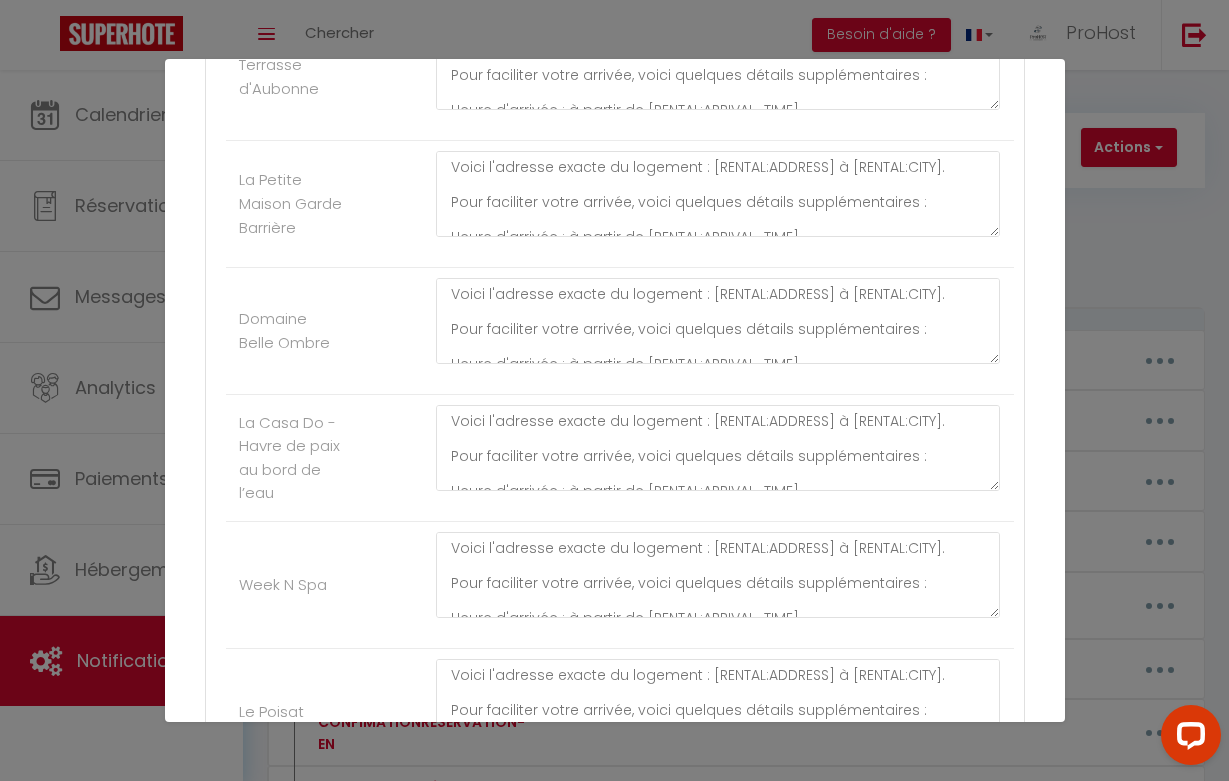 scroll, scrollTop: 1132, scrollLeft: 0, axis: vertical 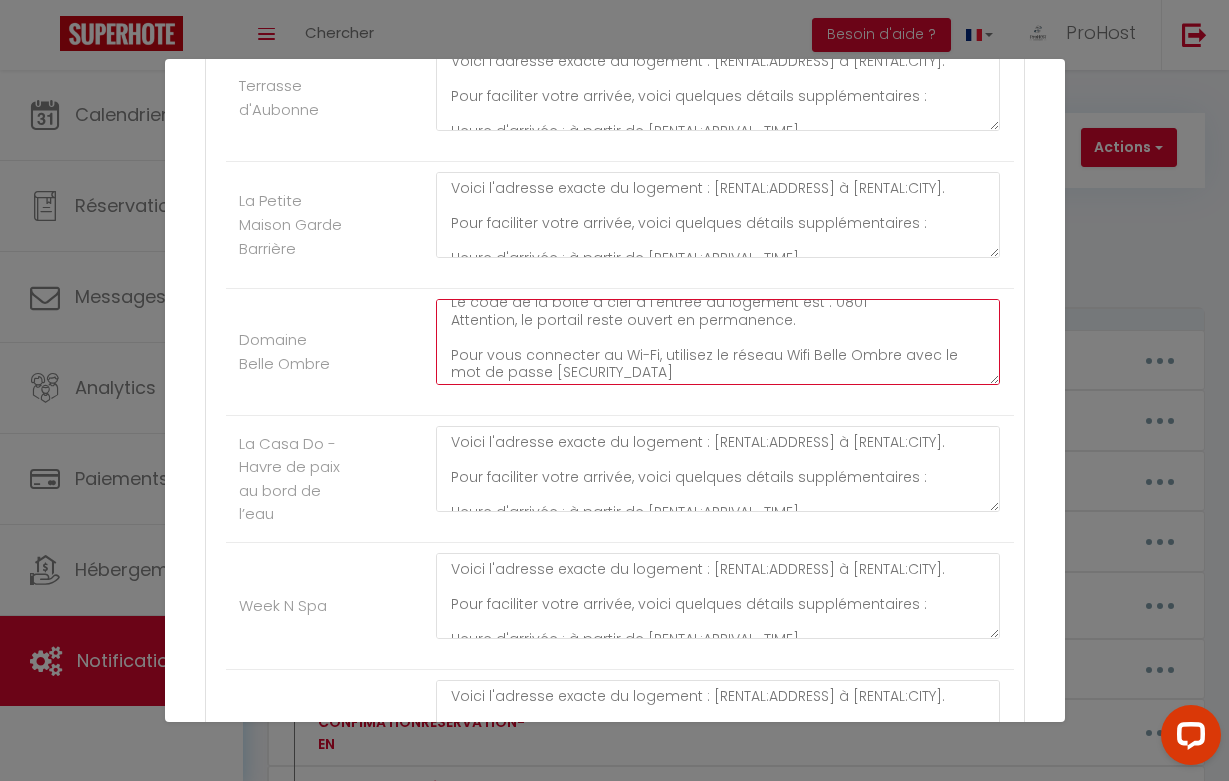 drag, startPoint x: 776, startPoint y: 353, endPoint x: 887, endPoint y: 349, distance: 111.07205 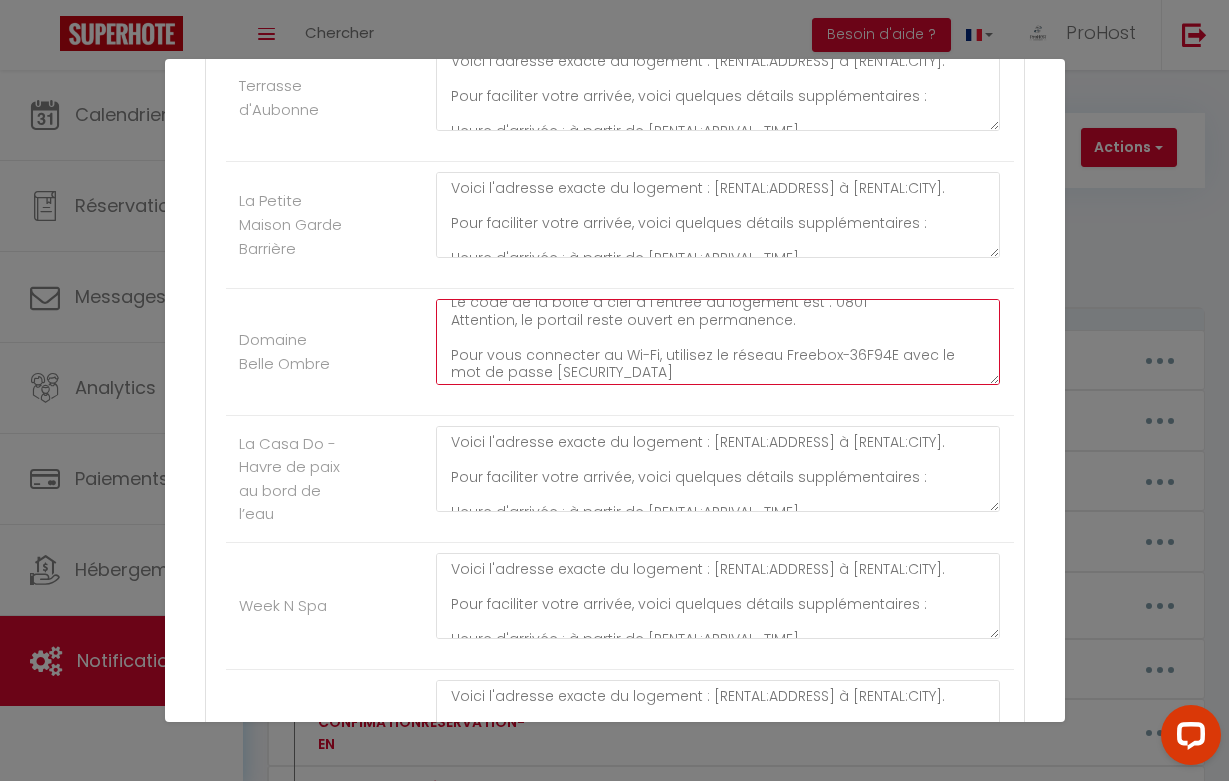 drag, startPoint x: 644, startPoint y: 368, endPoint x: 519, endPoint y: 366, distance: 125.016 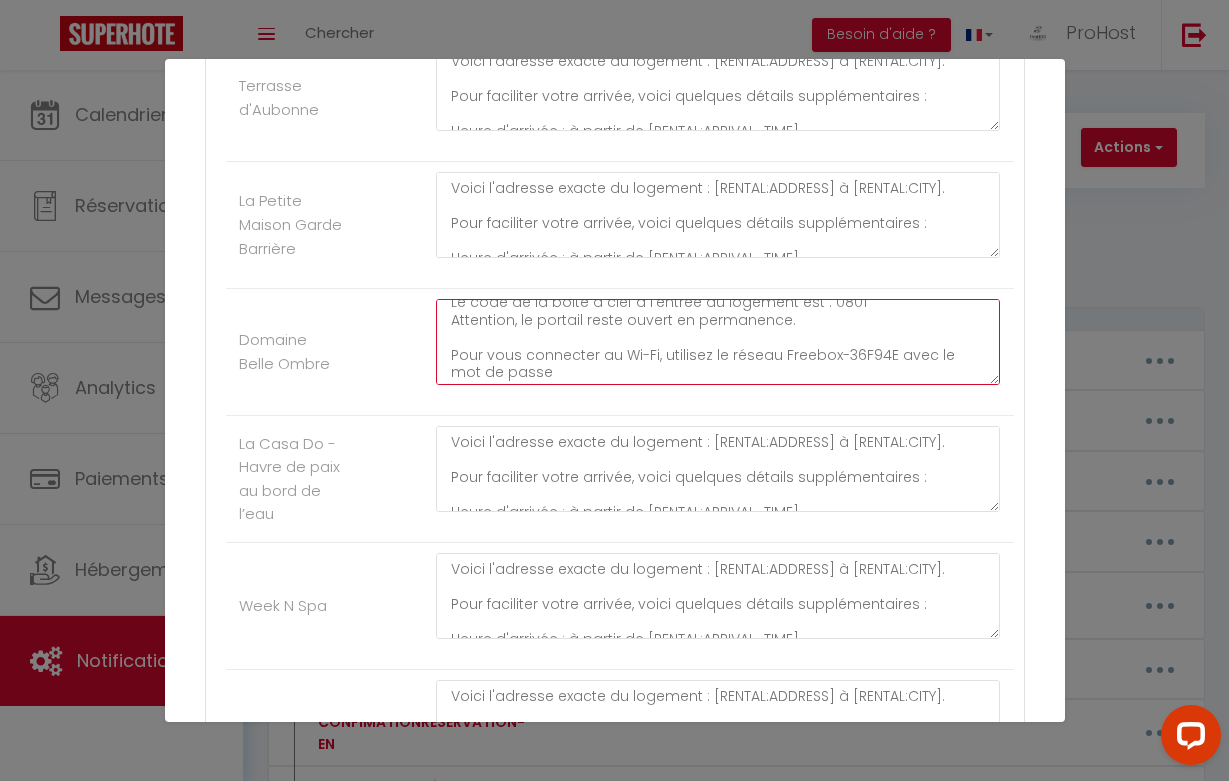 paste on "szx65qnsbmq5xhdcq2nkvt" 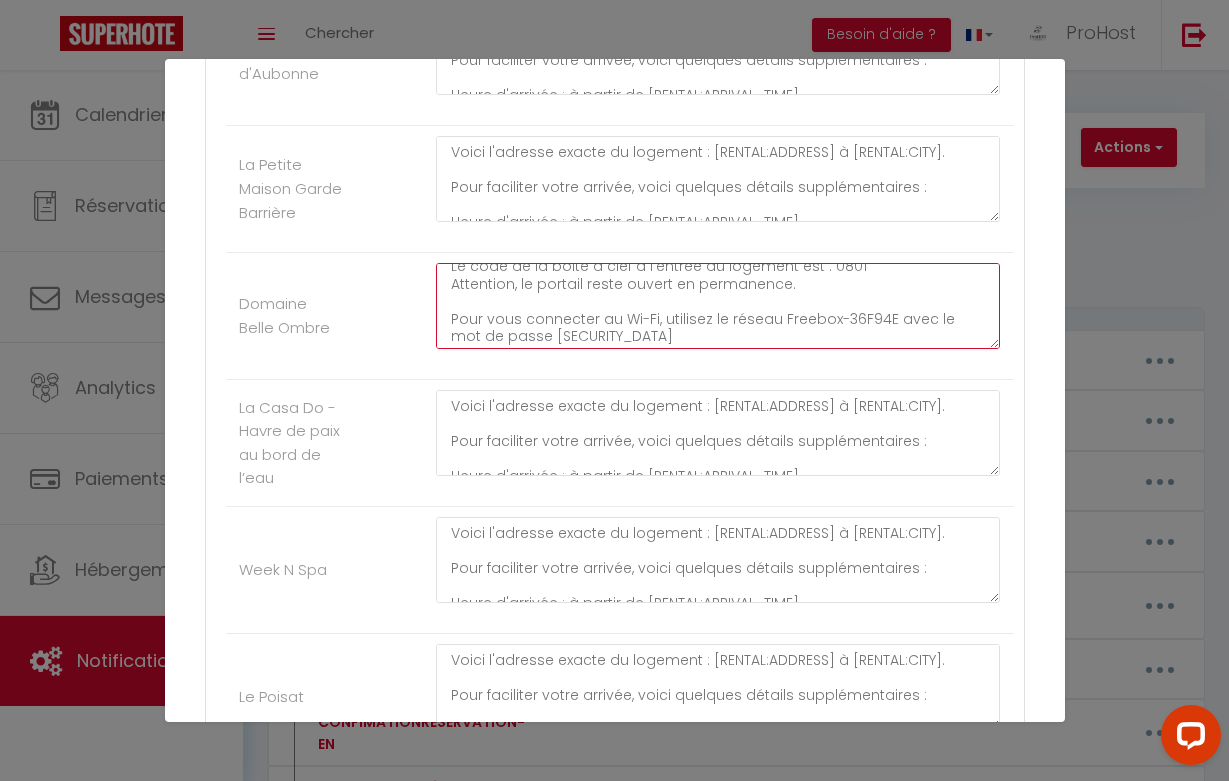 scroll, scrollTop: 1165, scrollLeft: 0, axis: vertical 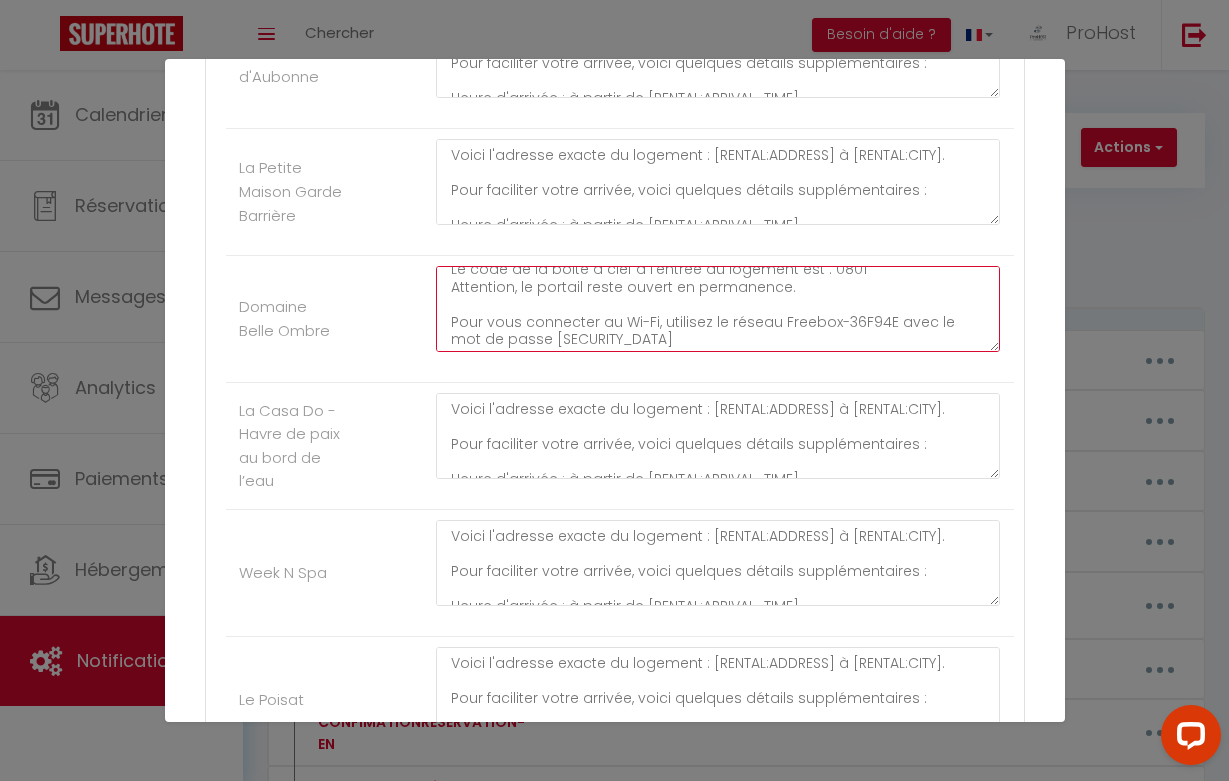 drag, startPoint x: 886, startPoint y: 316, endPoint x: 777, endPoint y: 311, distance: 109.11462 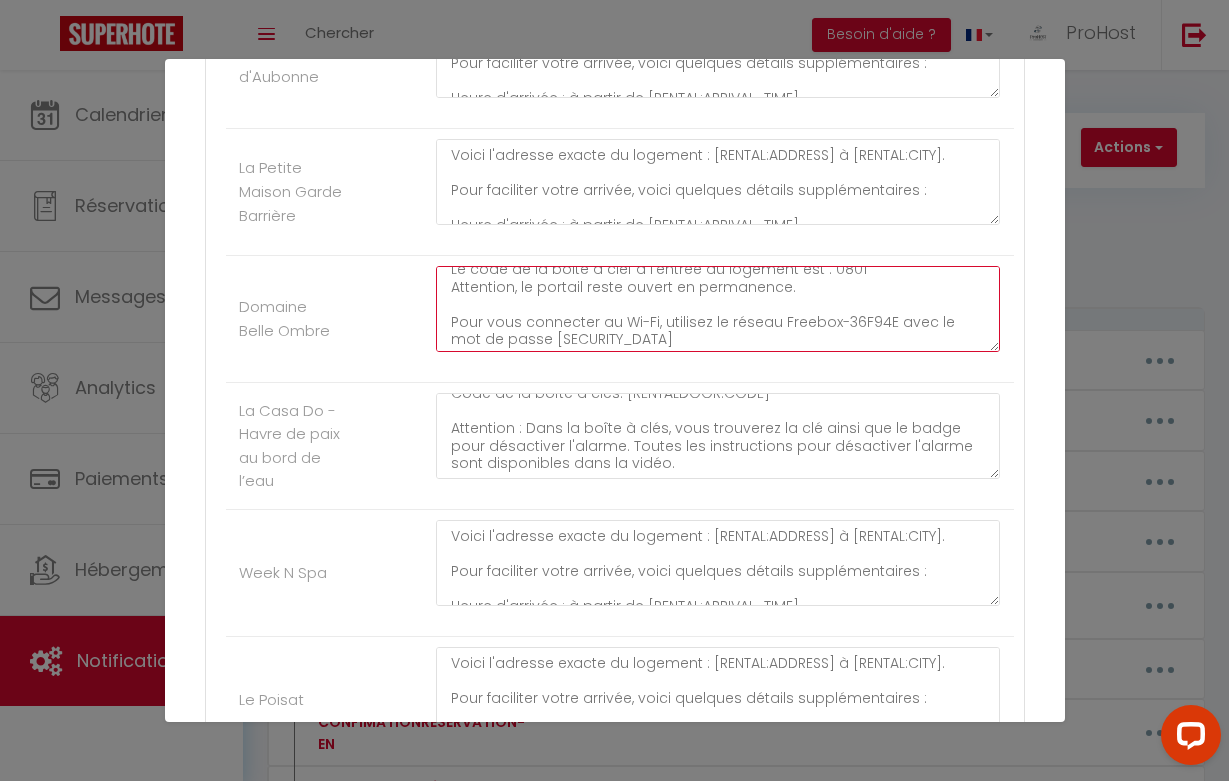 scroll, scrollTop: 101, scrollLeft: 0, axis: vertical 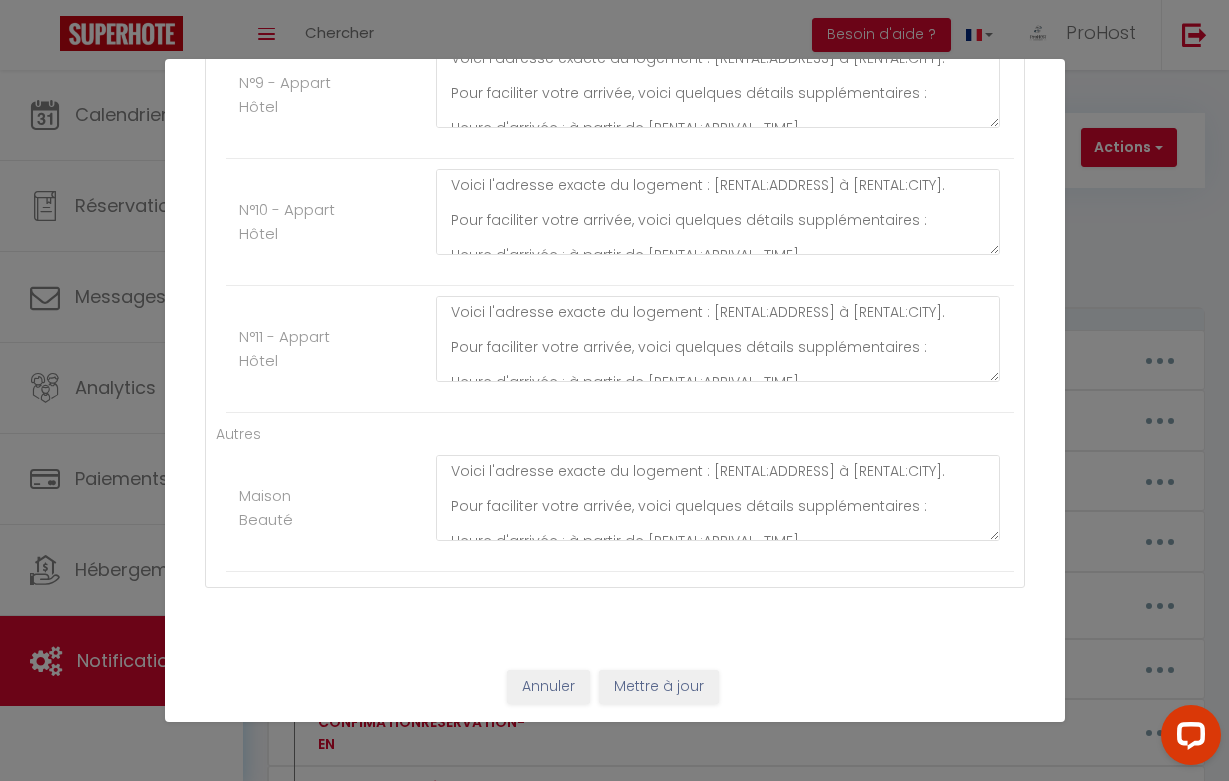 type on "Voici l'adresse exacte du logement : [RENTAL:ADDRESS] à [RENTAL:CITY].
Pour faciliter votre arrivée, voici quelques détails supplémentaires :
Heure d'arrivée : à partir de [RENTAL:ARRIVAL_TIME].
Le code de la boite à clef à l'entrée du logement est : 0801
Attention, le portail reste ouvert en permanence.
Pour vous connecter au Wi-Fi, utilisez le réseau Freebox-36F94E avec le mot de passe [SECURITY_DATA]" 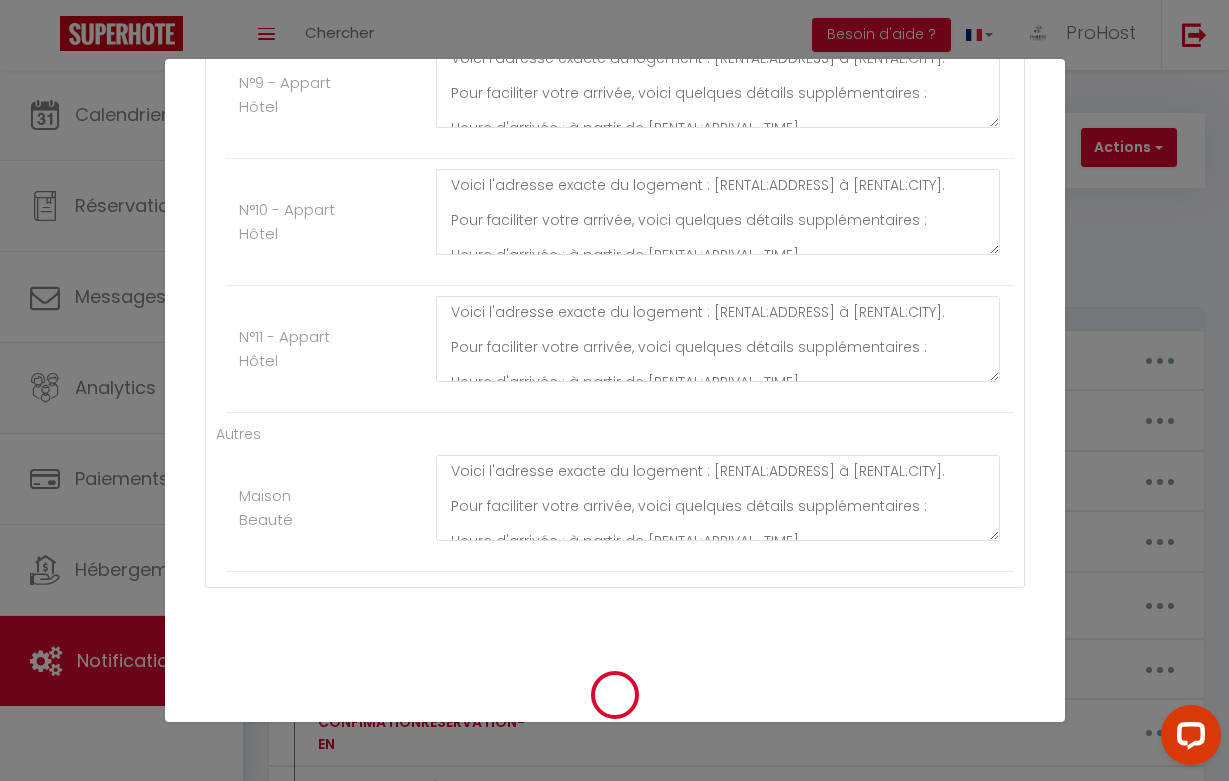 type 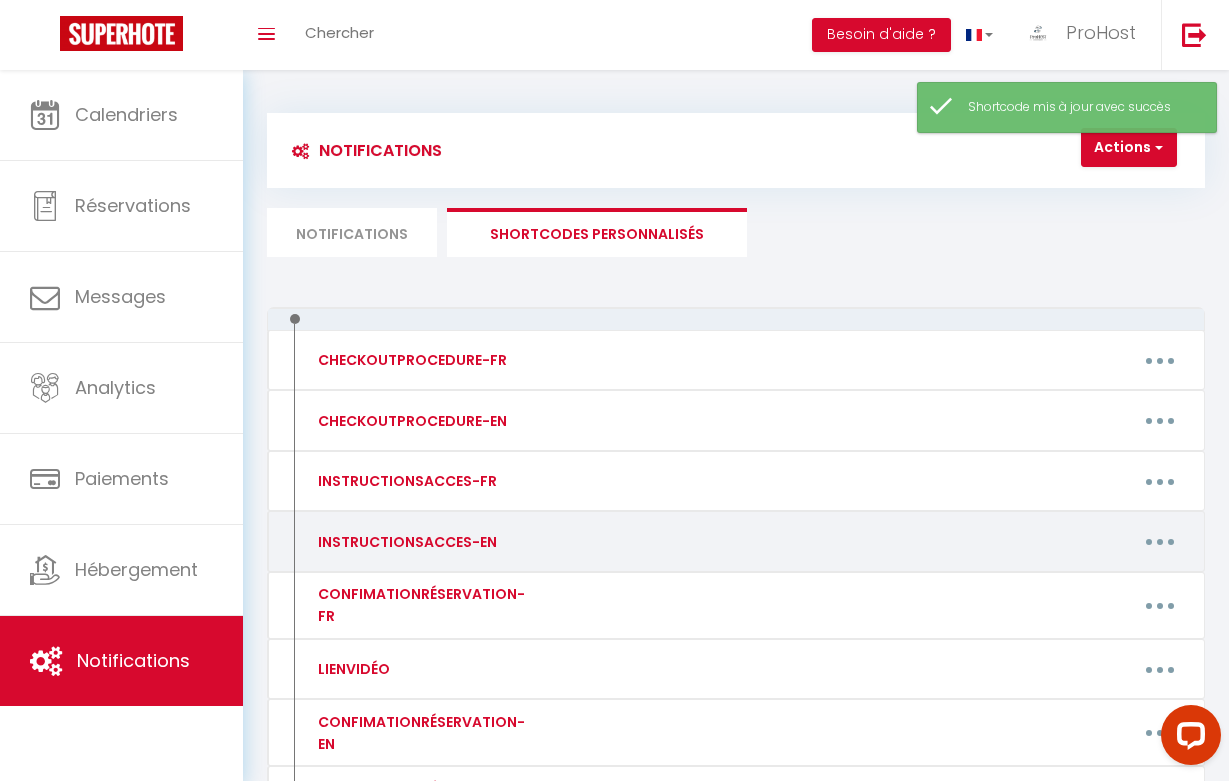 click at bounding box center [1160, 542] 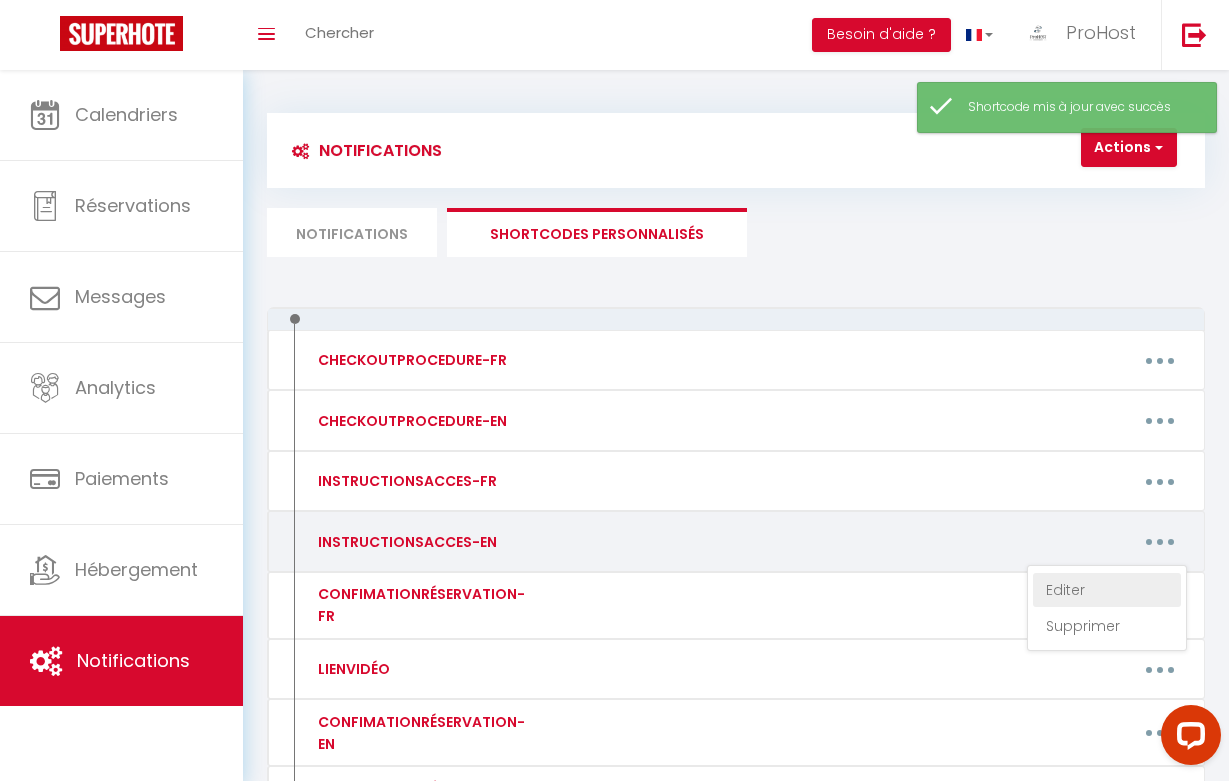click on "Editer" at bounding box center (1107, 590) 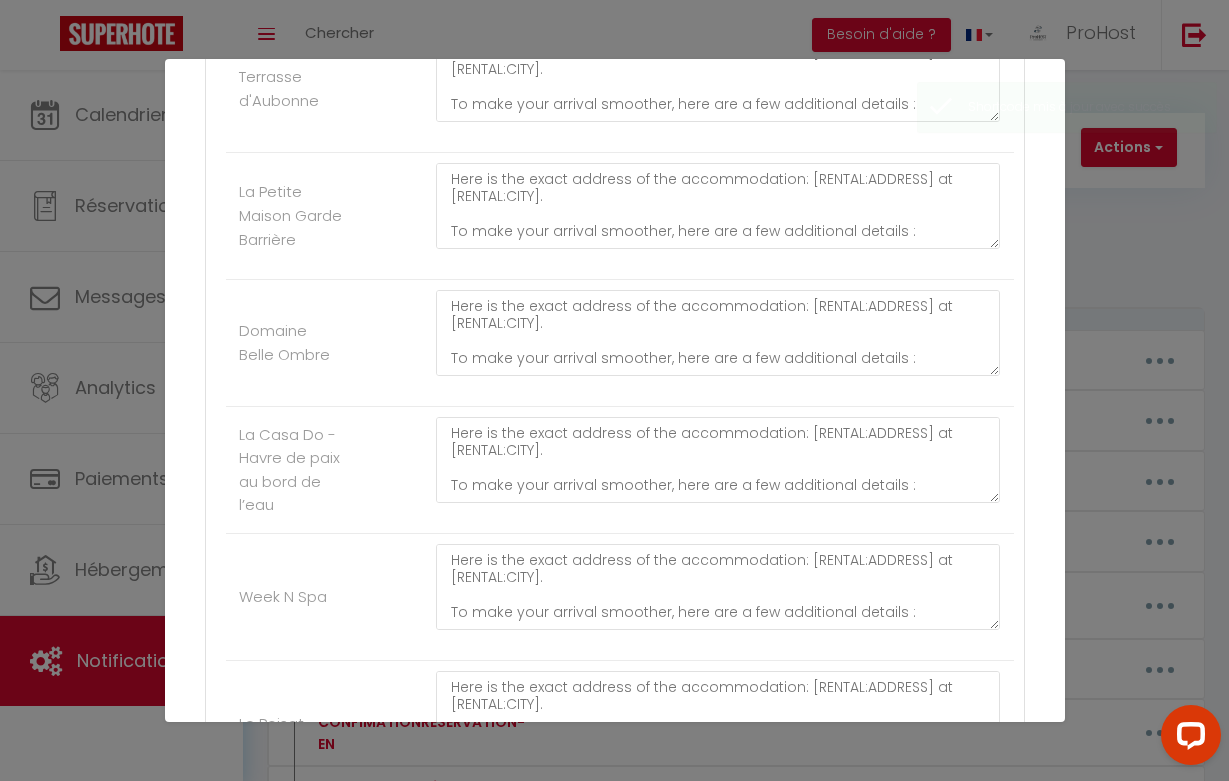scroll, scrollTop: 1151, scrollLeft: 0, axis: vertical 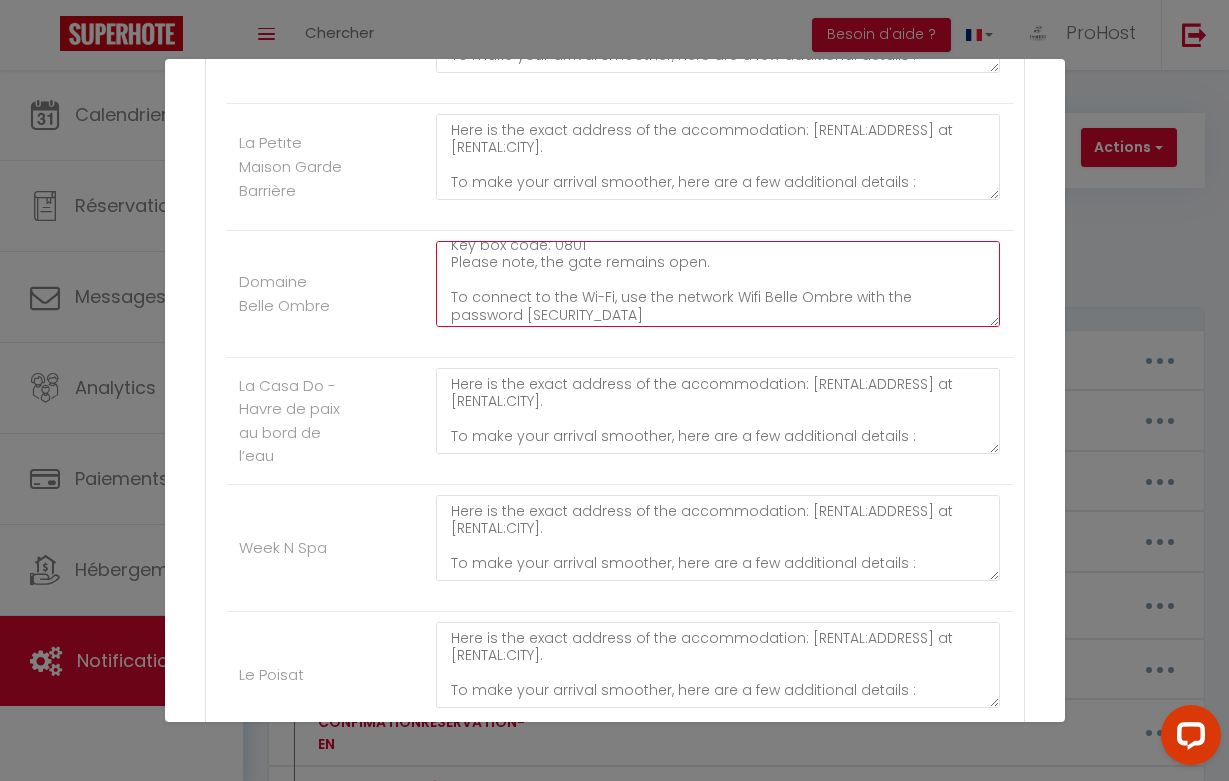 drag, startPoint x: 842, startPoint y: 291, endPoint x: 733, endPoint y: 288, distance: 109.041275 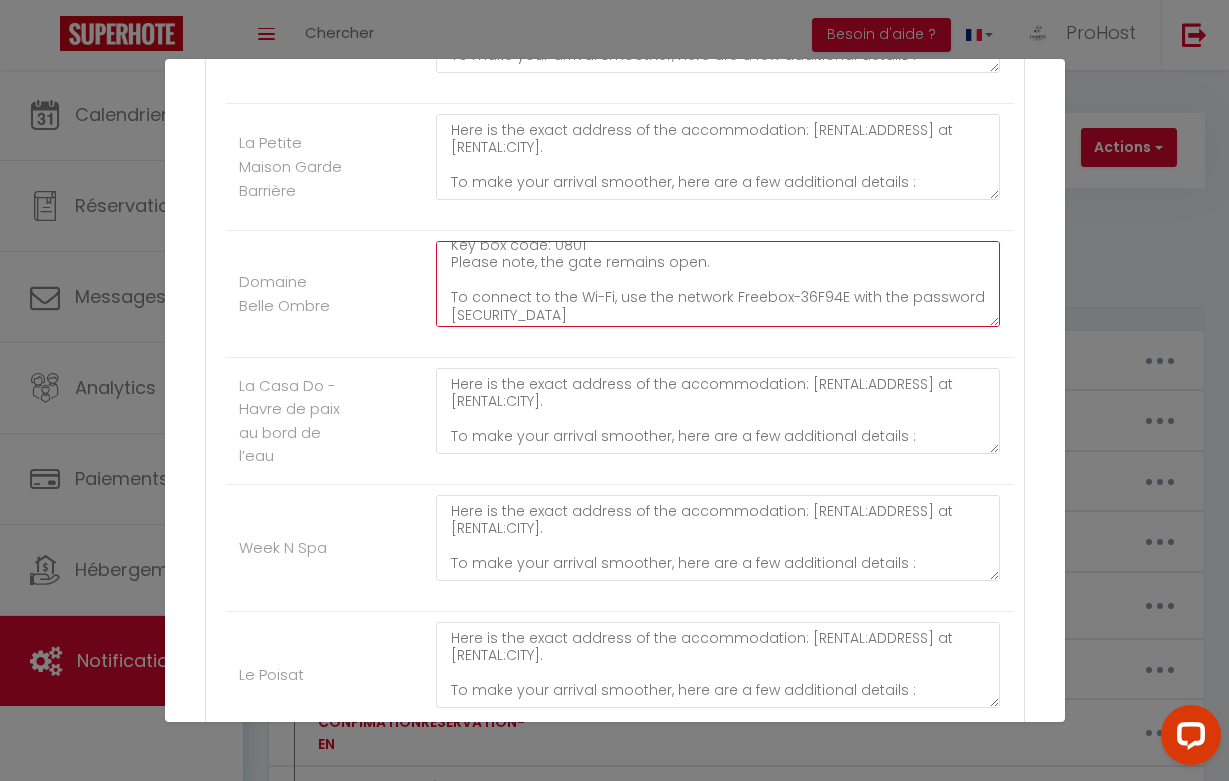 click on "Here is the exact address of the accommodation: [RENTAL:ADDRESS] at [RENTAL:CITY].
To make your arrival smoother, here are a few additional details :
Check-in time : from [RENTAL:ARRIVAL_TIME].
Key box code: 0801
Please note, the gate remains open.
To connect to the Wi-Fi, use the network Freebox-36F94E with the password [SECURITY_DATA]" at bounding box center [718, 284] 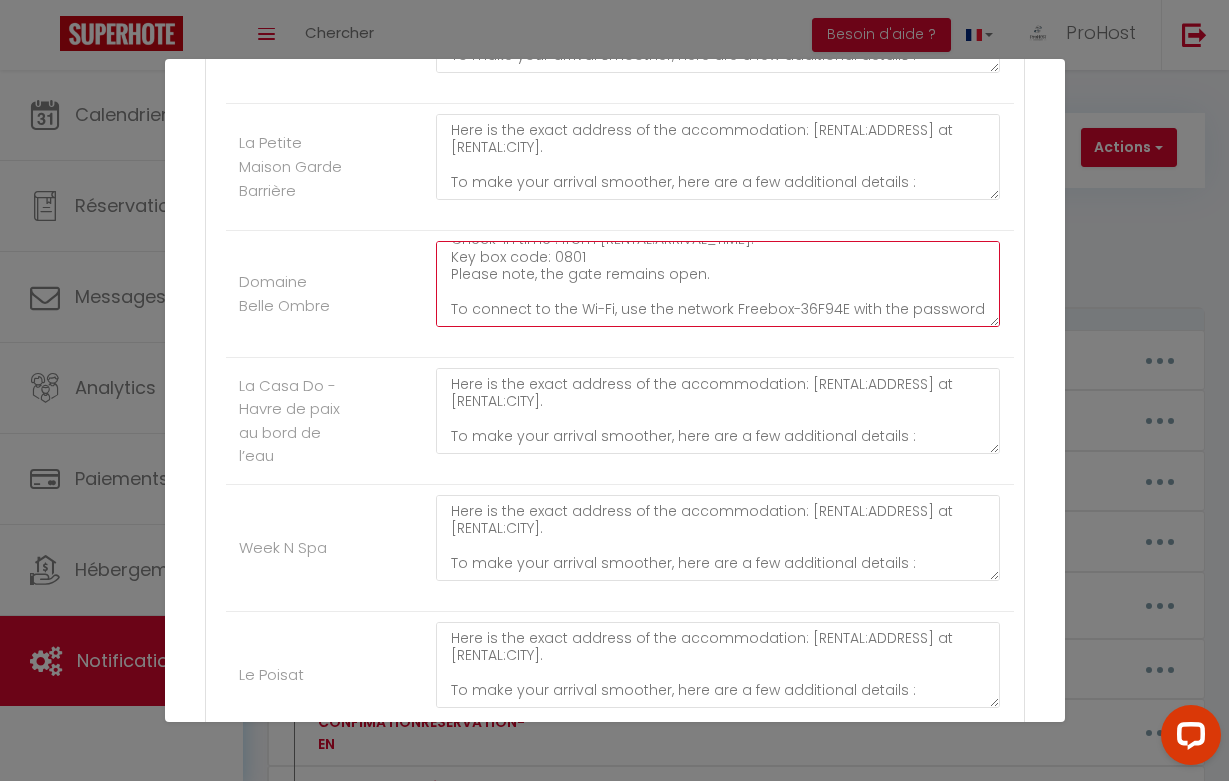 scroll, scrollTop: 100, scrollLeft: 0, axis: vertical 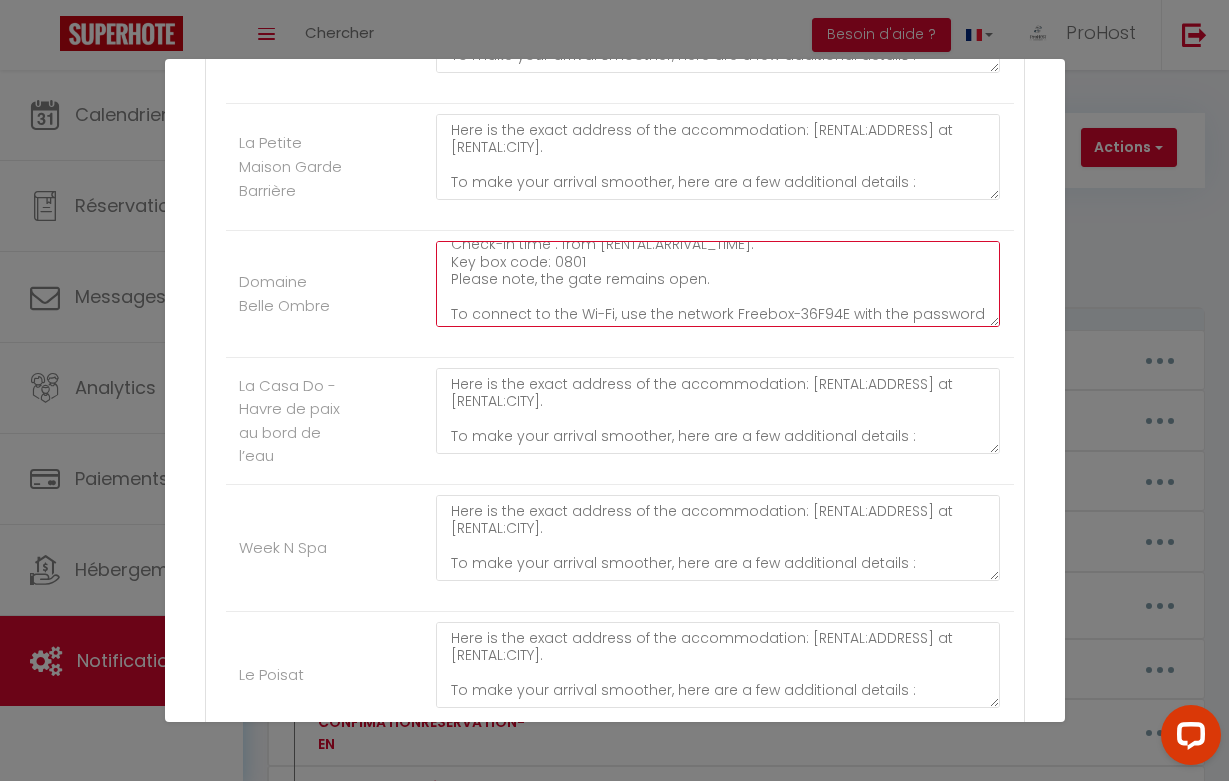 paste on "szx65qnsbmq5xhdcq2nkvt" 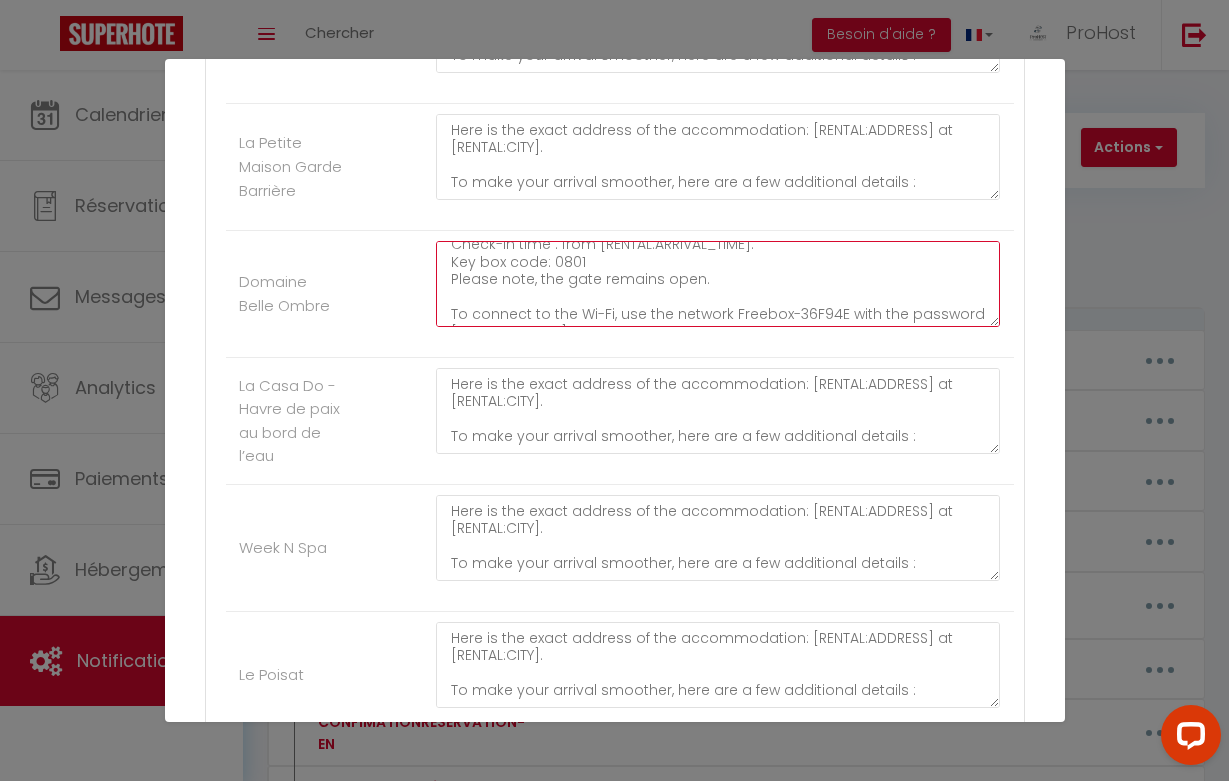 scroll, scrollTop: 112, scrollLeft: 0, axis: vertical 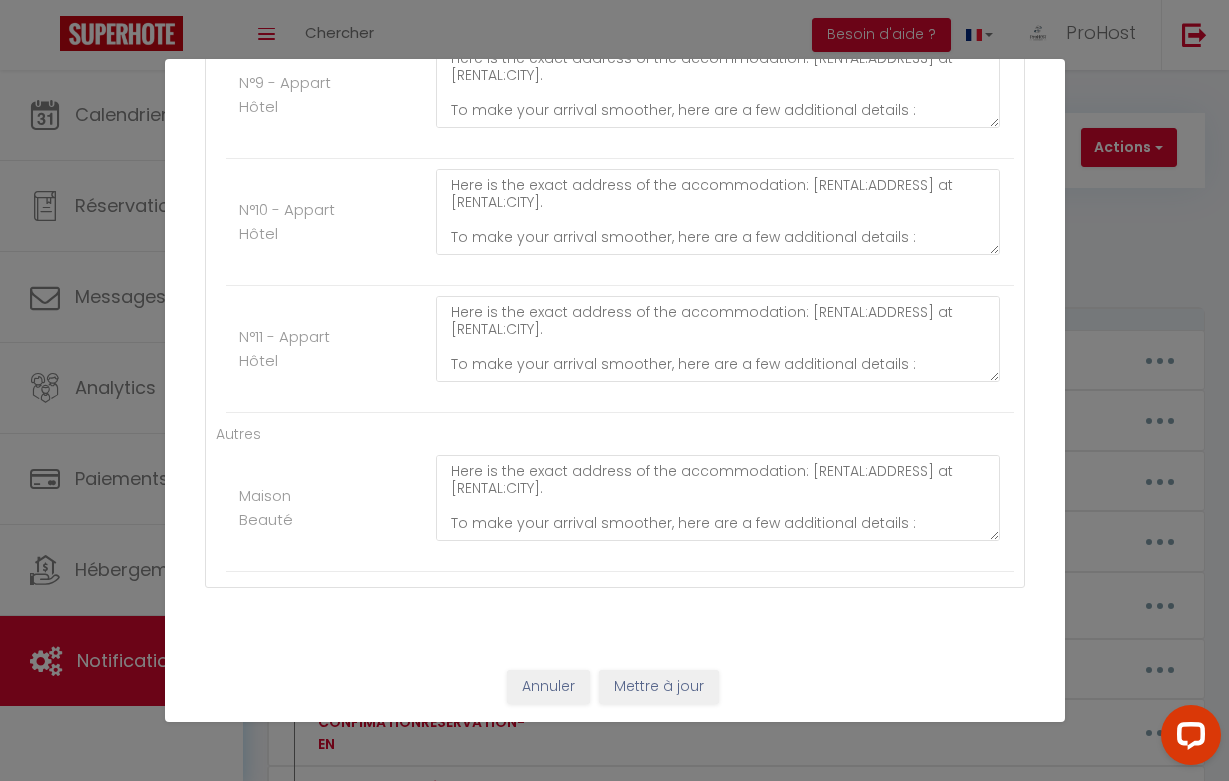 type on "Here is the exact address of the accommodation: [RENTAL:ADDRESS] at [RENTAL:CITY].
To make your arrival smoother, here are a few additional details :
Check-in time : from [RENTAL:ARRIVAL_TIME].
Key box code: 0801
Please note, the gate remains open.
To connect to the Wi-Fi, use the network Freebox-36F94E with the password [SECURITY_DATA]" 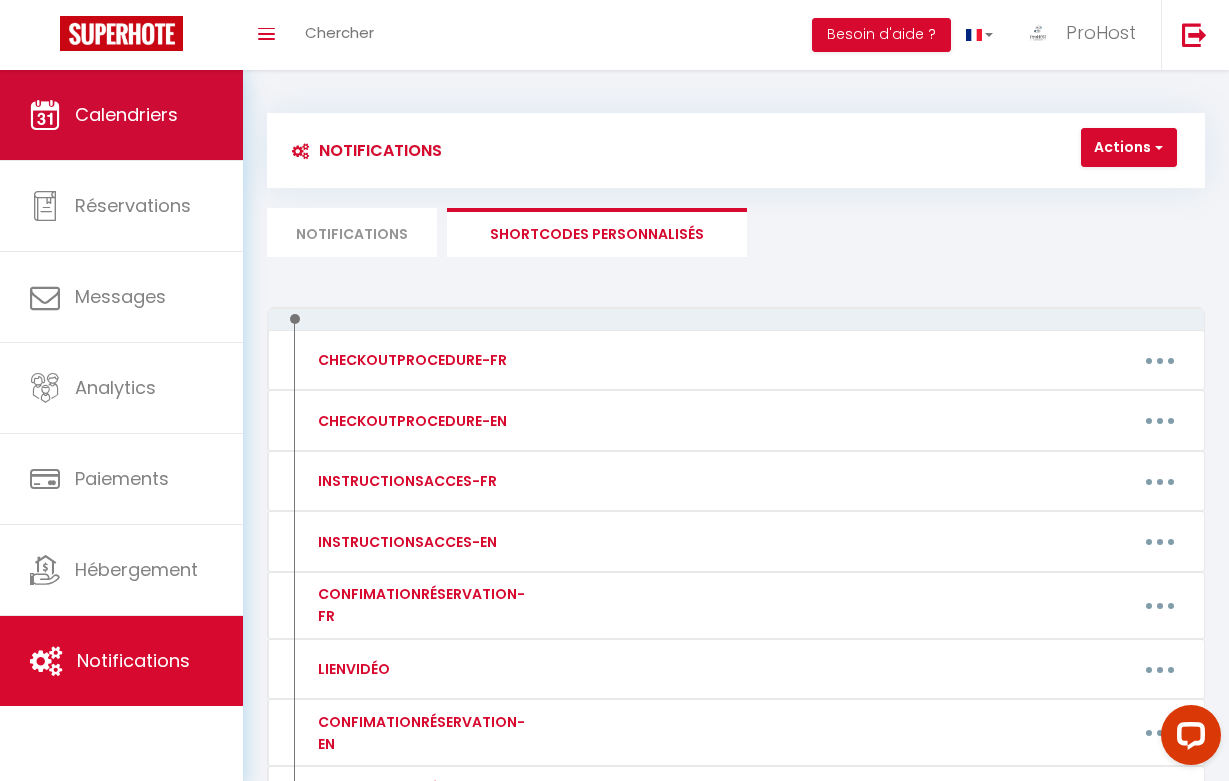 click on "Calendriers" at bounding box center (126, 114) 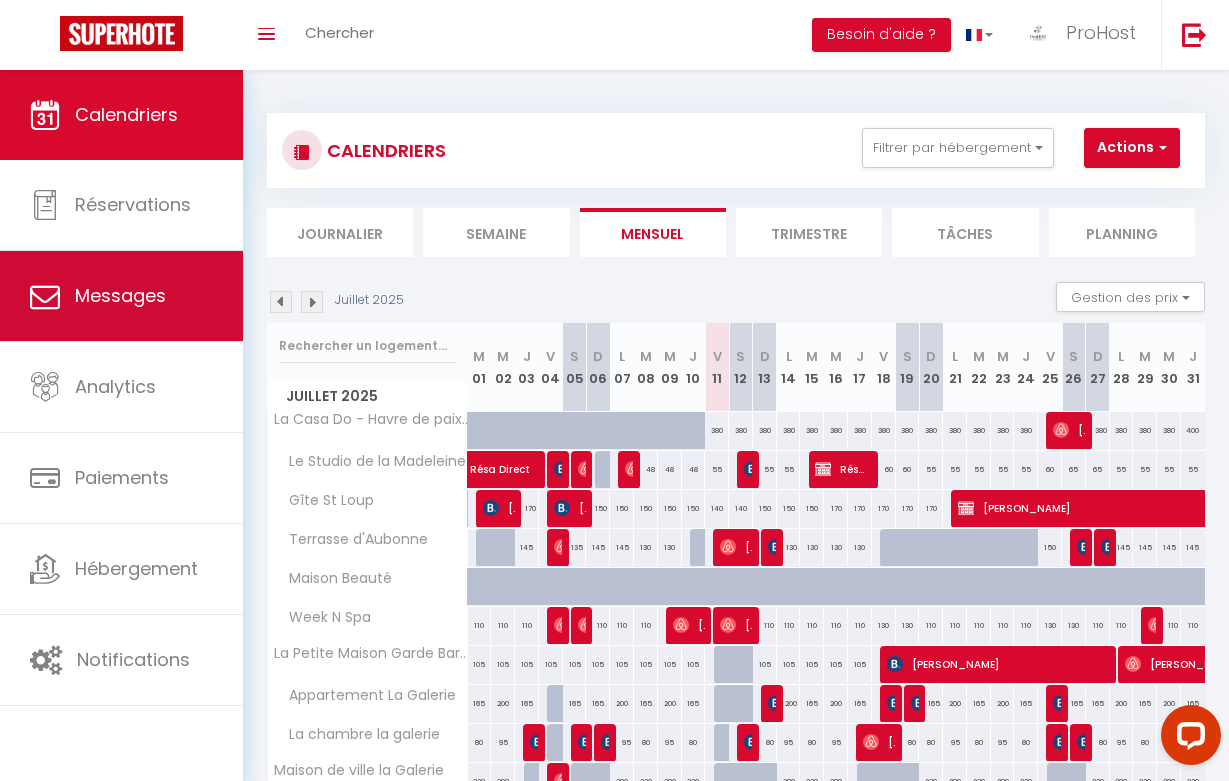 click on "Messages" at bounding box center [121, 296] 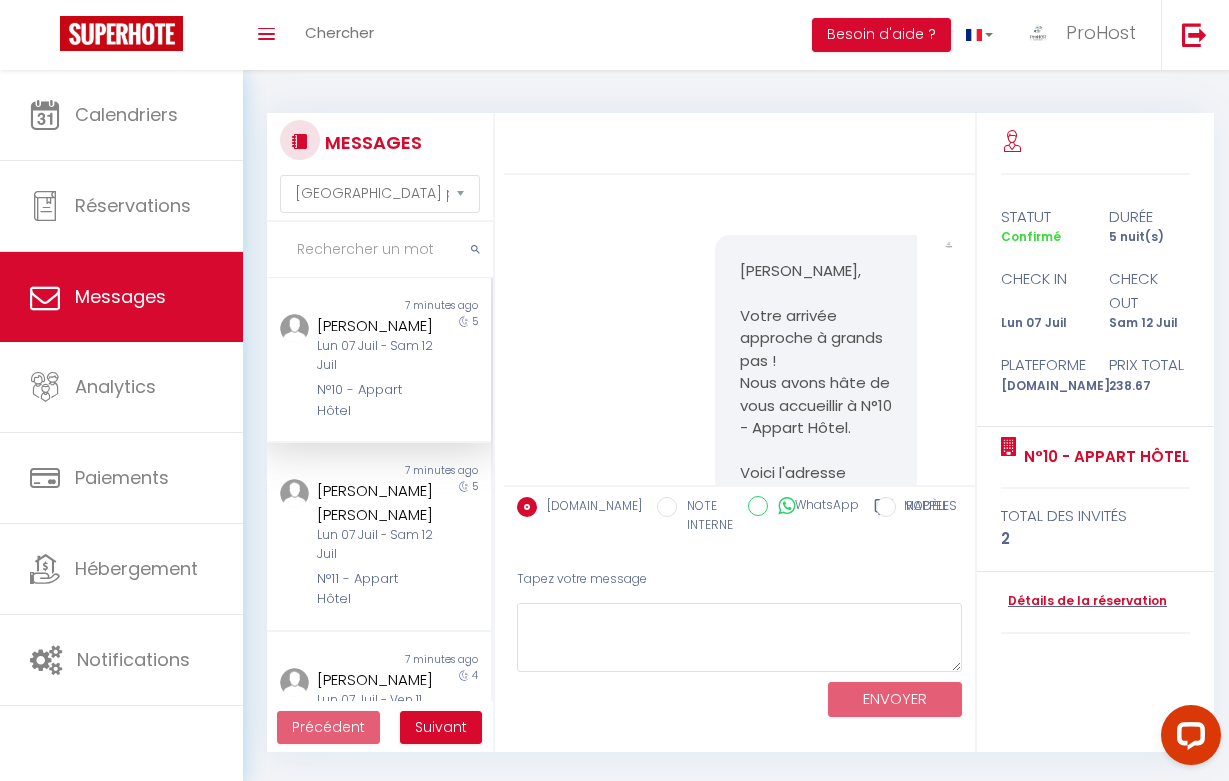 scroll, scrollTop: 1088, scrollLeft: 0, axis: vertical 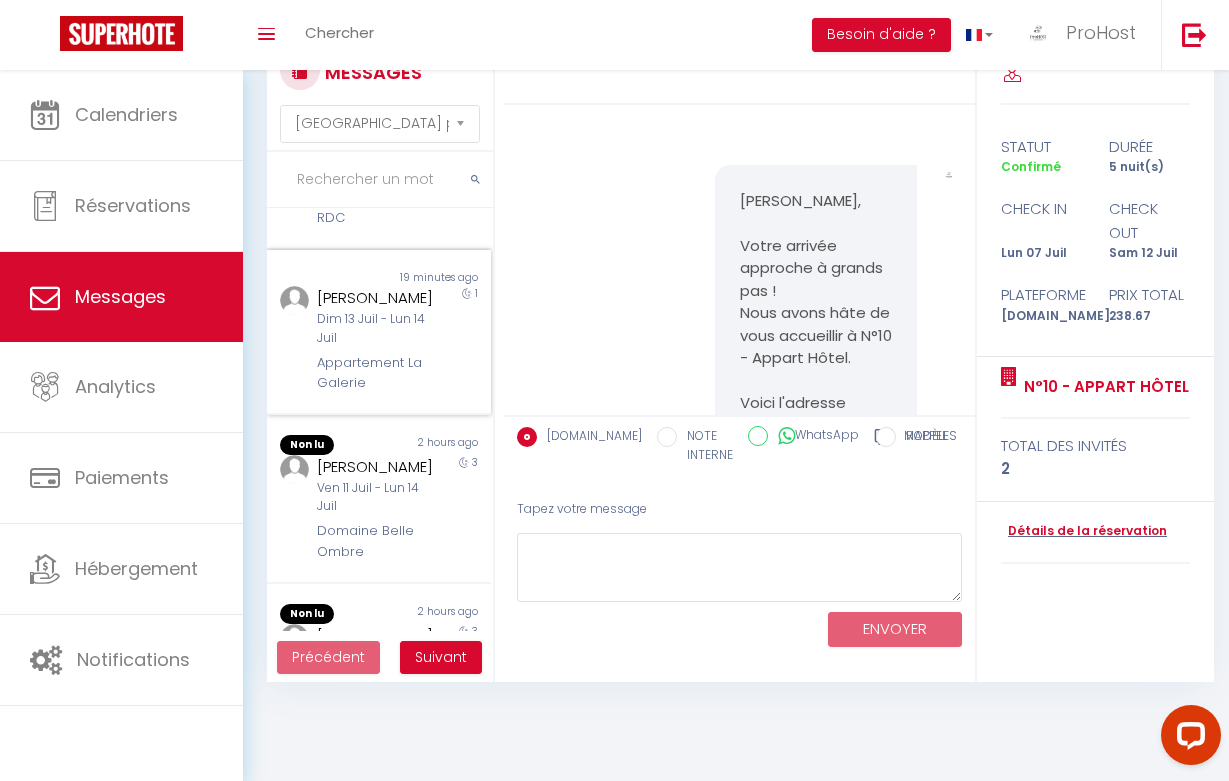 click on "Appartement La Galerie" at bounding box center (376, 373) 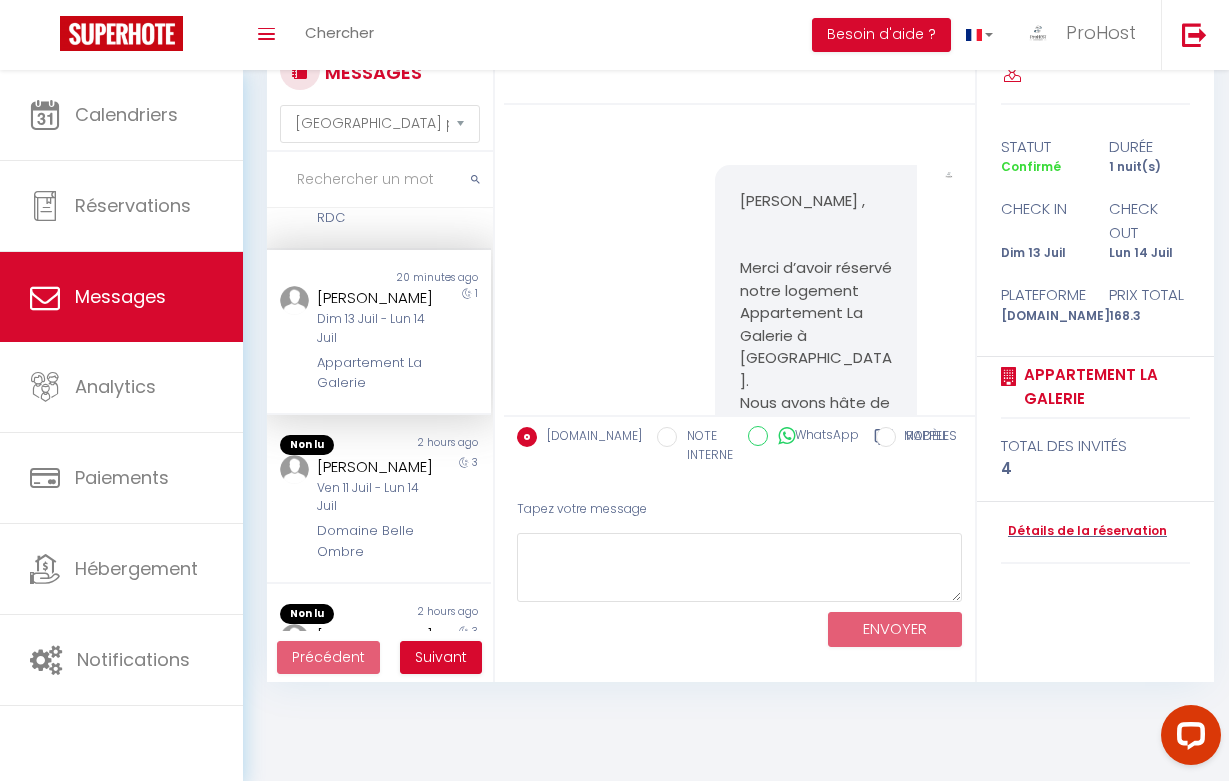 scroll, scrollTop: 0, scrollLeft: 0, axis: both 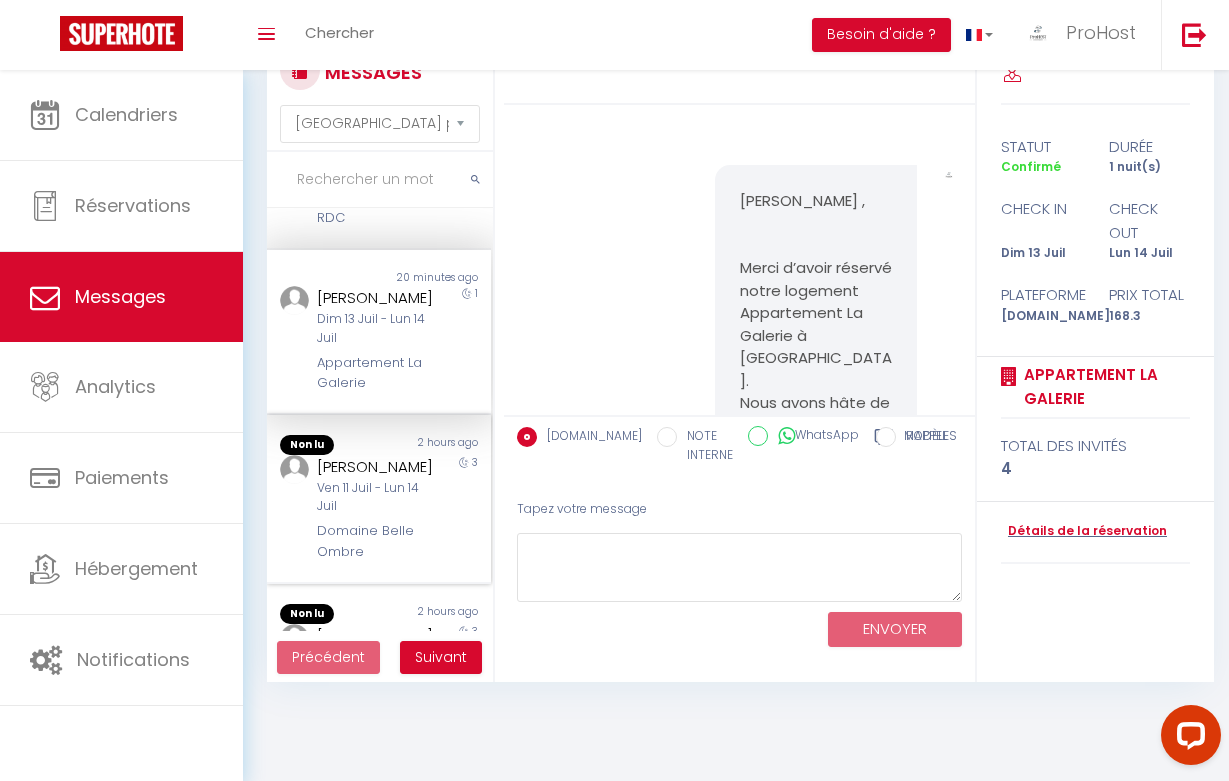 click on "Ven 11 Juil - Lun 14 Juil" at bounding box center [376, 498] 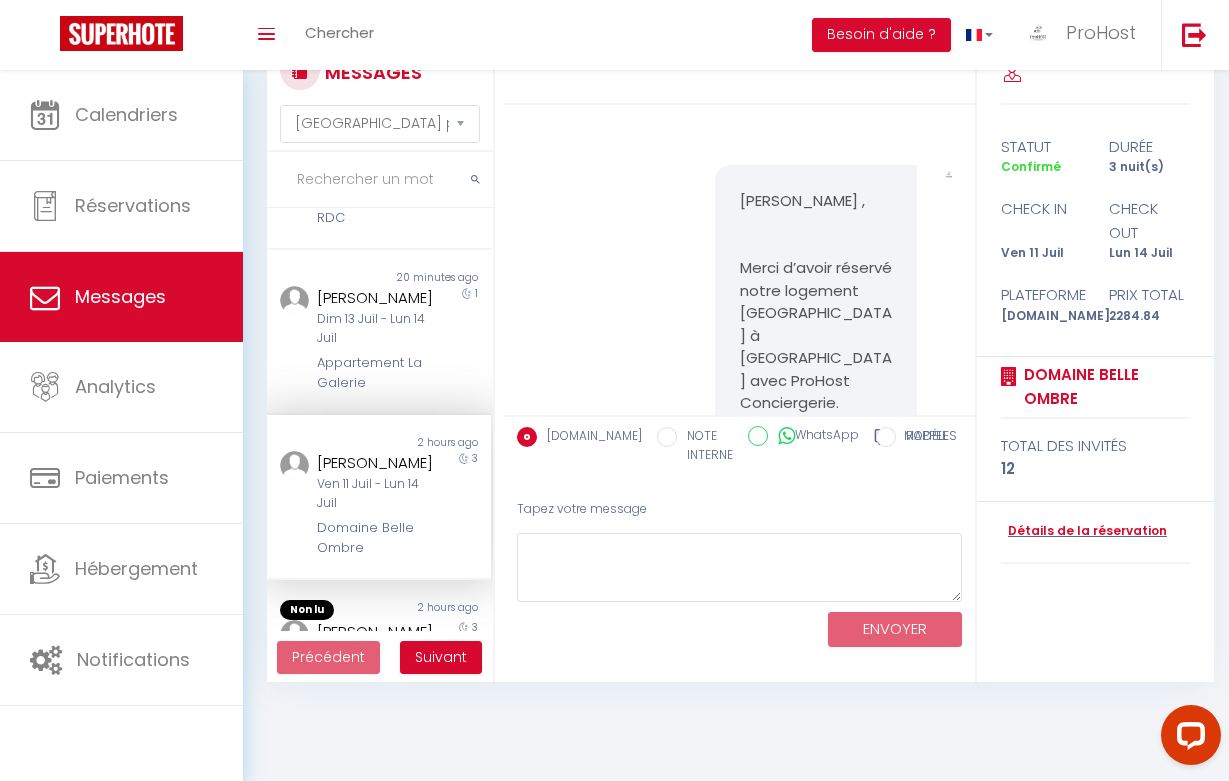 scroll, scrollTop: 6134, scrollLeft: 0, axis: vertical 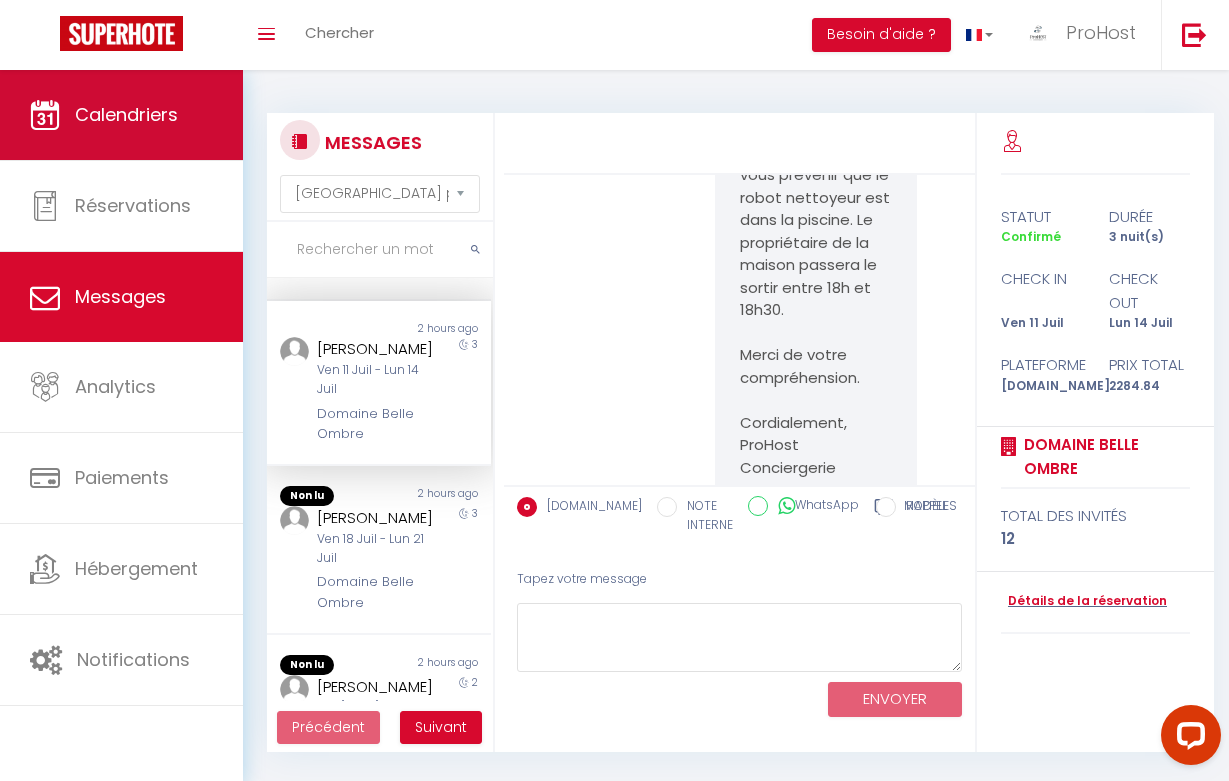 click on "Calendriers" at bounding box center [126, 114] 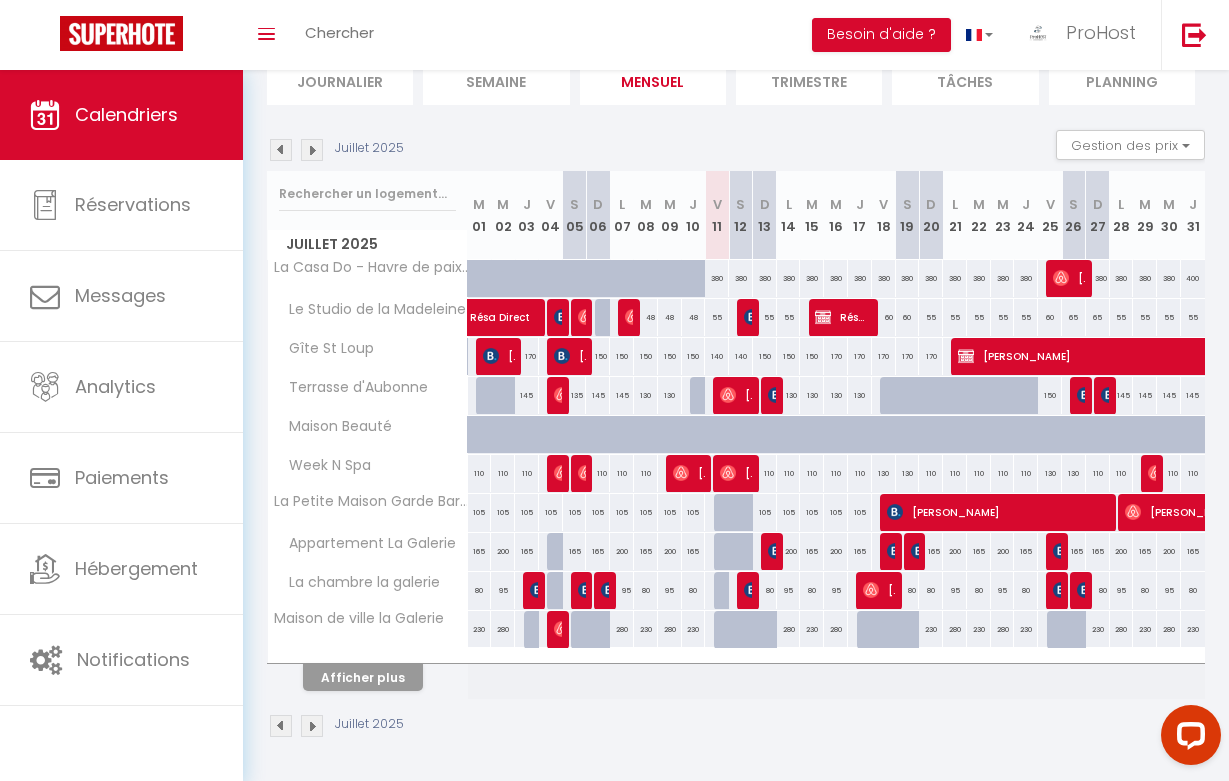 scroll, scrollTop: 151, scrollLeft: 0, axis: vertical 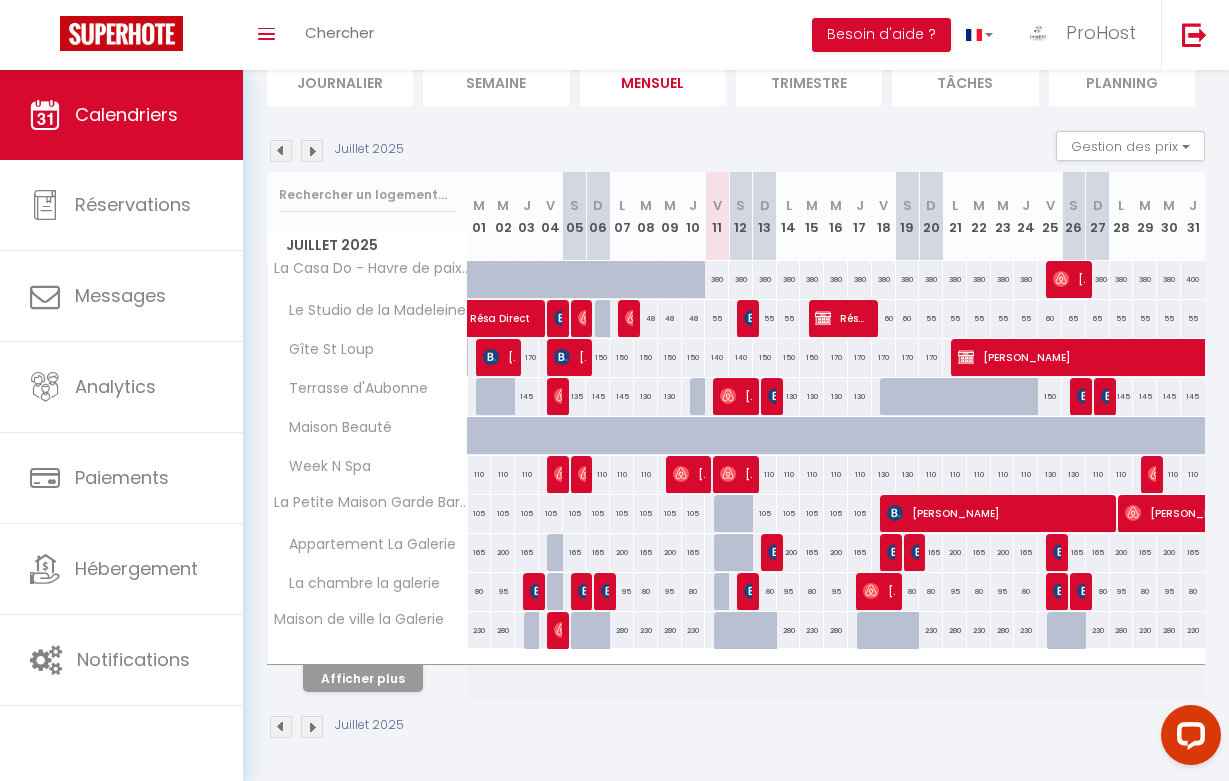 click on "Afficher plus" at bounding box center (363, 678) 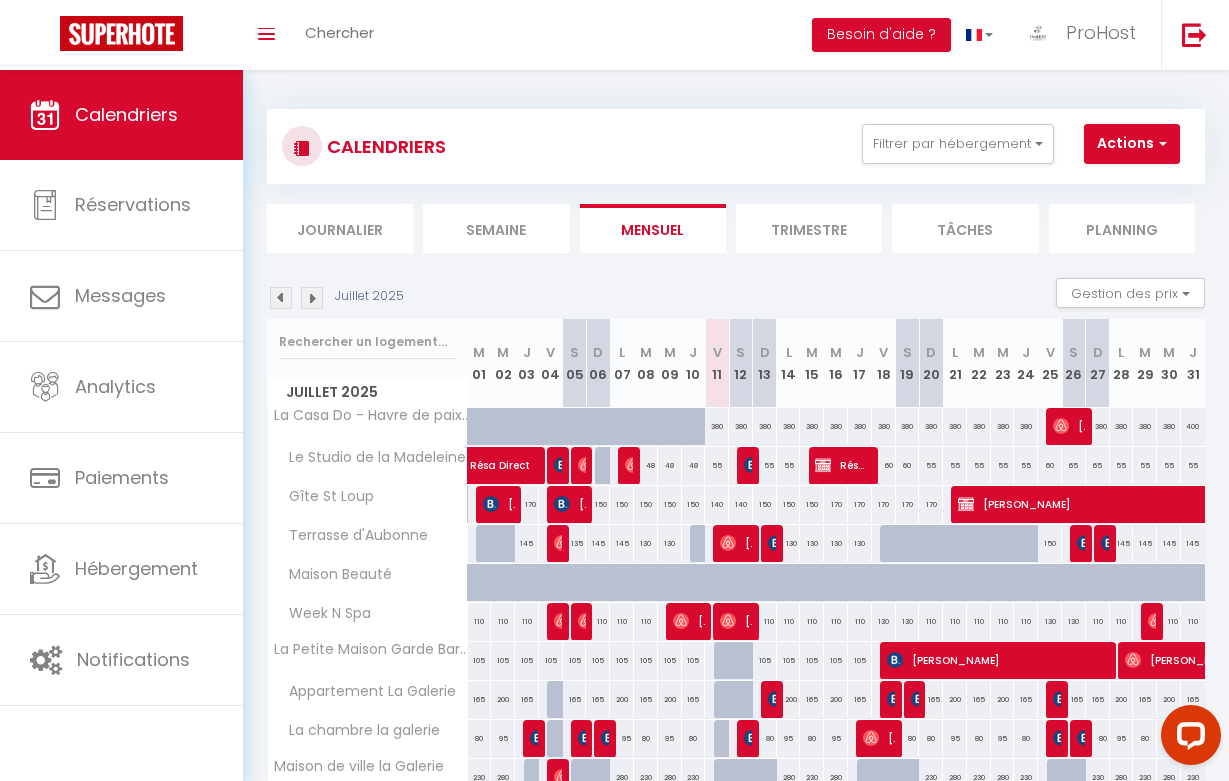 scroll, scrollTop: 0, scrollLeft: 0, axis: both 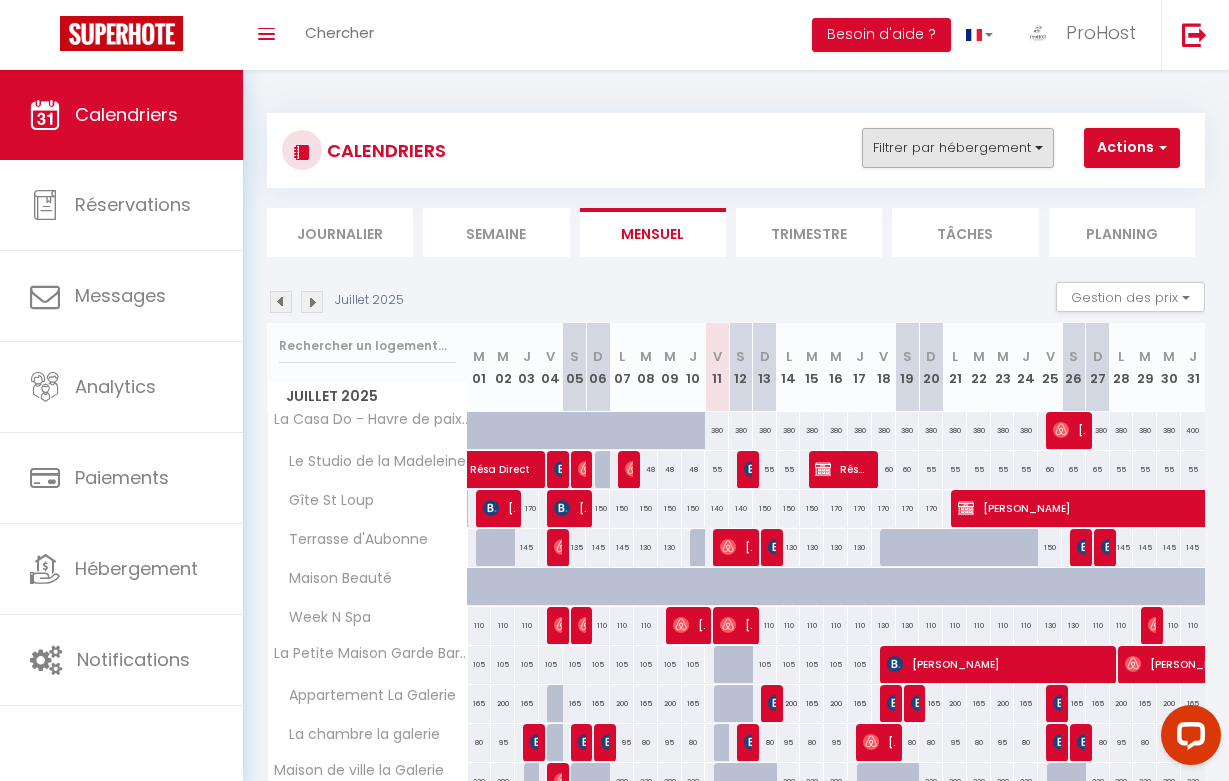 click on "Filtrer par hébergement" at bounding box center (958, 148) 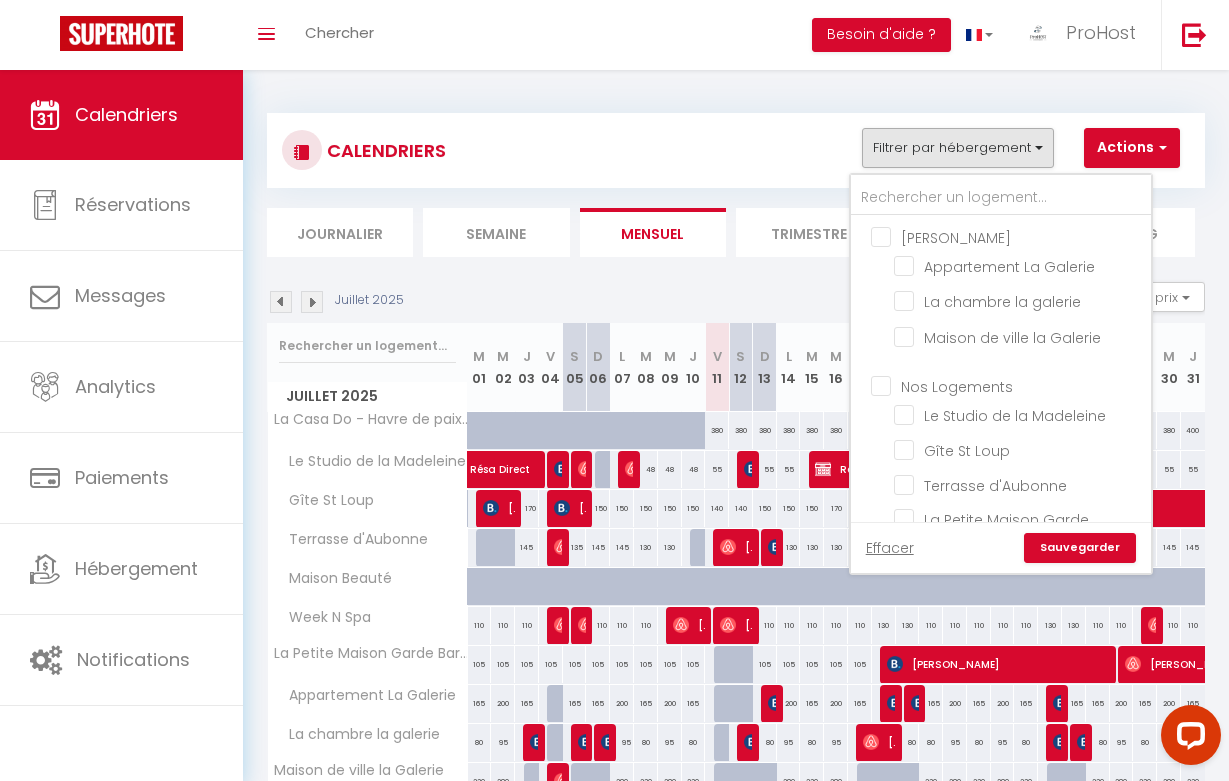 click on "Nos Logements" at bounding box center (1021, 385) 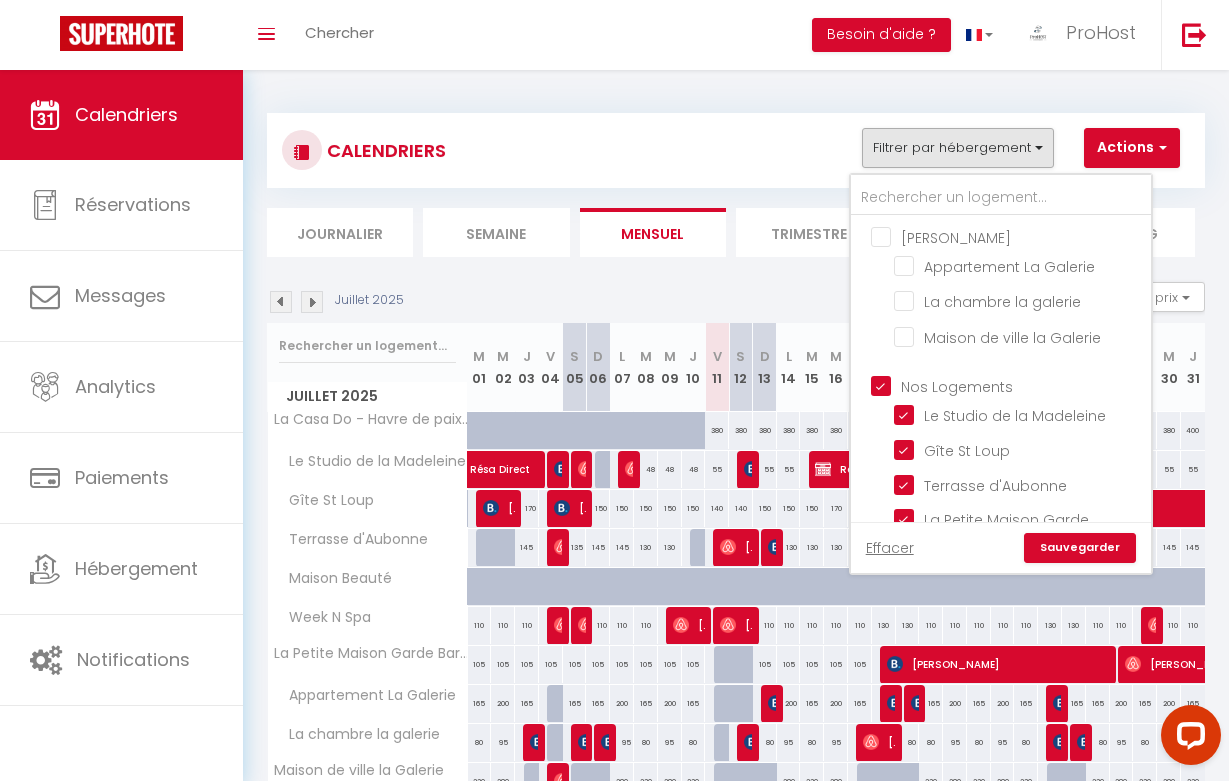 checkbox on "false" 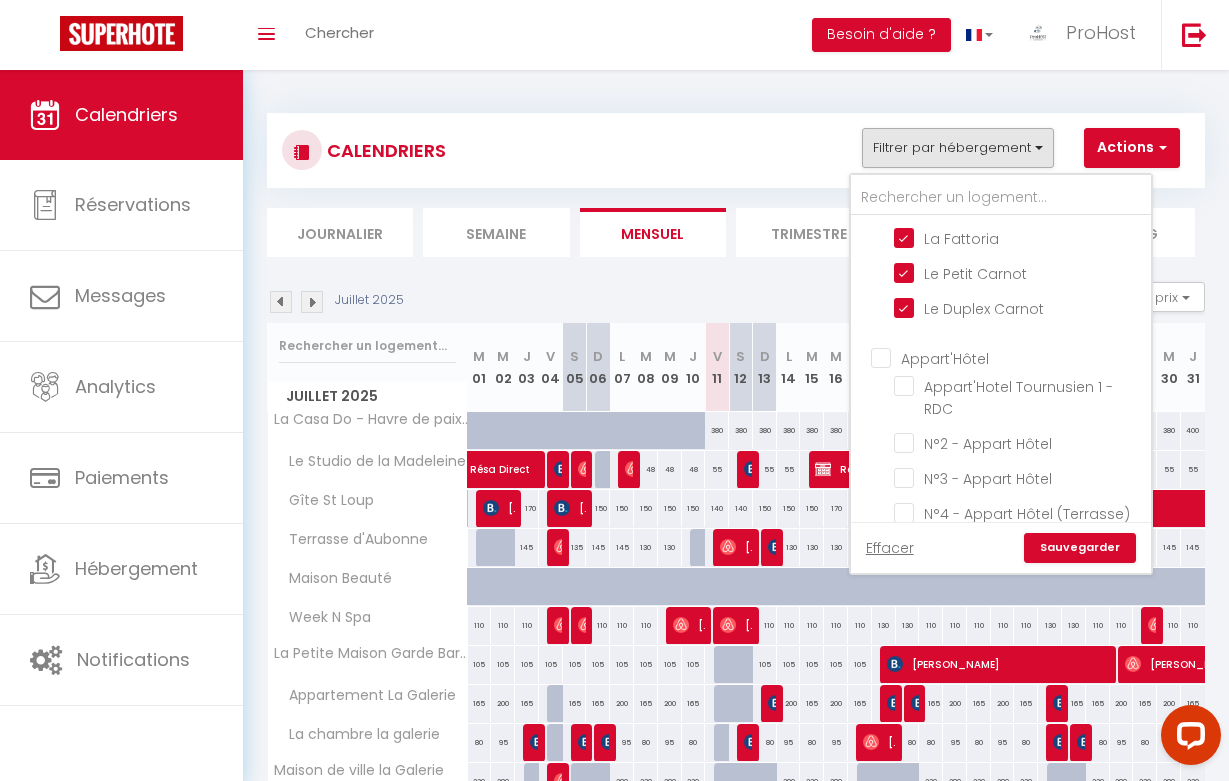 scroll, scrollTop: 599, scrollLeft: 0, axis: vertical 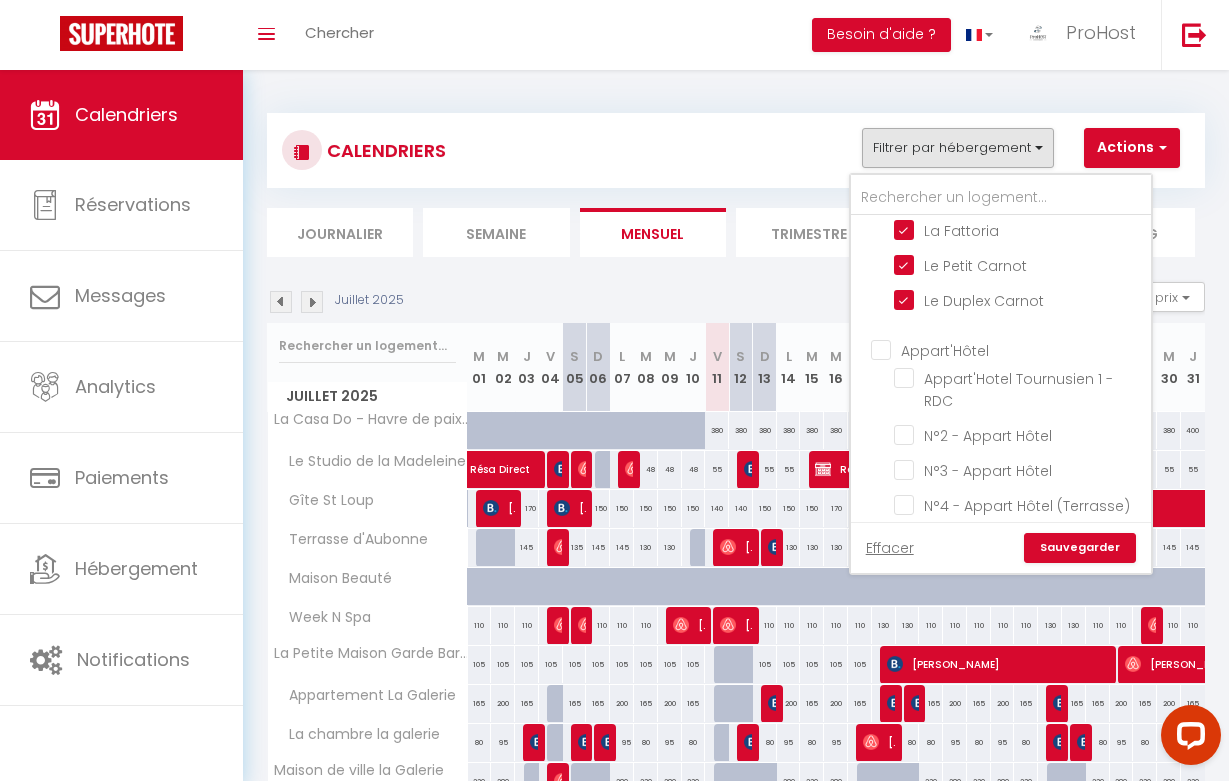 click on "Appart'Hôtel" at bounding box center [1021, 348] 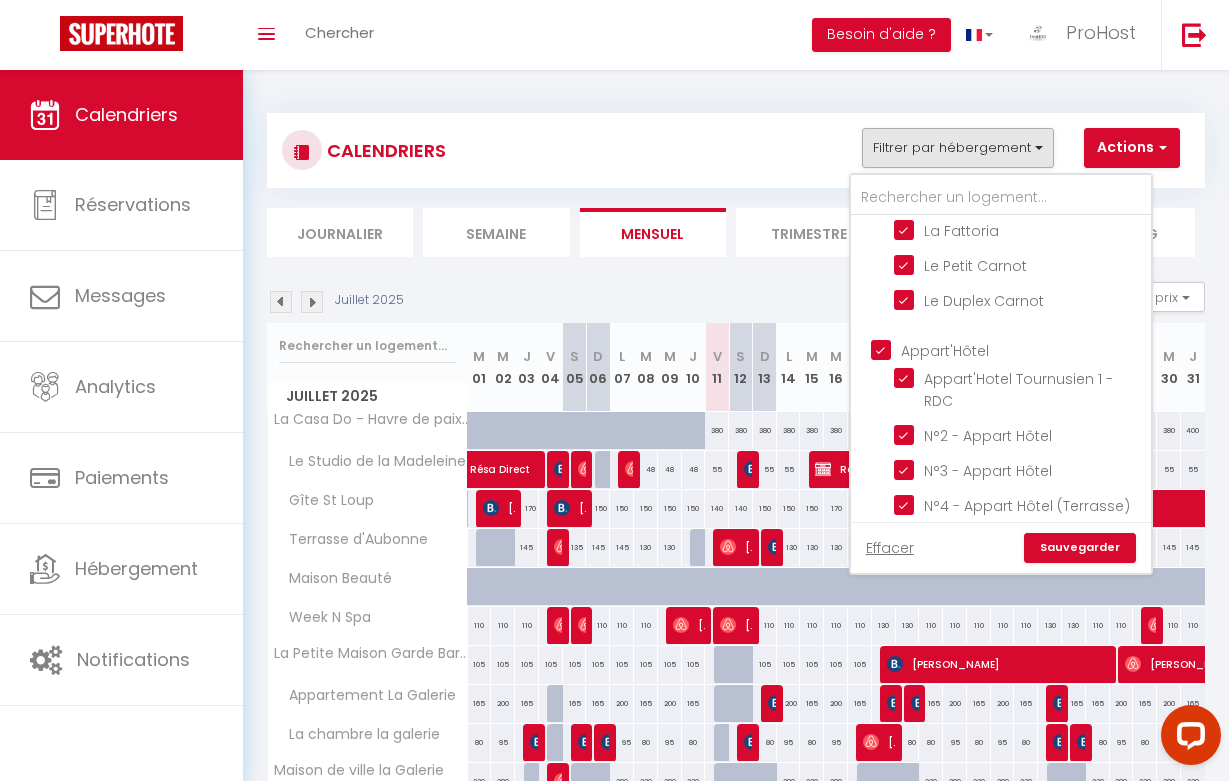 checkbox on "false" 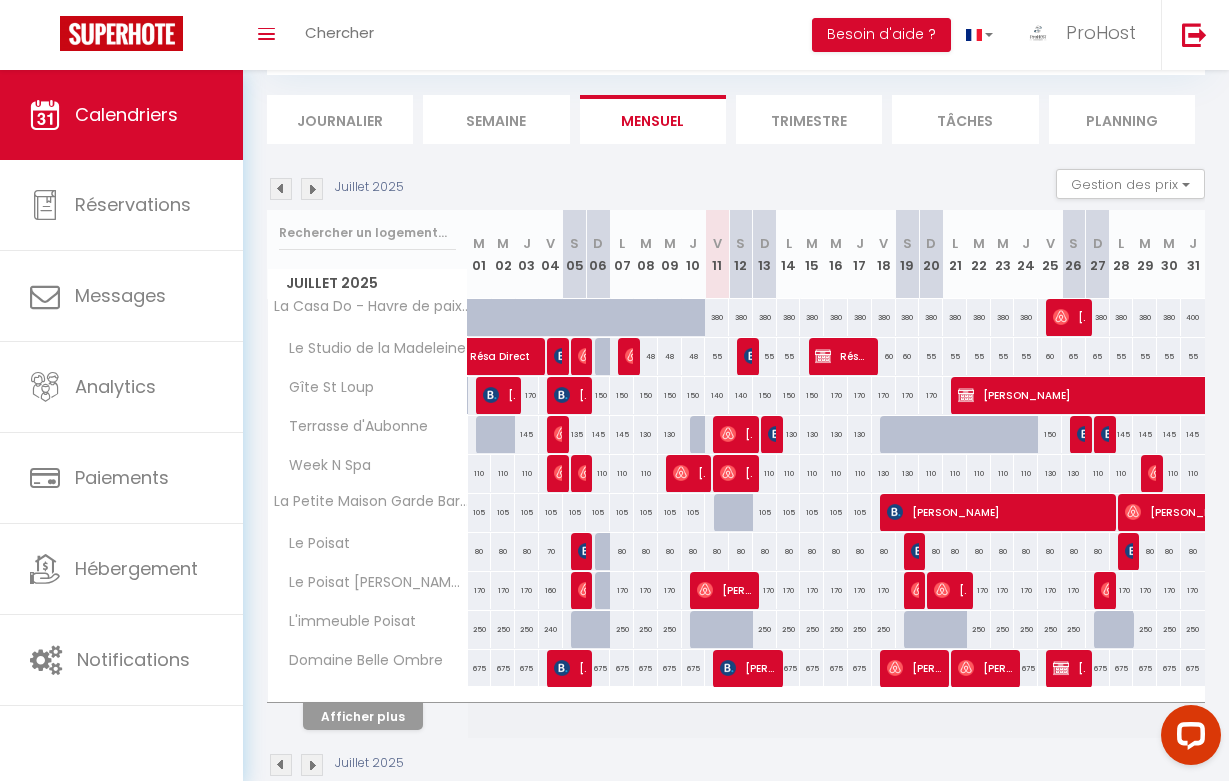 scroll, scrollTop: 116, scrollLeft: 0, axis: vertical 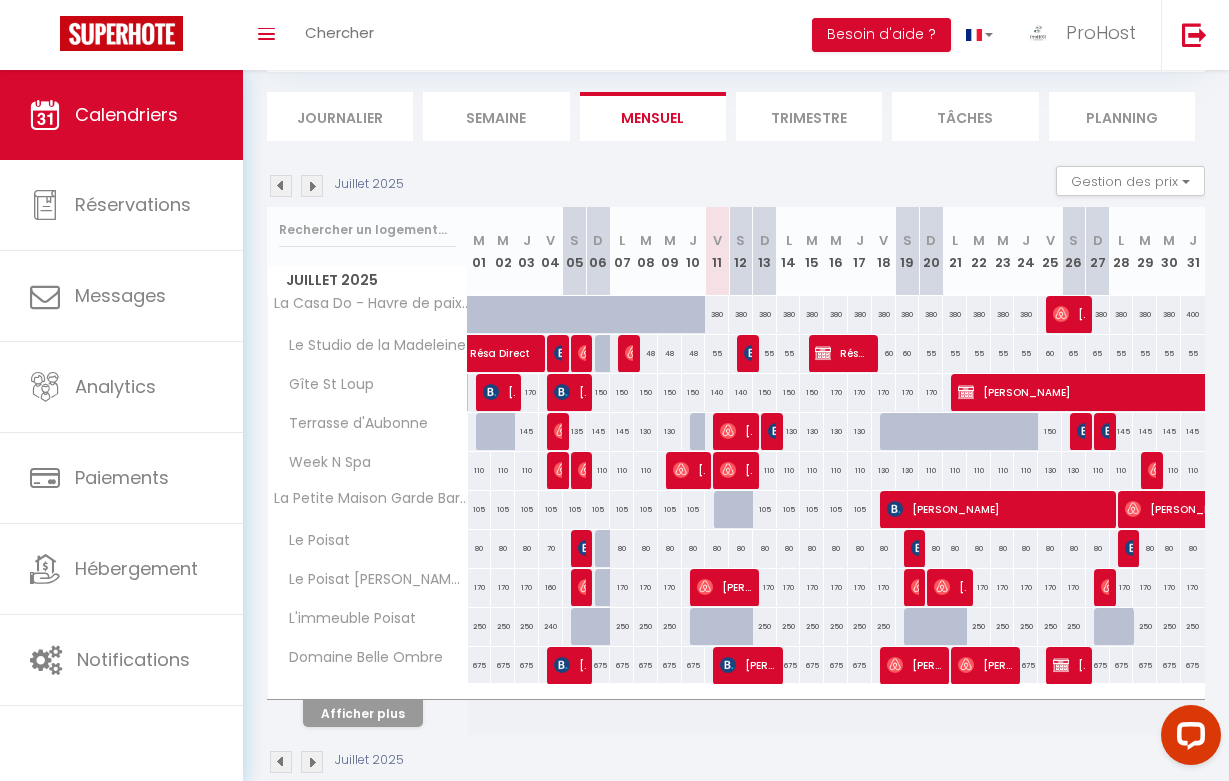 click on "Afficher plus" at bounding box center (363, 713) 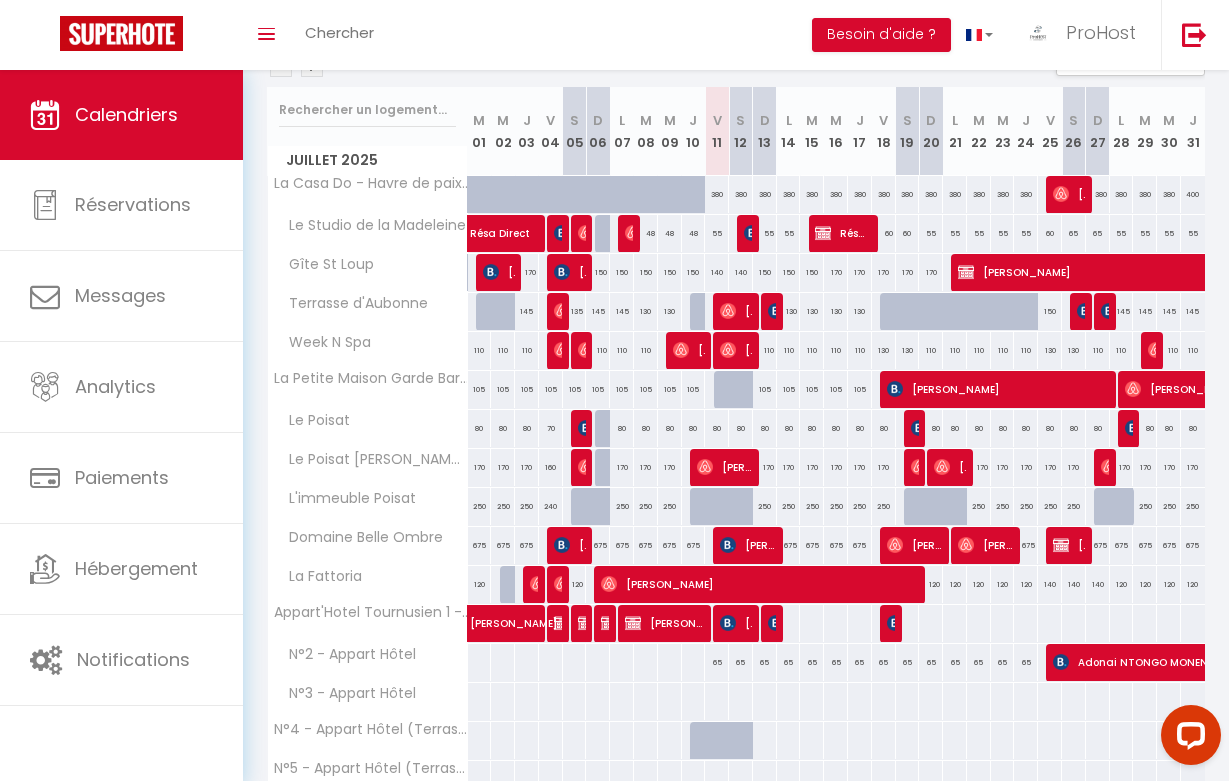scroll, scrollTop: 239, scrollLeft: 0, axis: vertical 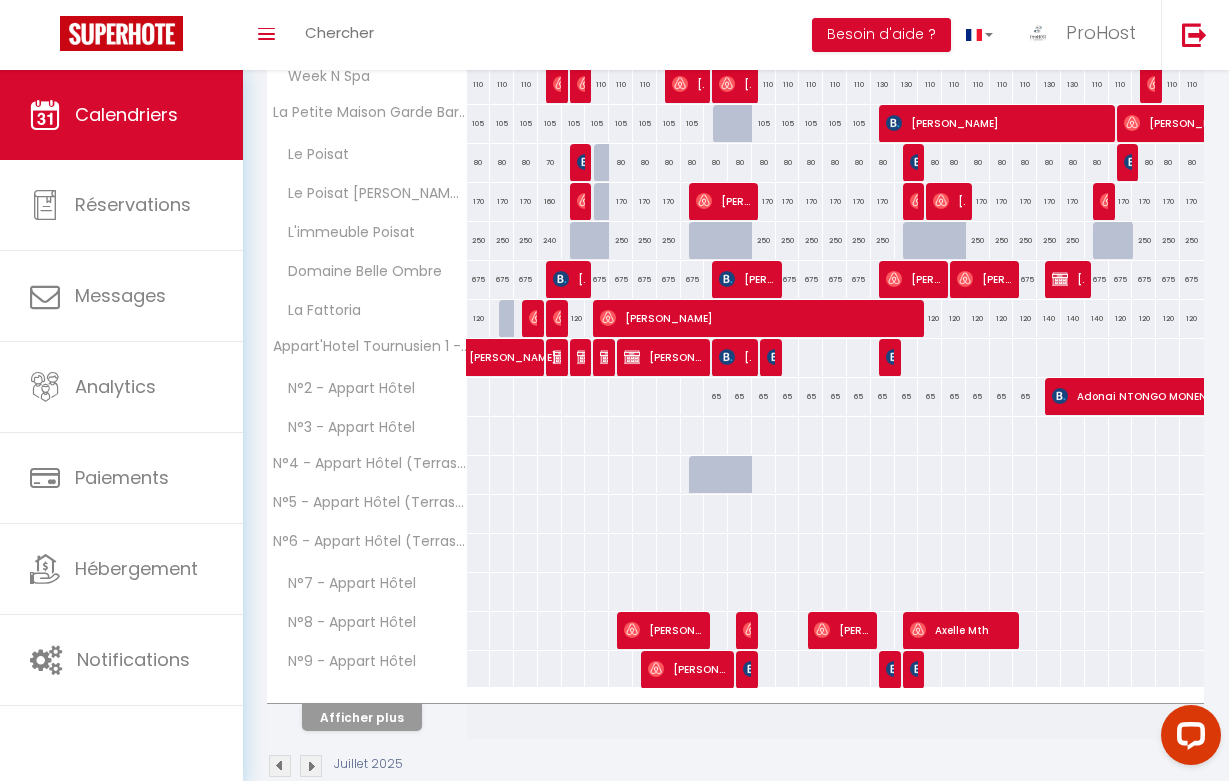click on "Afficher plus" at bounding box center (362, 717) 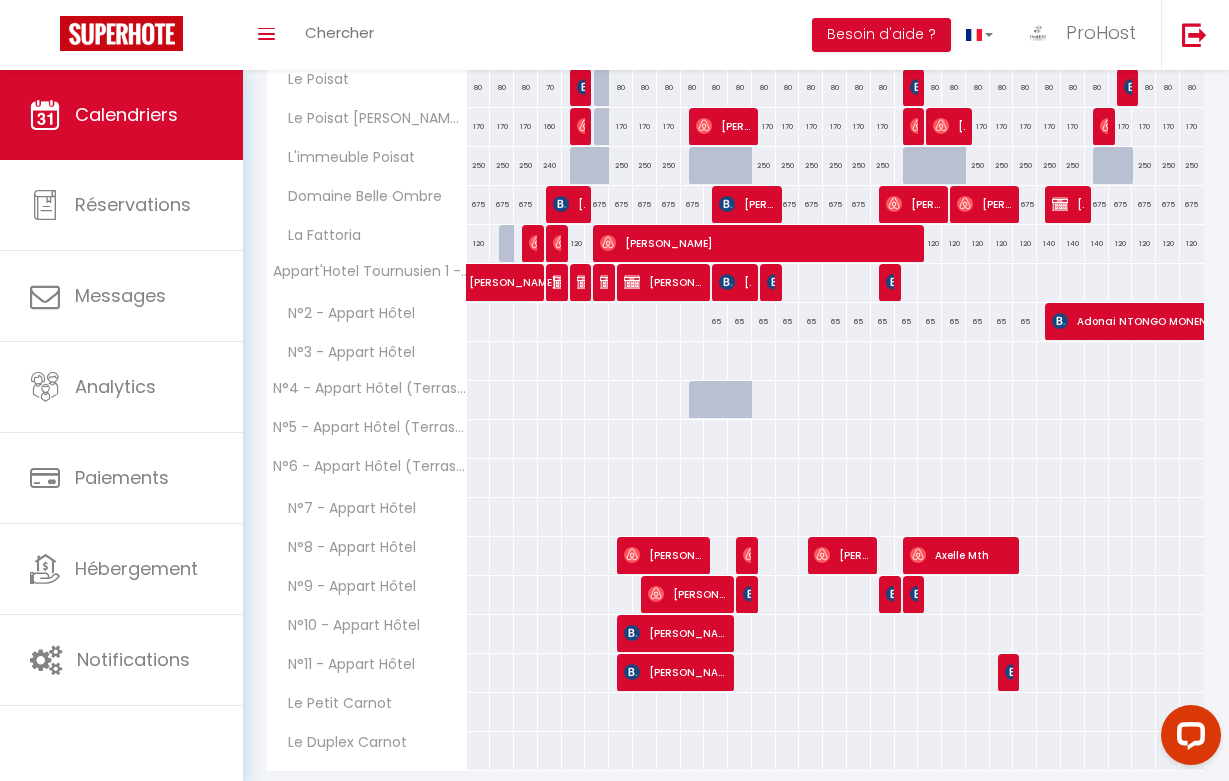 scroll, scrollTop: 129, scrollLeft: 0, axis: vertical 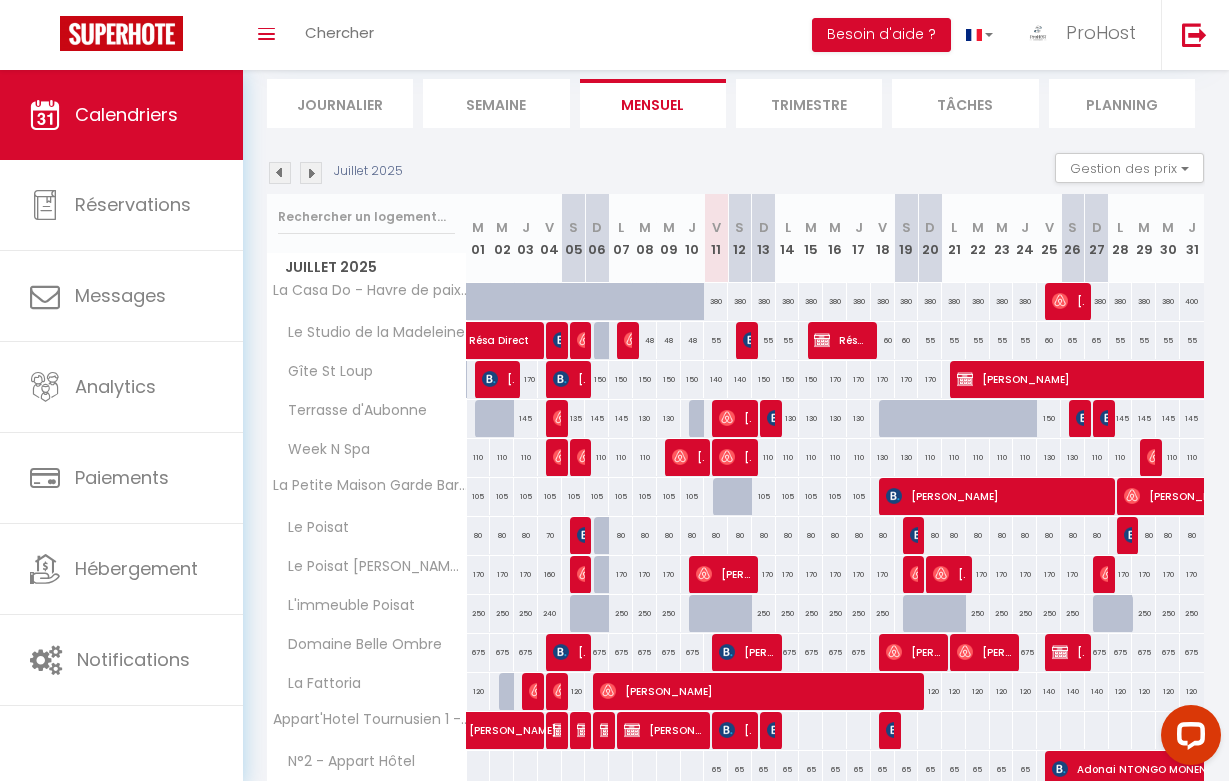 click at bounding box center [311, 173] 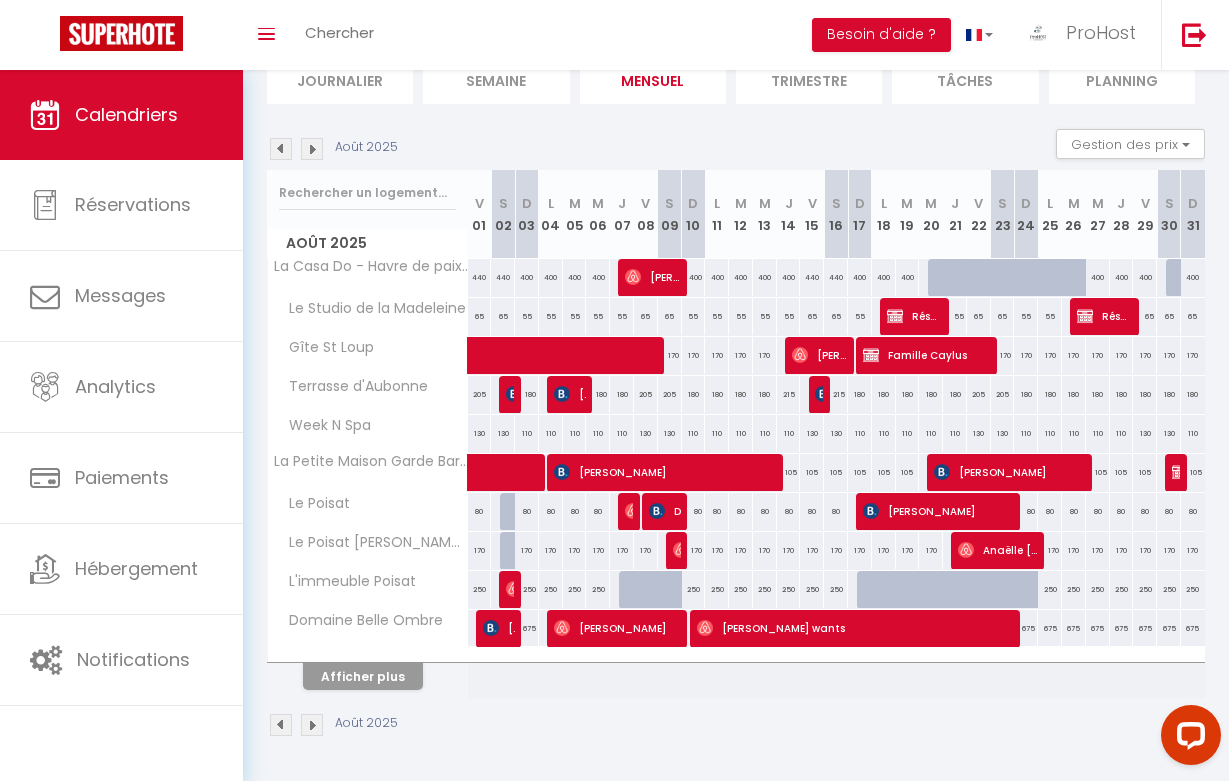 scroll, scrollTop: 151, scrollLeft: 0, axis: vertical 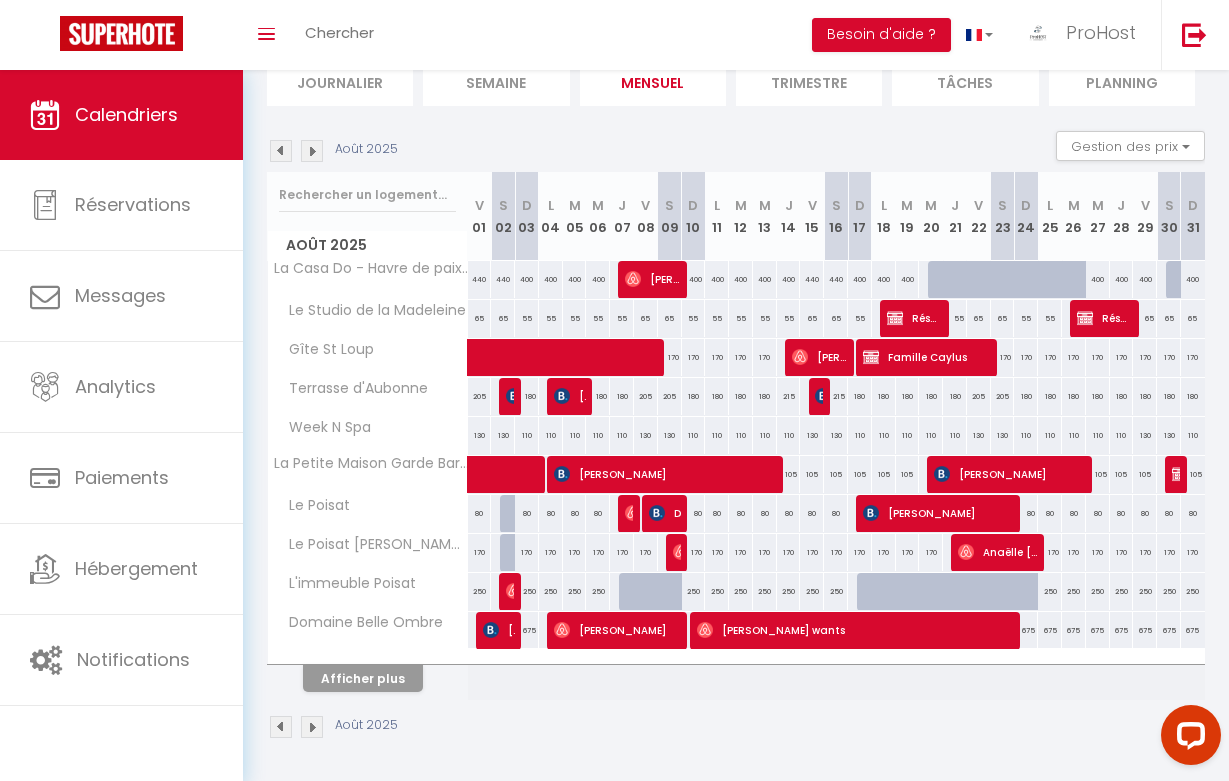 click on "Afficher plus" at bounding box center (363, 678) 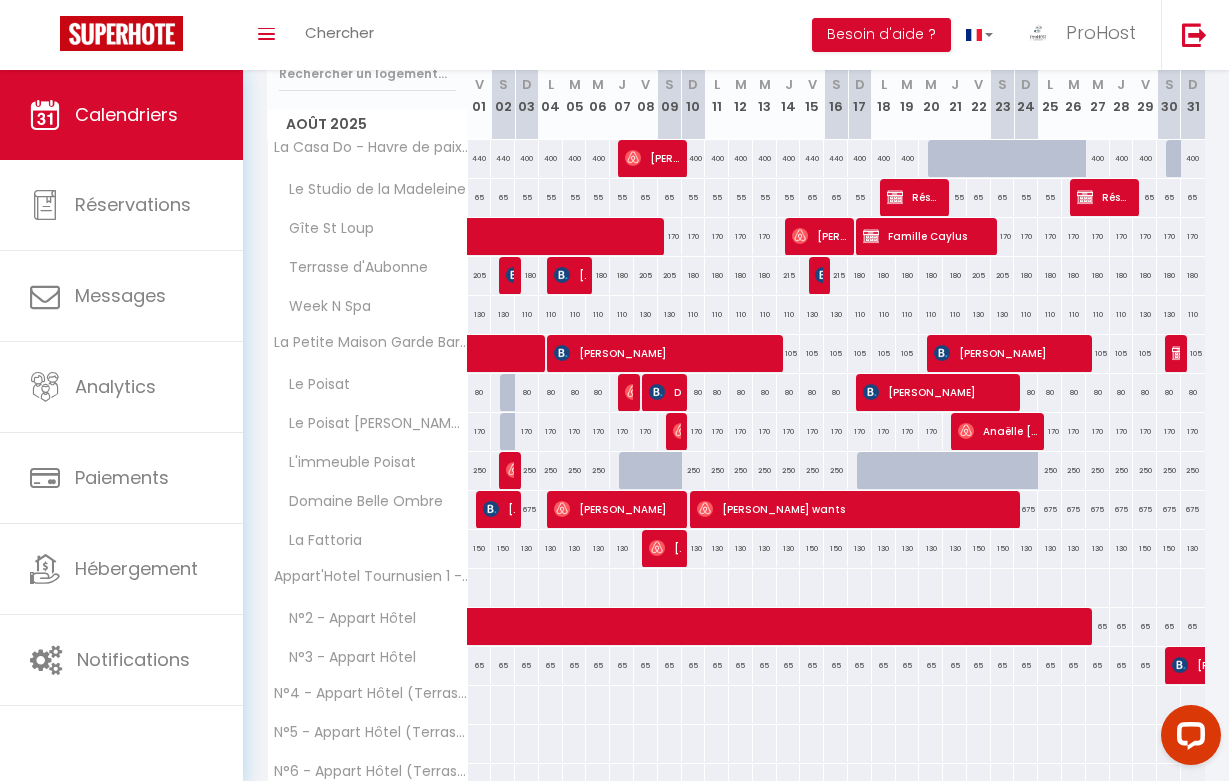 scroll, scrollTop: 276, scrollLeft: 0, axis: vertical 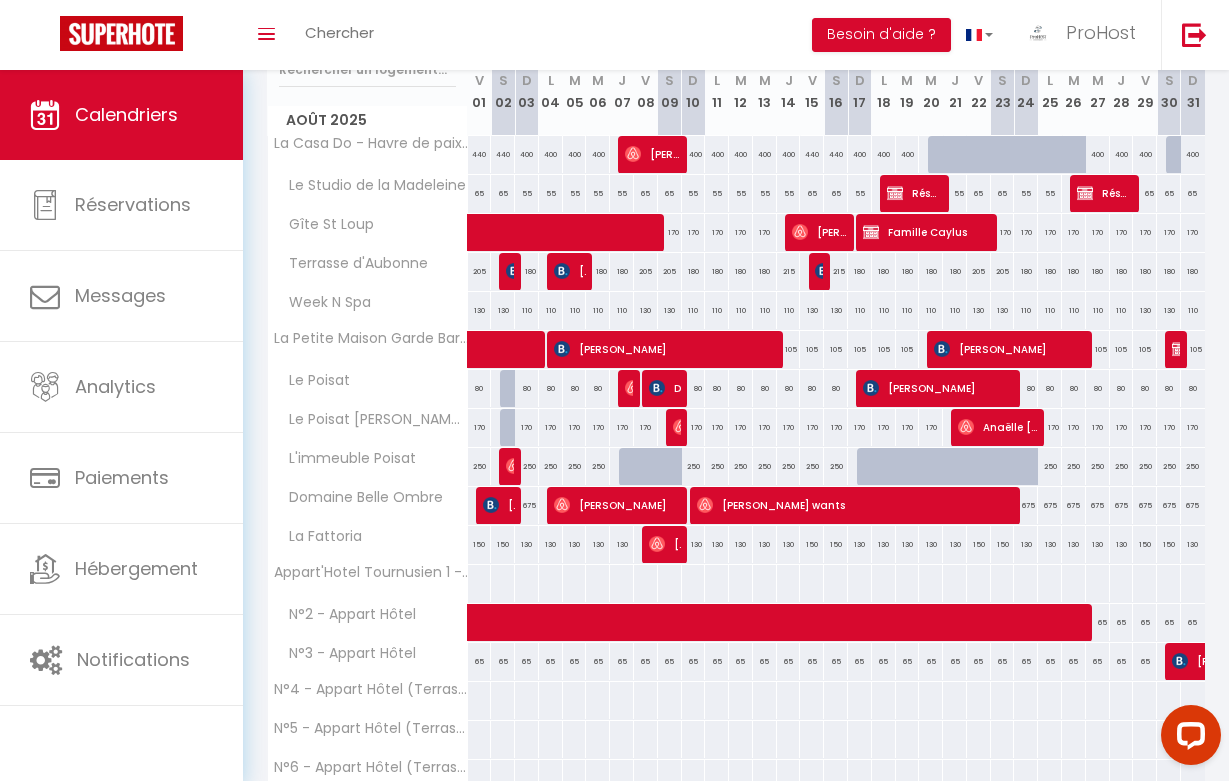 click on "[PERSON_NAME]" at bounding box center [618, 505] 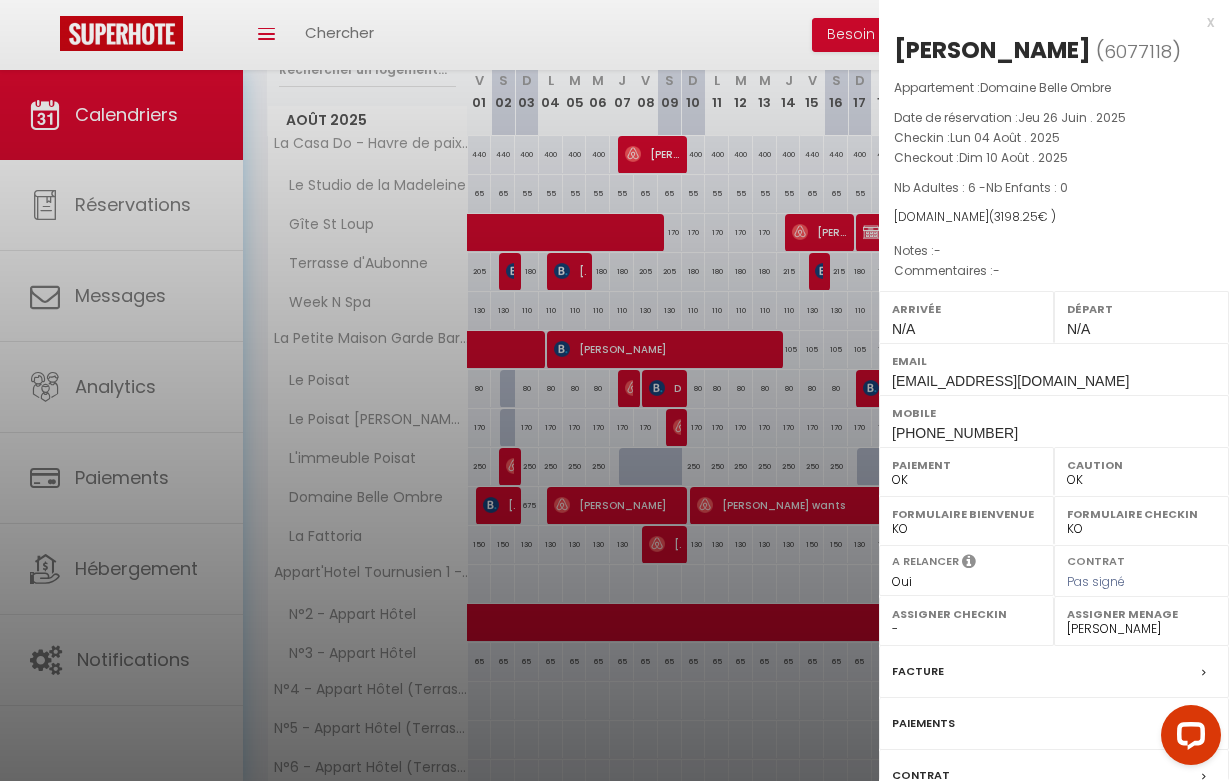 click on "x" at bounding box center [1046, 22] 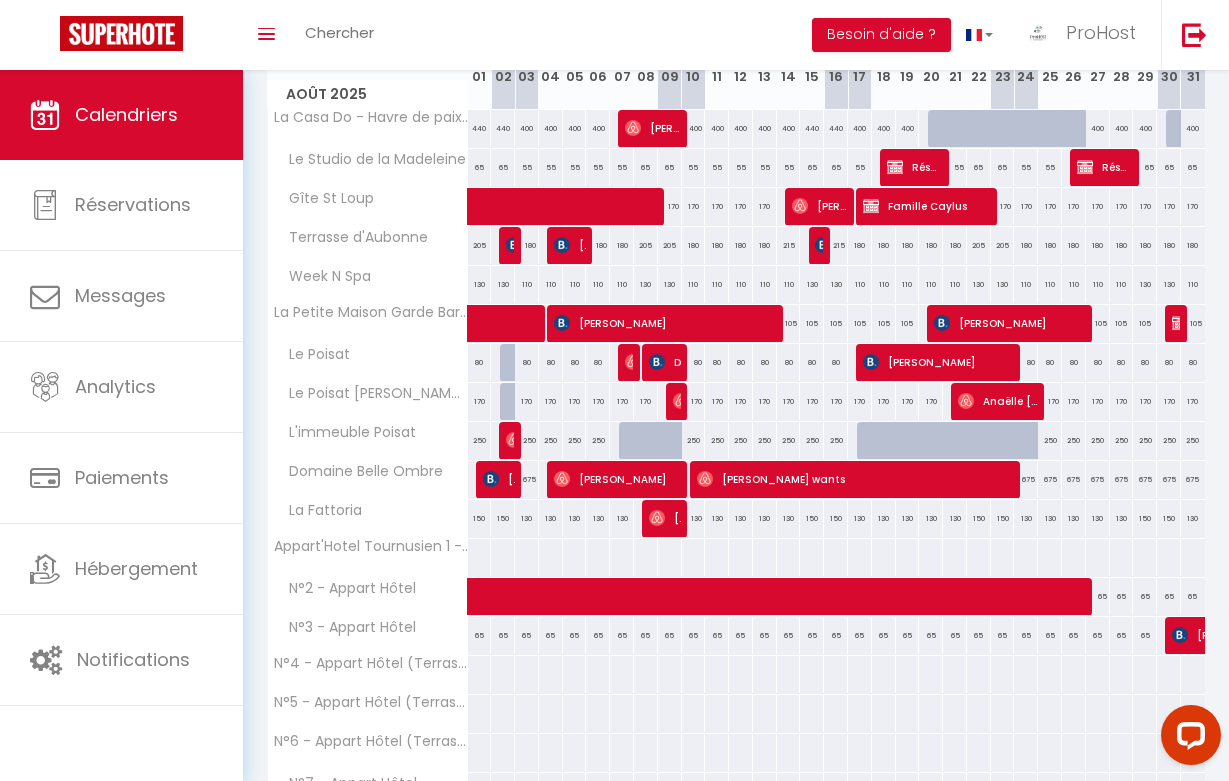scroll, scrollTop: 305, scrollLeft: 0, axis: vertical 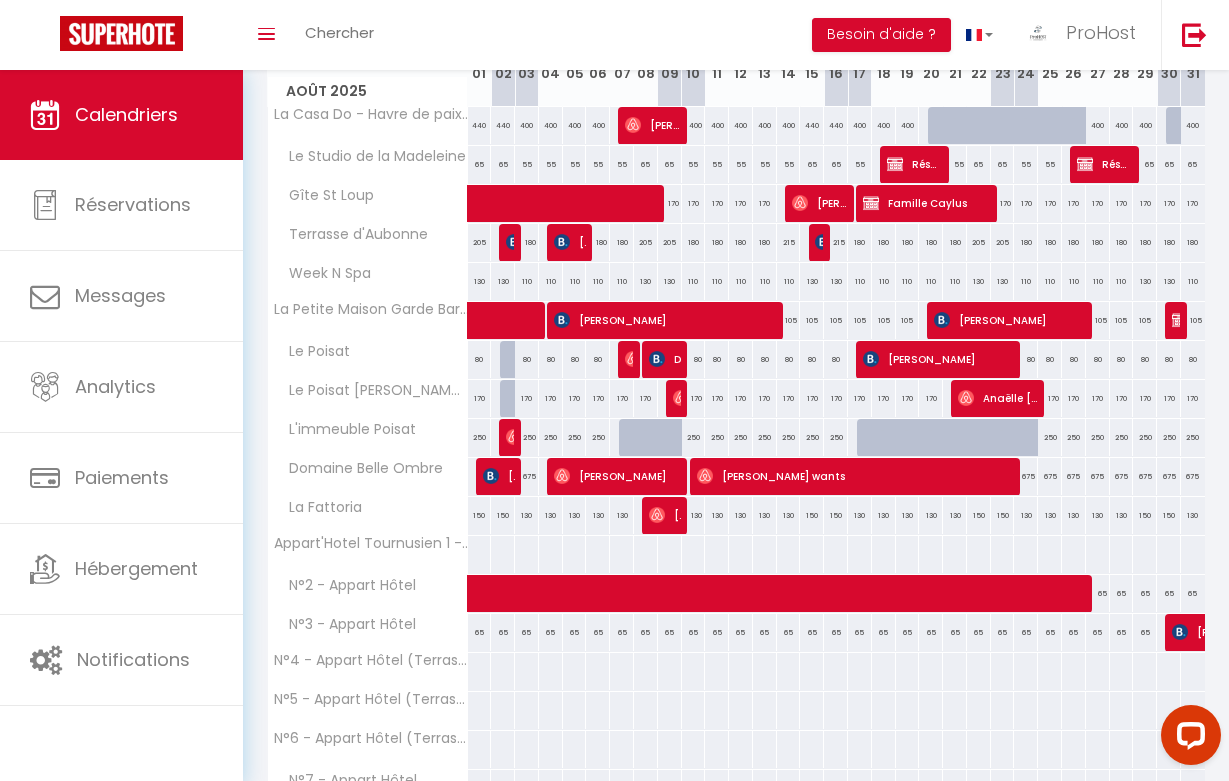 click on "[PERSON_NAME]" at bounding box center (665, 515) 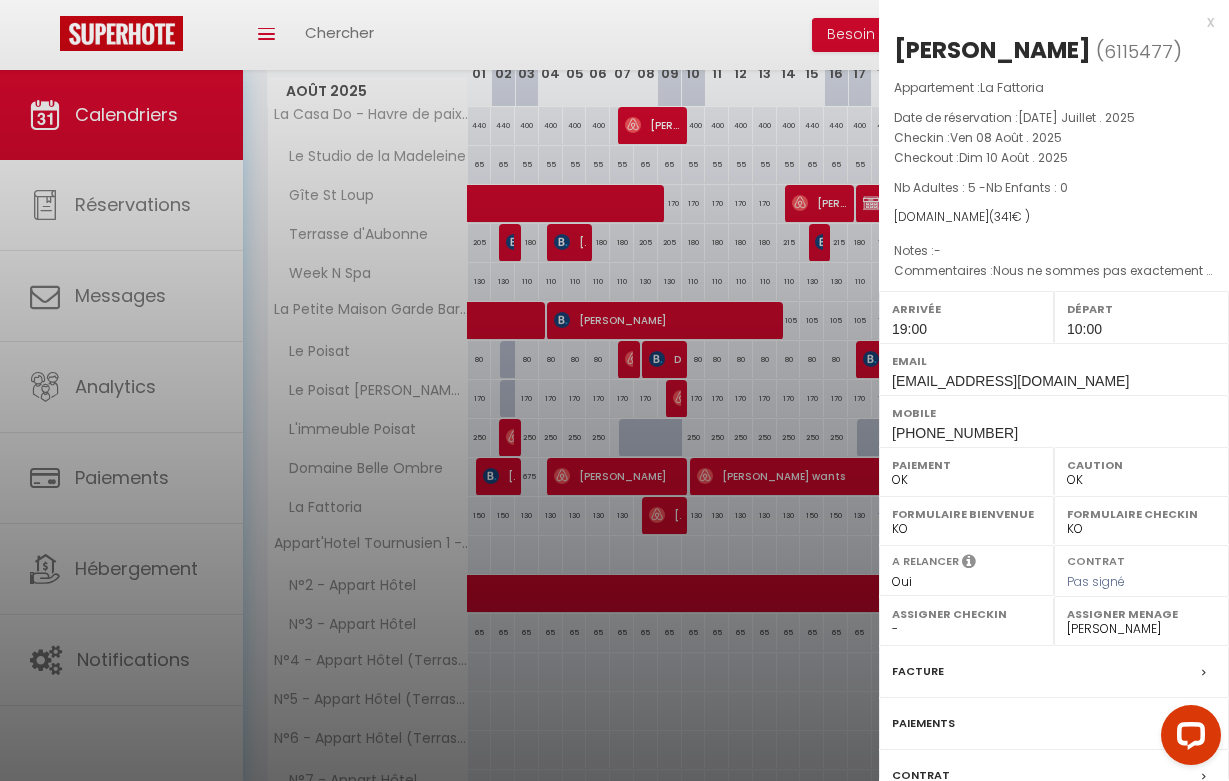 click on "x" at bounding box center [1046, 22] 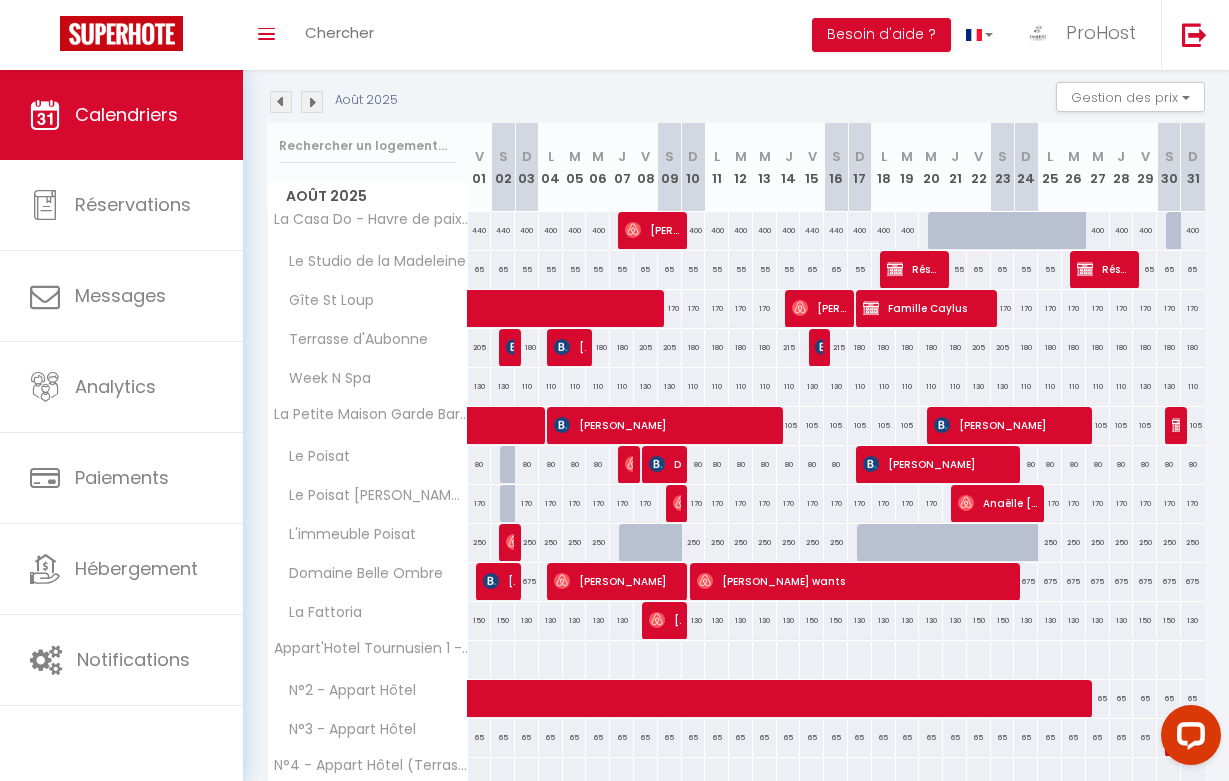 scroll, scrollTop: 154, scrollLeft: 0, axis: vertical 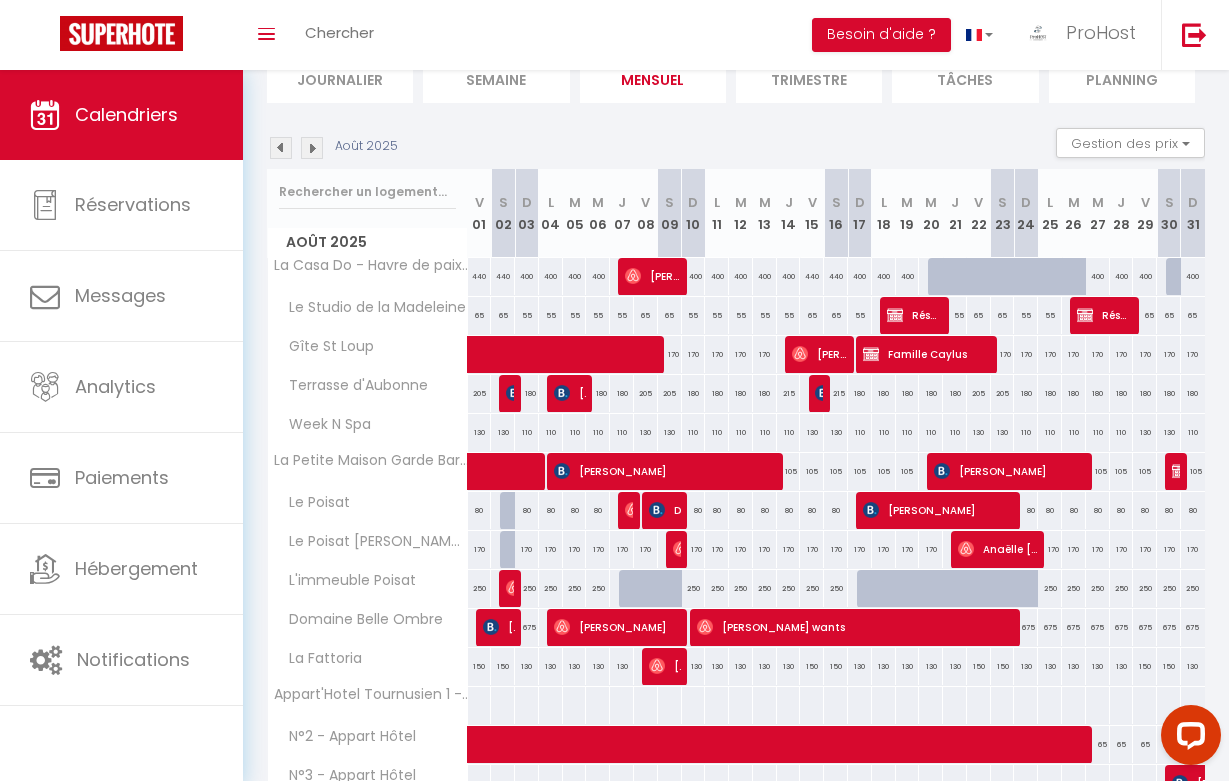 click at bounding box center (281, 148) 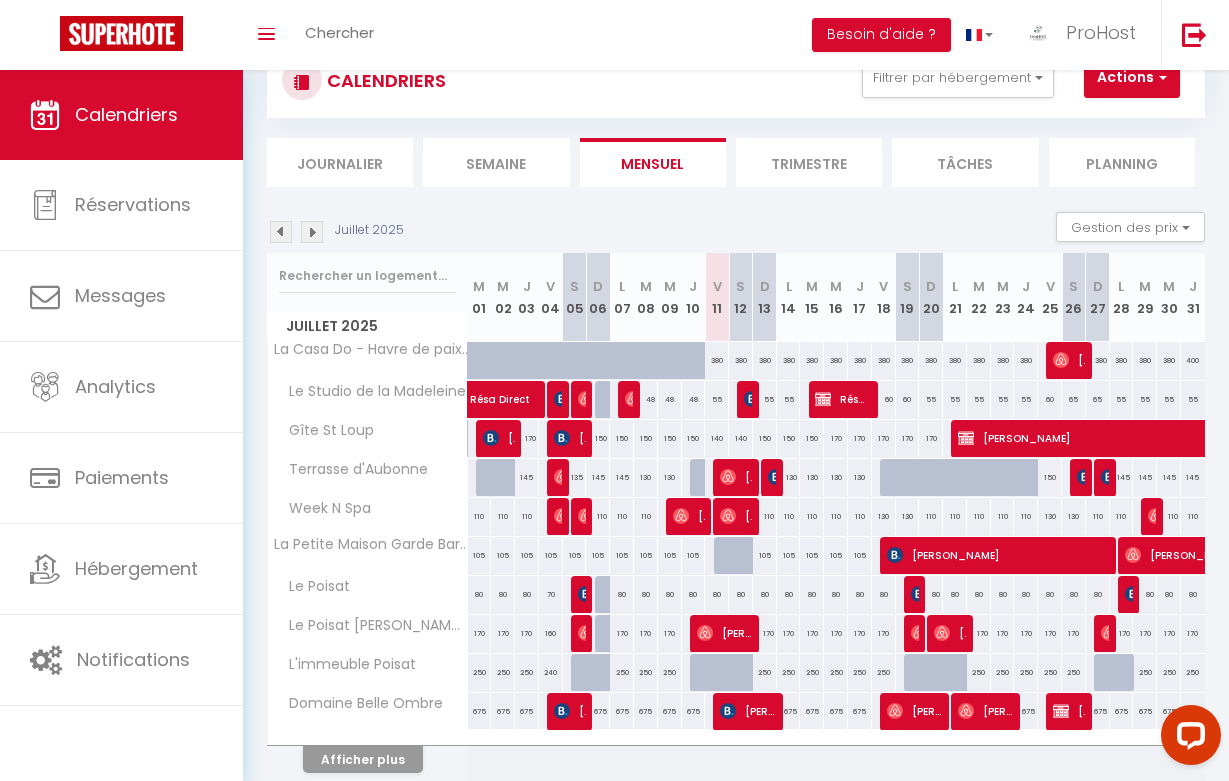 click at bounding box center [312, 232] 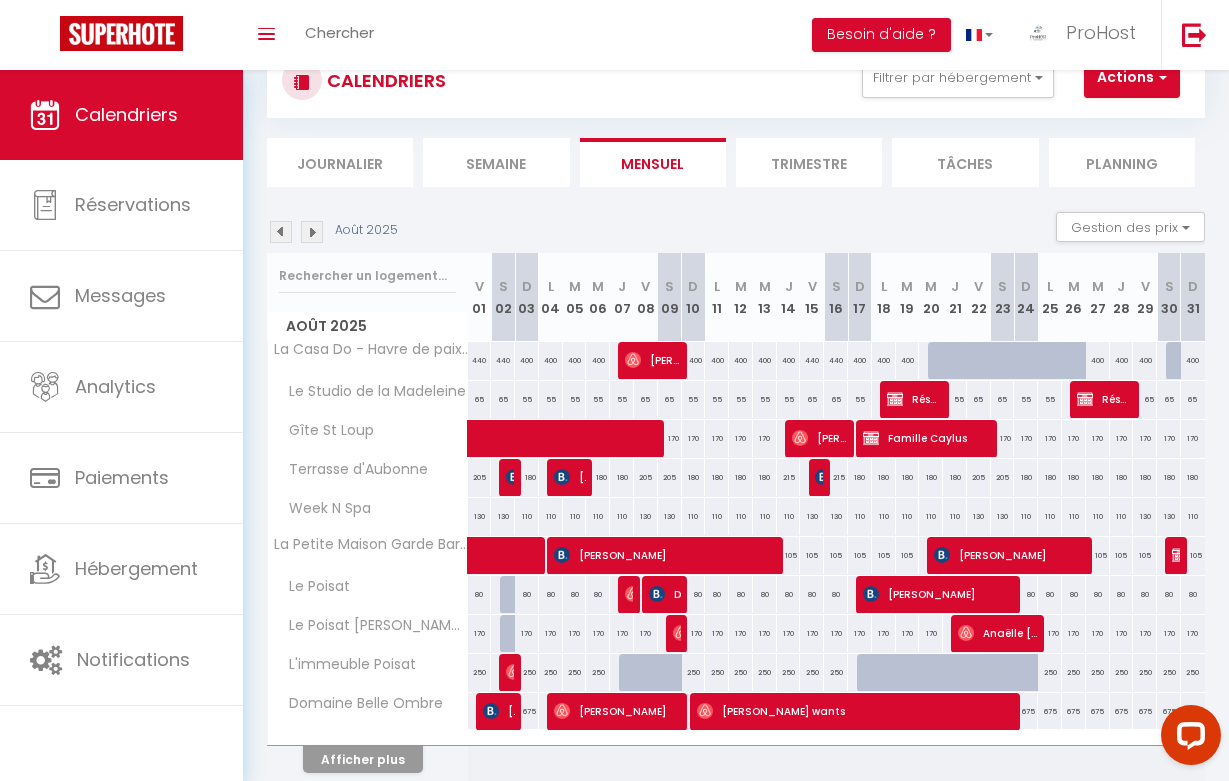 click at bounding box center (312, 232) 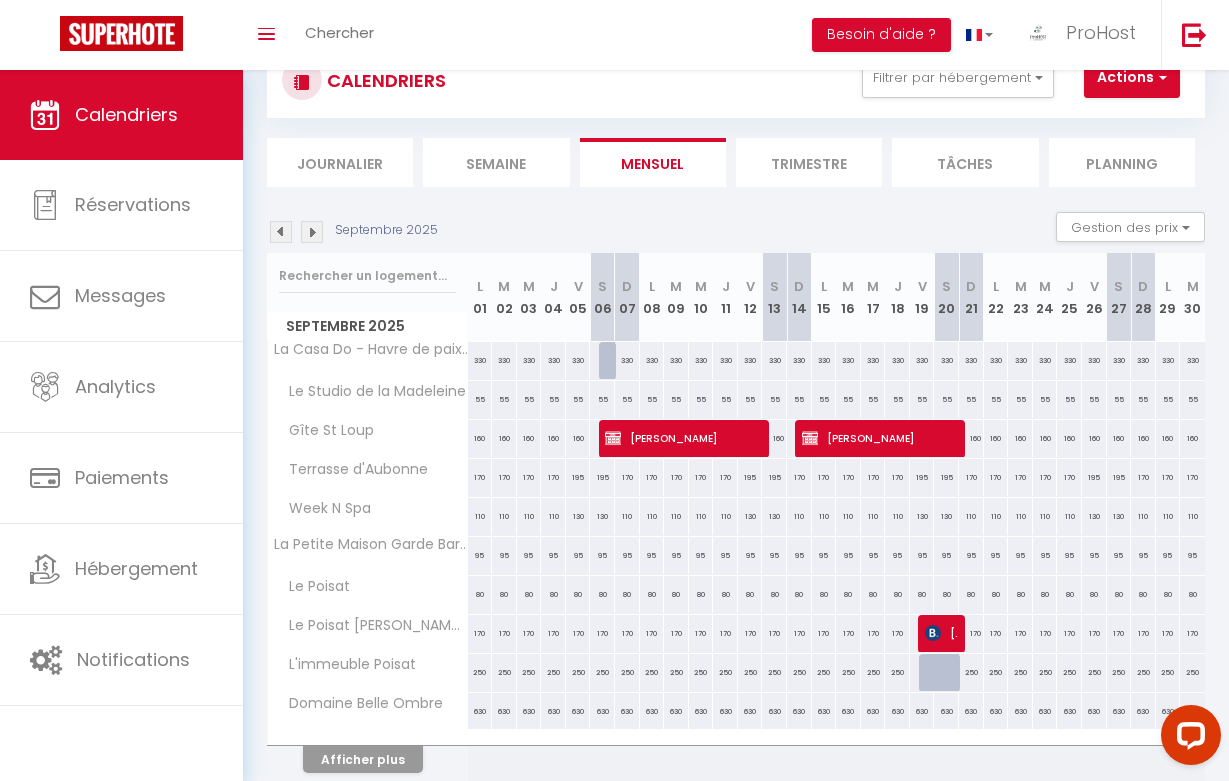 click at bounding box center (312, 232) 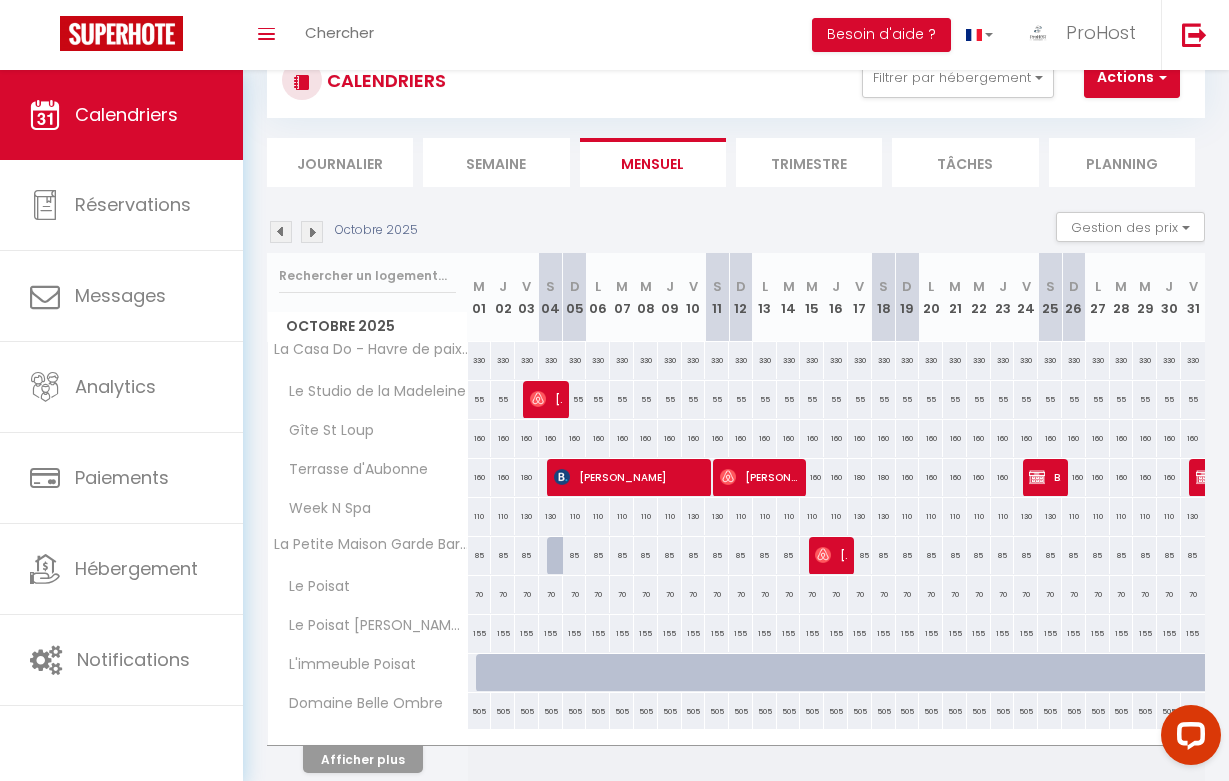 click on "[PERSON_NAME]" at bounding box center (831, 555) 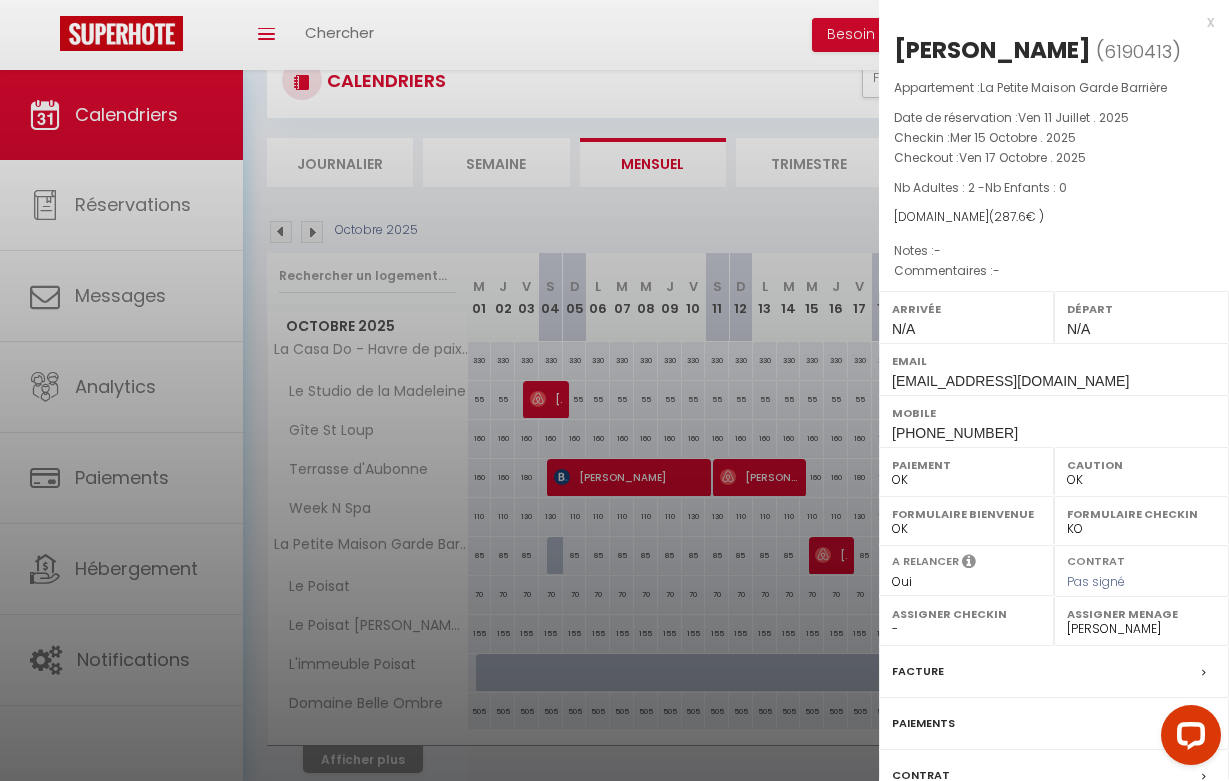 click at bounding box center [614, 390] 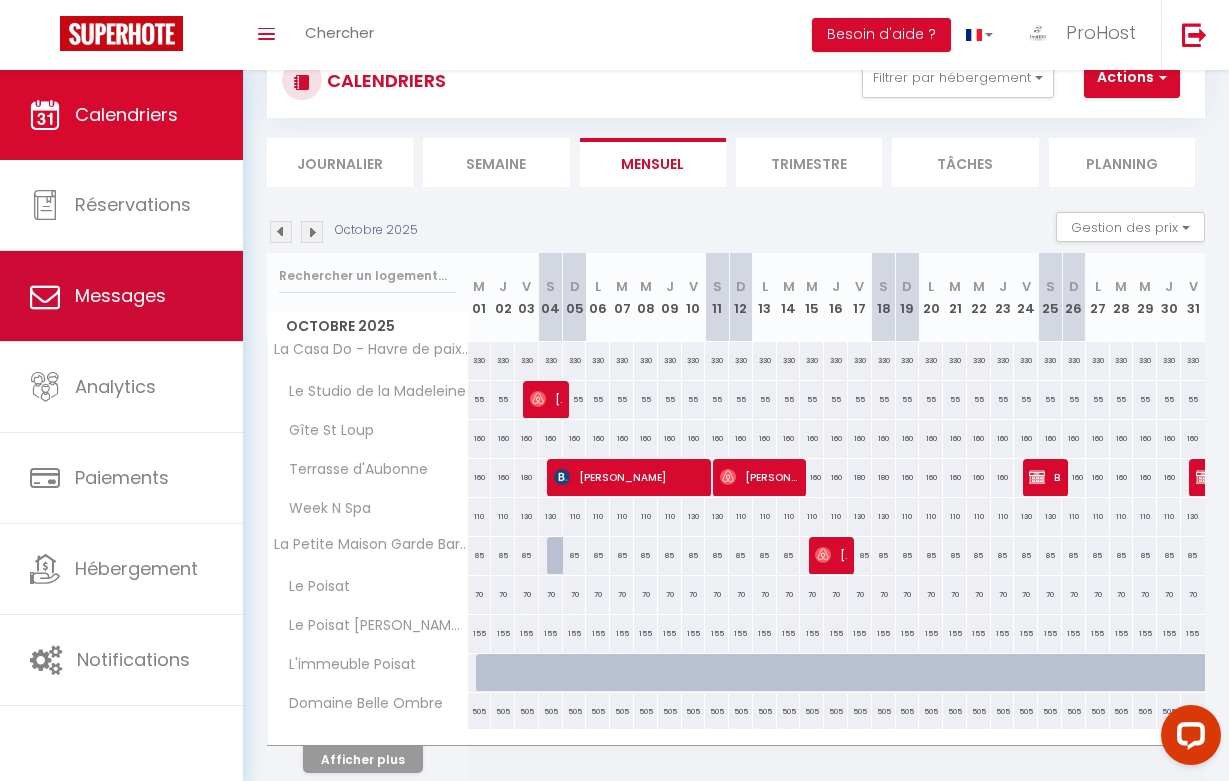 click on "Messages" at bounding box center [121, 296] 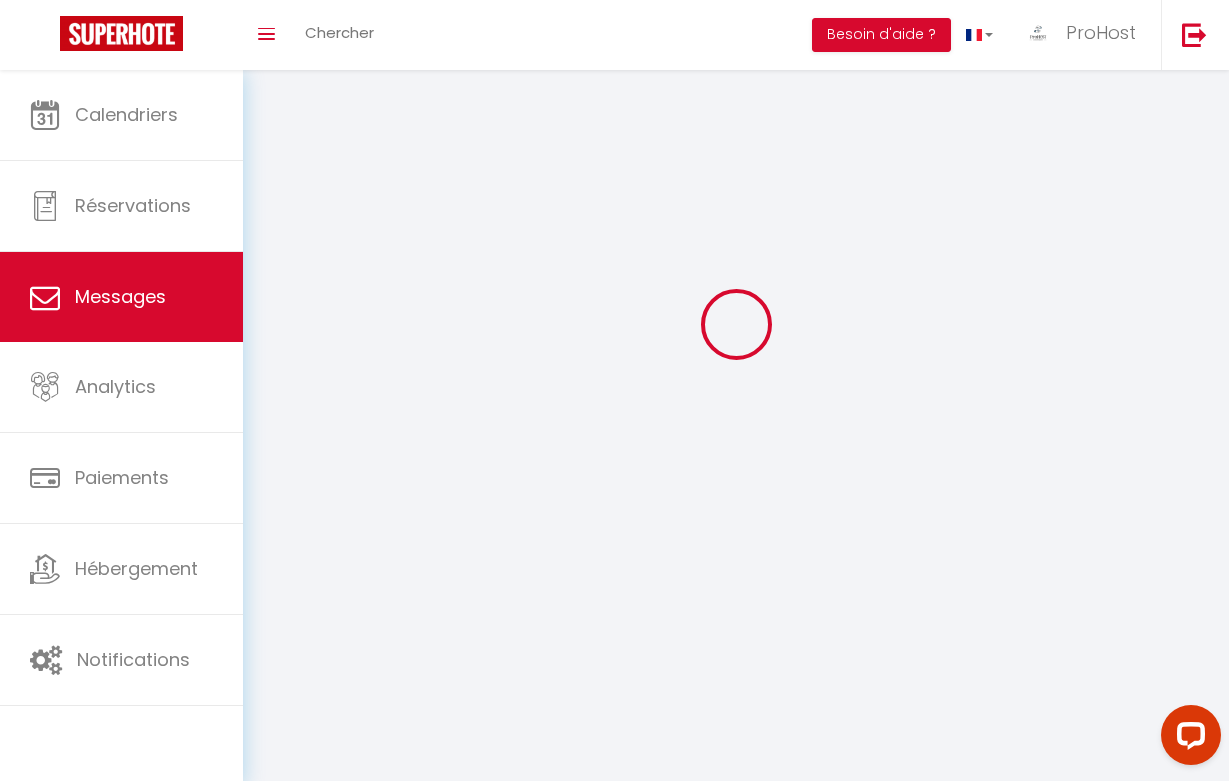scroll, scrollTop: 0, scrollLeft: 0, axis: both 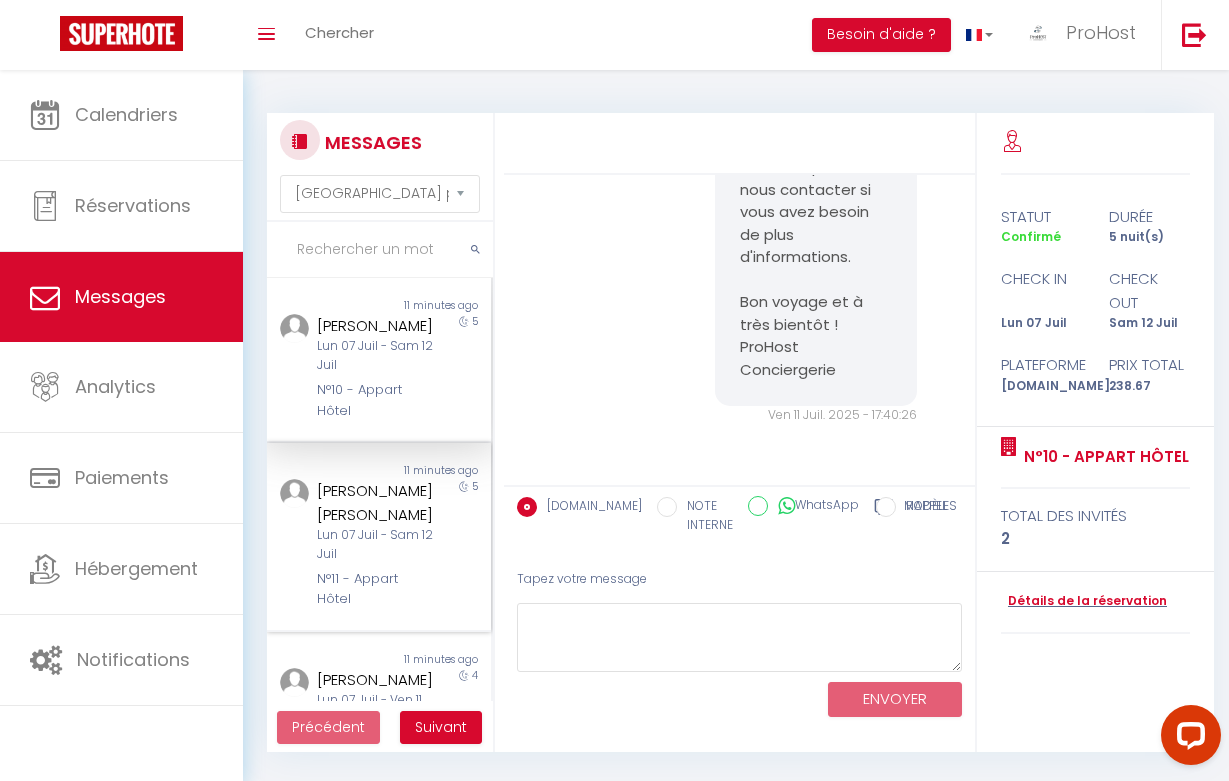 click on "[PERSON_NAME] [PERSON_NAME]" at bounding box center [376, 502] 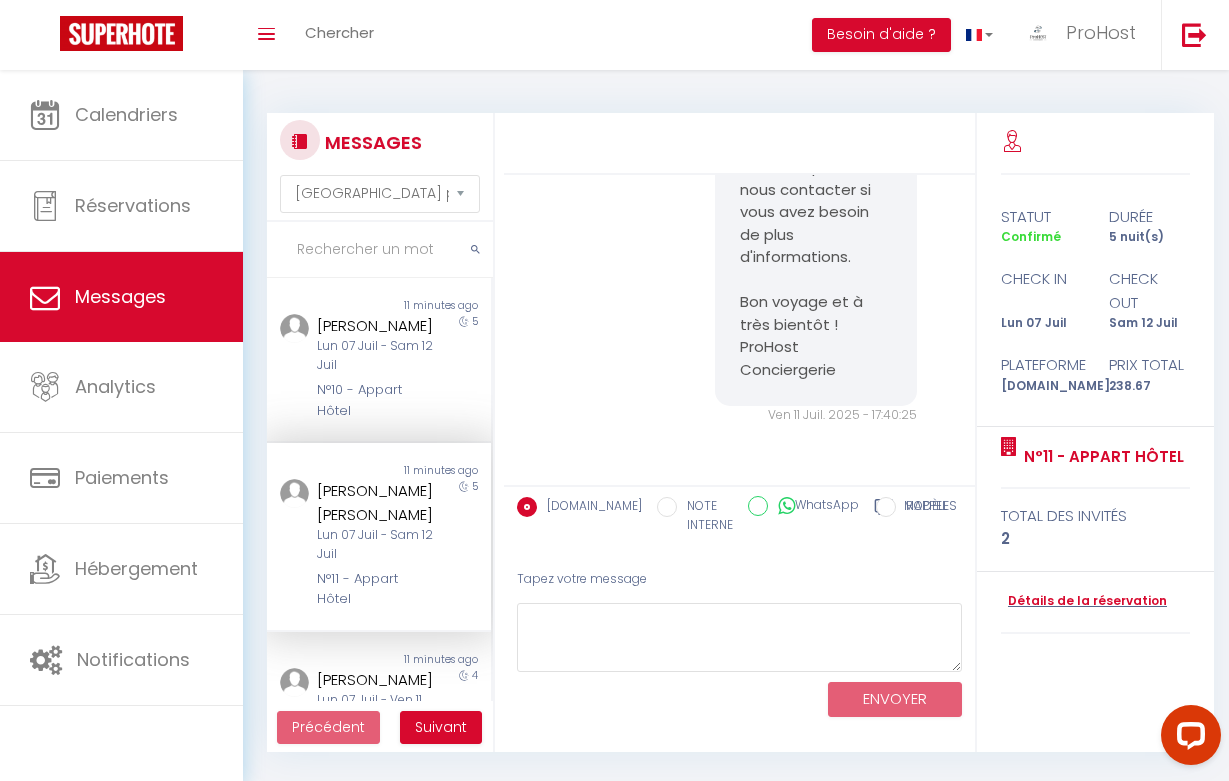 scroll, scrollTop: 1110, scrollLeft: 0, axis: vertical 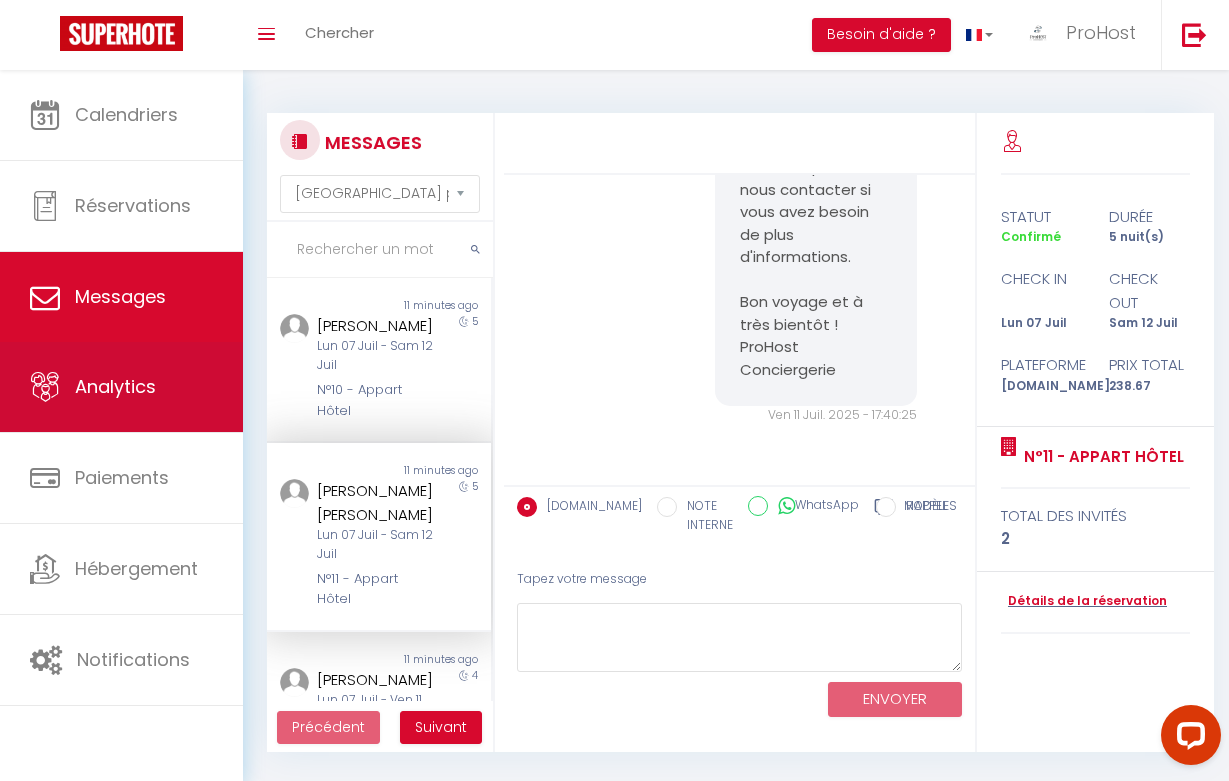 click on "Analytics" at bounding box center (121, 387) 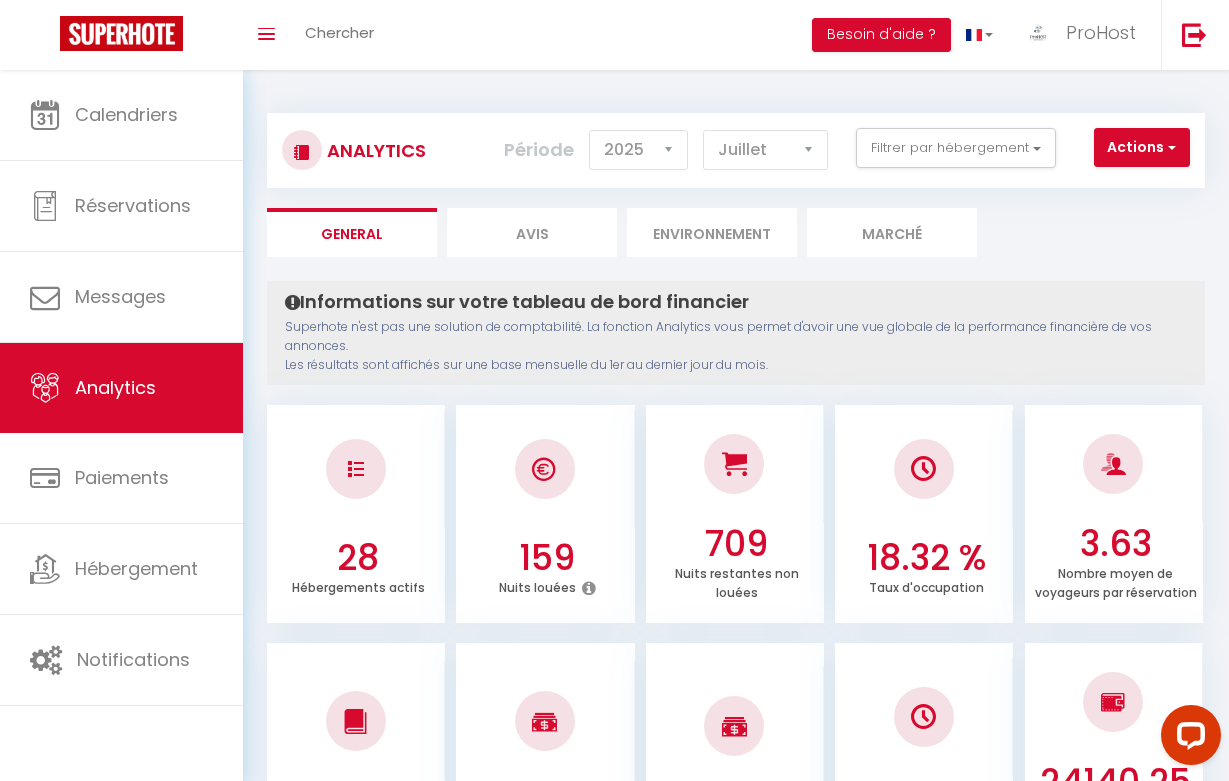 scroll, scrollTop: 0, scrollLeft: 0, axis: both 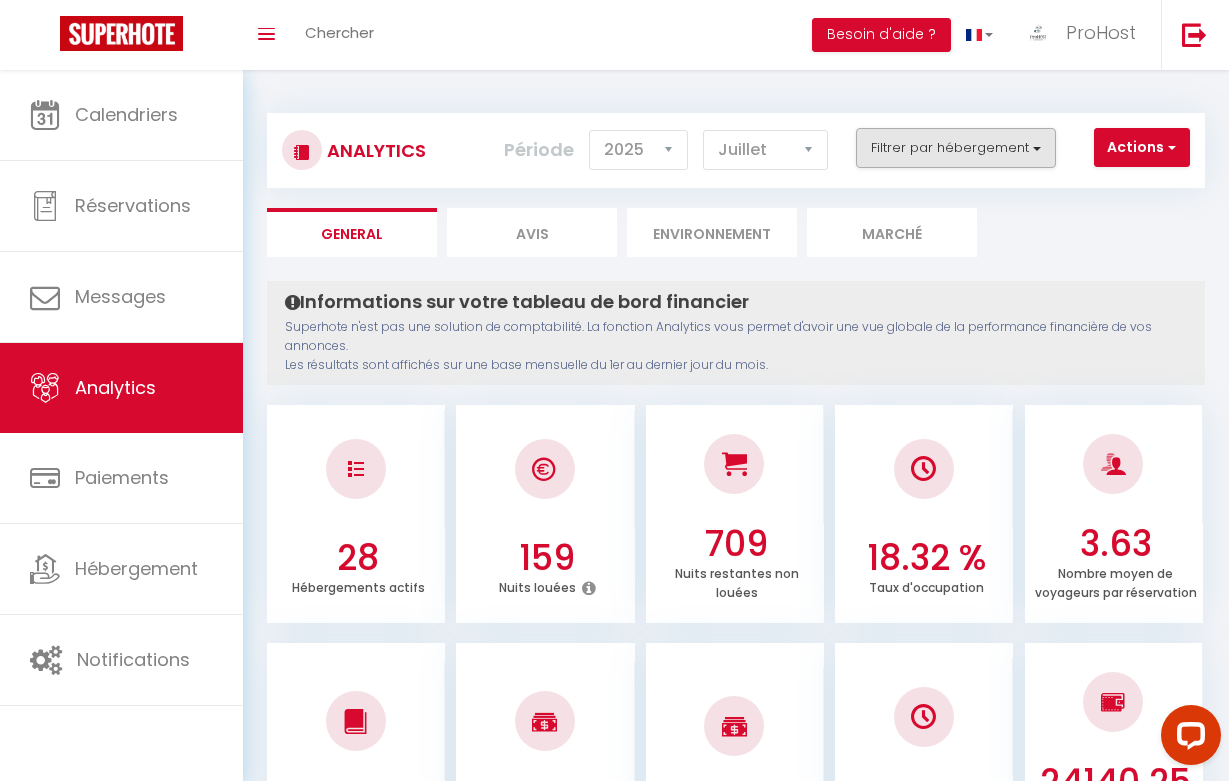 click on "Filtrer par hébergement" at bounding box center [956, 148] 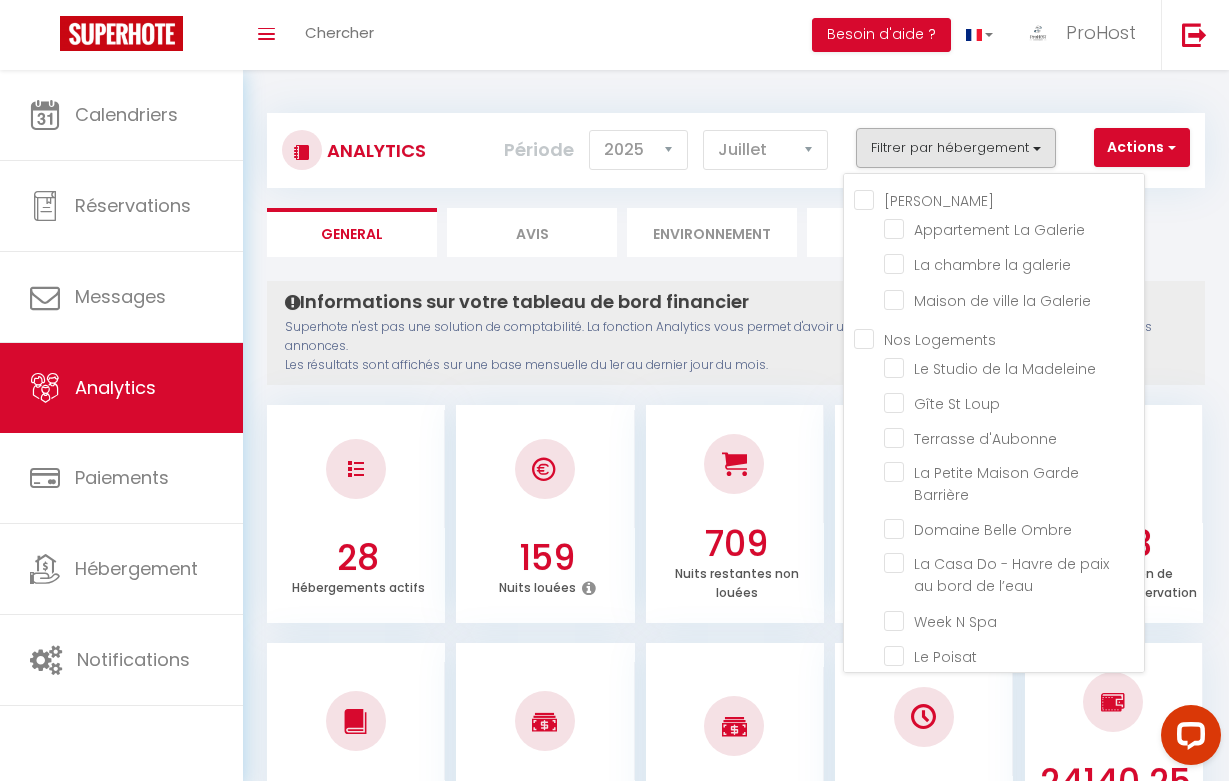 click on "Nos Logements" at bounding box center [999, 338] 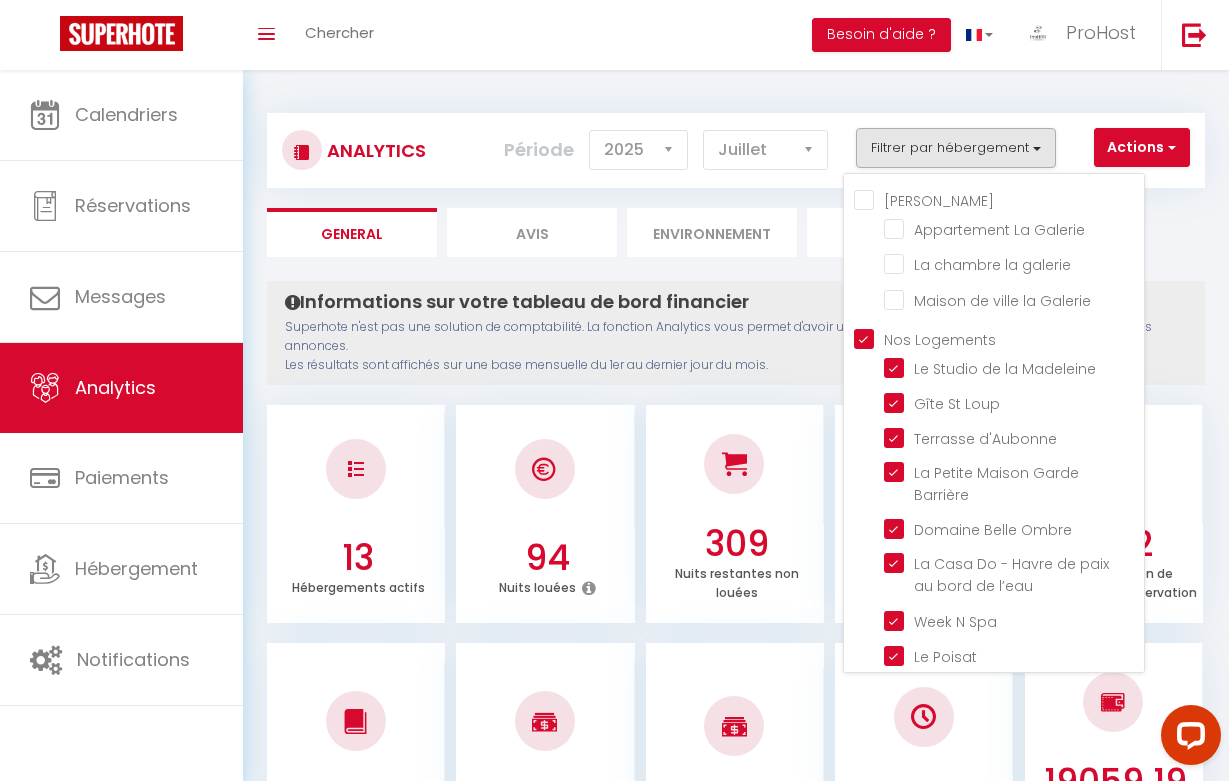 click on "Informations sur votre tableau de bord financier   Superhote n'est pas une solution de comptabilité. La fonction Analytics vous permet d'avoir une vue globale de la performance financière de vos annonces.
Les résultats sont affichés sur une base mensuelle du 1er au dernier jour du mois." at bounding box center [736, 333] 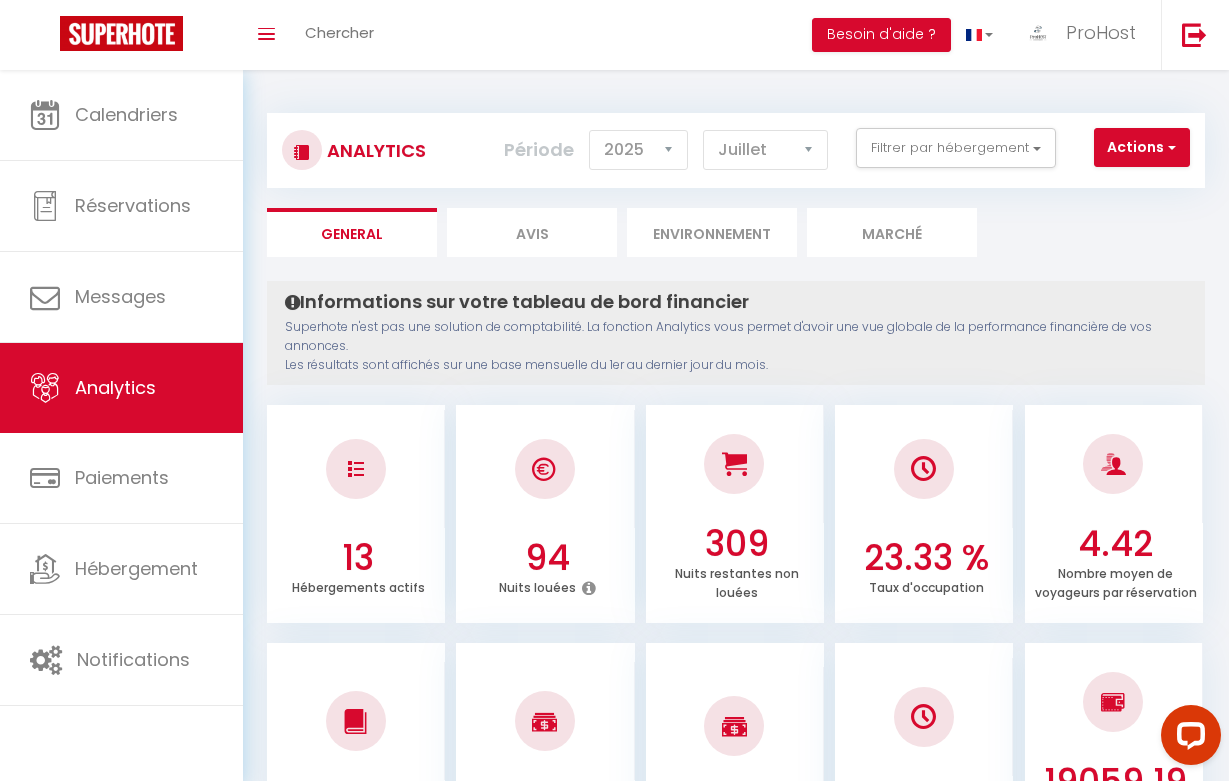 scroll, scrollTop: 0, scrollLeft: 0, axis: both 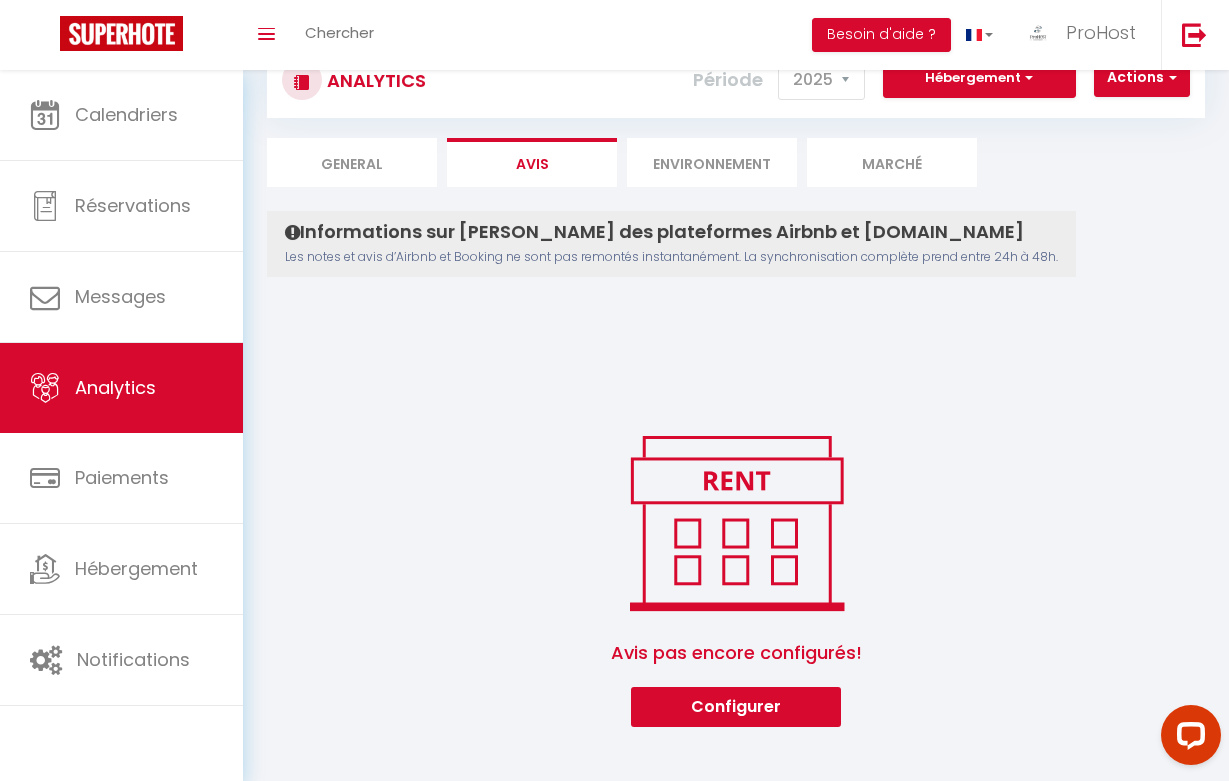 click on "Environnement" at bounding box center [712, 162] 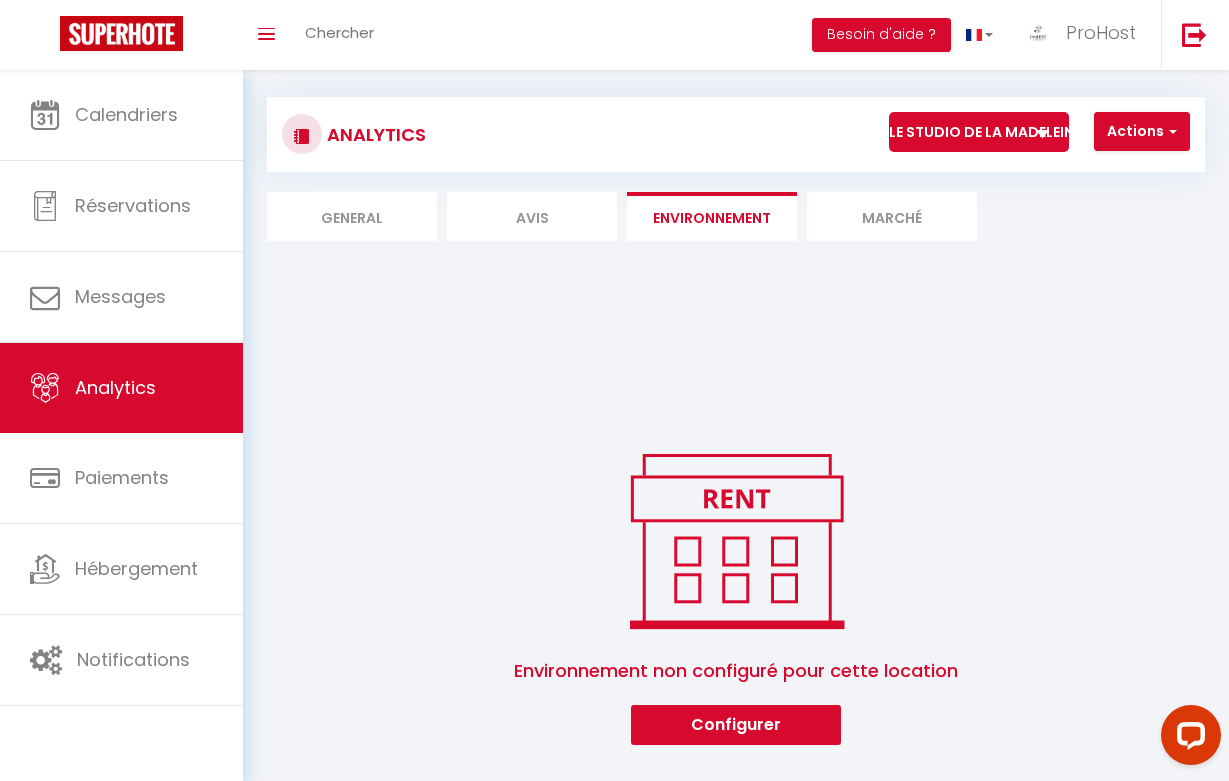 click on "Marché" at bounding box center (892, 216) 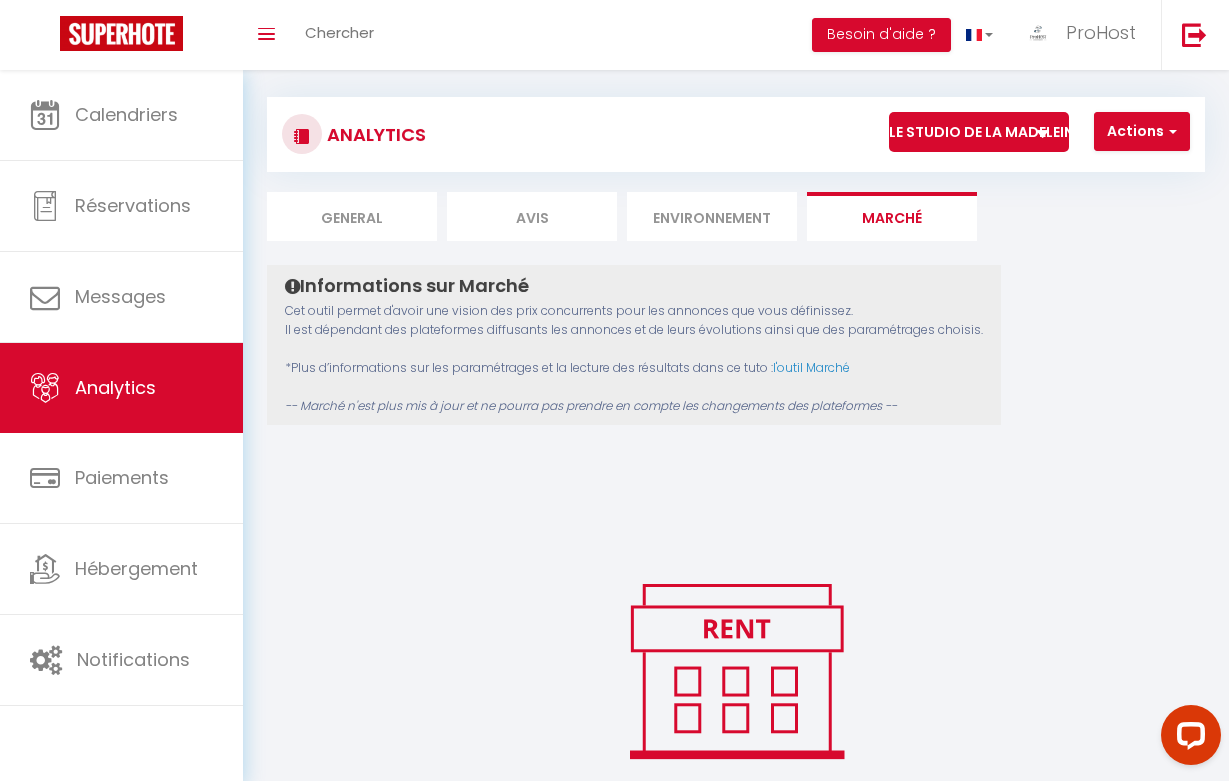 click on "General" at bounding box center (352, 216) 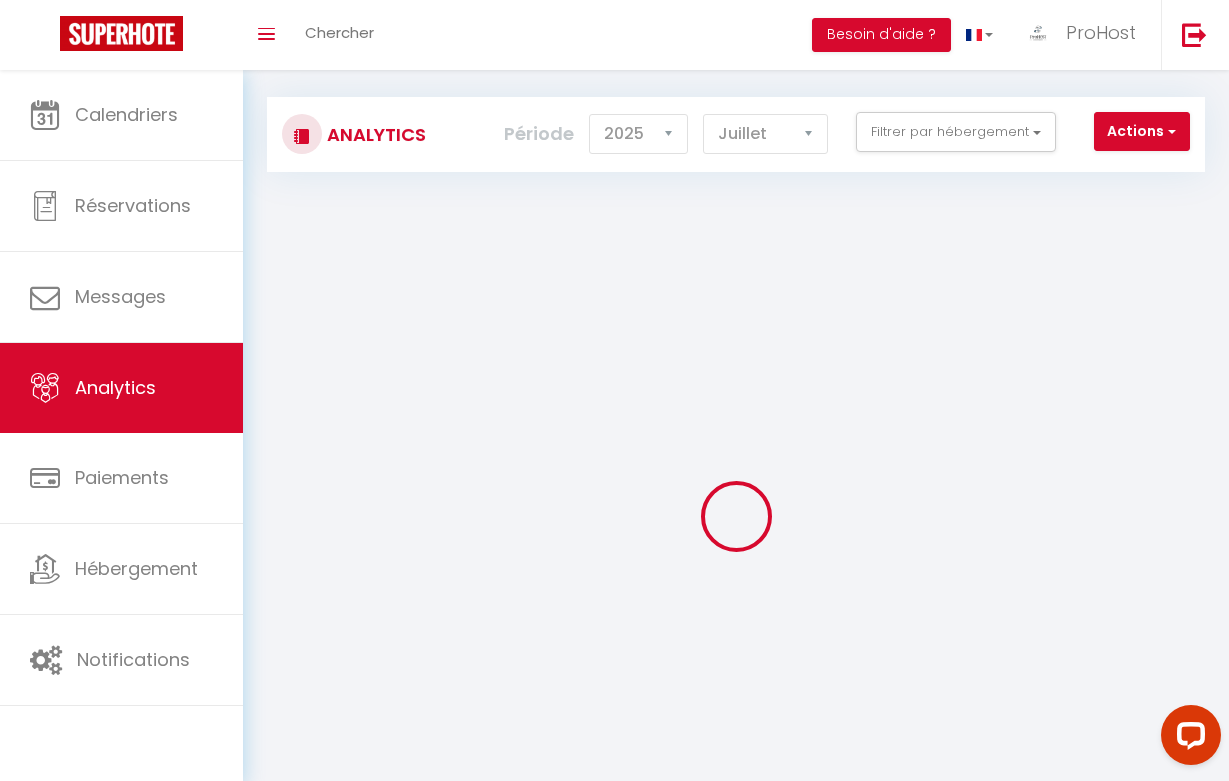 scroll, scrollTop: 0, scrollLeft: 0, axis: both 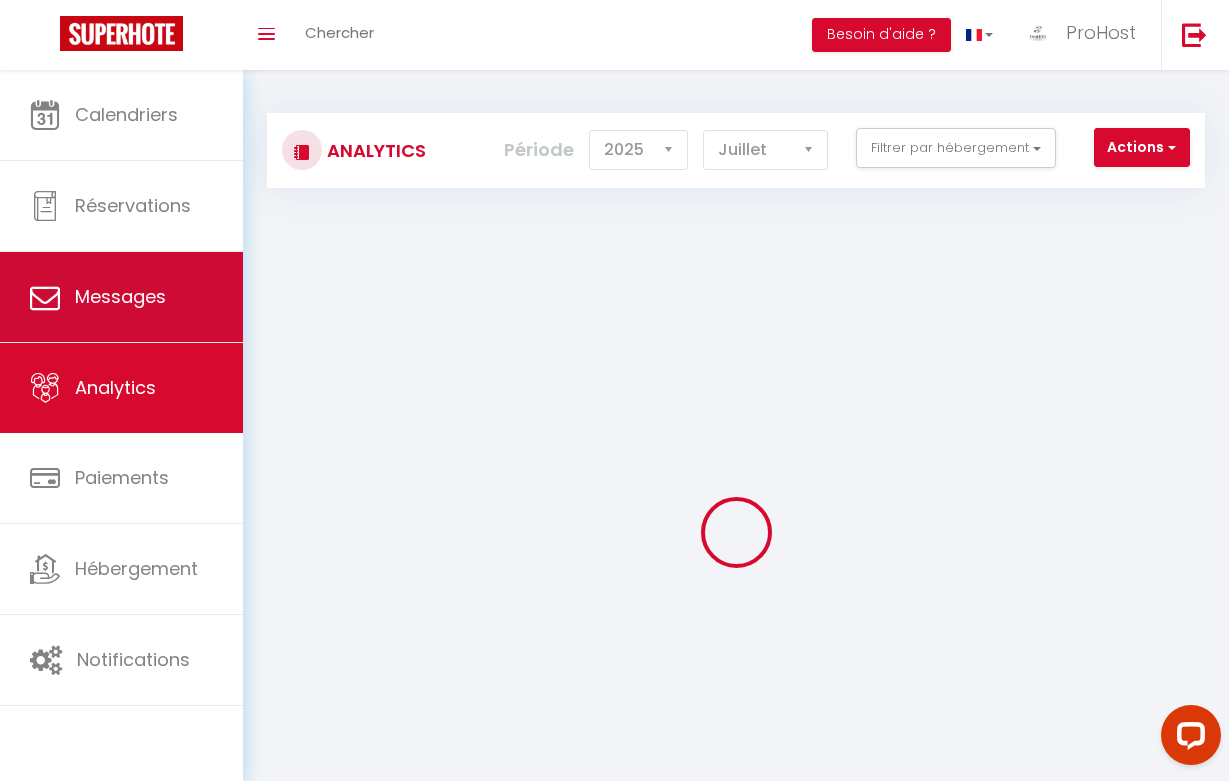 click on "Messages" at bounding box center [121, 297] 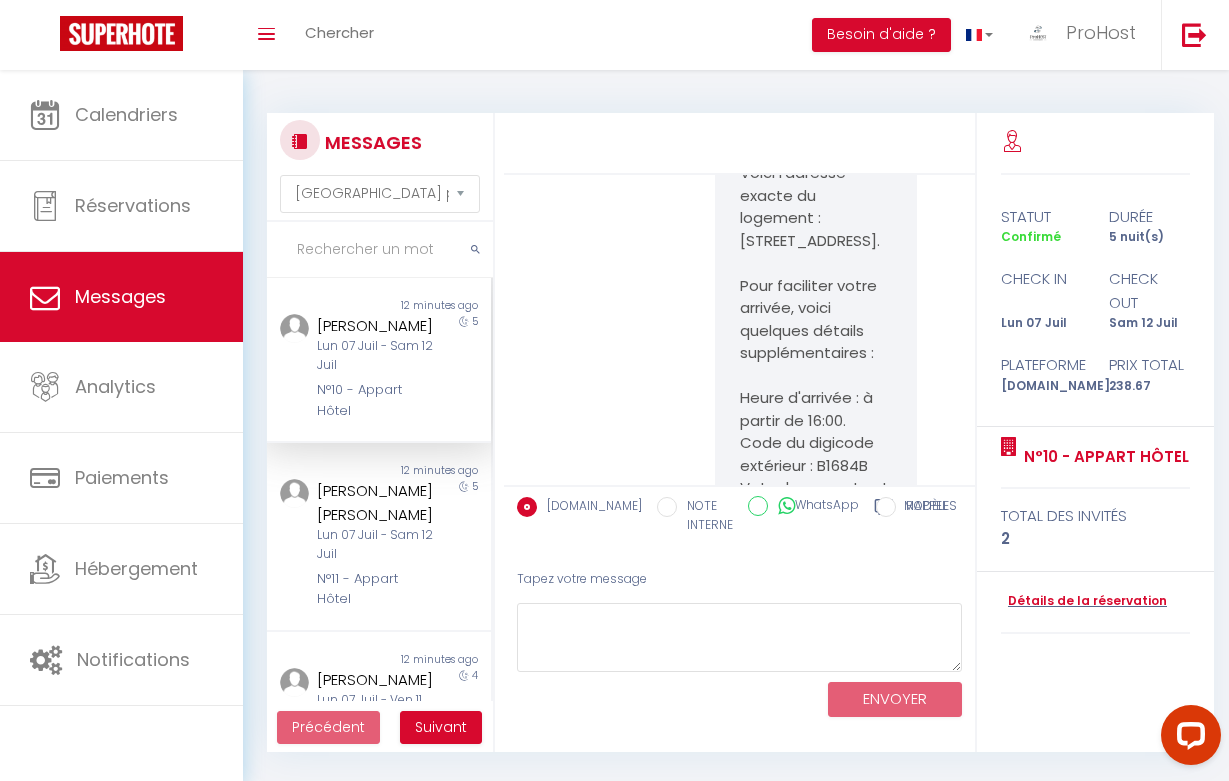 scroll, scrollTop: 291, scrollLeft: 0, axis: vertical 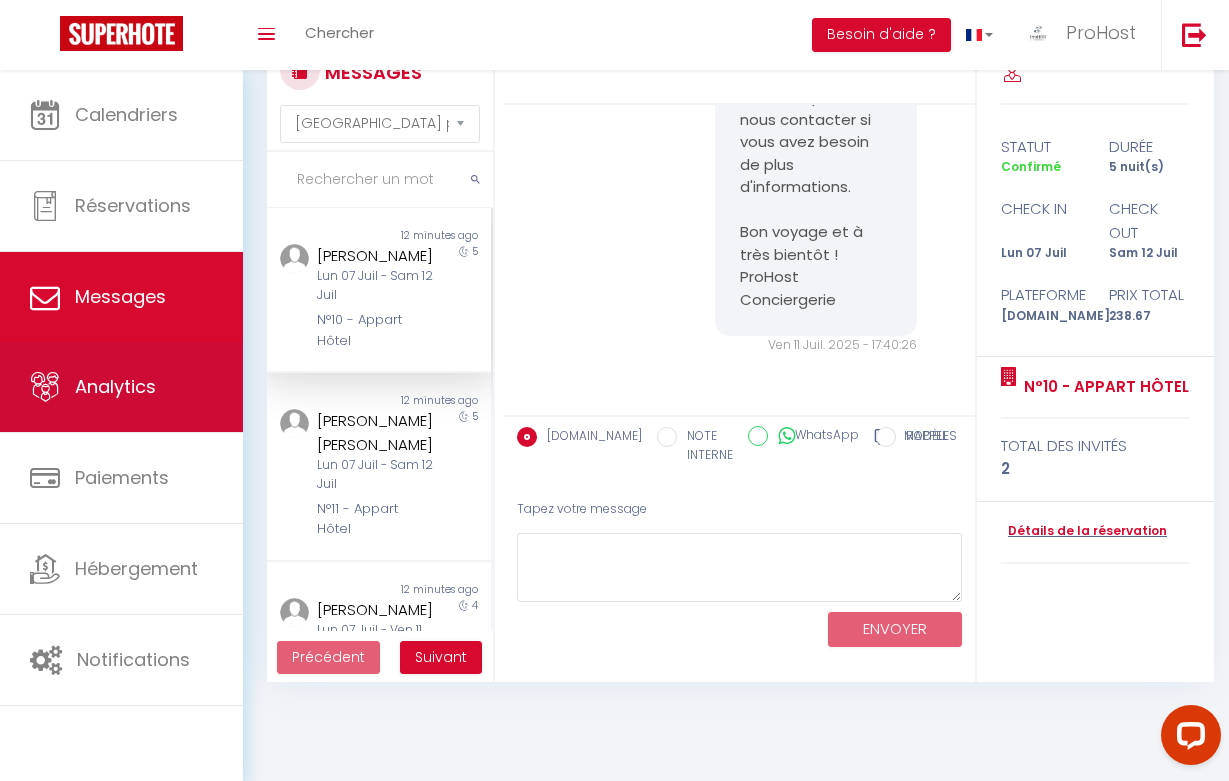 click on "Analytics" at bounding box center [115, 386] 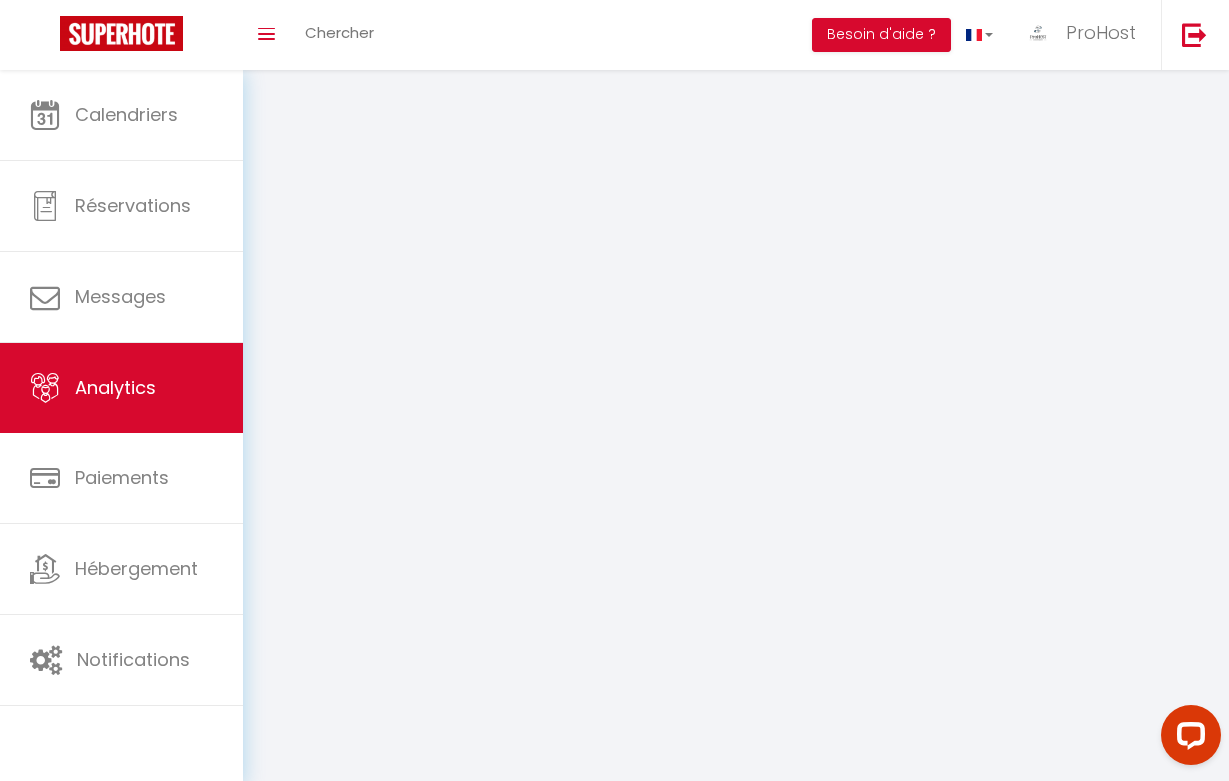 scroll, scrollTop: 0, scrollLeft: 0, axis: both 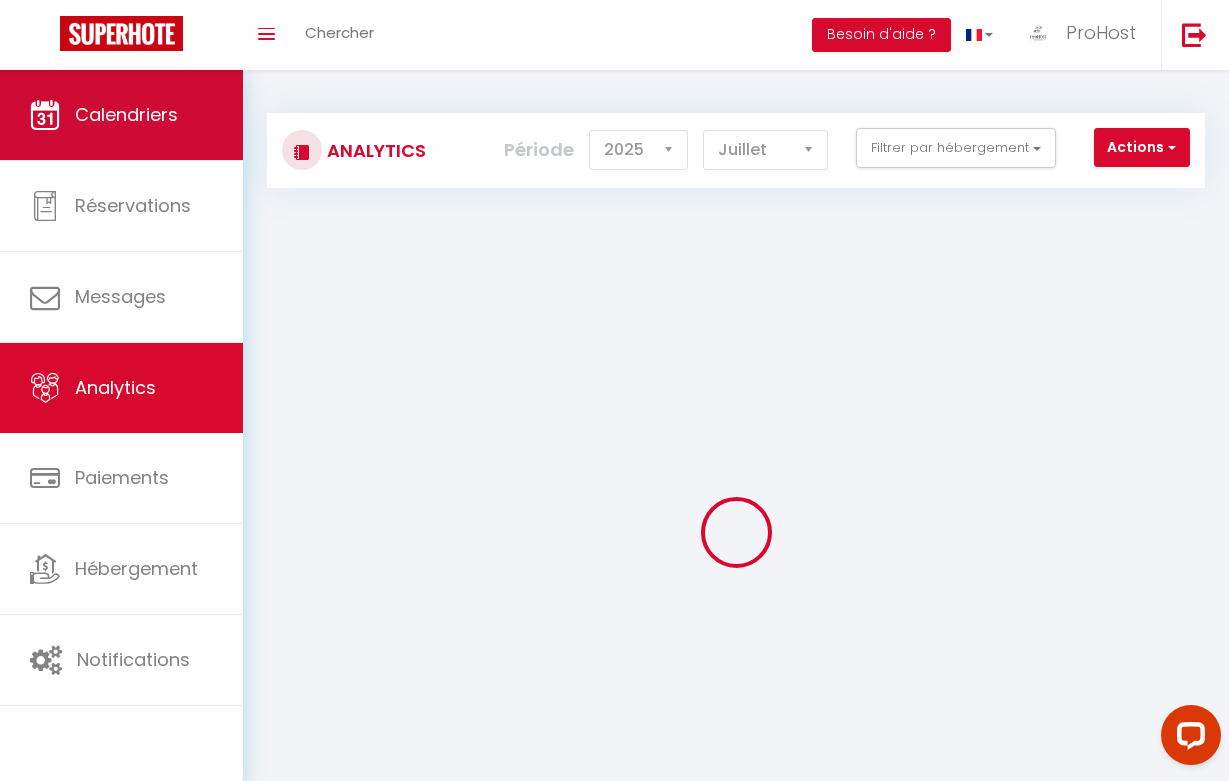 click on "Calendriers" at bounding box center [121, 115] 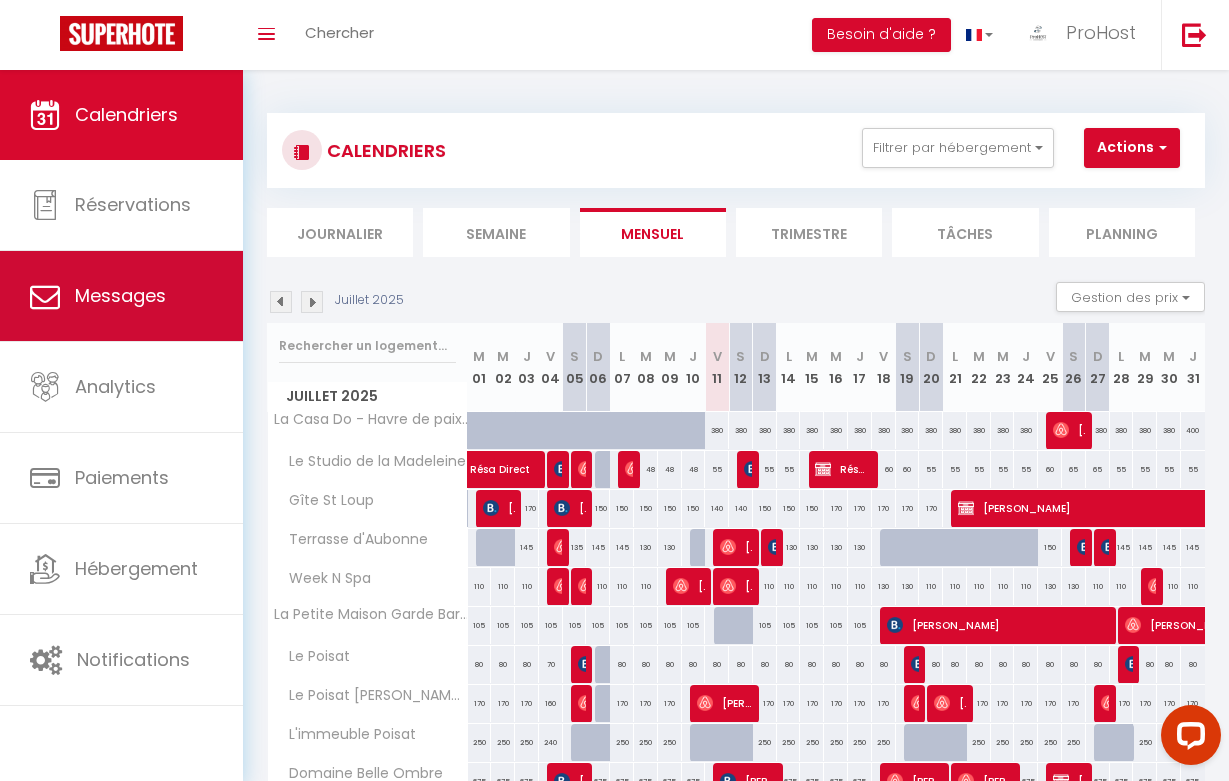 click on "Messages" at bounding box center [120, 295] 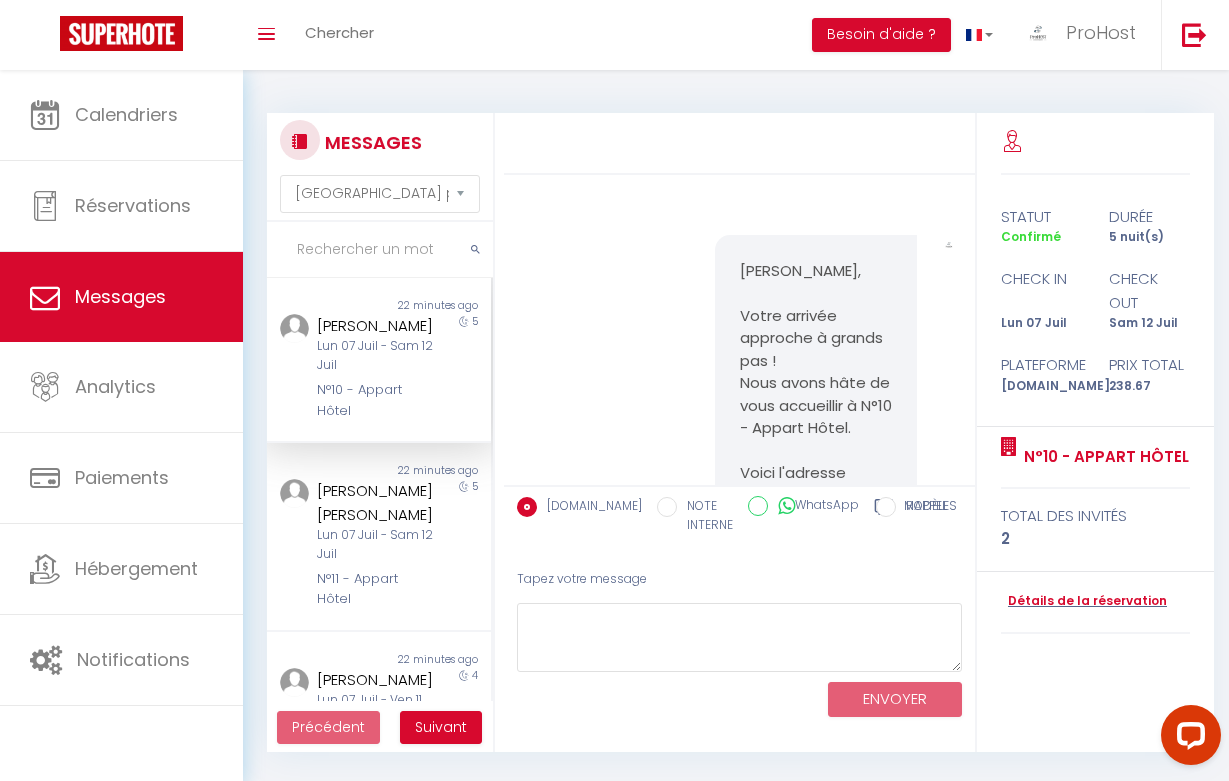 scroll, scrollTop: 0, scrollLeft: 0, axis: both 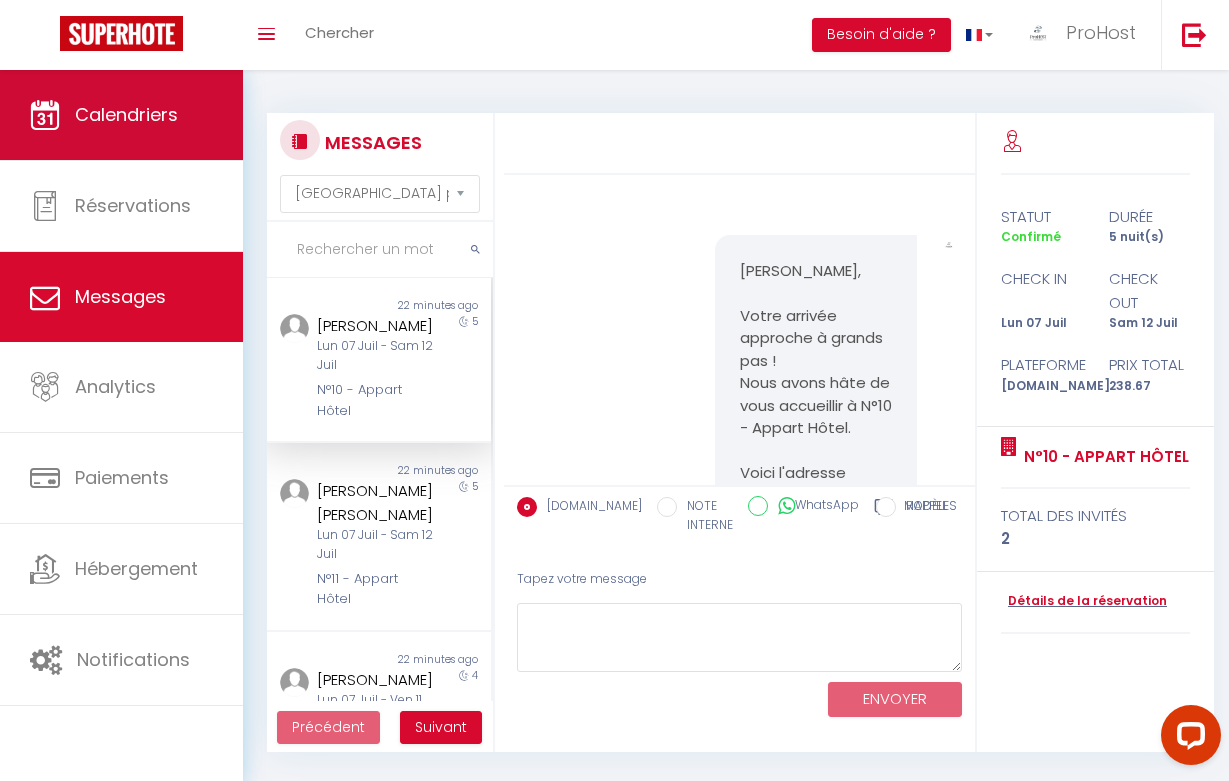click on "Calendriers" at bounding box center (126, 114) 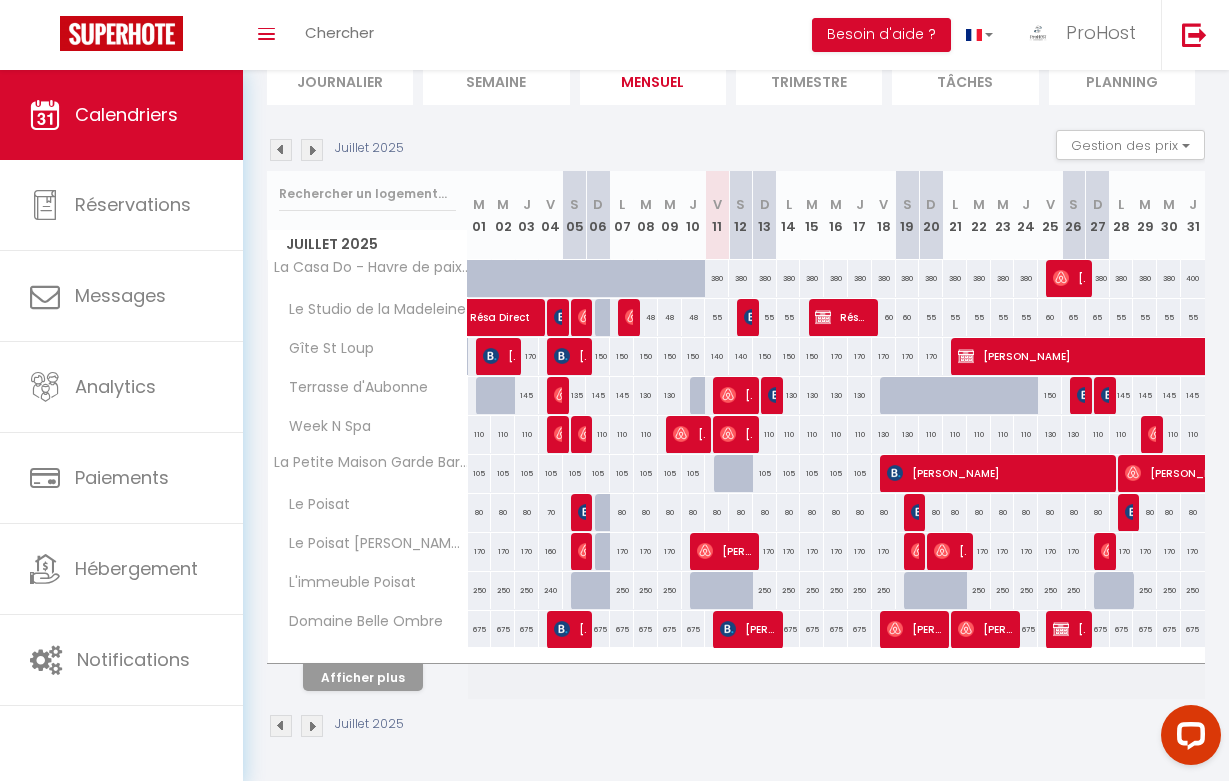 scroll, scrollTop: 151, scrollLeft: 0, axis: vertical 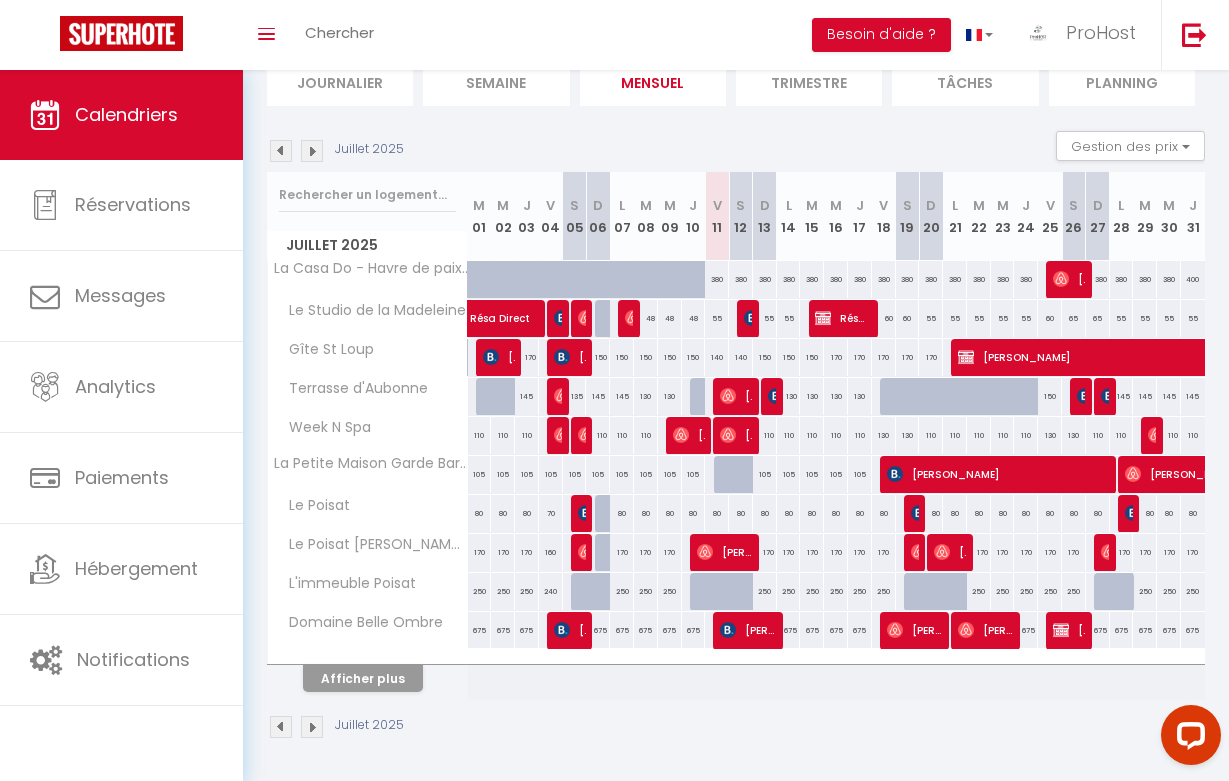 click on "Afficher plus" at bounding box center (363, 678) 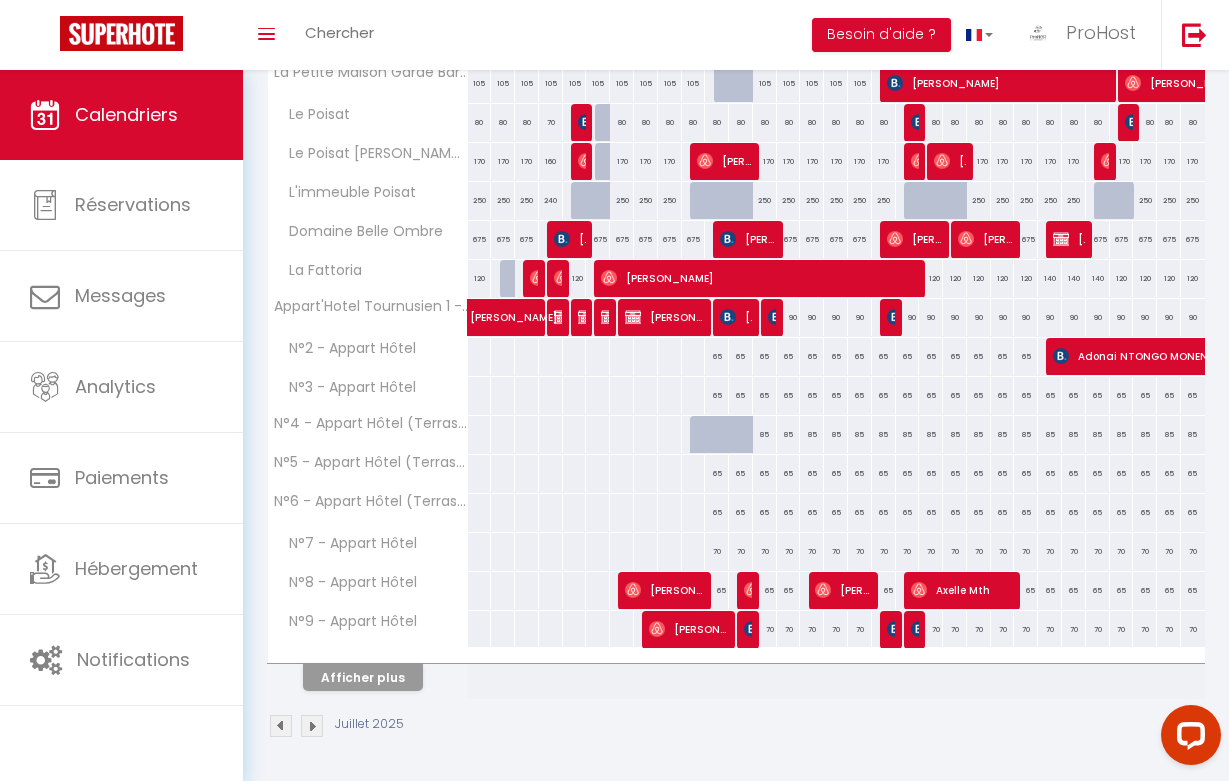 scroll, scrollTop: 541, scrollLeft: 0, axis: vertical 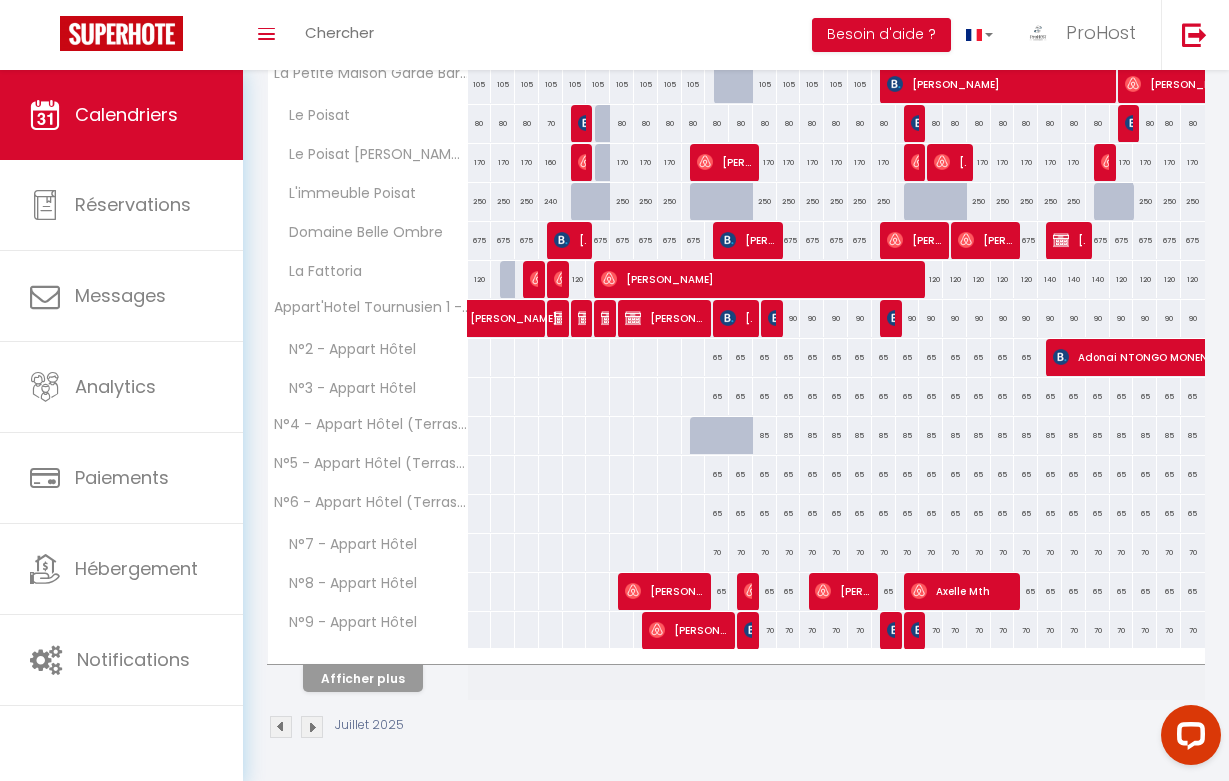 click on "Afficher plus" at bounding box center [363, 678] 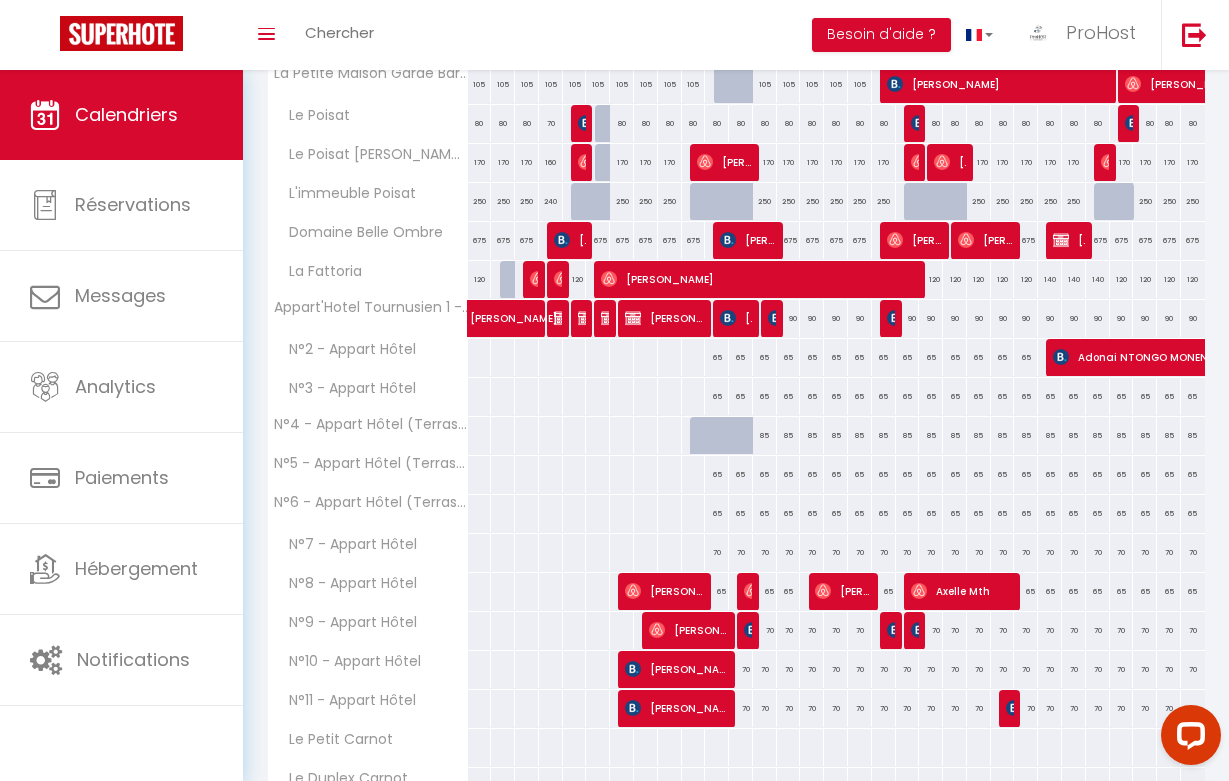 click on "[PERSON_NAME]" at bounding box center (677, 669) 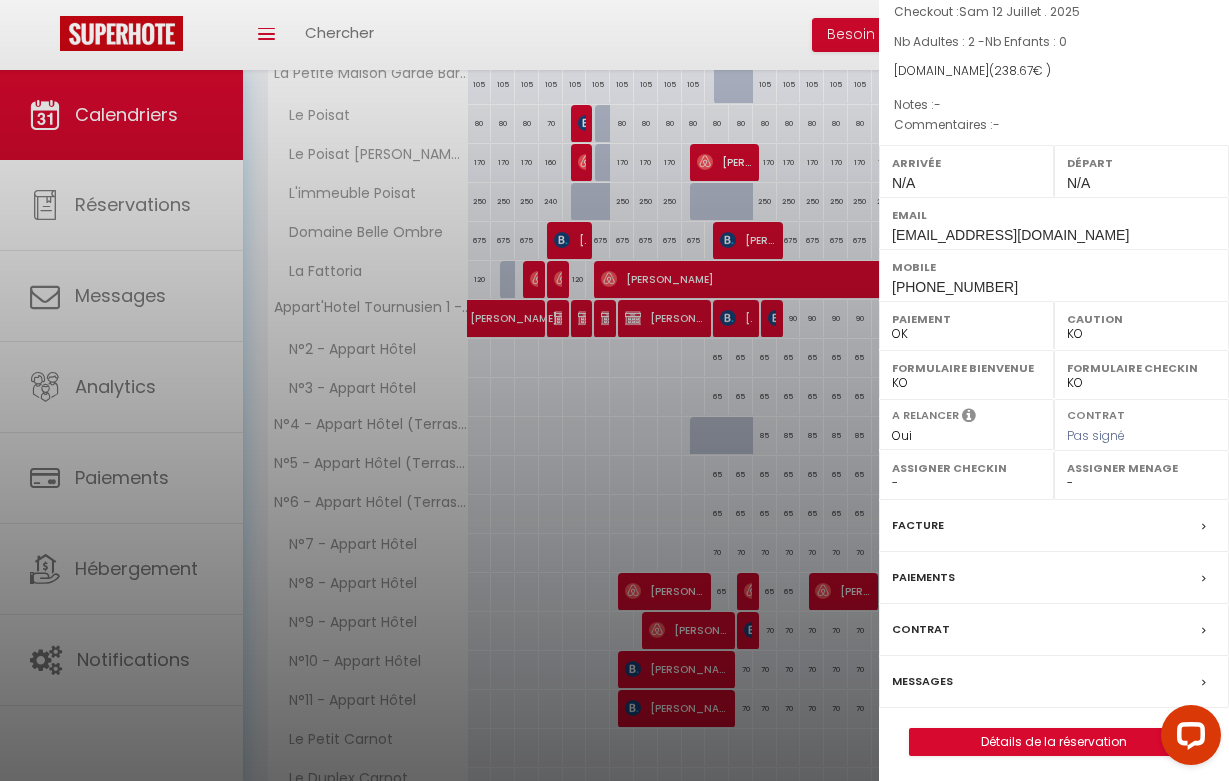 scroll, scrollTop: 145, scrollLeft: 0, axis: vertical 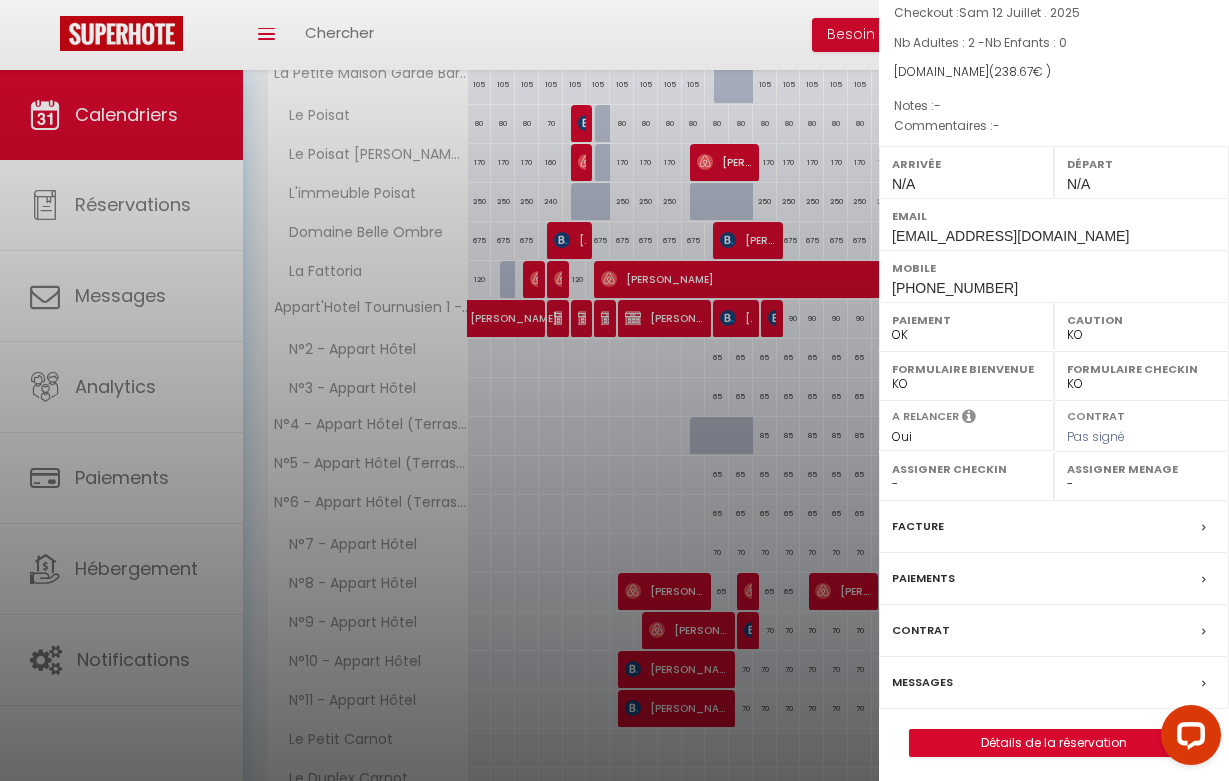 click on "Messages" at bounding box center (922, 682) 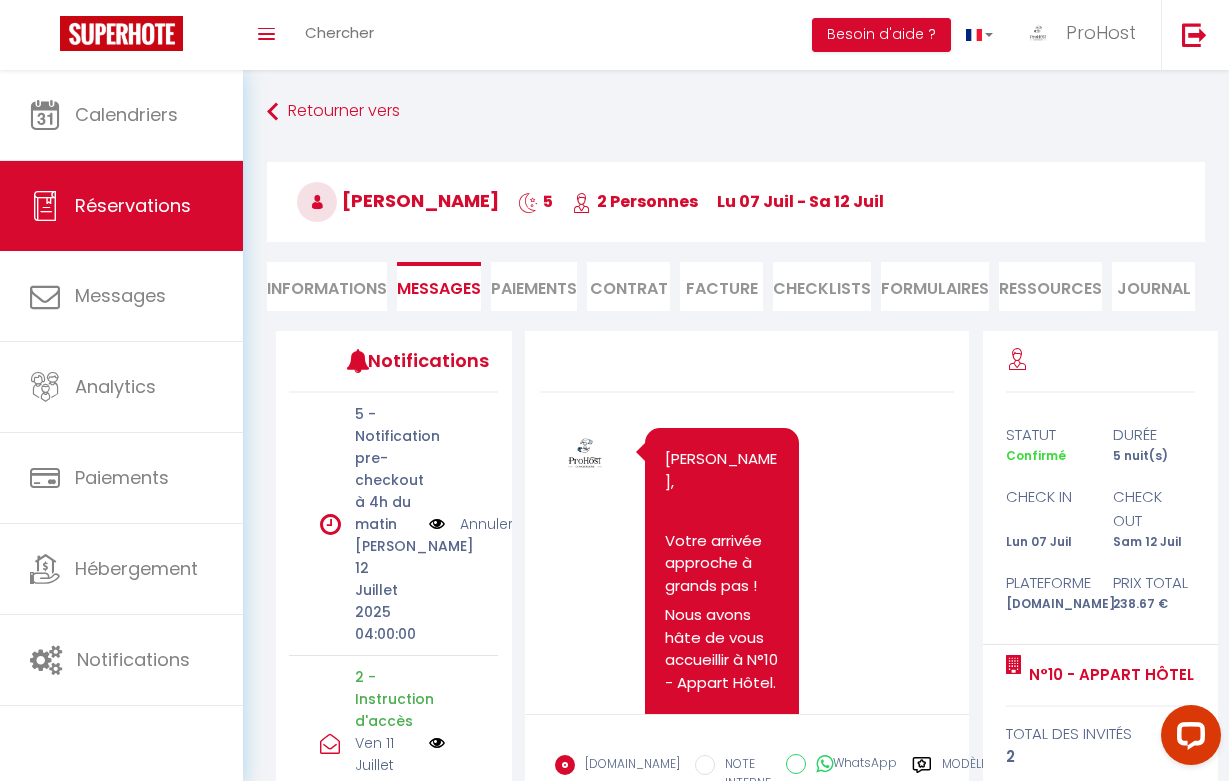 scroll, scrollTop: 1473, scrollLeft: 0, axis: vertical 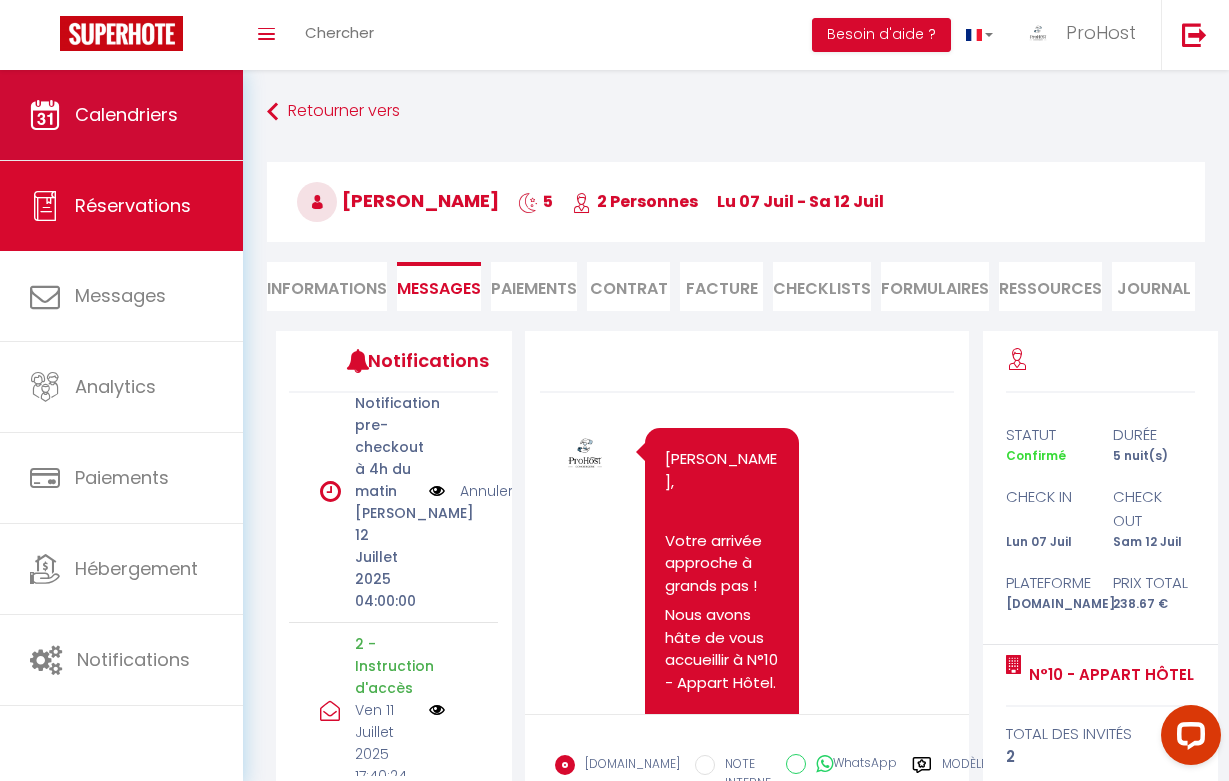 click on "Calendriers" at bounding box center [121, 115] 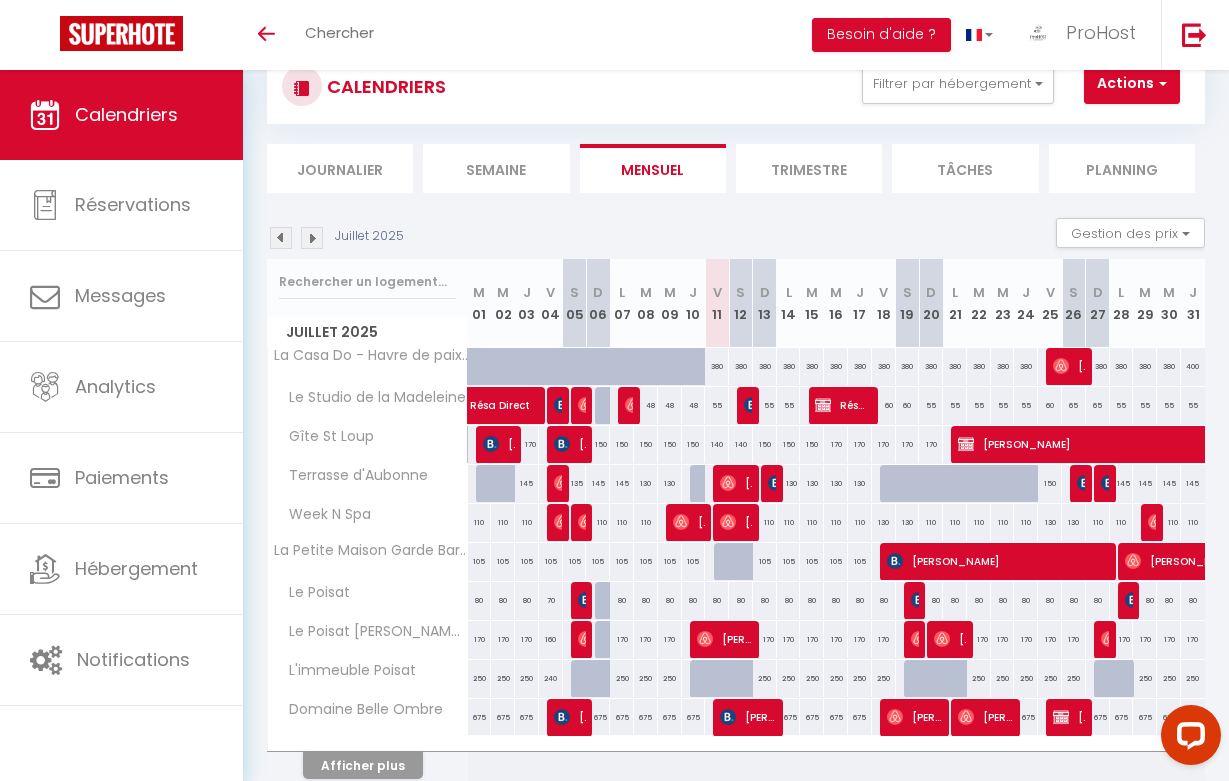 scroll, scrollTop: 105, scrollLeft: 0, axis: vertical 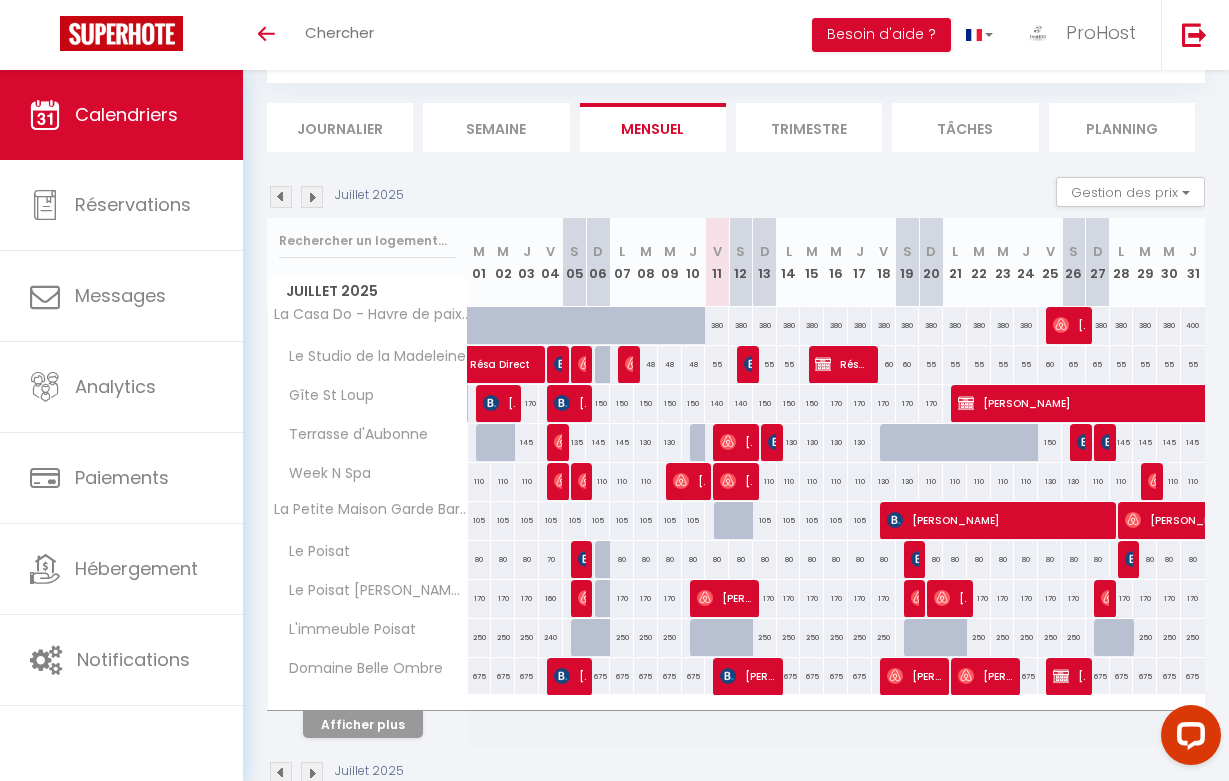 click at bounding box center (562, 364) 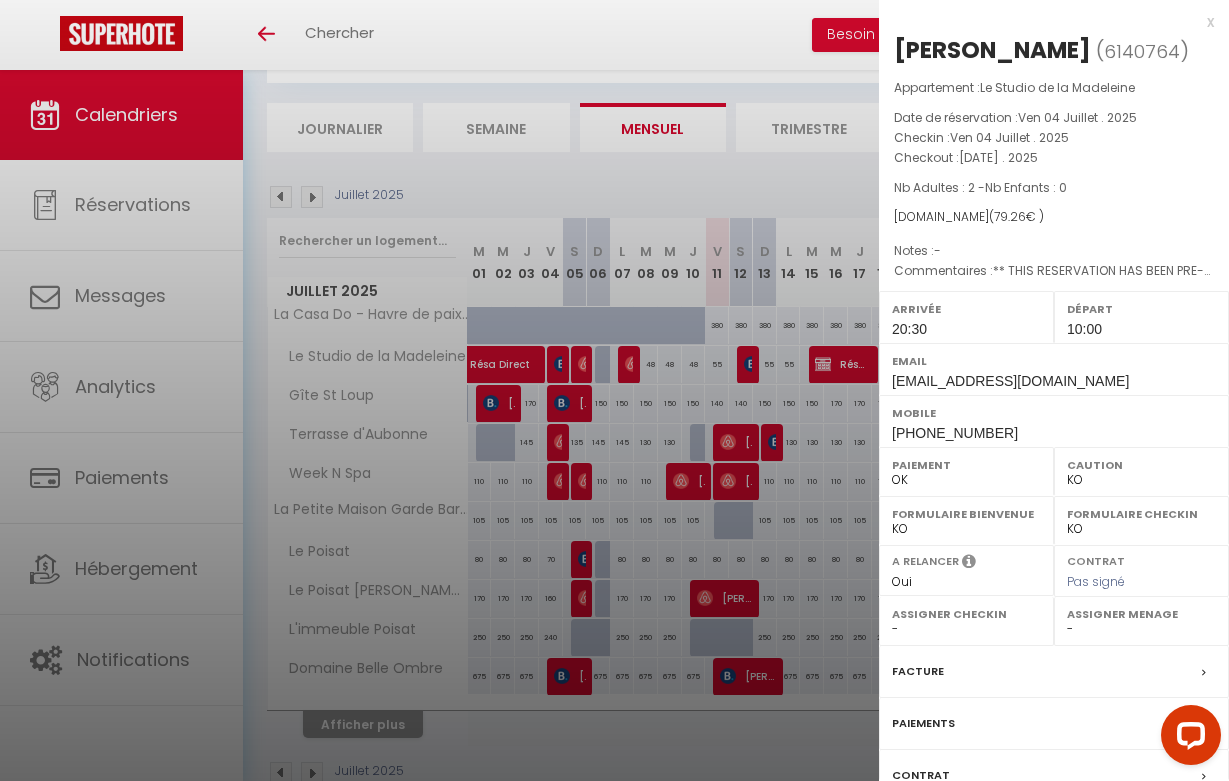 select on "42804" 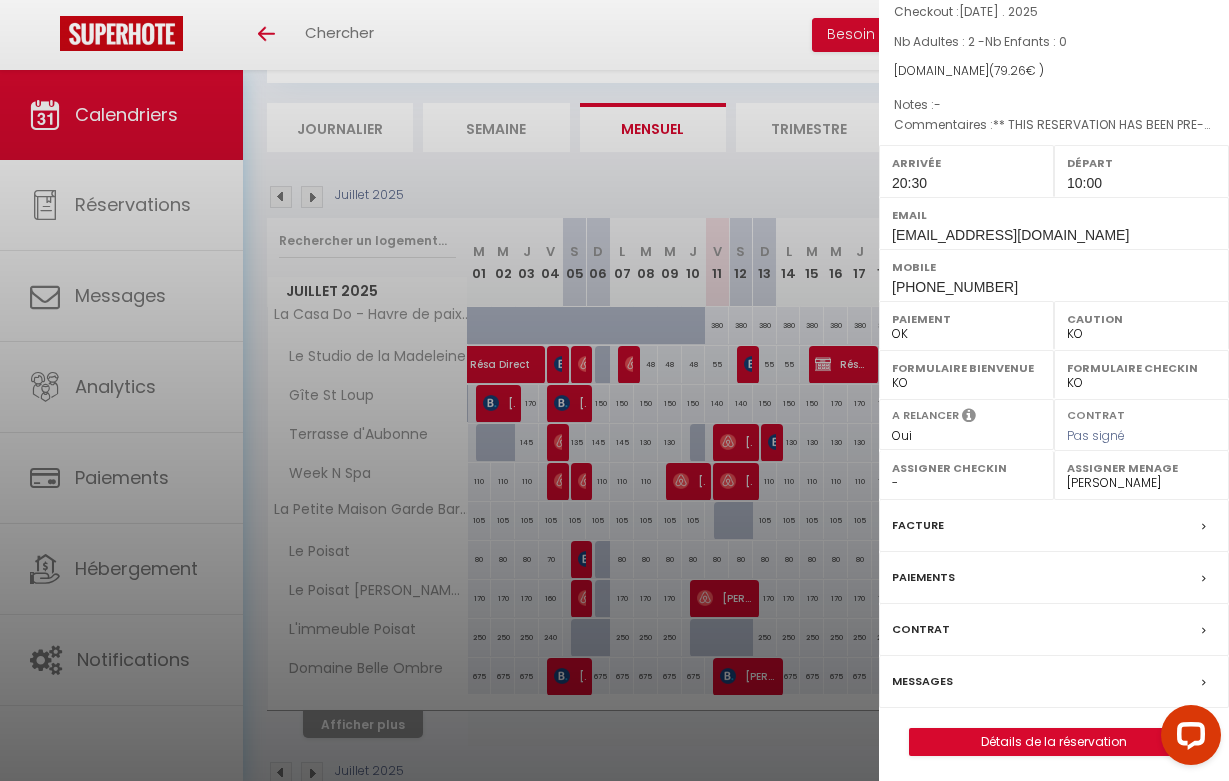 scroll, scrollTop: 145, scrollLeft: 0, axis: vertical 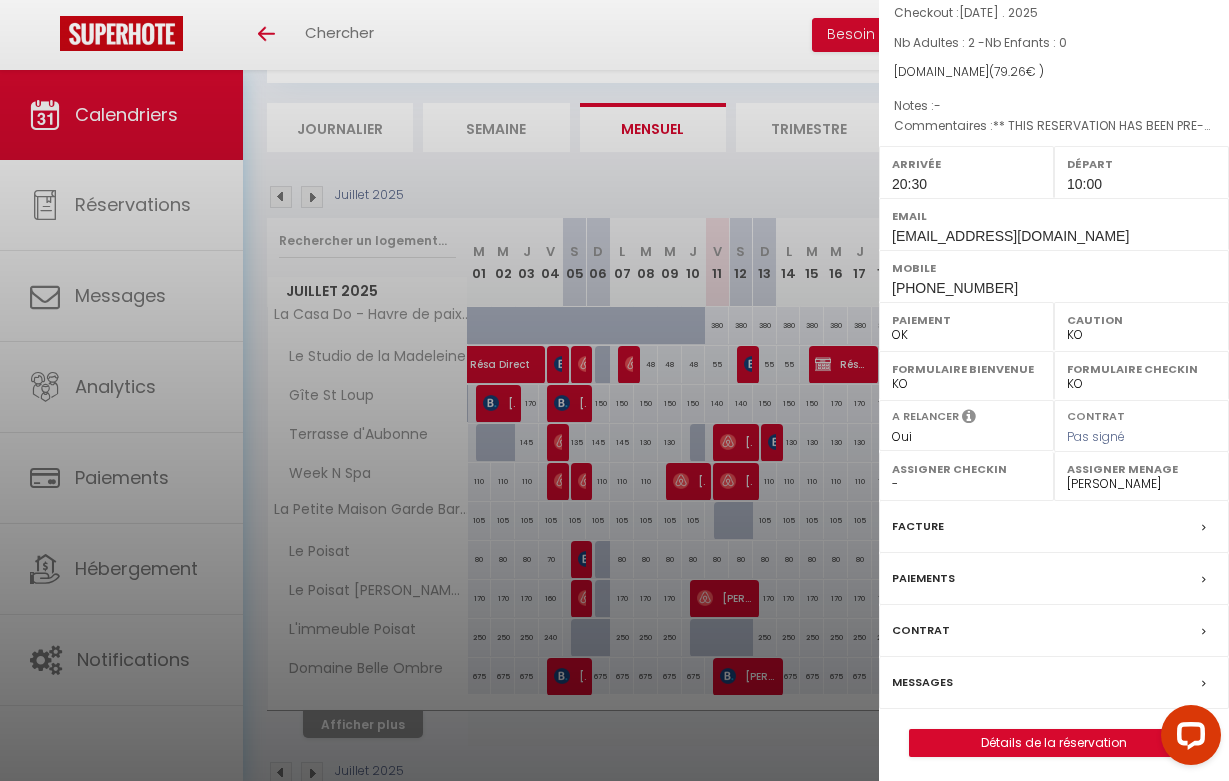 click on "Messages" at bounding box center [922, 682] 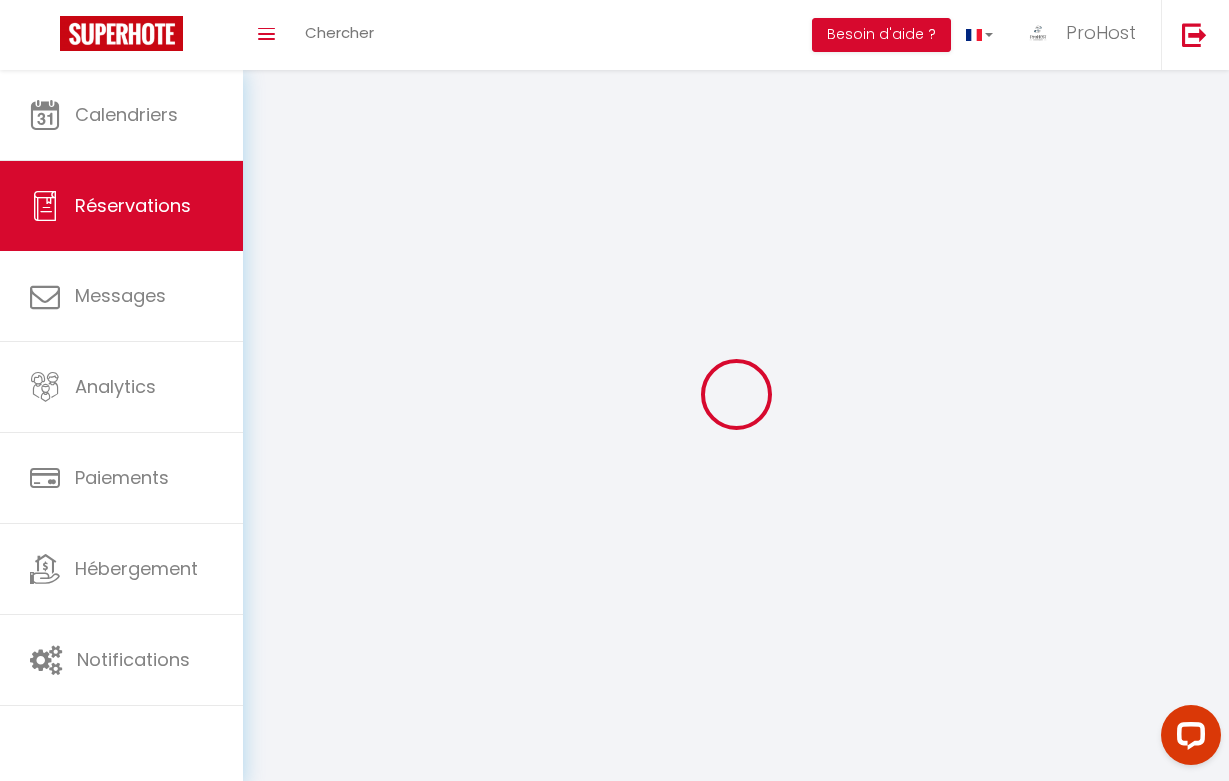 type on "Morten" 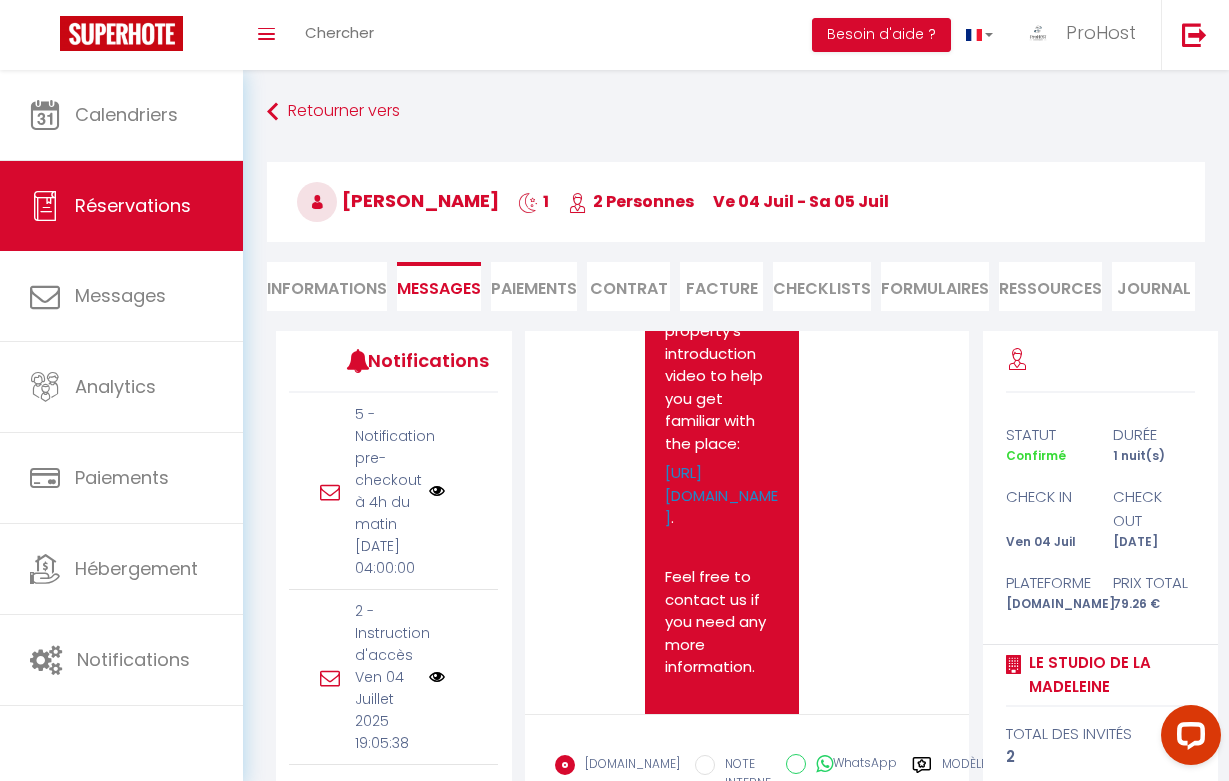 scroll, scrollTop: 2912, scrollLeft: 0, axis: vertical 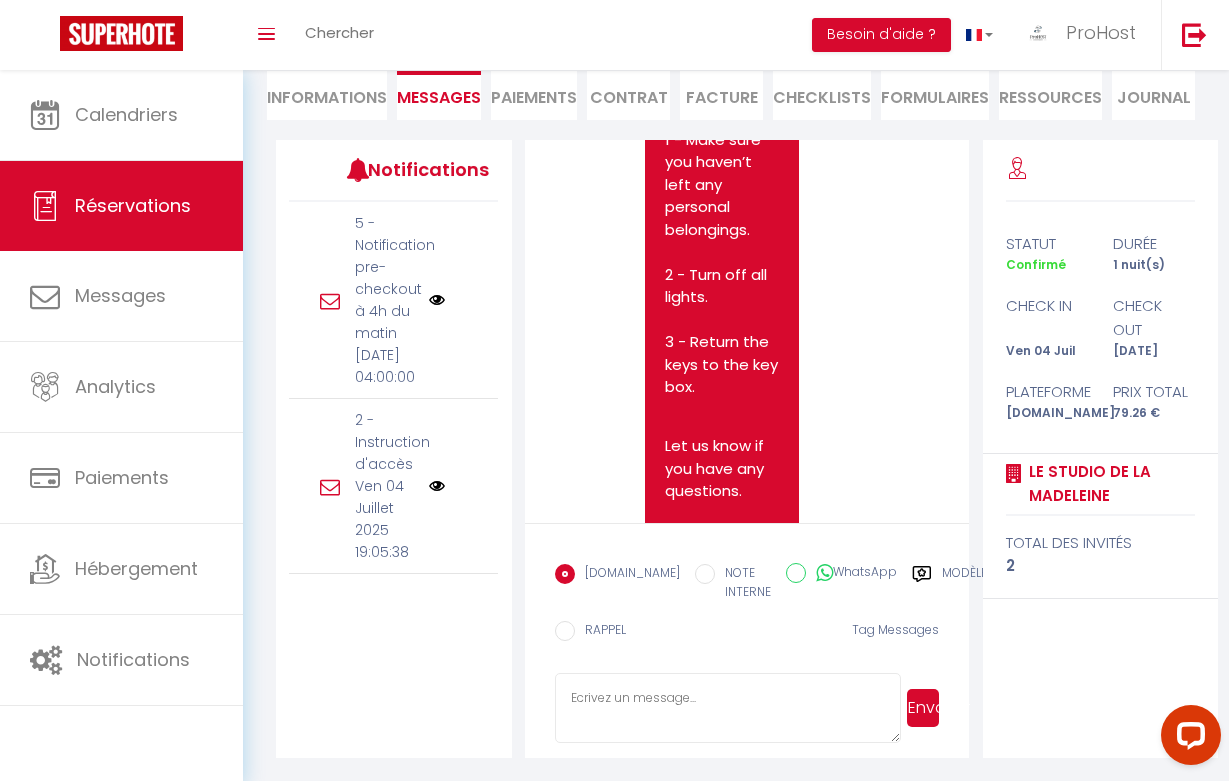click on "Retourner vers    Morten   Kolstad   1    2 Personnes
ve 04 Juil - sa 05 Juil
Actions
Enregistrer   Dupliquer   Supprimer
Actions
Enregistrer   Aperçu et éditer   Envoyer la facture   Copier le lien
Actions
Voir le contrat   Envoyer le contrat   Copier le lien
Actions
Encaisser un paiement     Encaisser une caution     Créer nouveau lien paiement     Créer nouveau lien caution     Envoyer un paiement global
Actions
Informations   Messages     Paiements   Contrat   Facture   CHECKLISTS   FORMULAIRES   Ressources   Journal" at bounding box center (736, 21) 